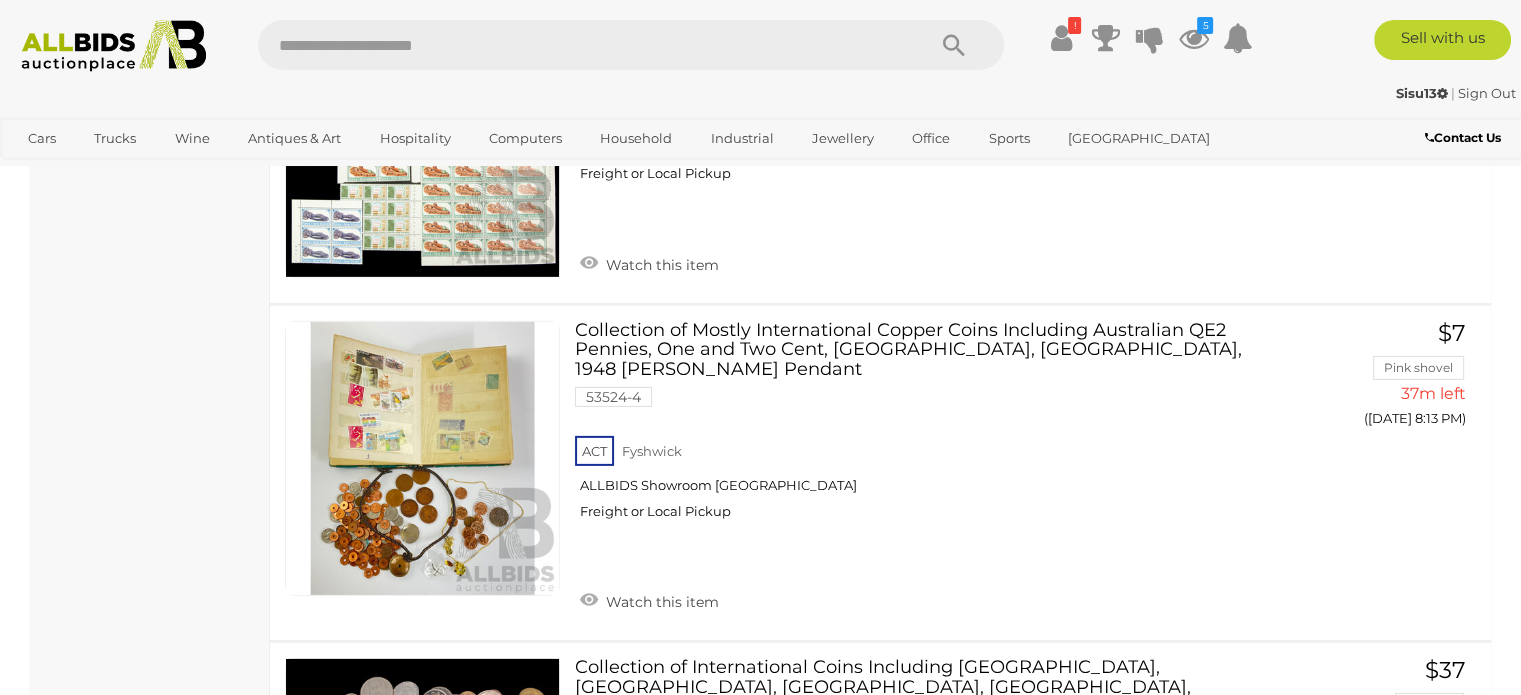 scroll, scrollTop: 6269, scrollLeft: 0, axis: vertical 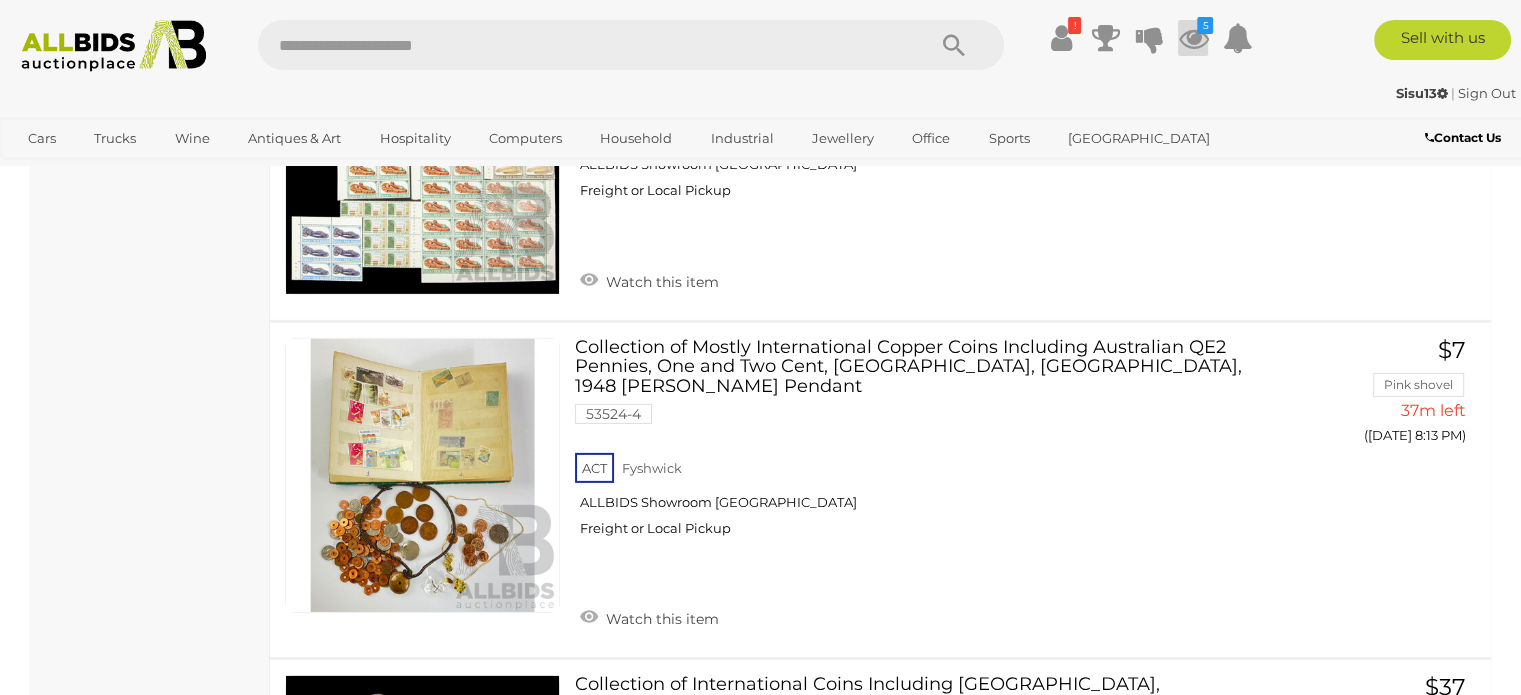 click at bounding box center [1193, 38] 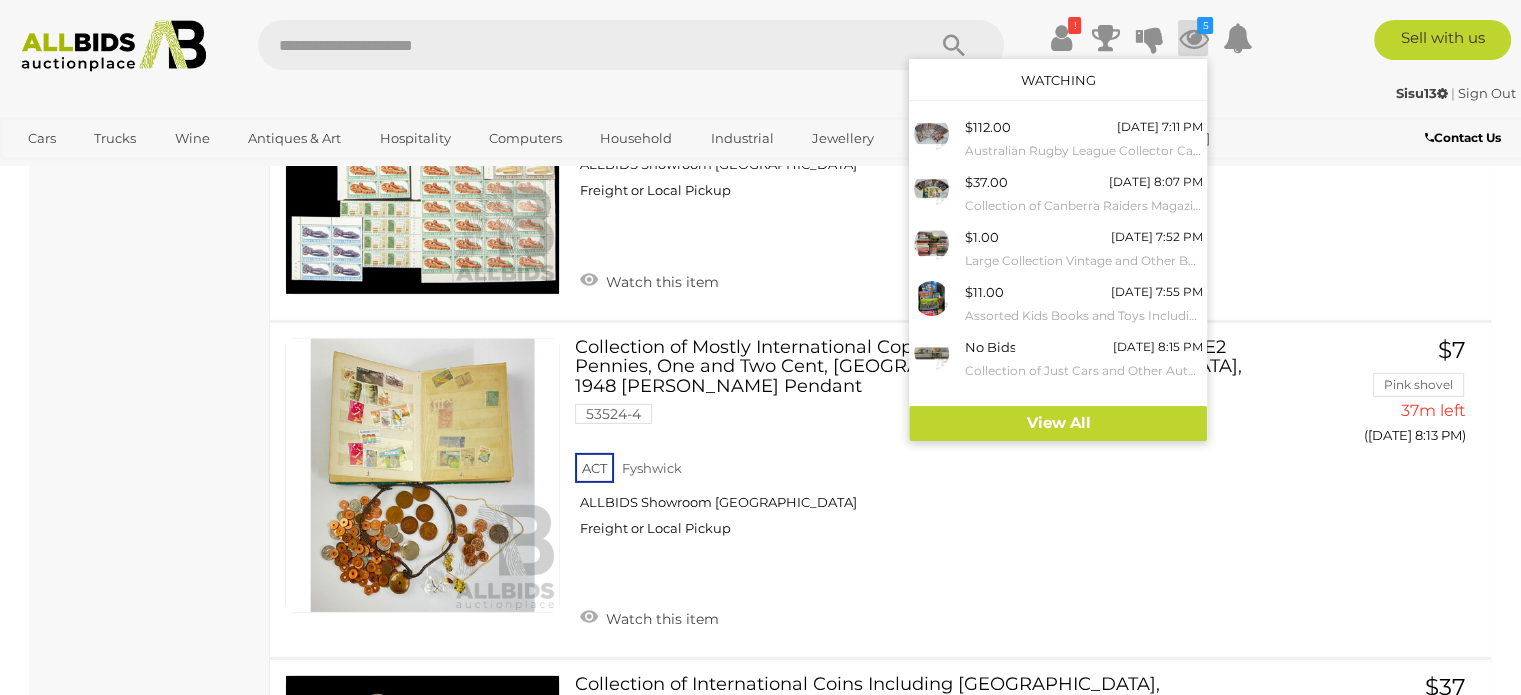 click on "Antique & Arts Online Auction In [GEOGRAPHIC_DATA]
Alert this sale
Location" at bounding box center [150, 2104] 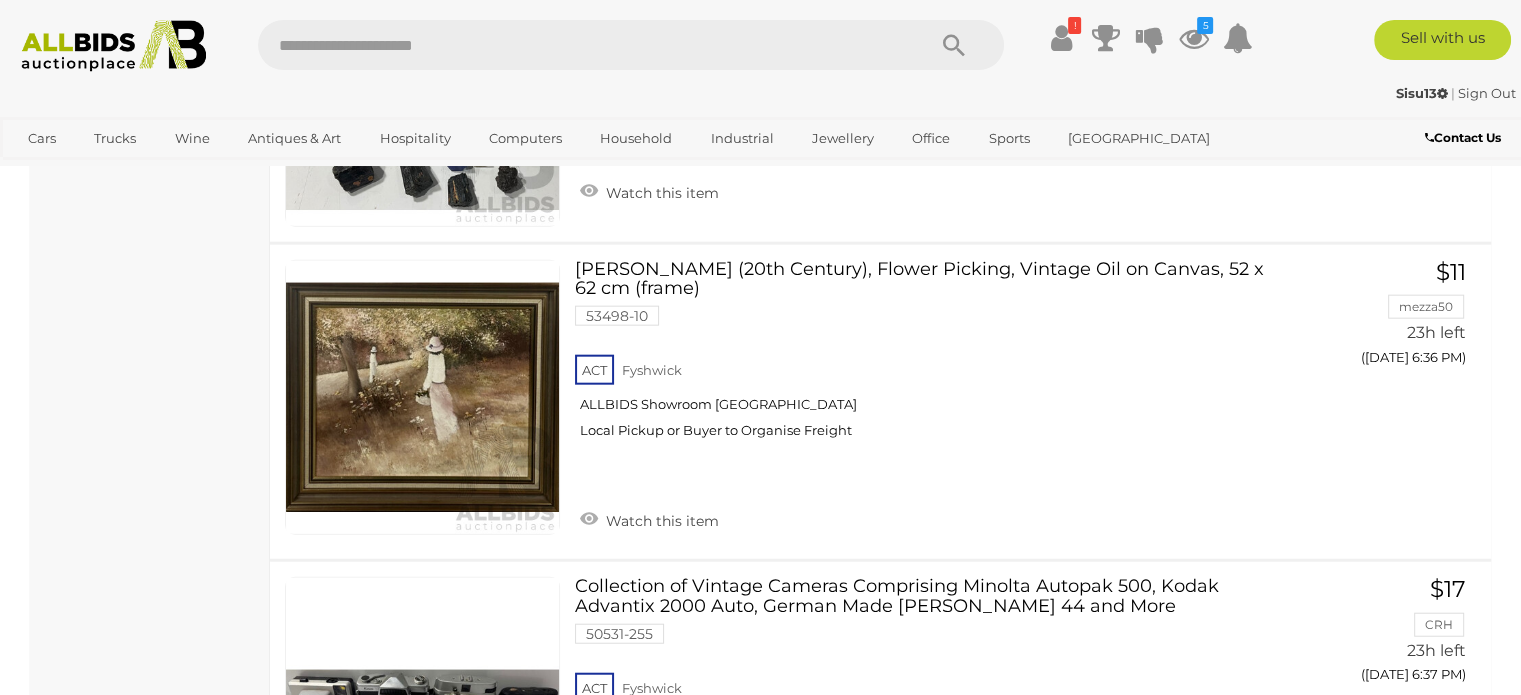 scroll, scrollTop: 12389, scrollLeft: 0, axis: vertical 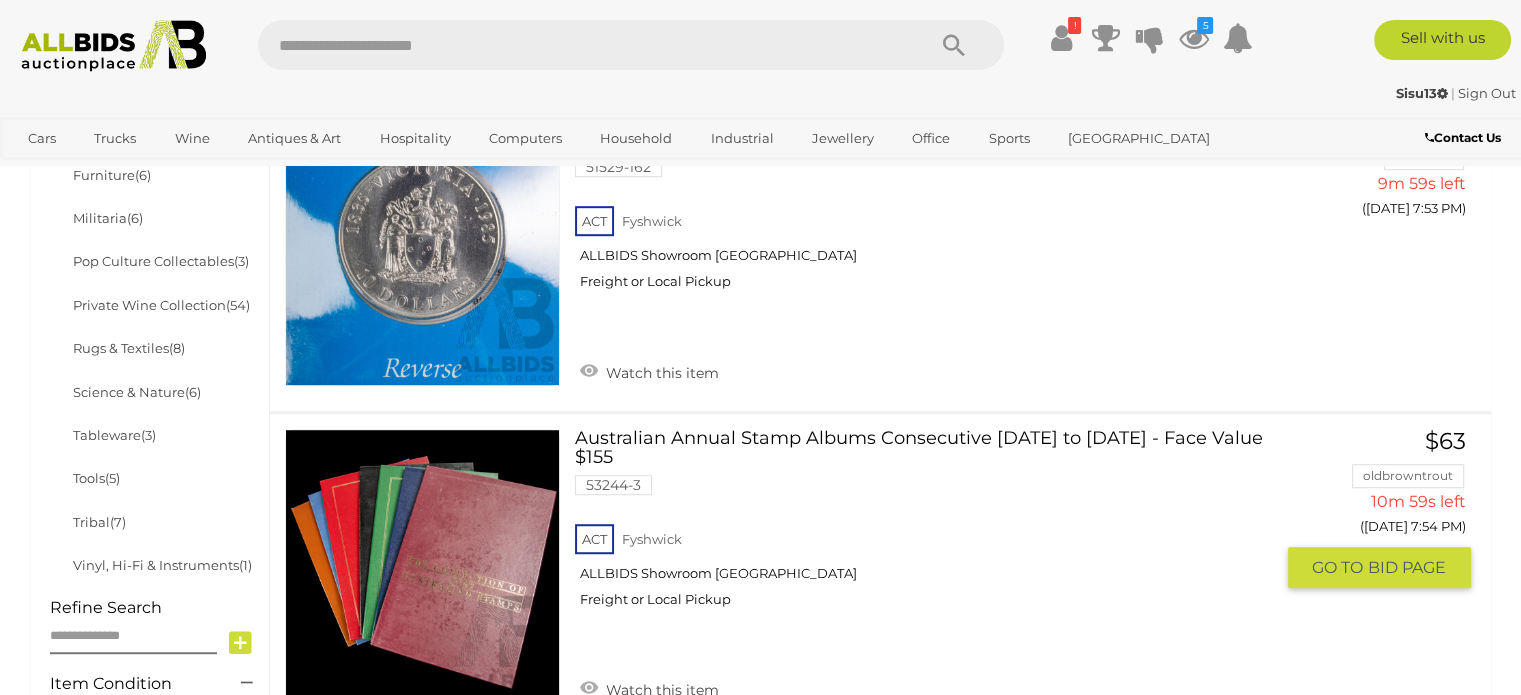 click at bounding box center (422, 566) 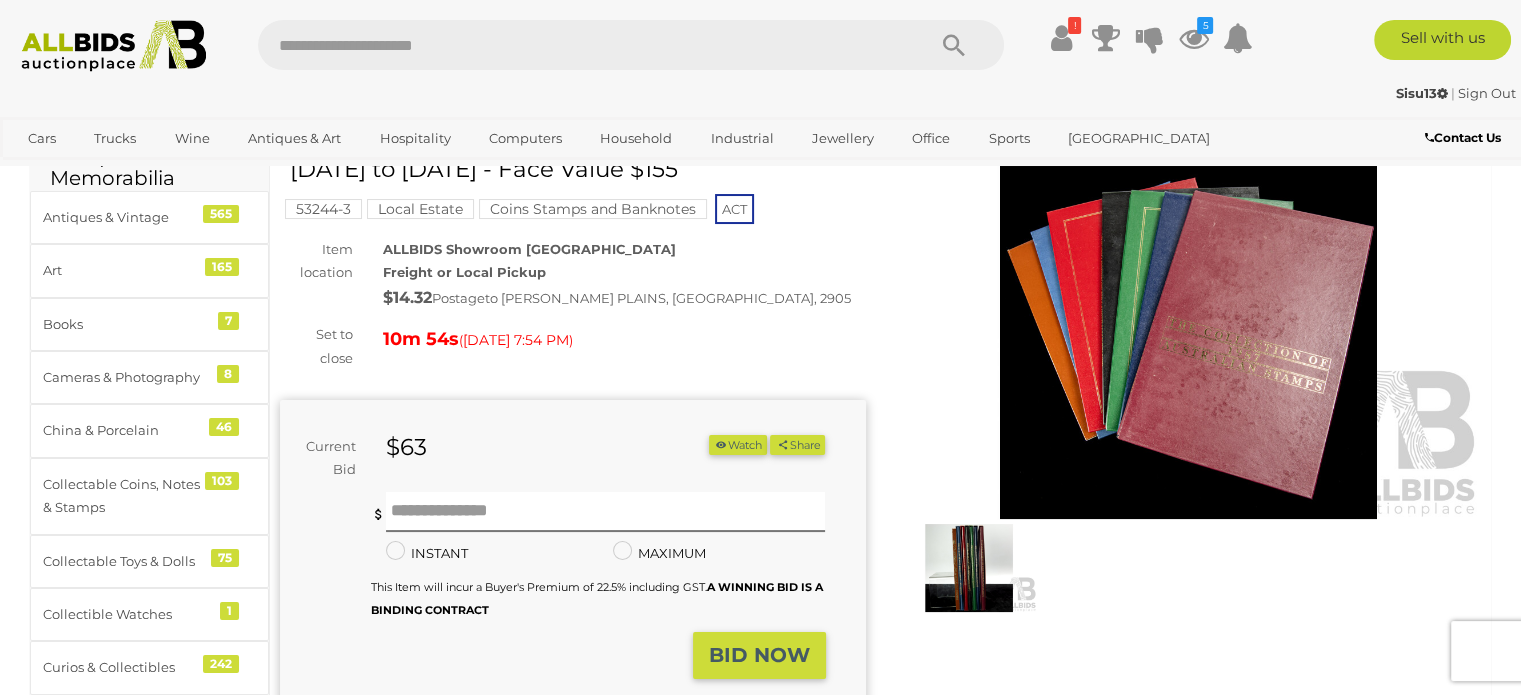 scroll, scrollTop: 240, scrollLeft: 0, axis: vertical 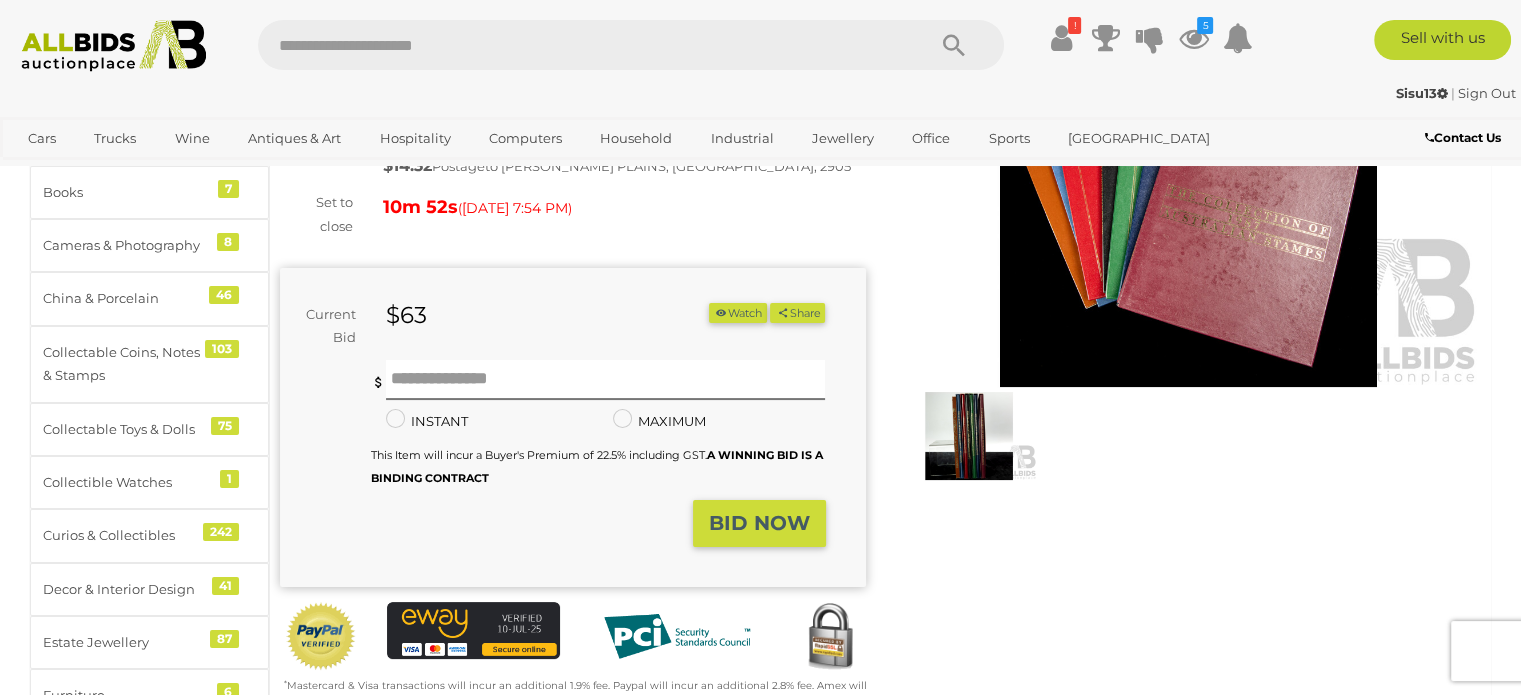 click at bounding box center (969, 436) 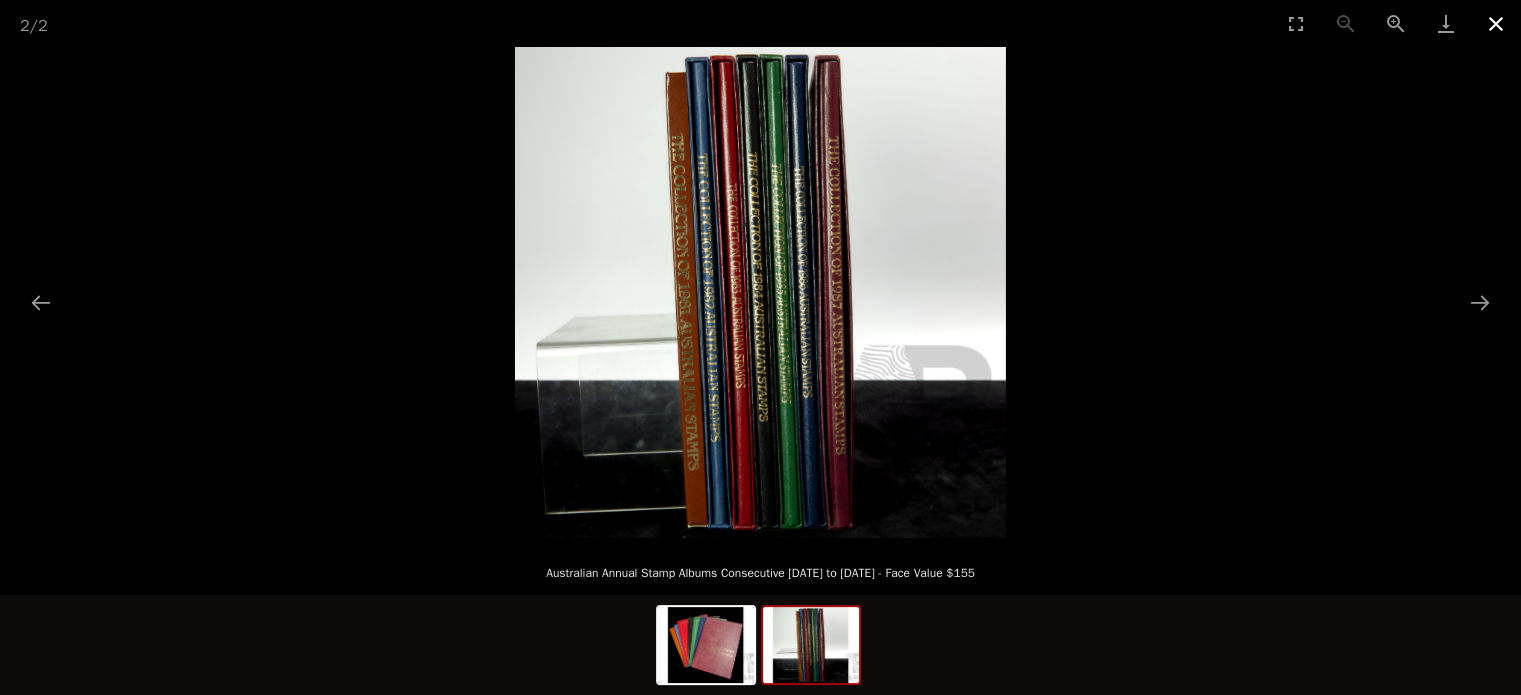 click at bounding box center (1496, 23) 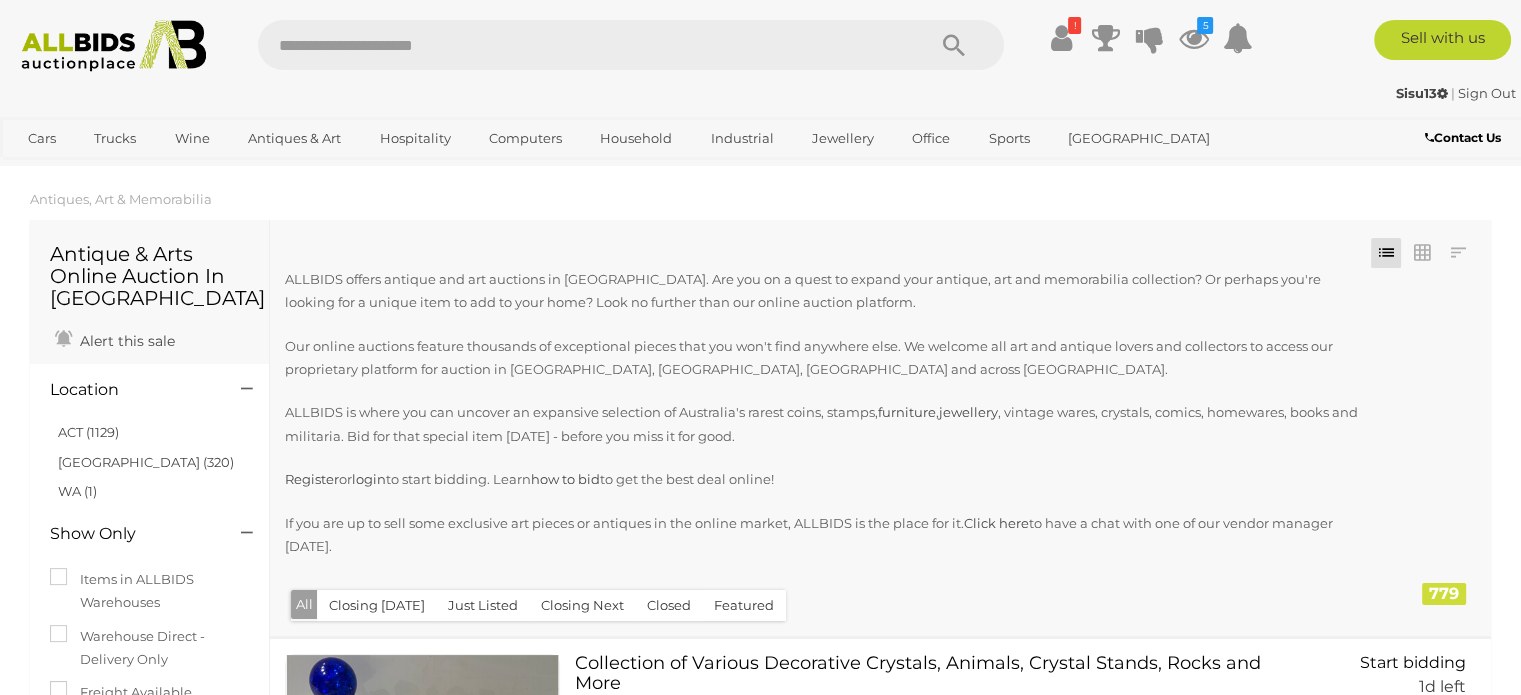 scroll, scrollTop: 0, scrollLeft: 0, axis: both 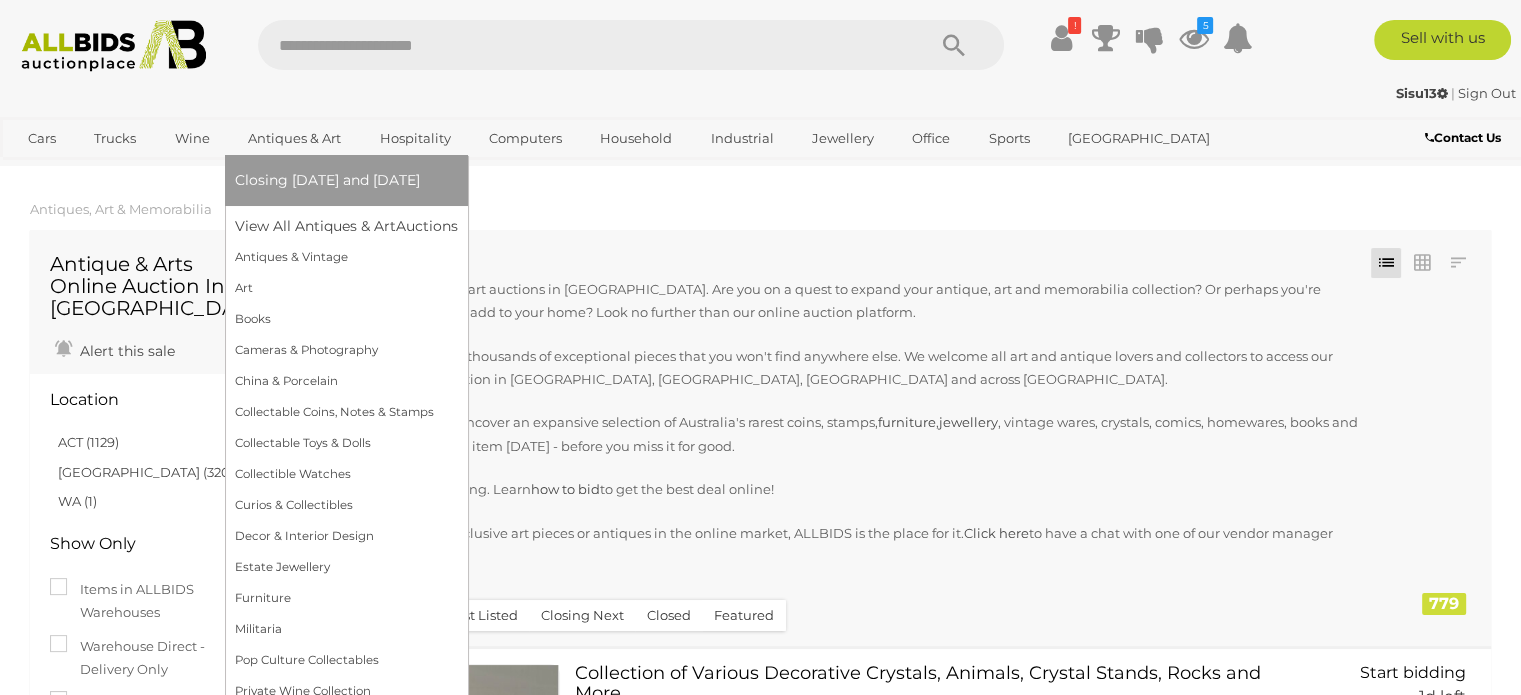 click on "Closing [DATE] and [DATE]" at bounding box center [327, 180] 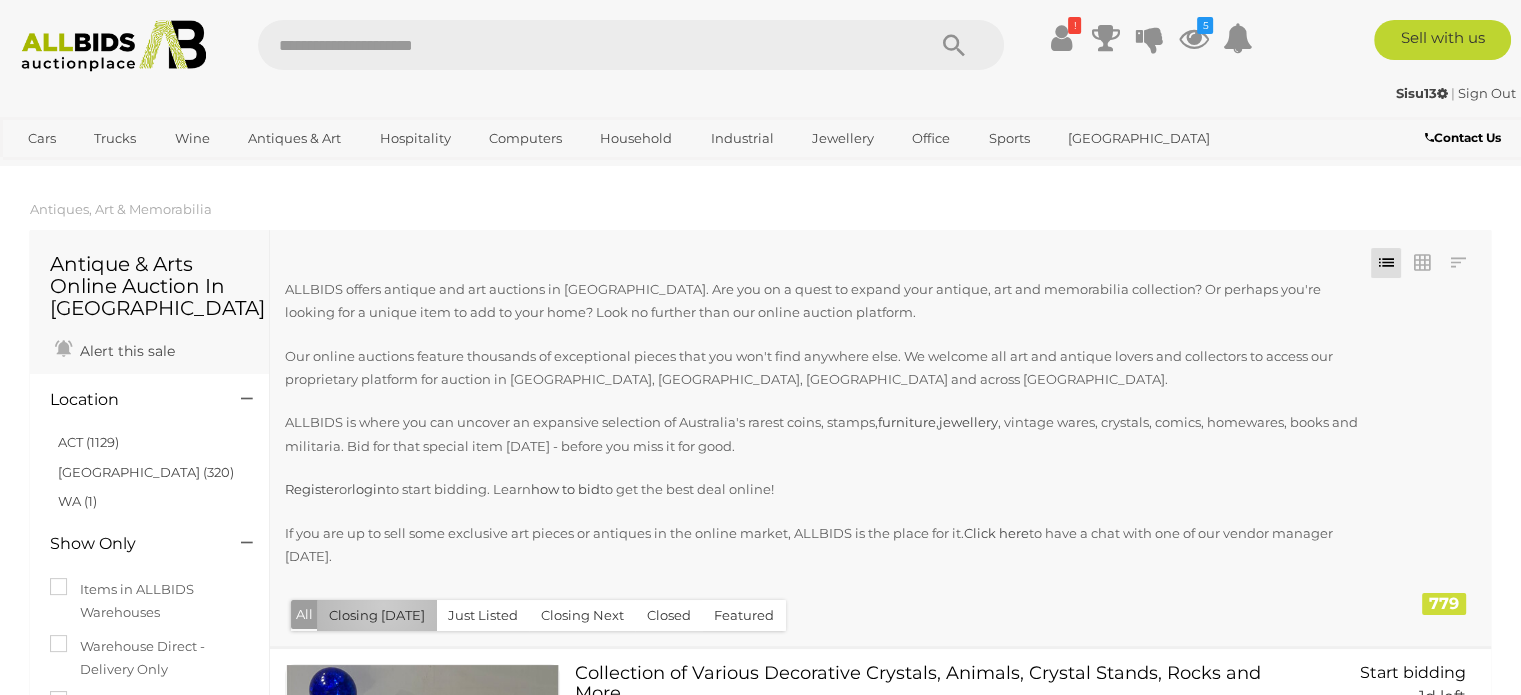 click on "Closing Today" at bounding box center (377, 615) 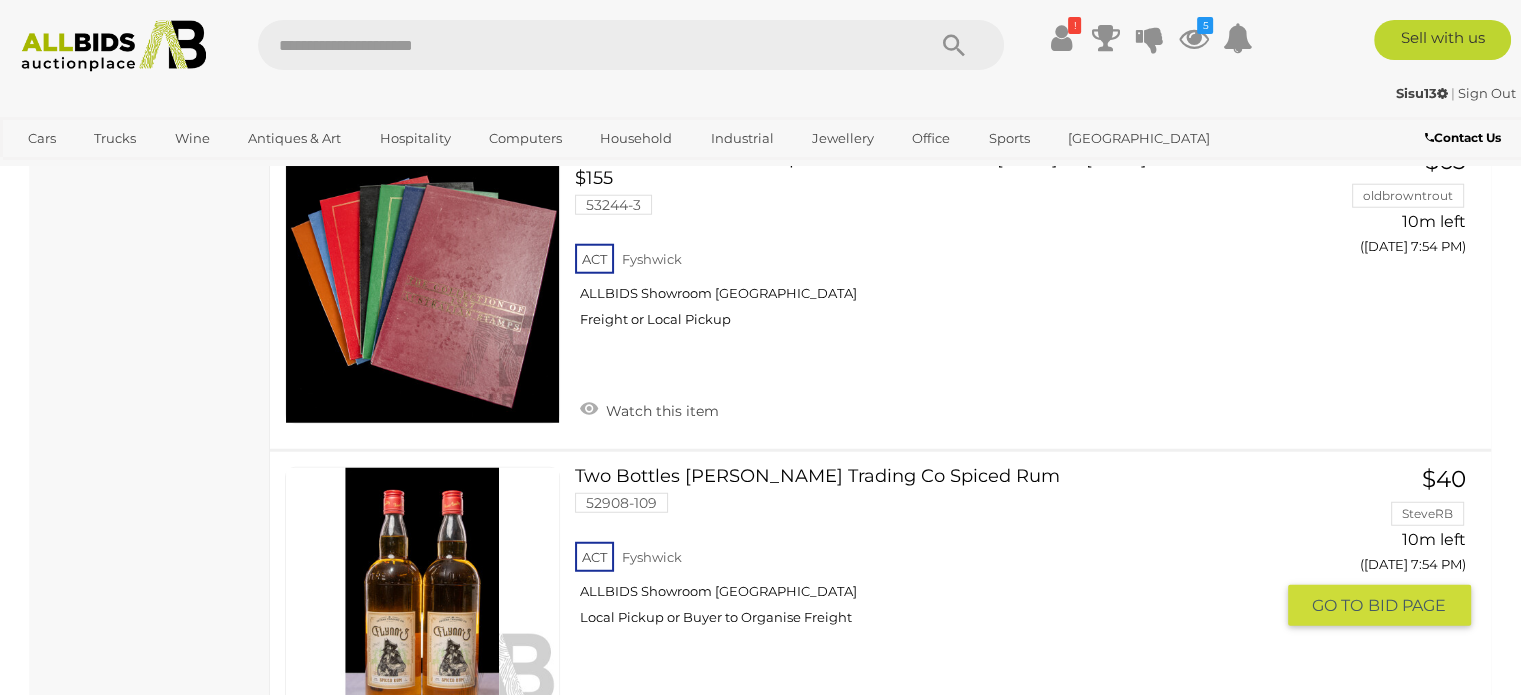 type 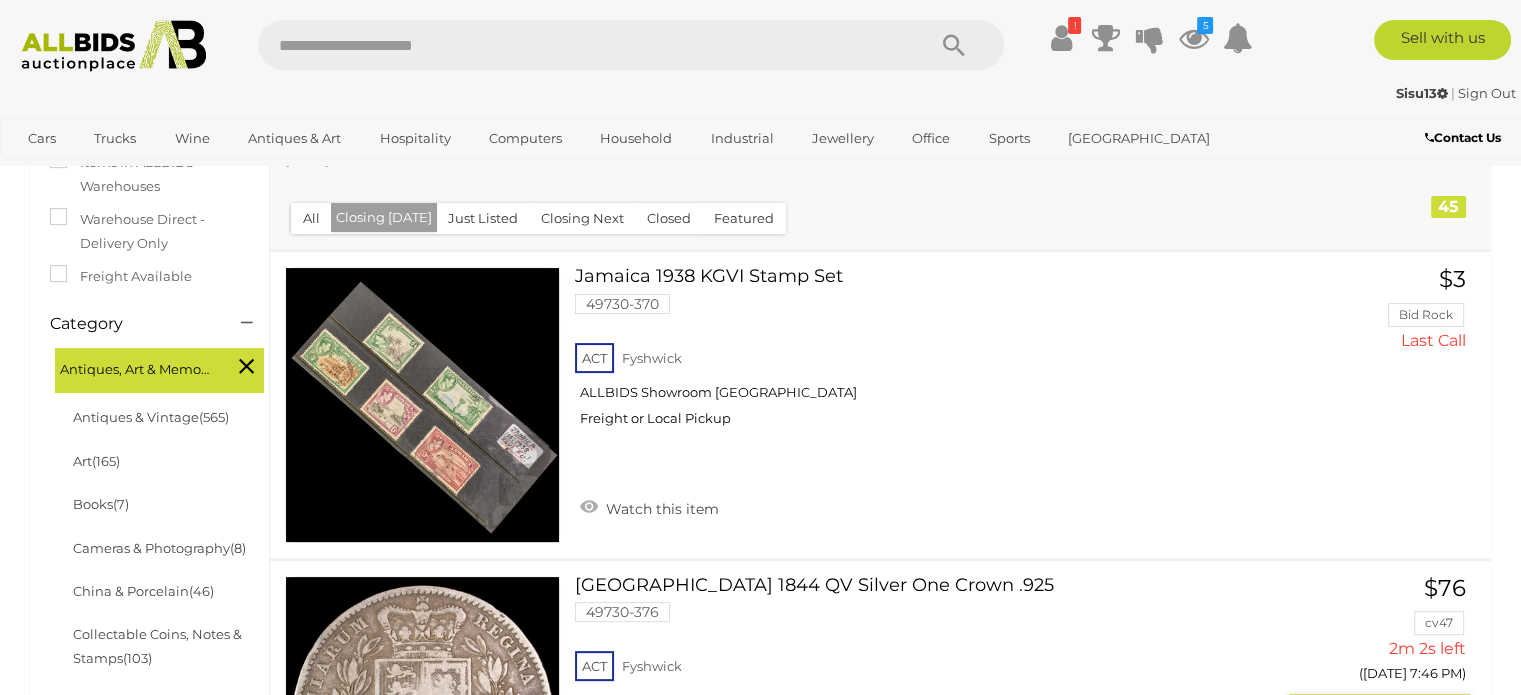 scroll, scrollTop: 400, scrollLeft: 0, axis: vertical 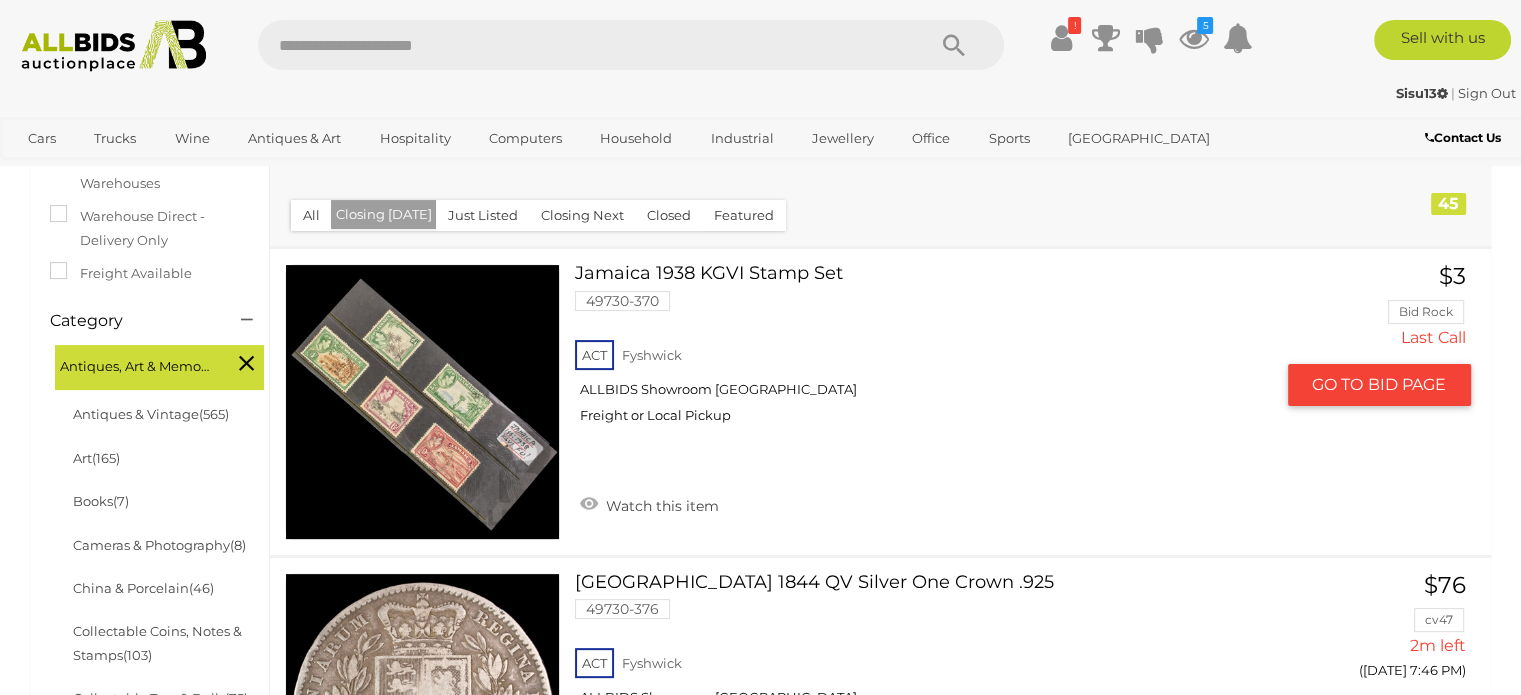 click at bounding box center (422, 401) 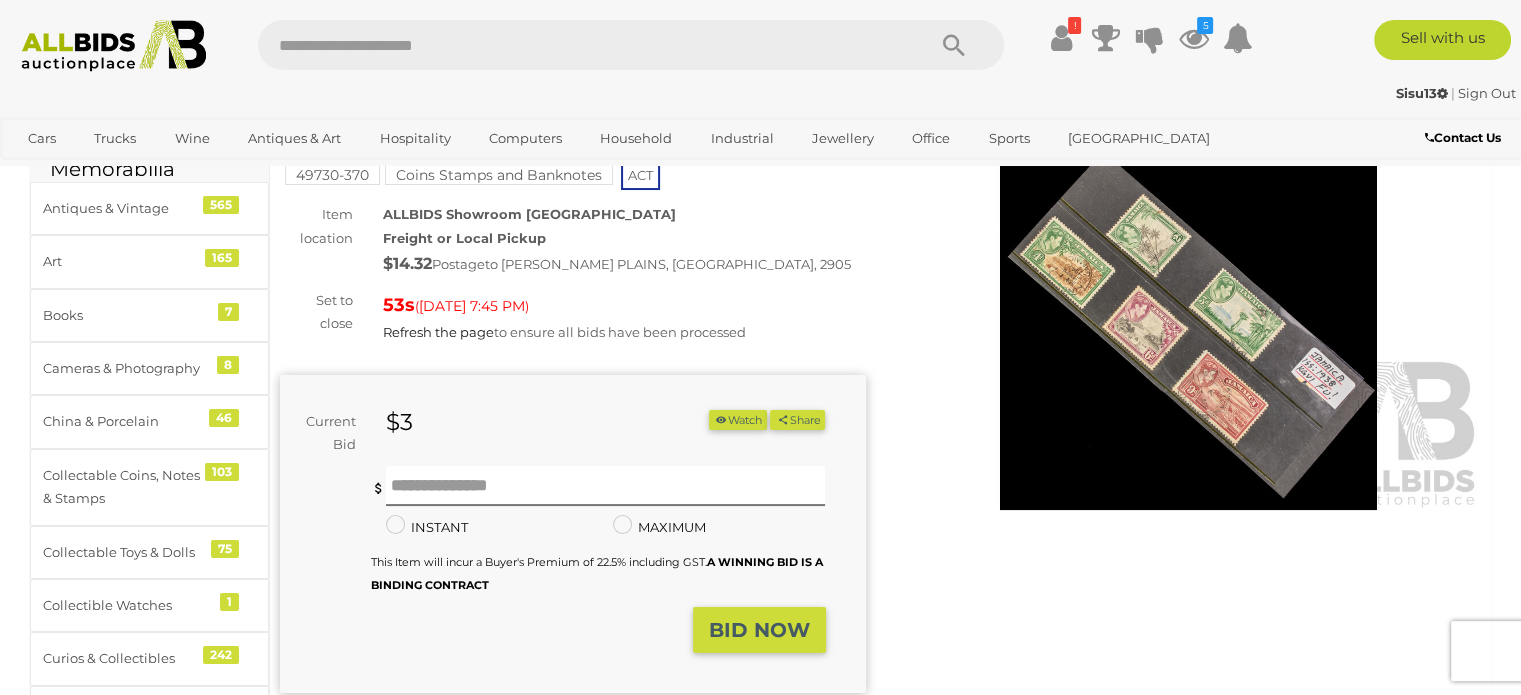 scroll, scrollTop: 120, scrollLeft: 0, axis: vertical 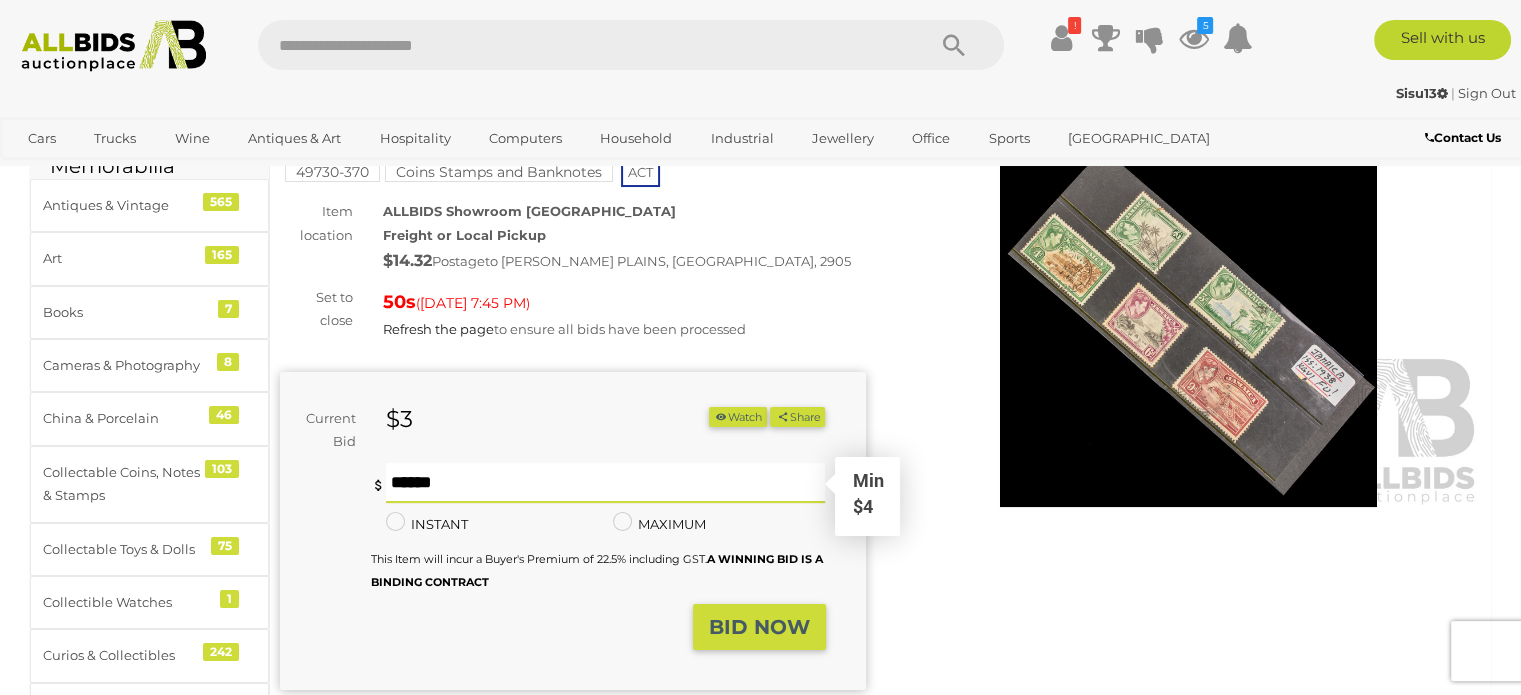click at bounding box center (606, 483) 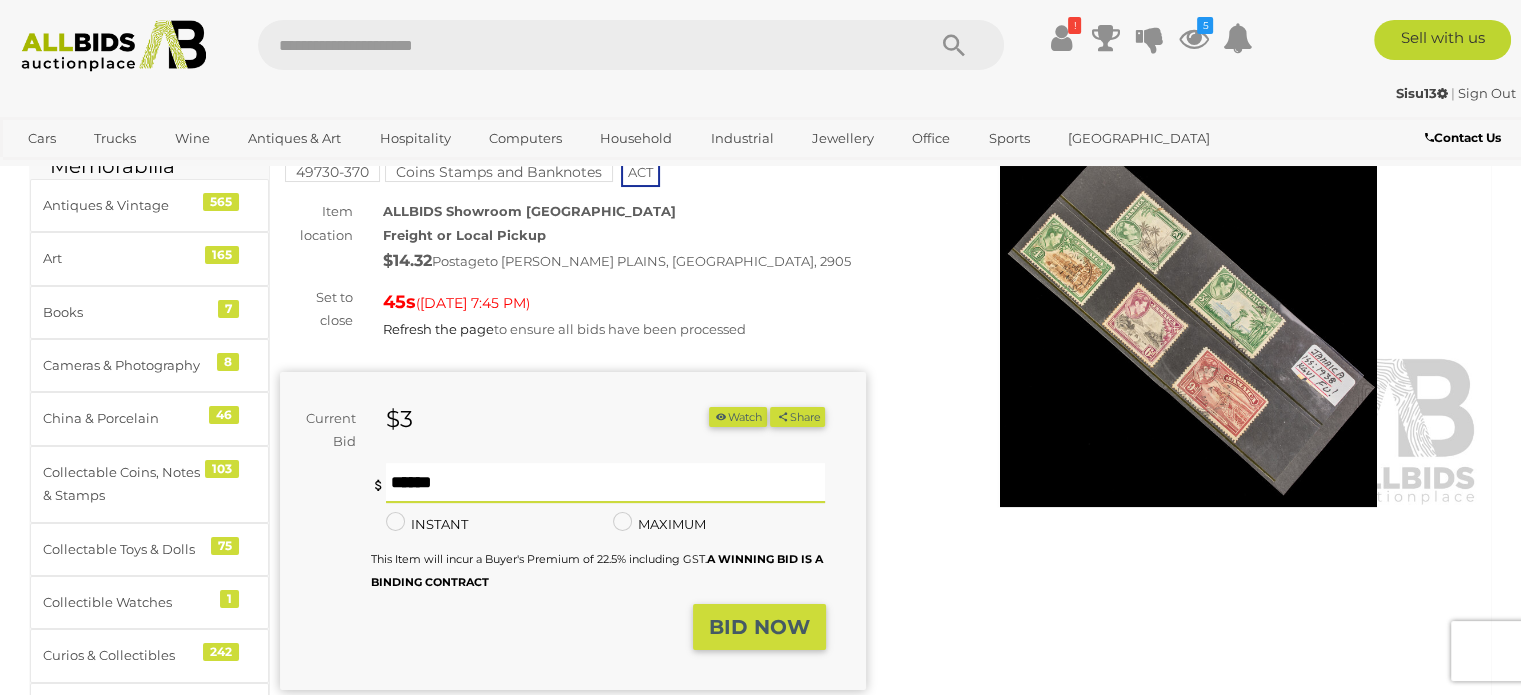 type on "*" 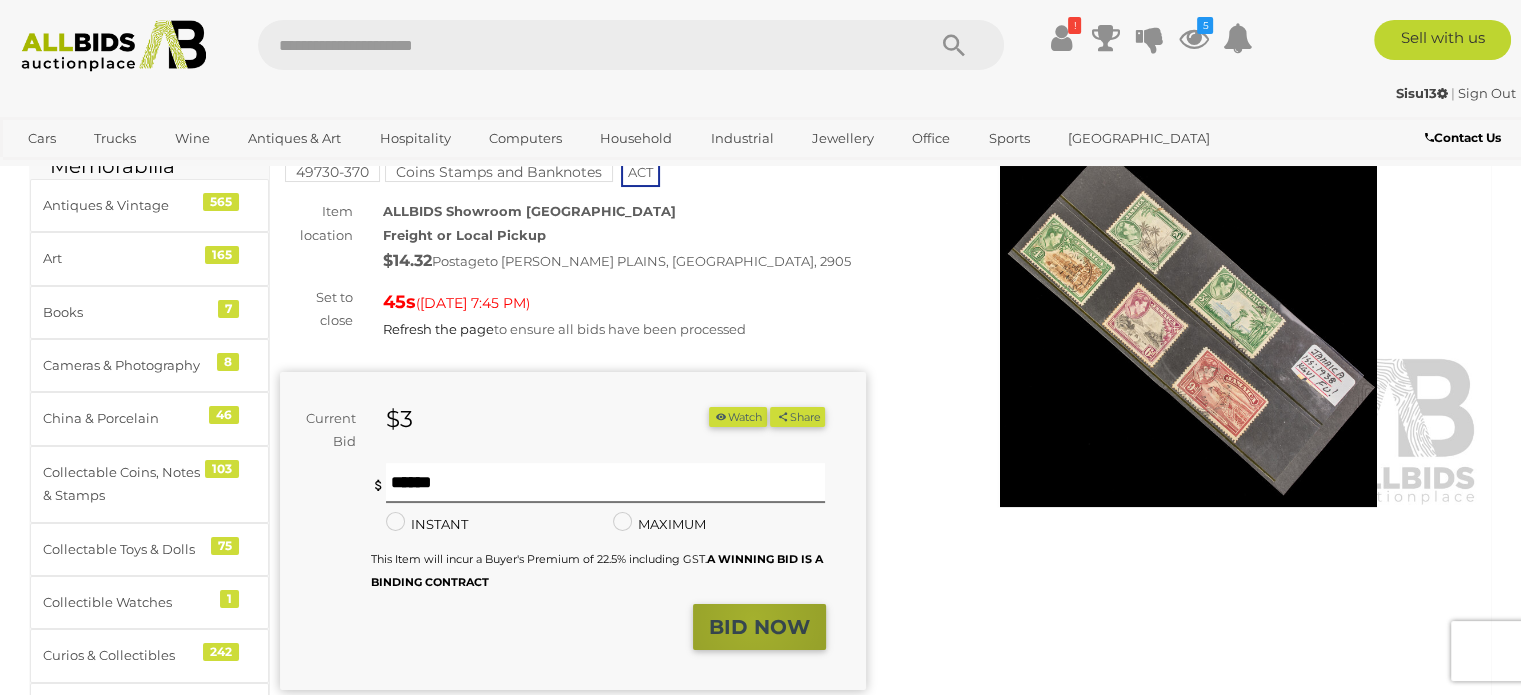 click on "BID NOW" at bounding box center (759, 627) 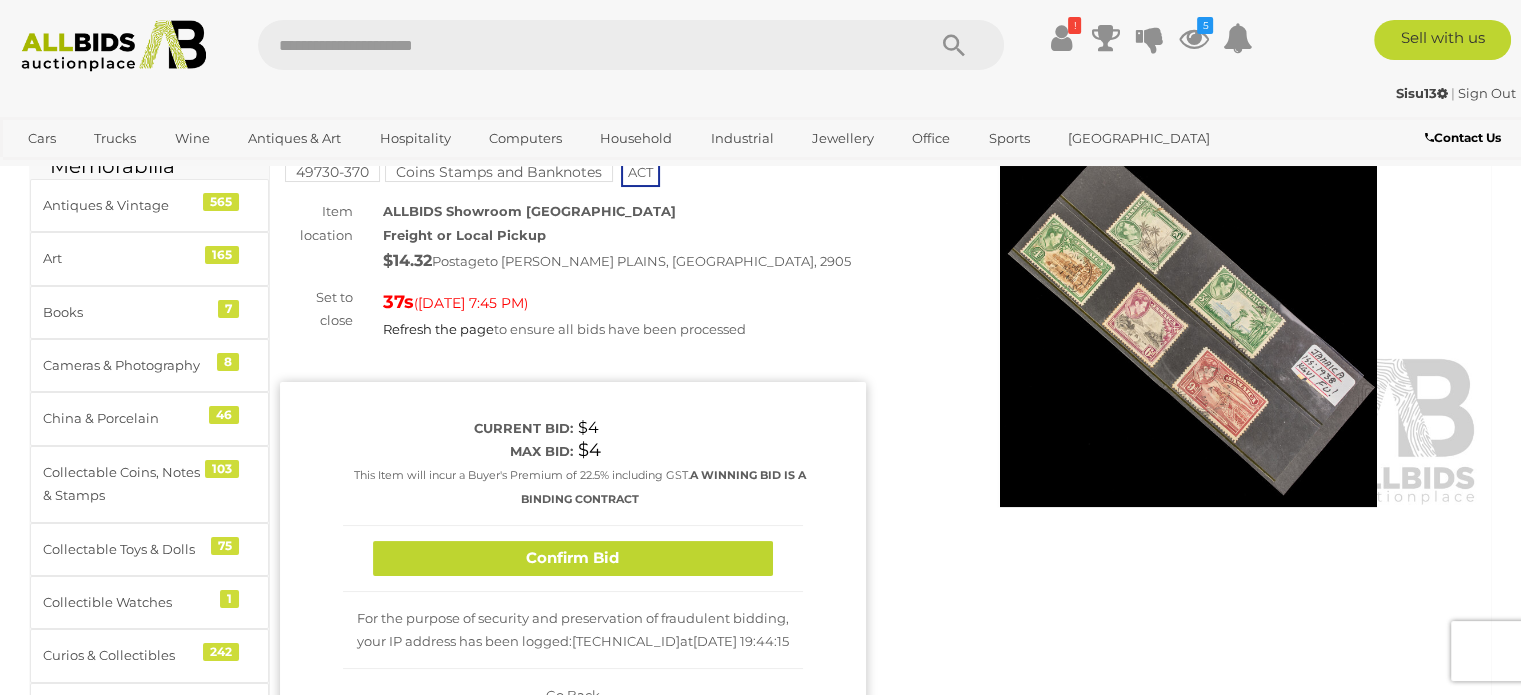 click at bounding box center (1189, 318) 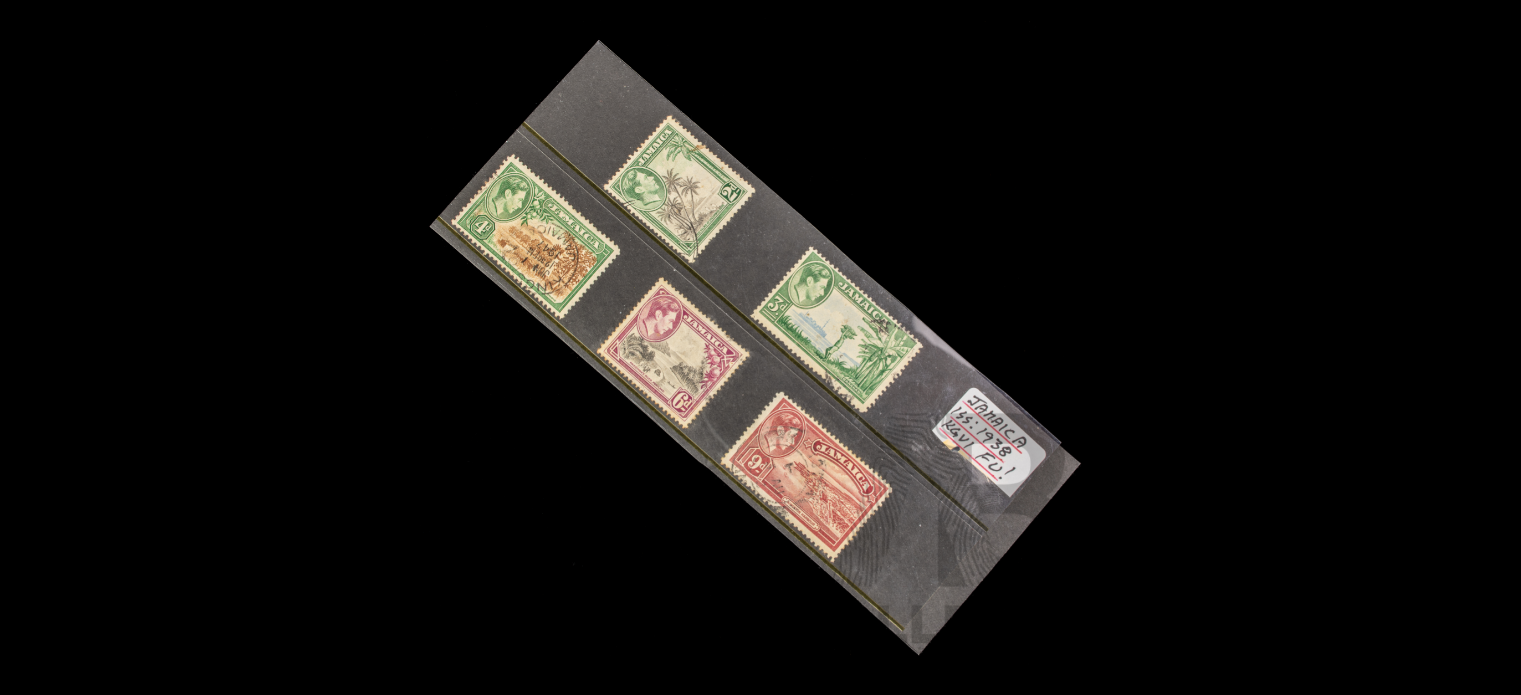 scroll, scrollTop: 118, scrollLeft: 0, axis: vertical 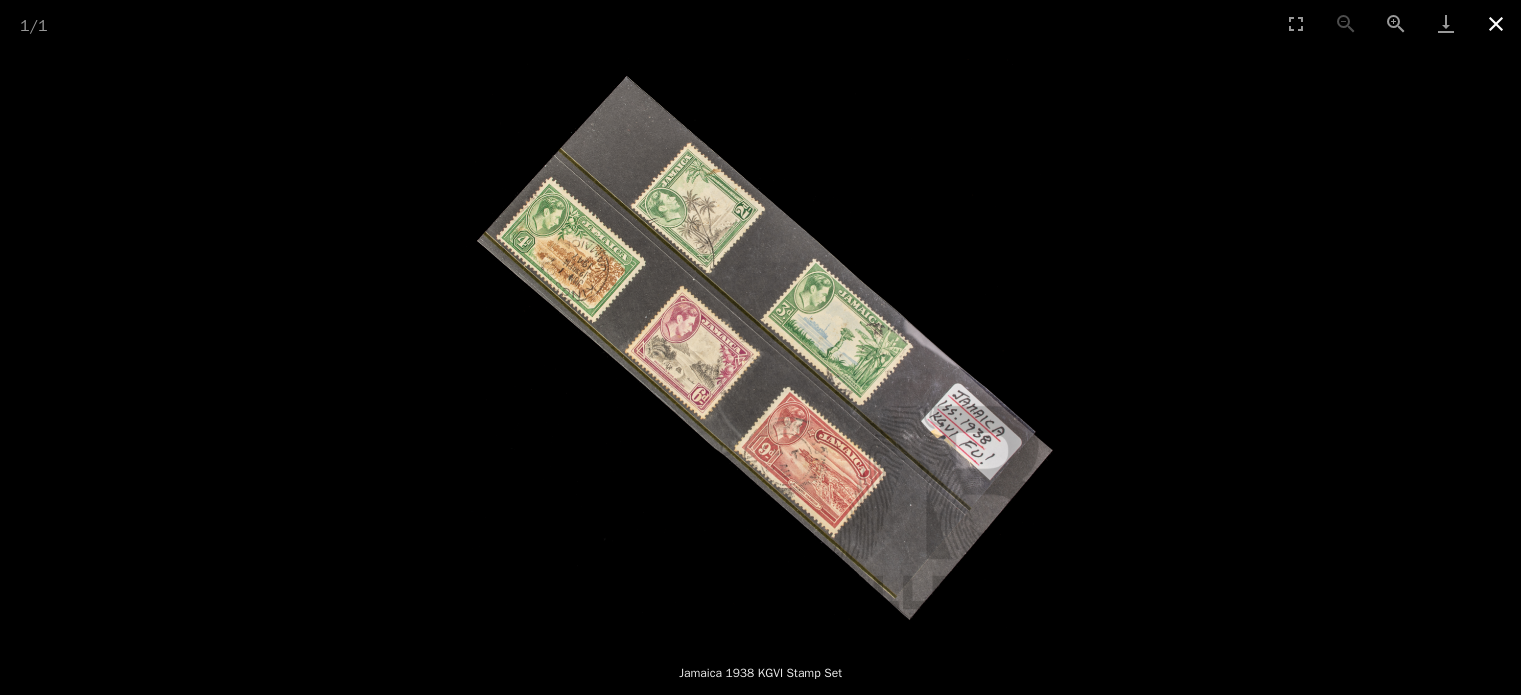 click at bounding box center (1496, 23) 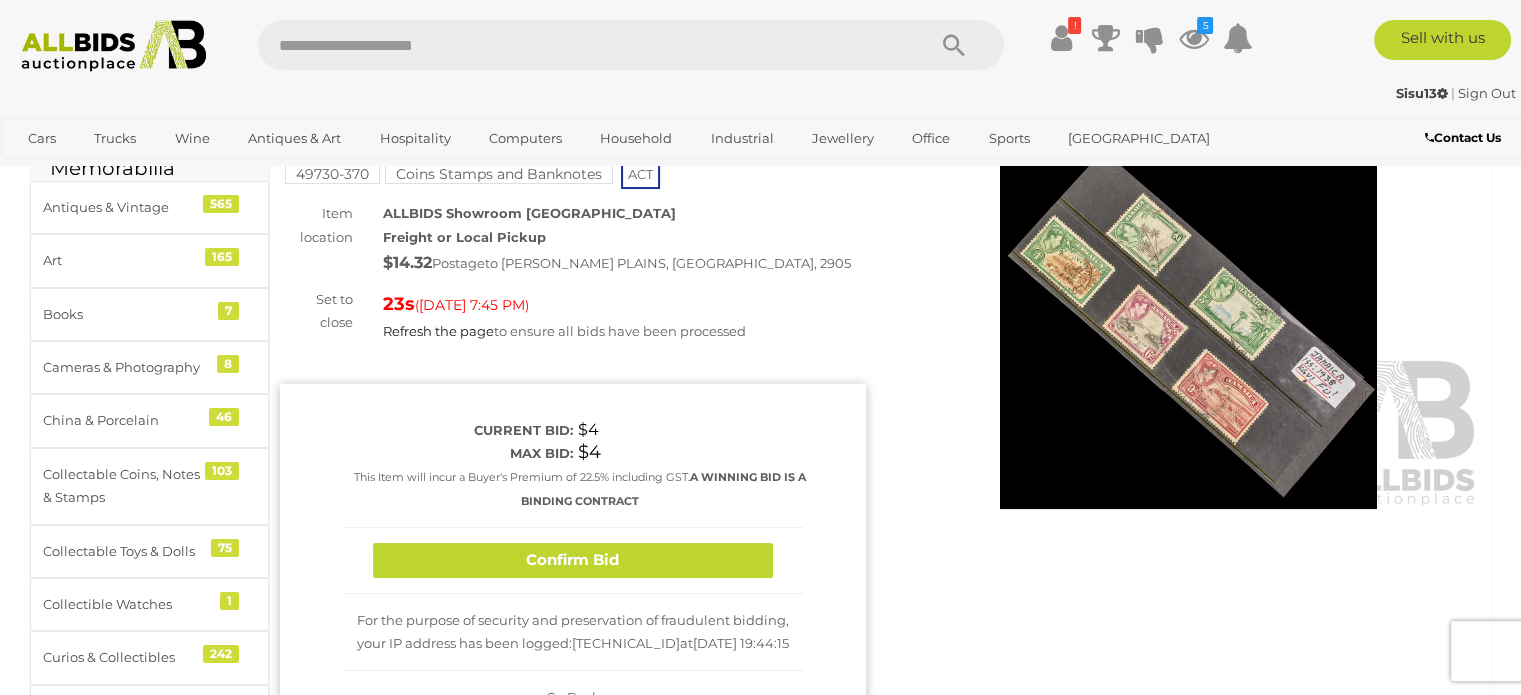 scroll, scrollTop: 120, scrollLeft: 0, axis: vertical 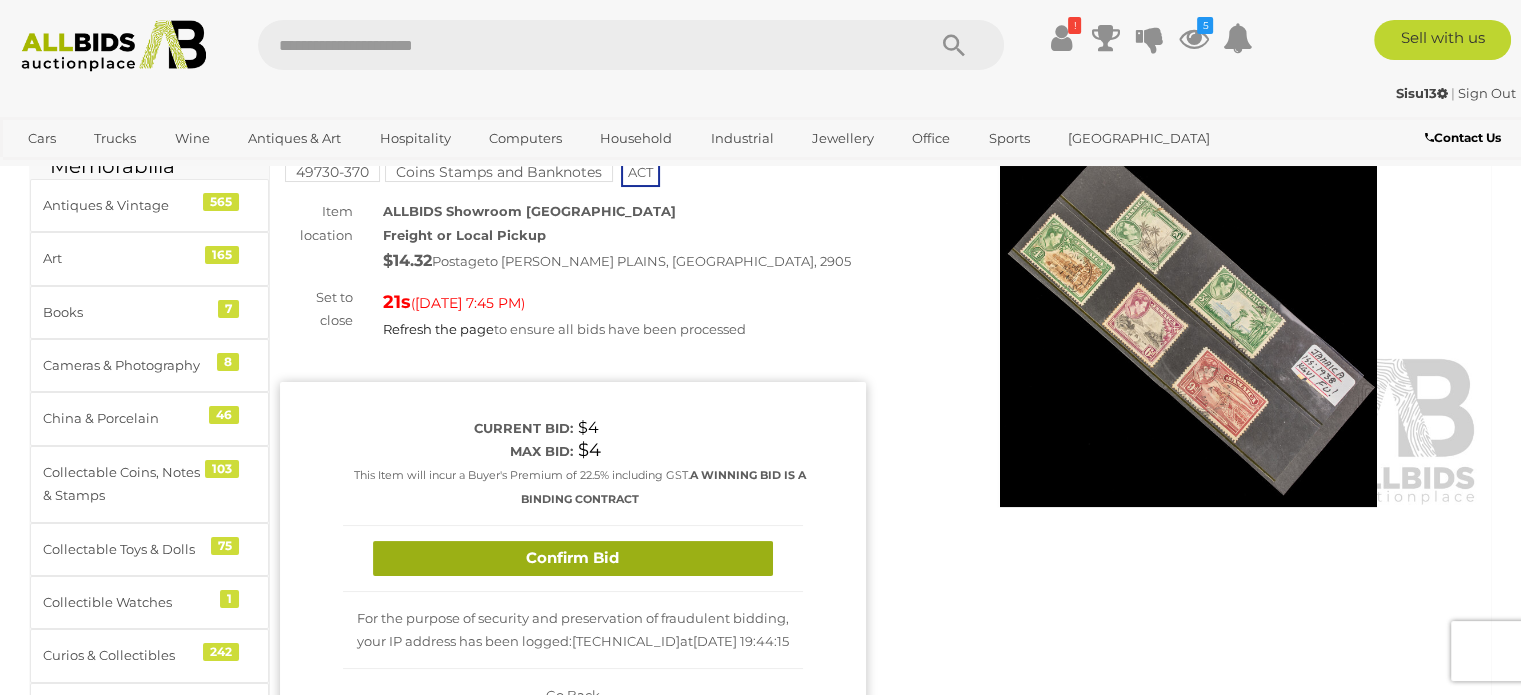click on "Confirm Bid" at bounding box center (573, 558) 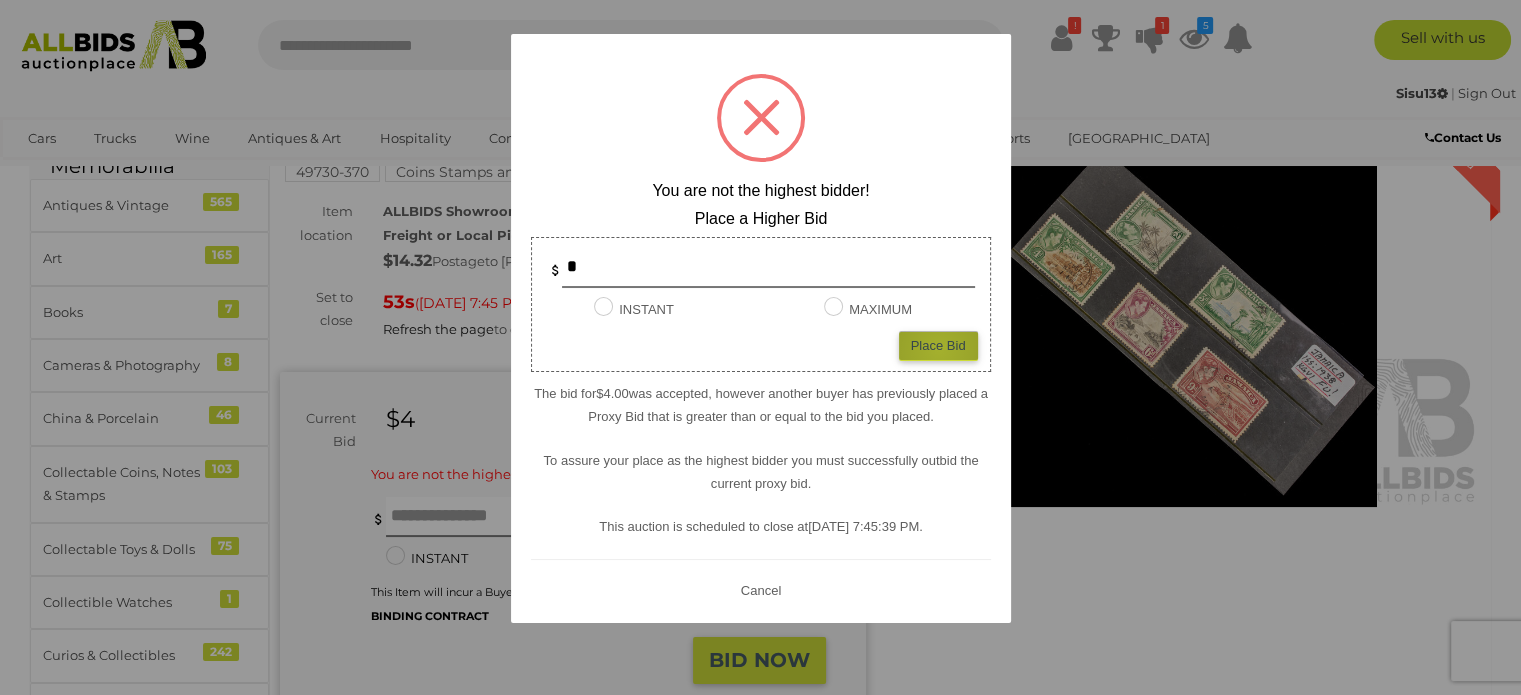 click on "Place Bid" at bounding box center [938, 345] 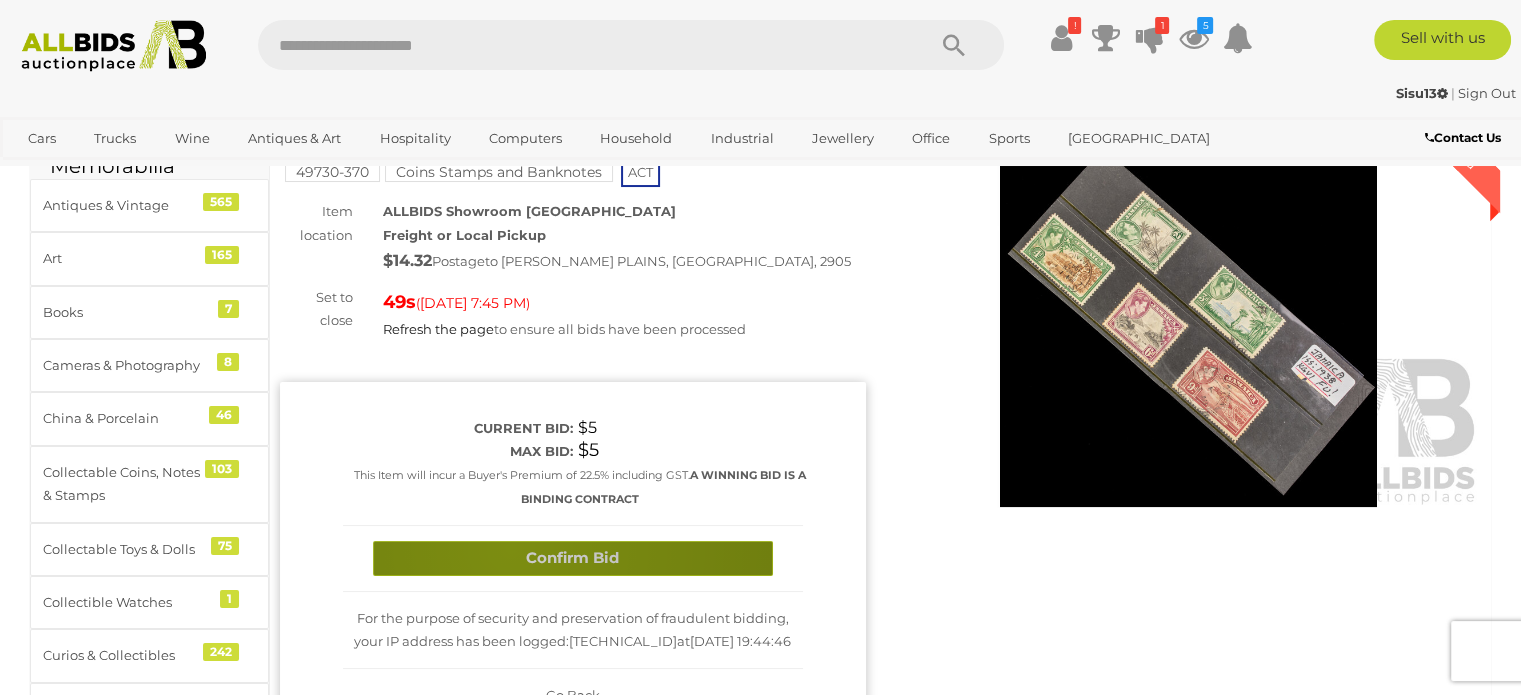 click on "Confirm Bid" at bounding box center (573, 558) 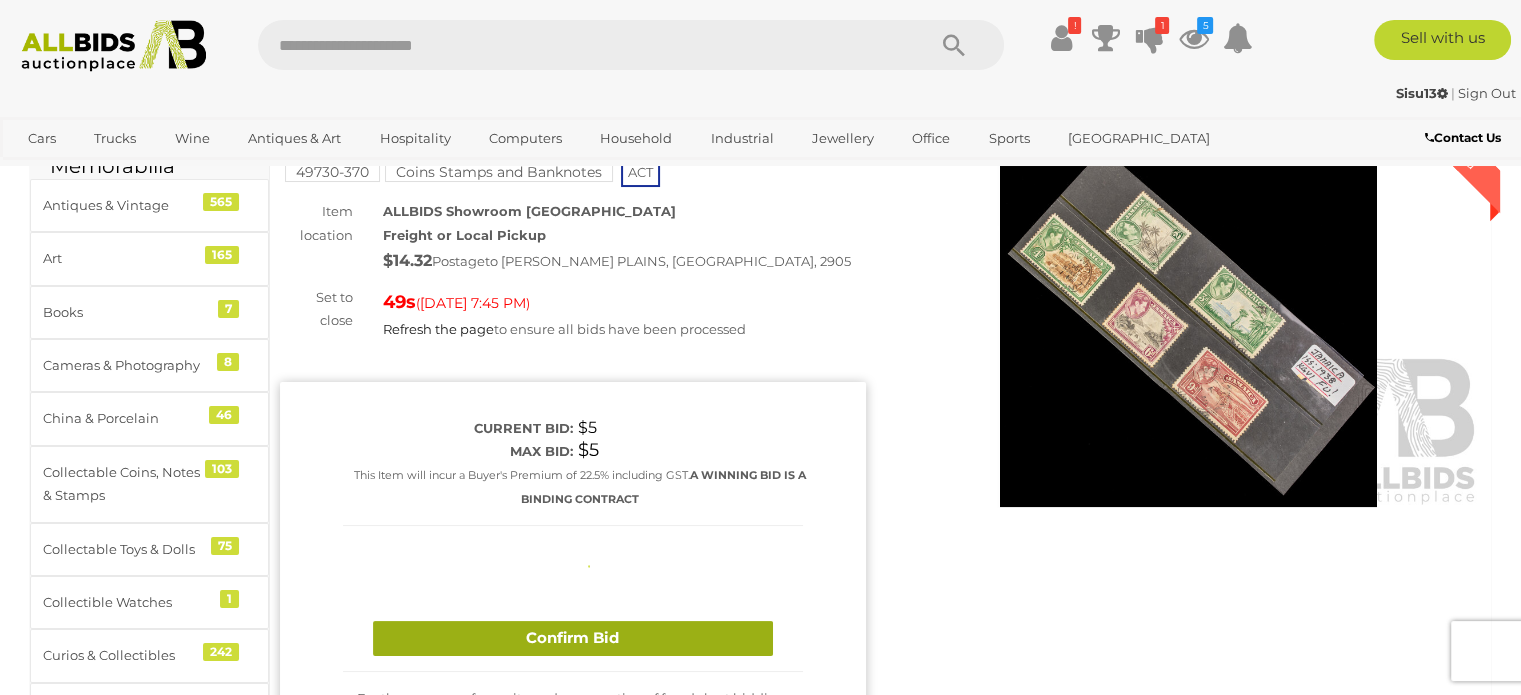 type 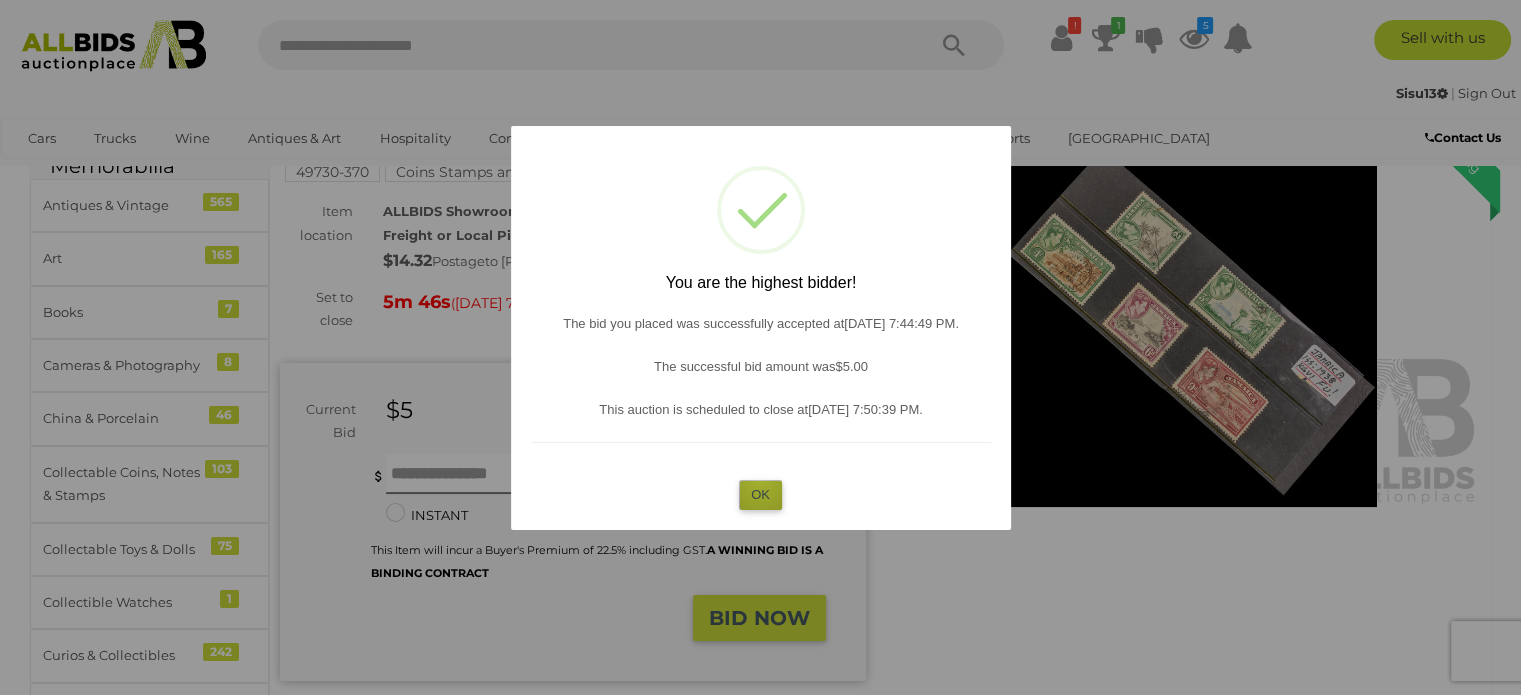 click on "OK" at bounding box center (760, 494) 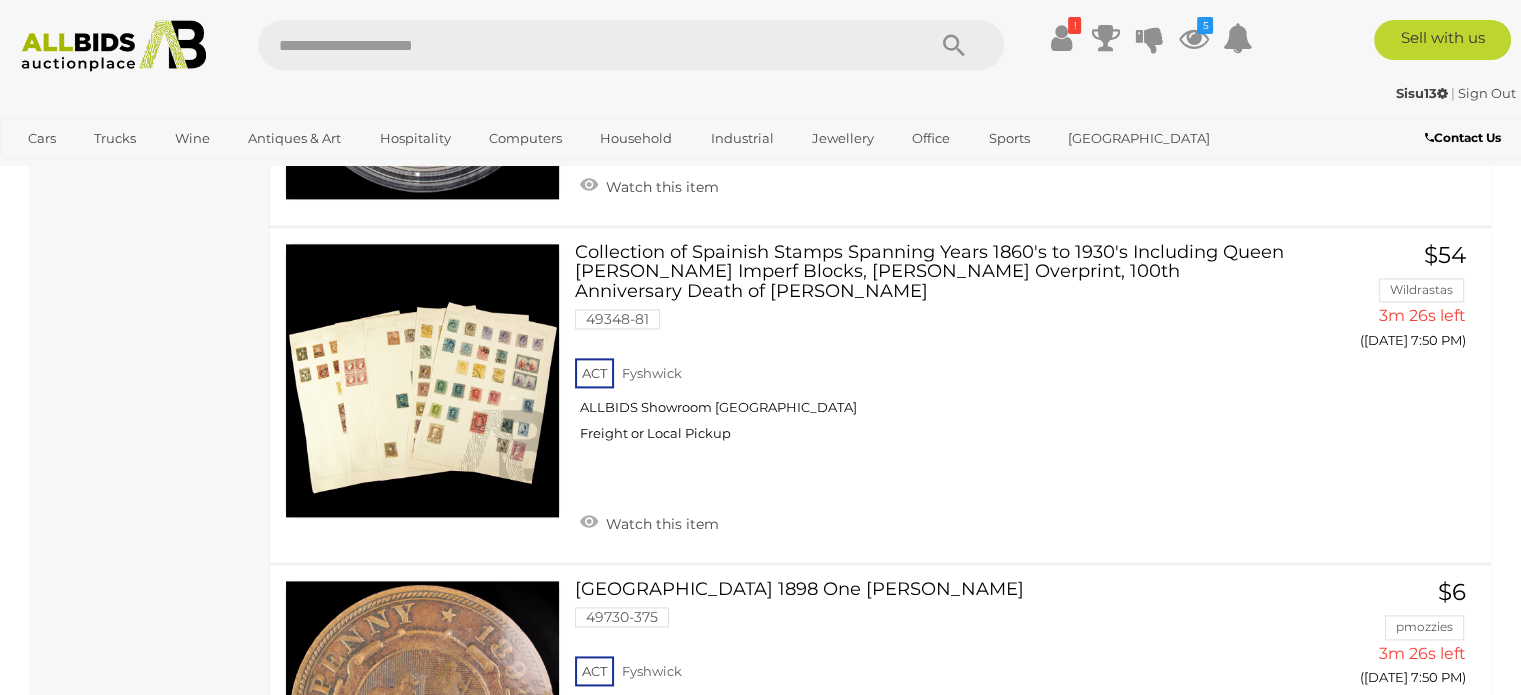scroll, scrollTop: 2611, scrollLeft: 0, axis: vertical 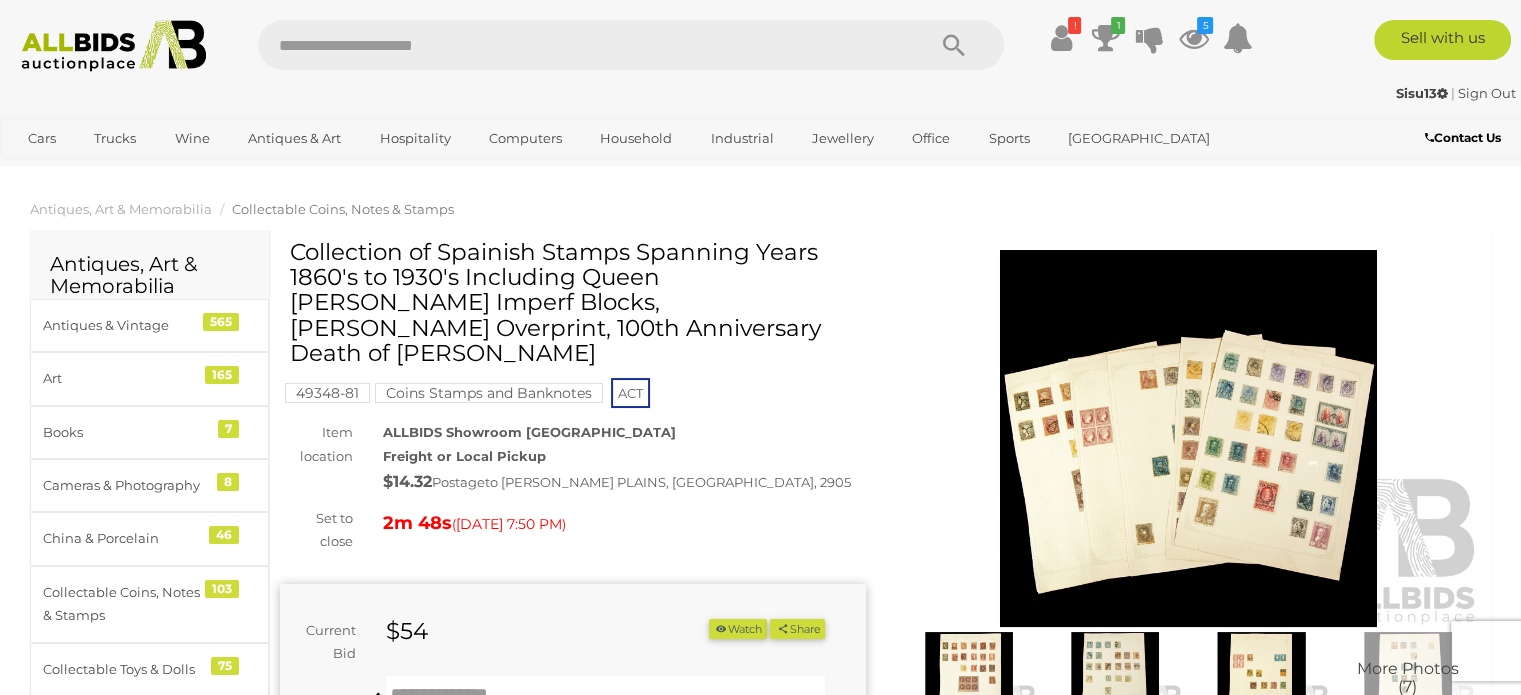 click at bounding box center (1189, 438) 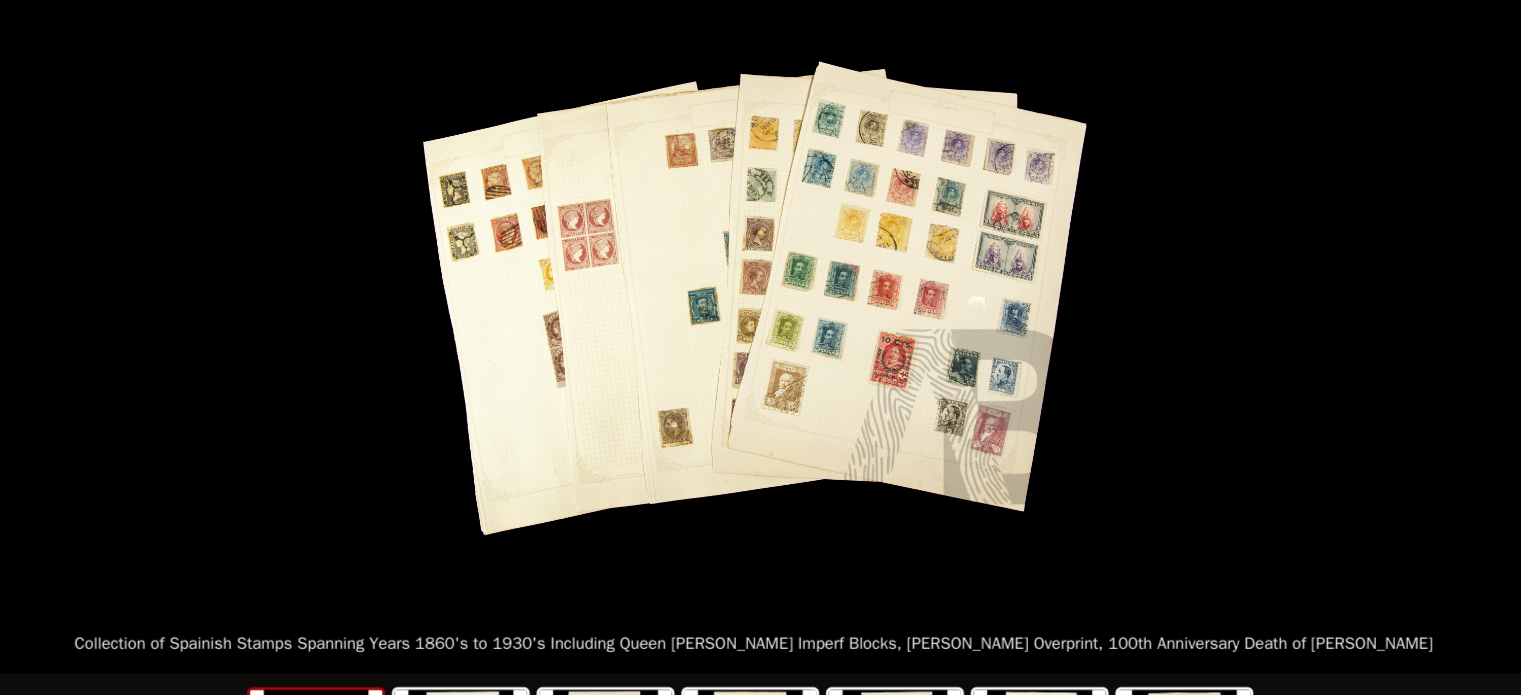 scroll, scrollTop: 0, scrollLeft: 0, axis: both 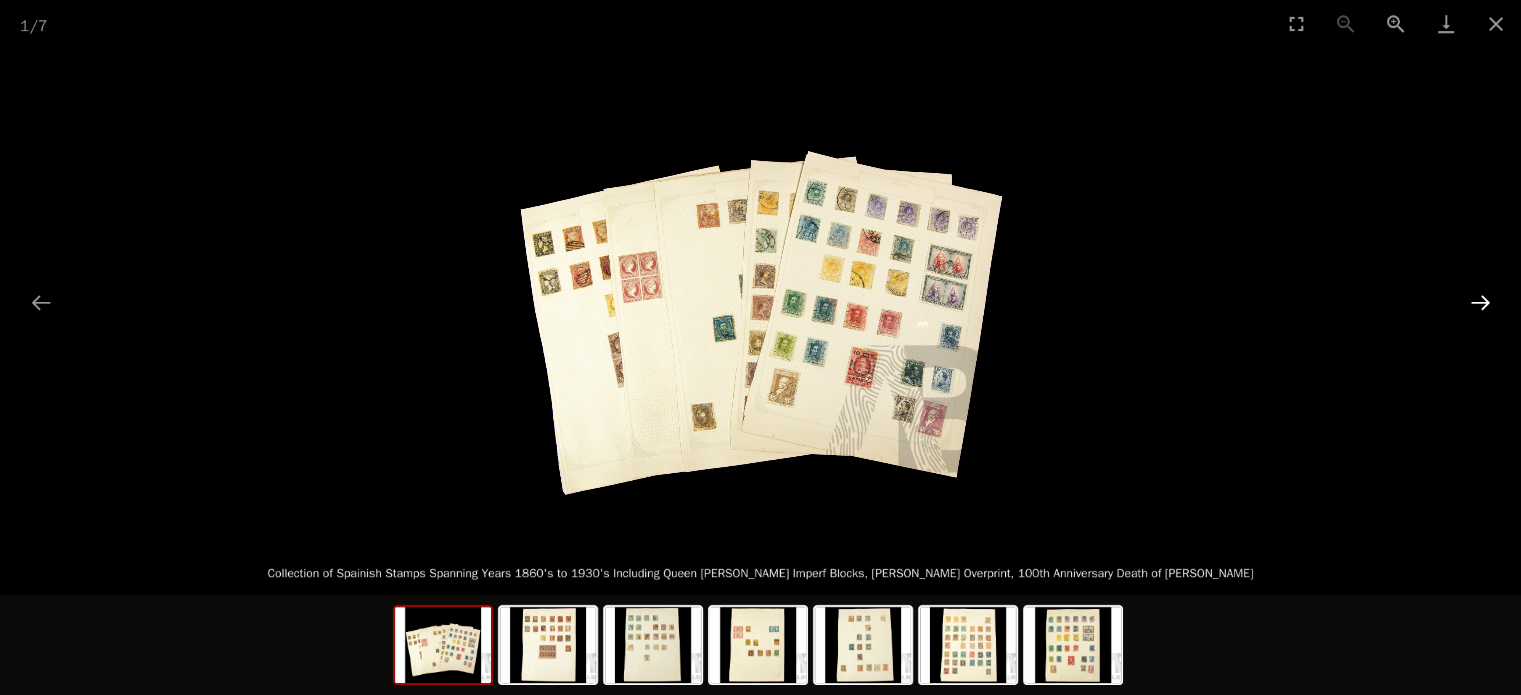click at bounding box center (1480, 302) 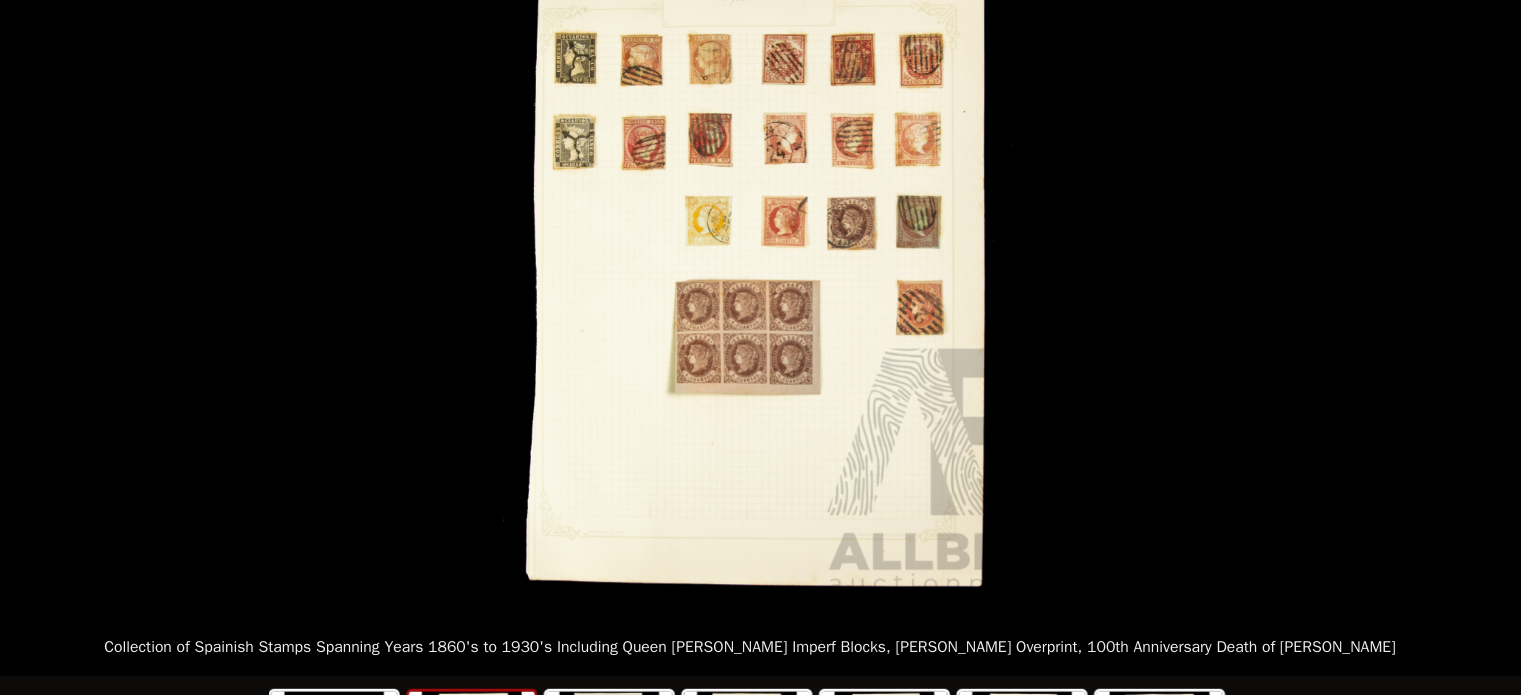 scroll, scrollTop: 0, scrollLeft: 0, axis: both 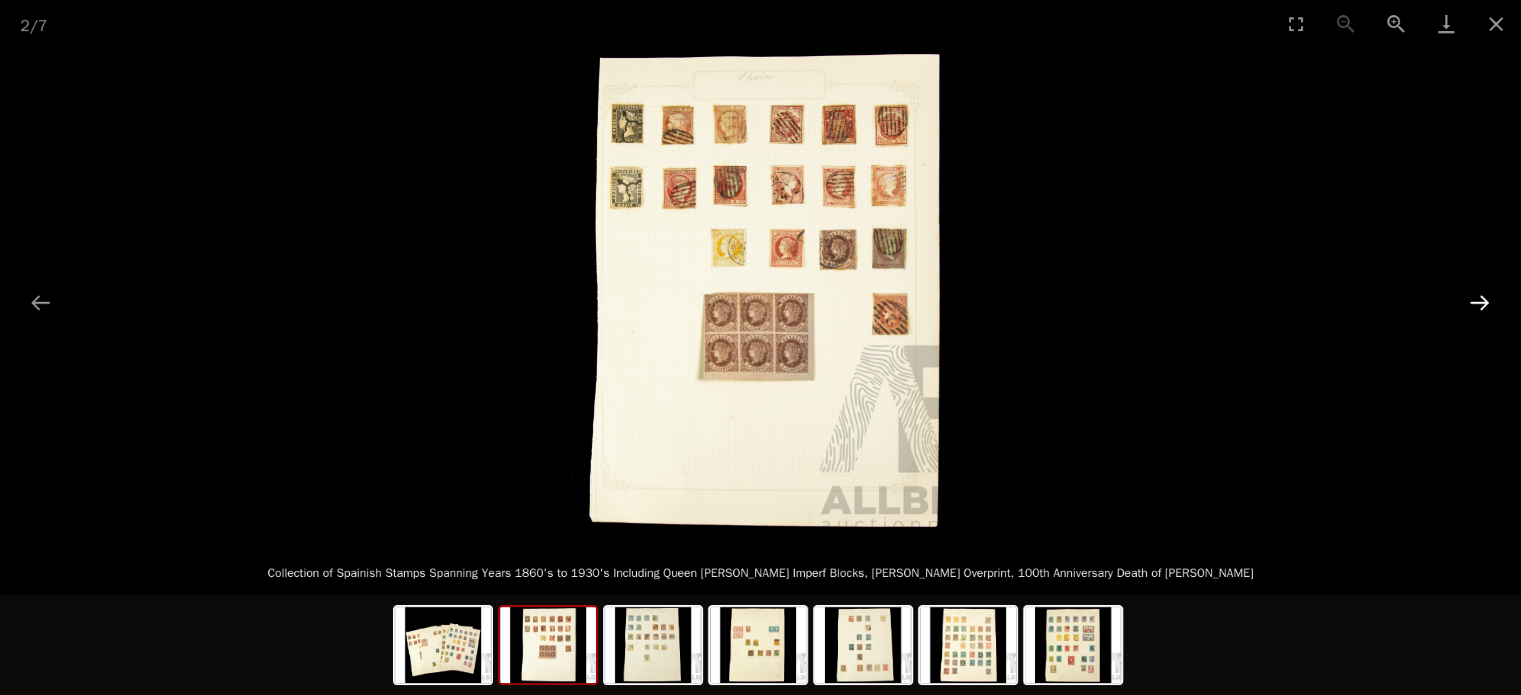click at bounding box center [1480, 302] 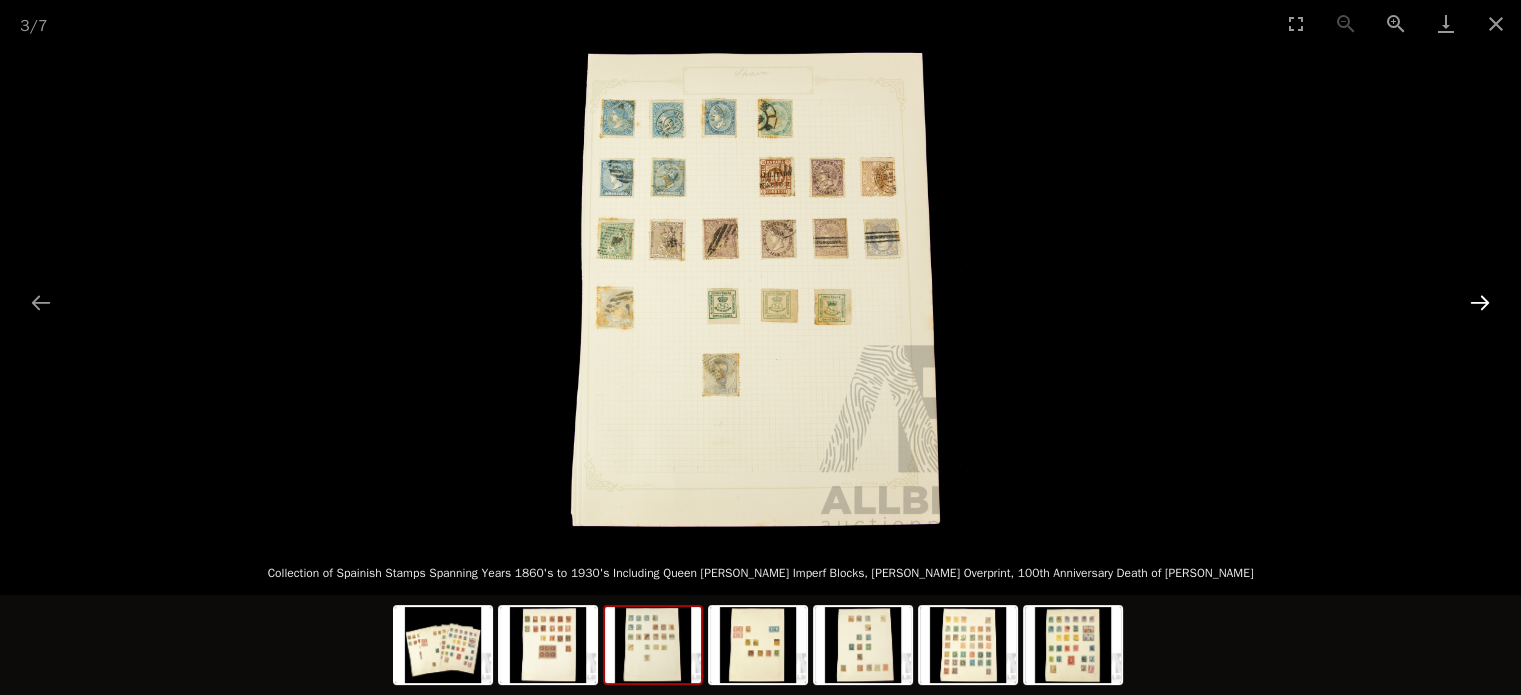 click at bounding box center [1480, 302] 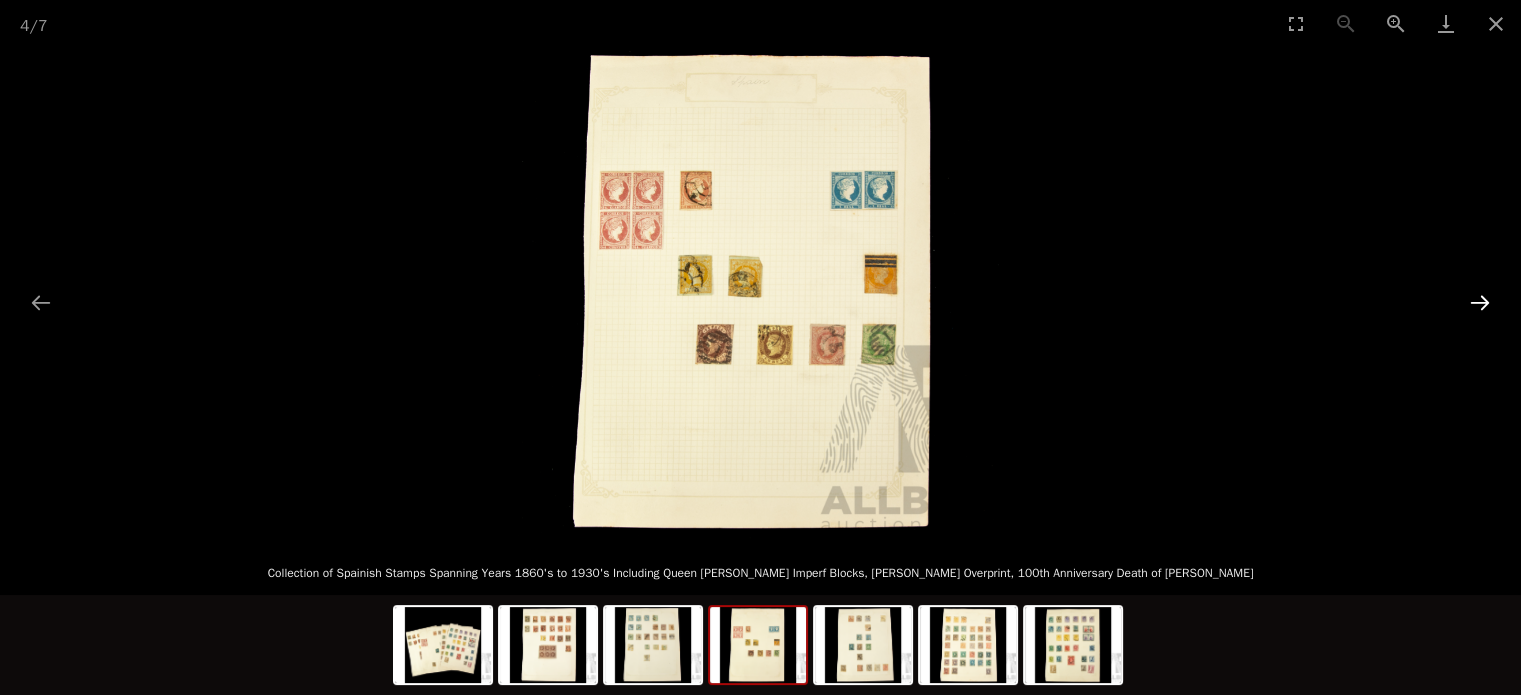 click at bounding box center [1480, 302] 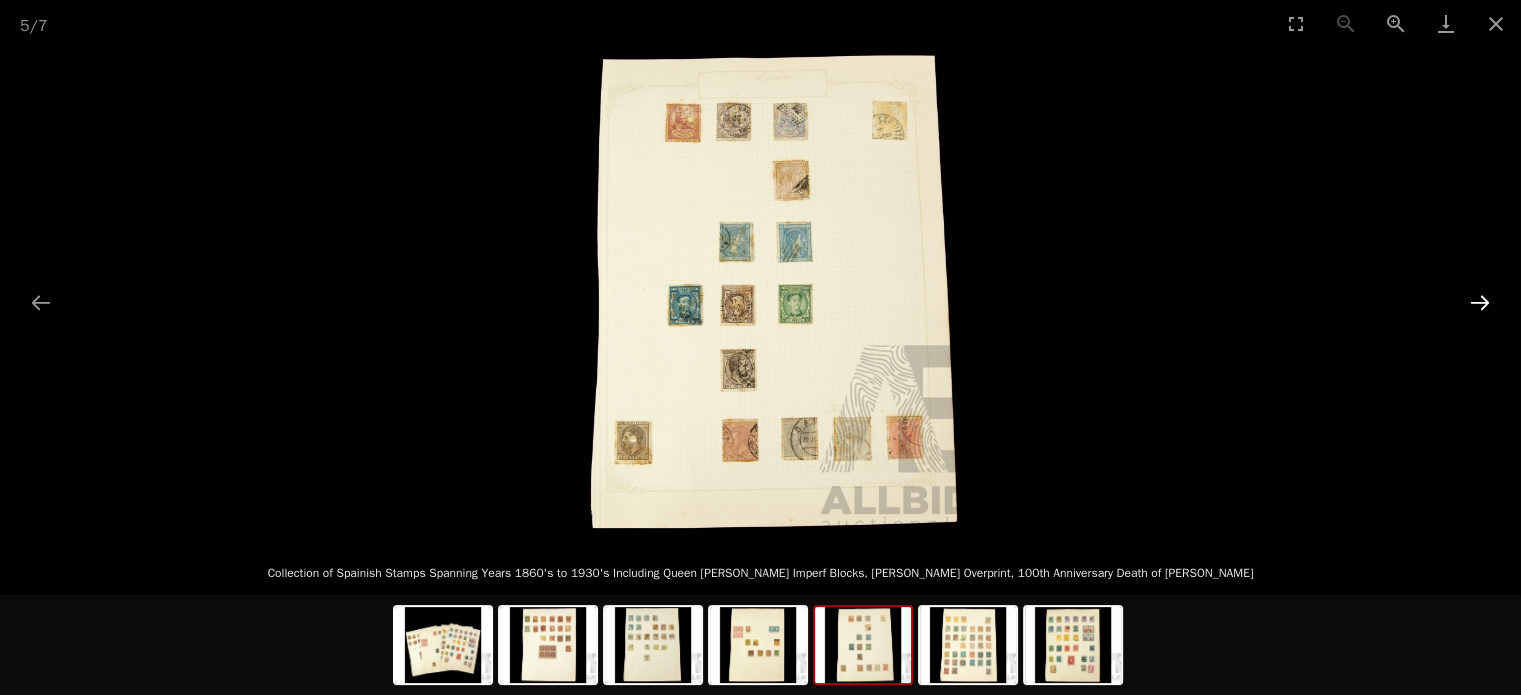 click at bounding box center [1480, 302] 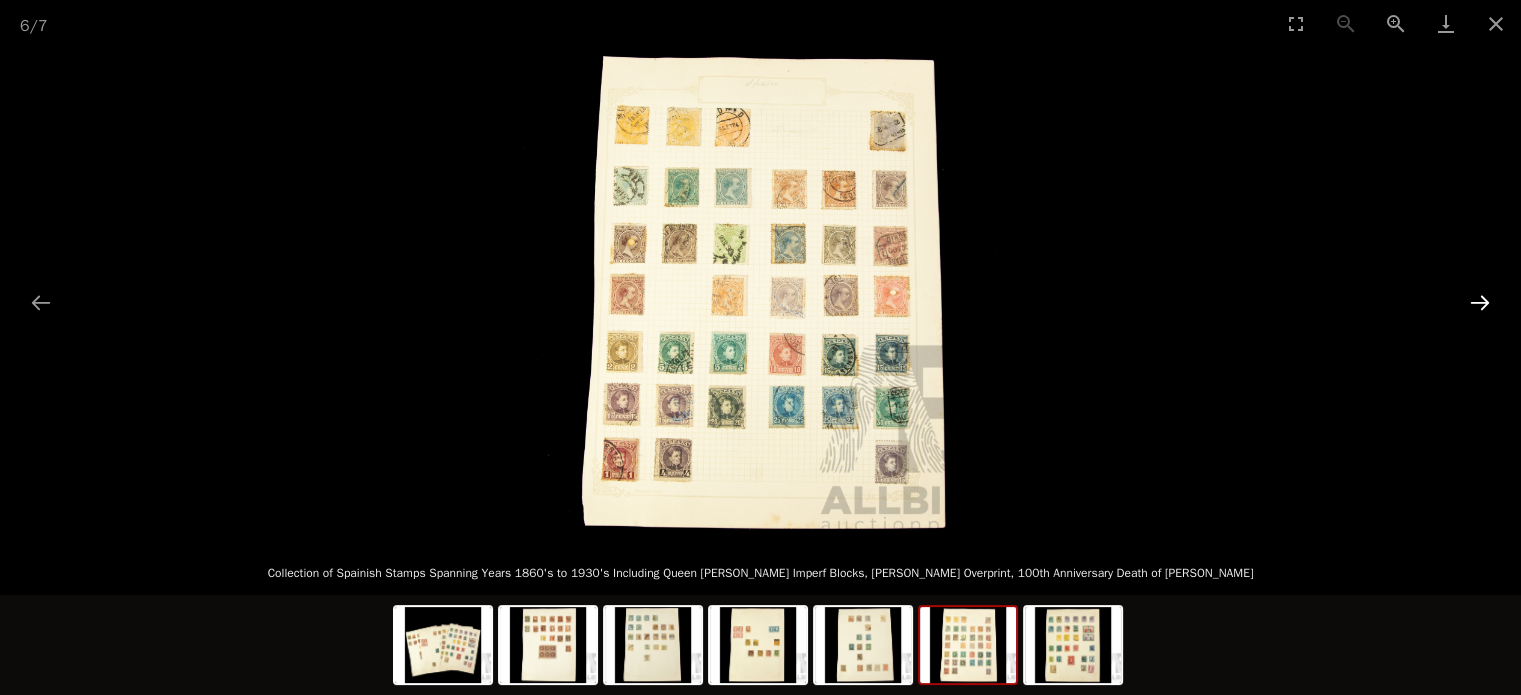 click at bounding box center [1480, 302] 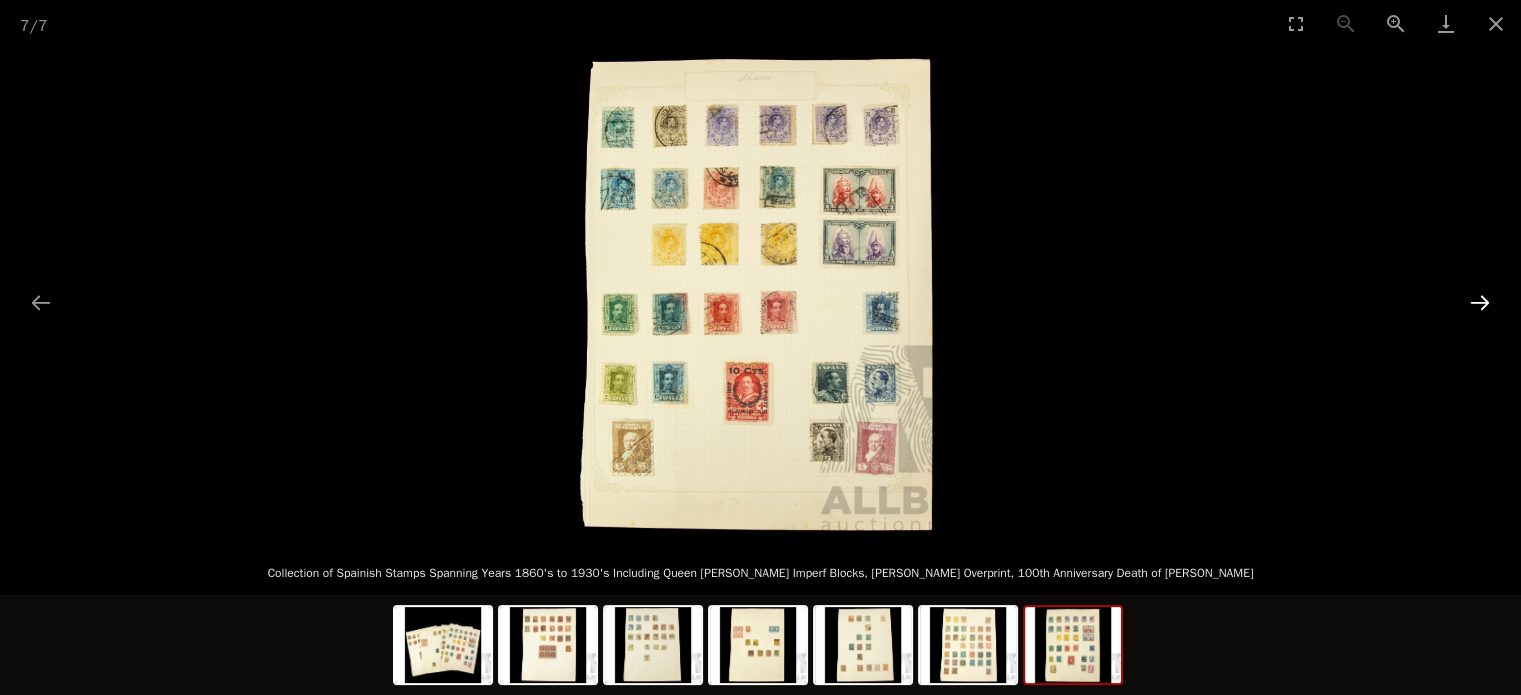 click at bounding box center [1480, 302] 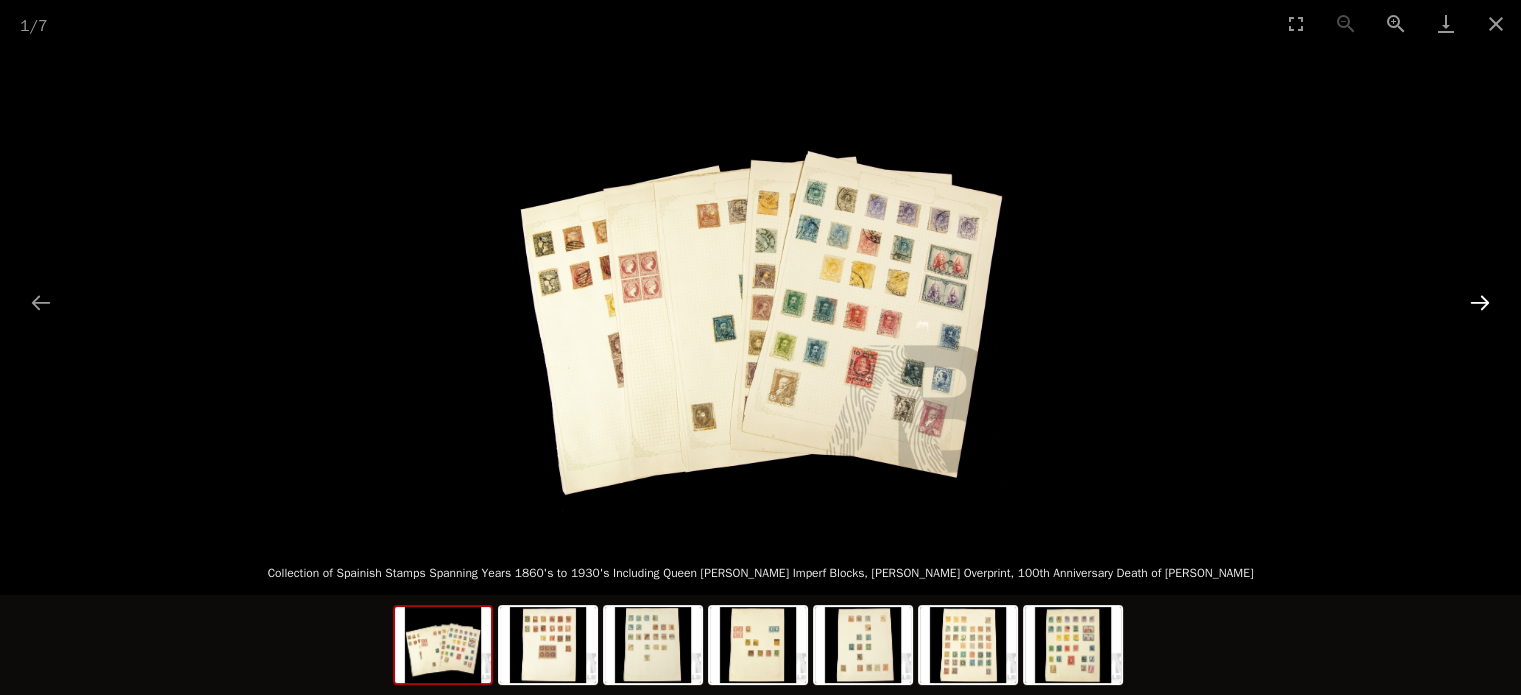 click at bounding box center (1480, 302) 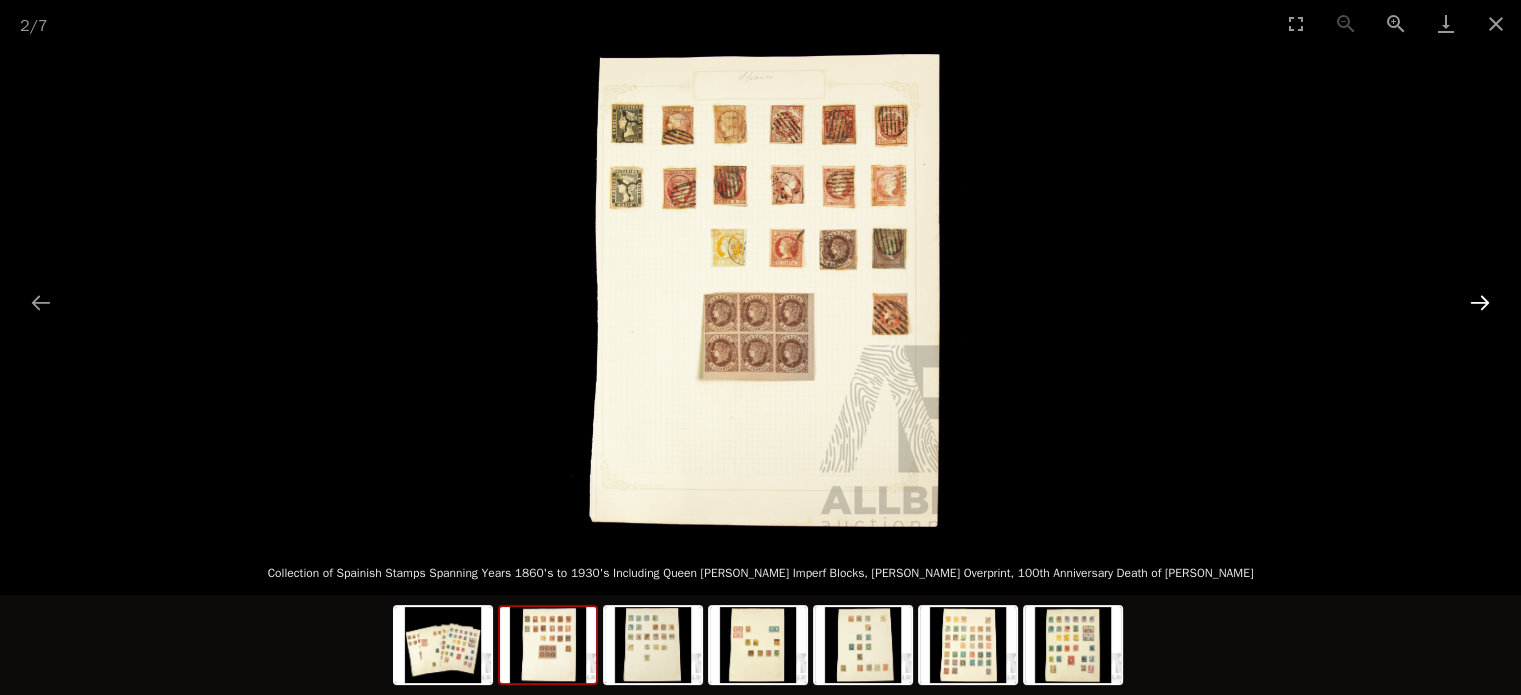 click at bounding box center (1480, 302) 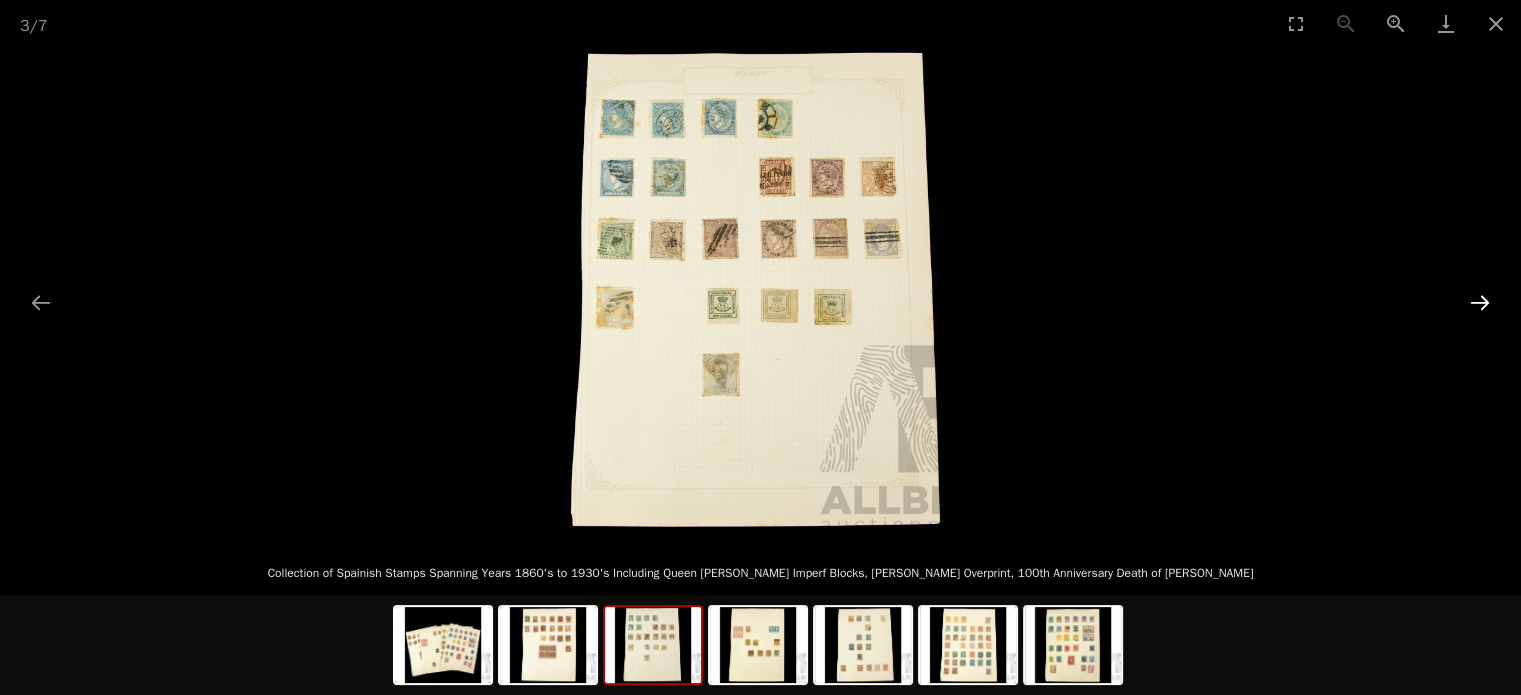 click at bounding box center (1480, 302) 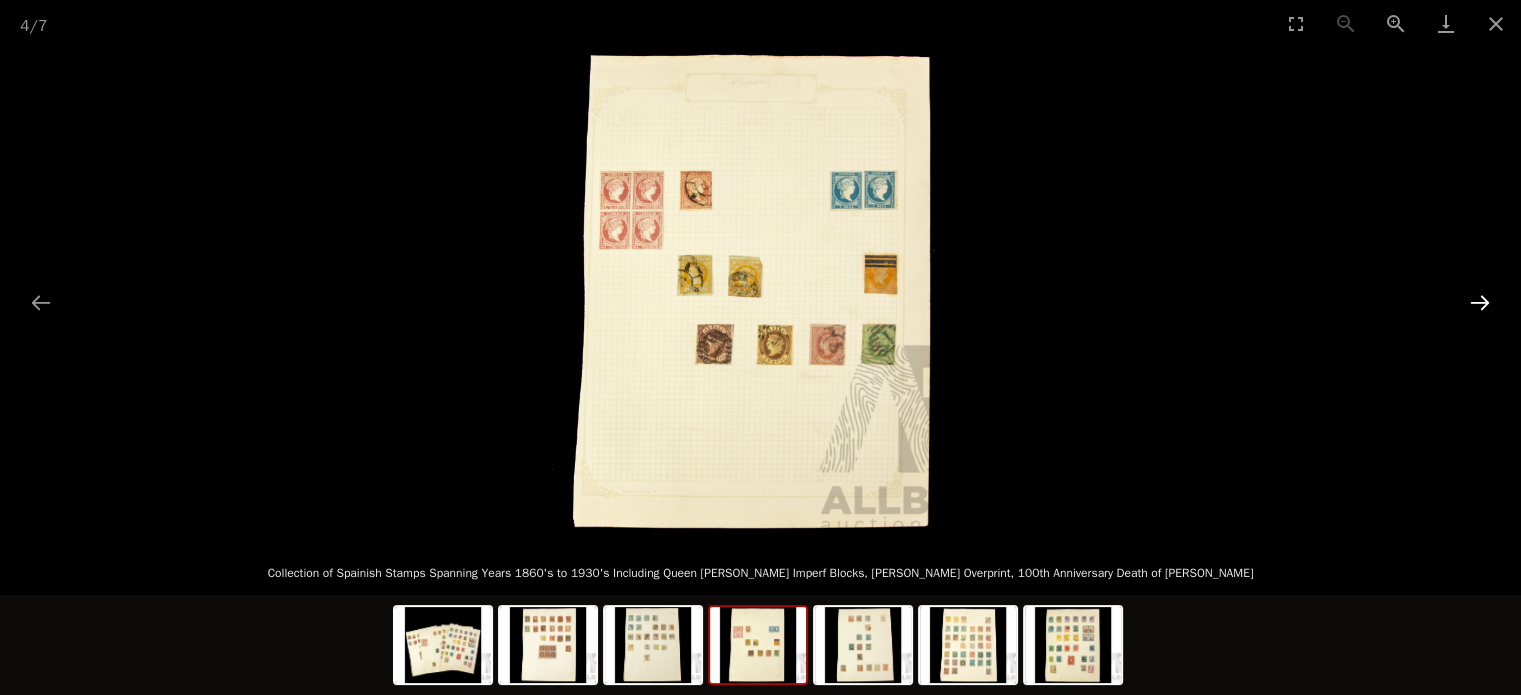 click at bounding box center [1480, 302] 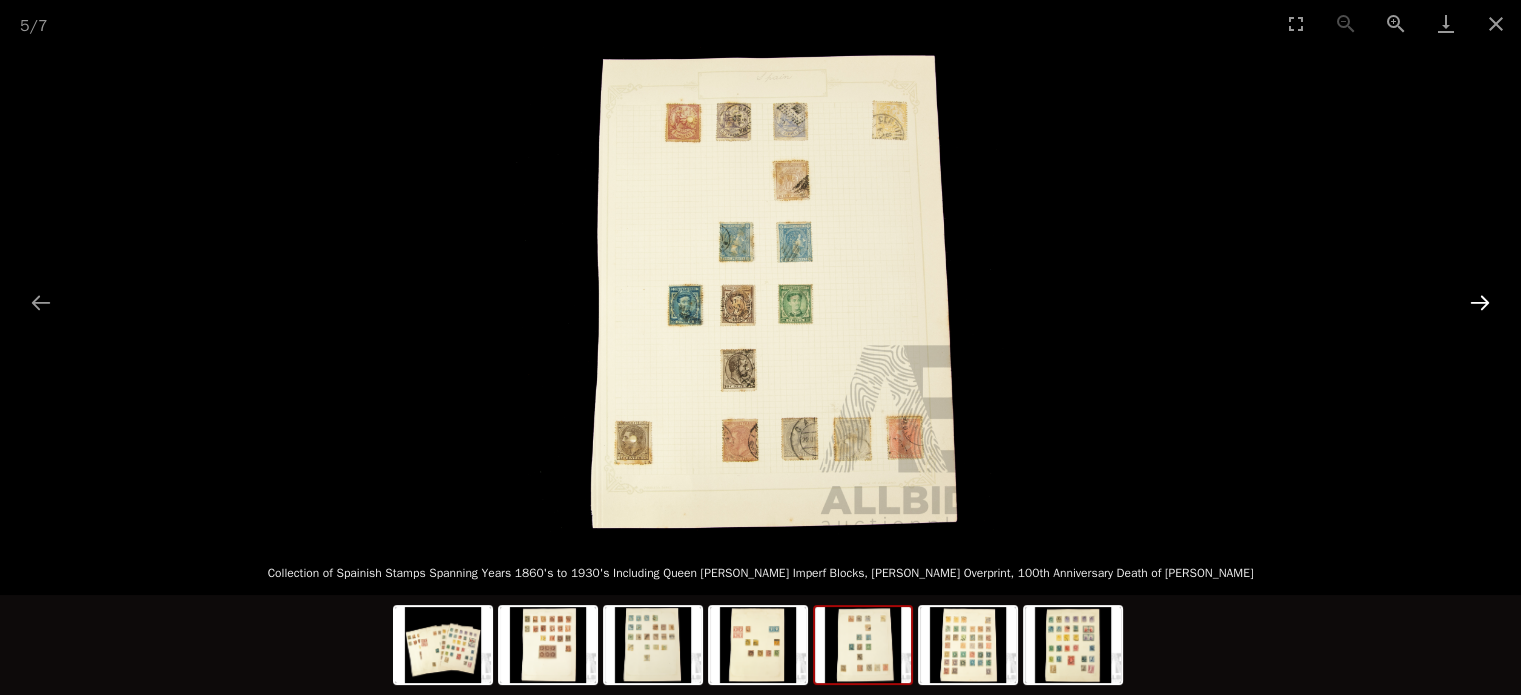 click at bounding box center (1480, 302) 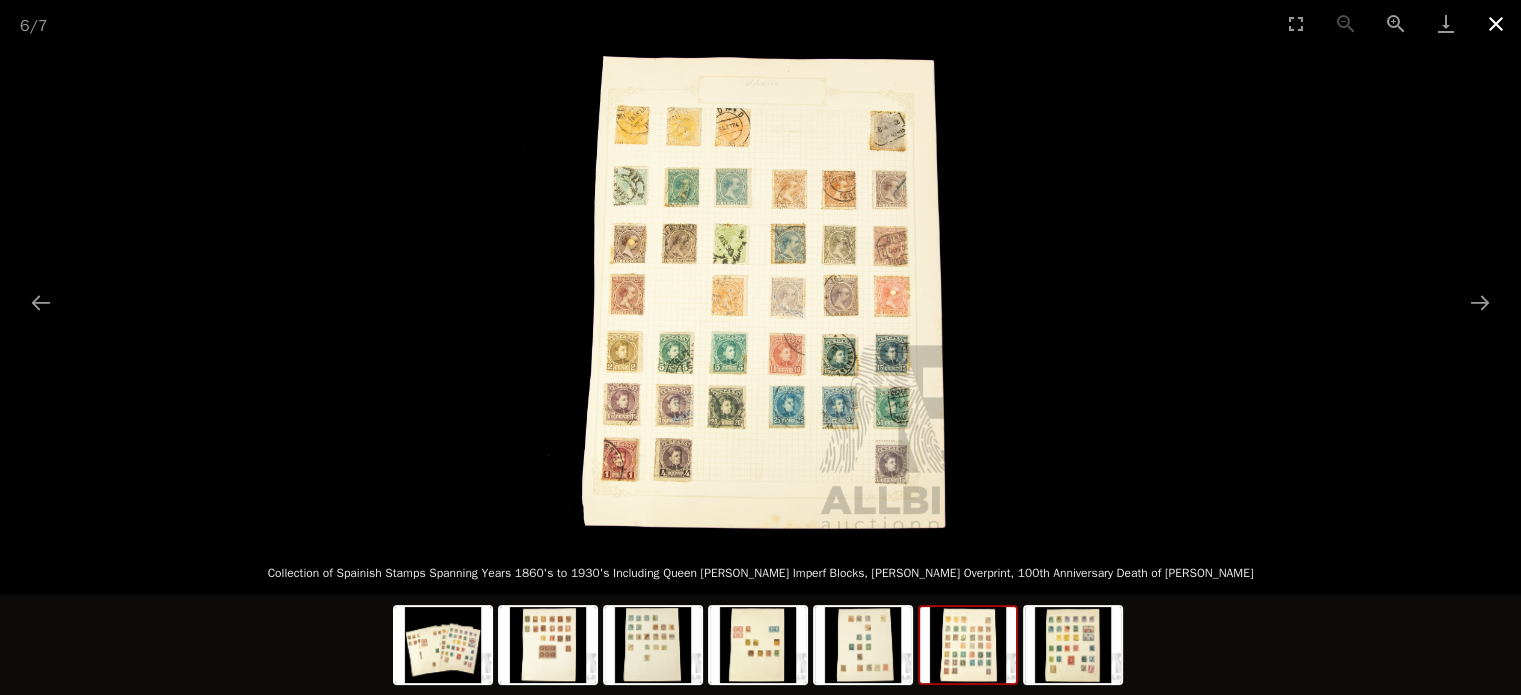 click at bounding box center [1496, 23] 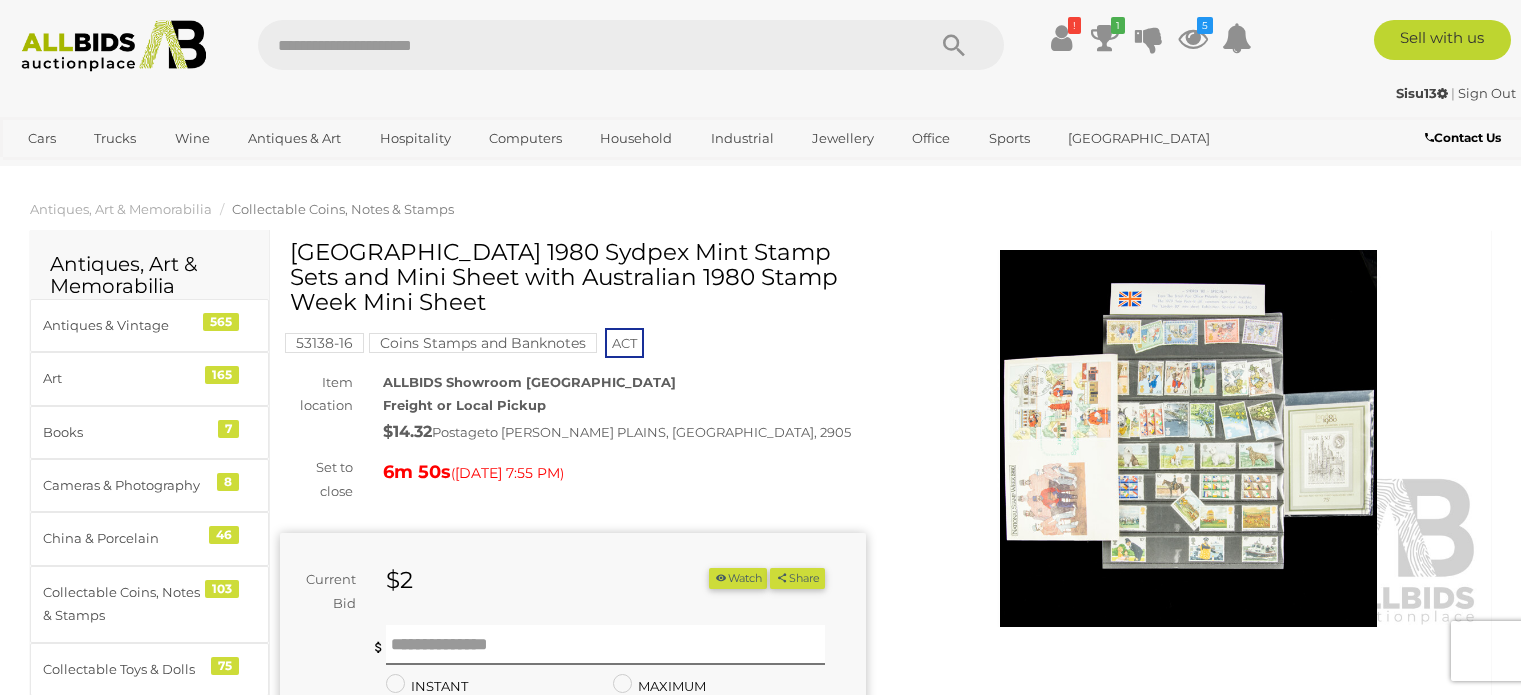 scroll, scrollTop: 0, scrollLeft: 0, axis: both 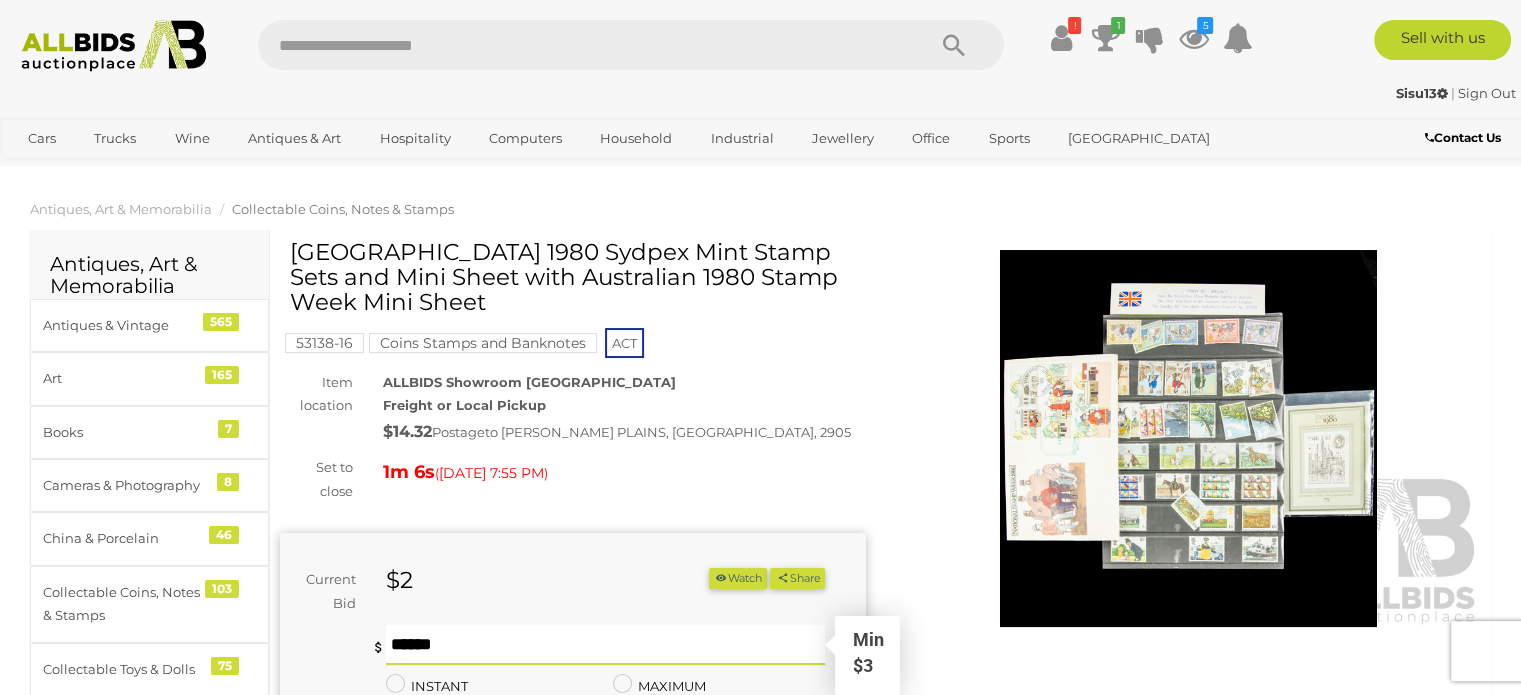 click at bounding box center [606, 645] 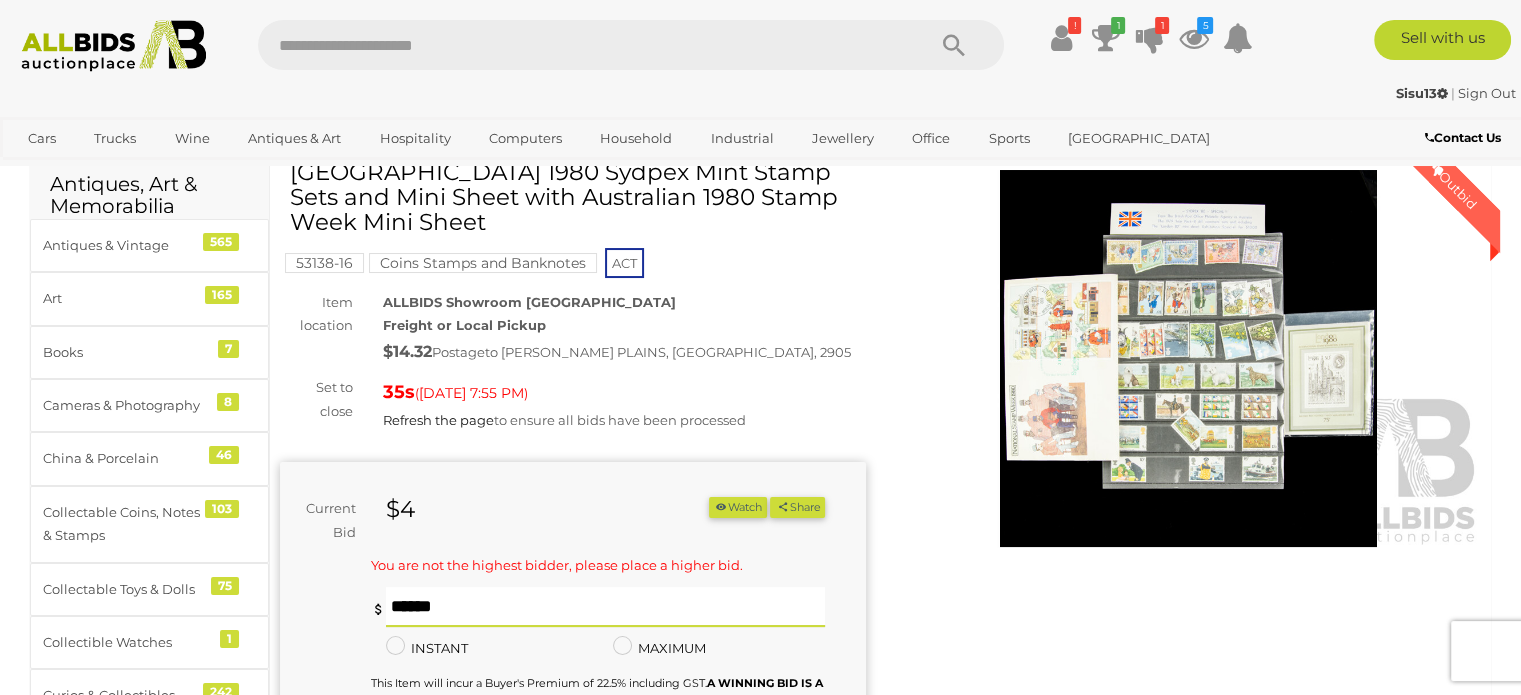 scroll, scrollTop: 120, scrollLeft: 0, axis: vertical 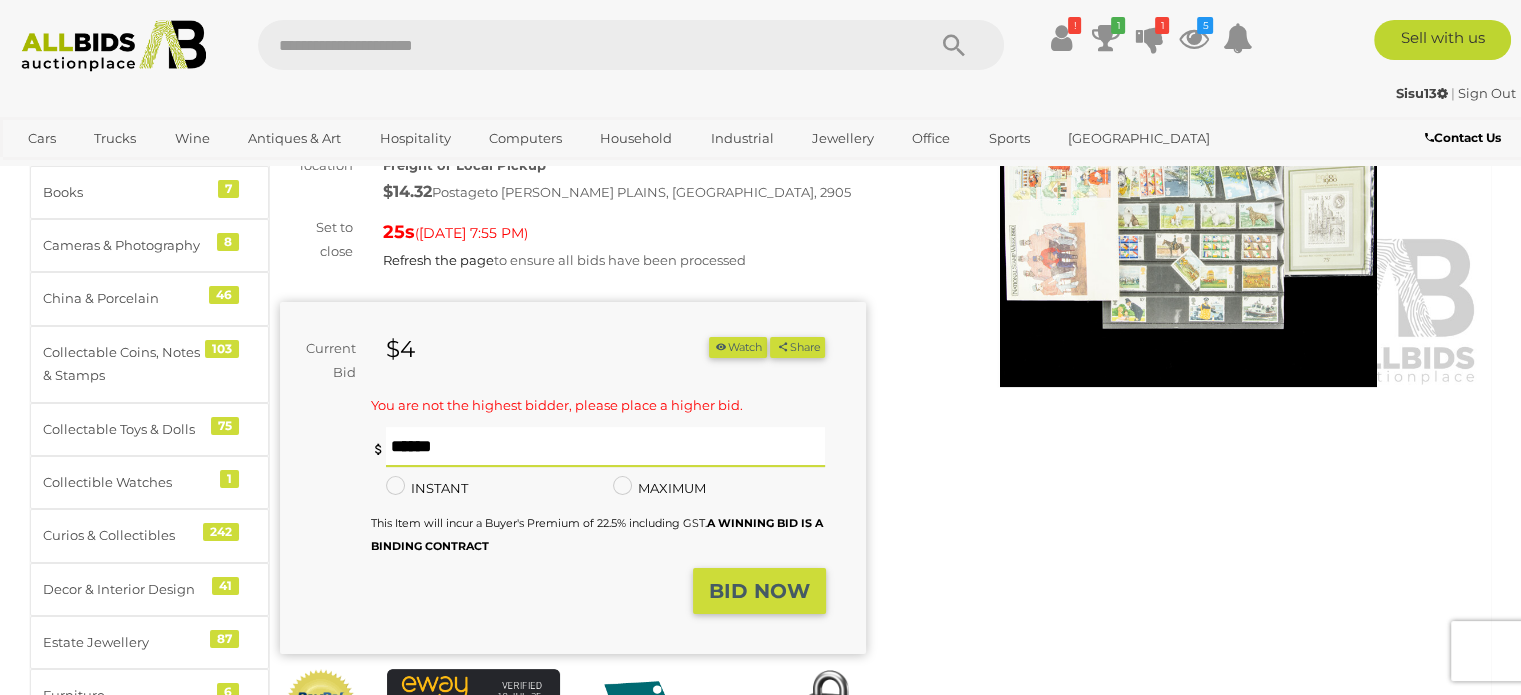 type on "*" 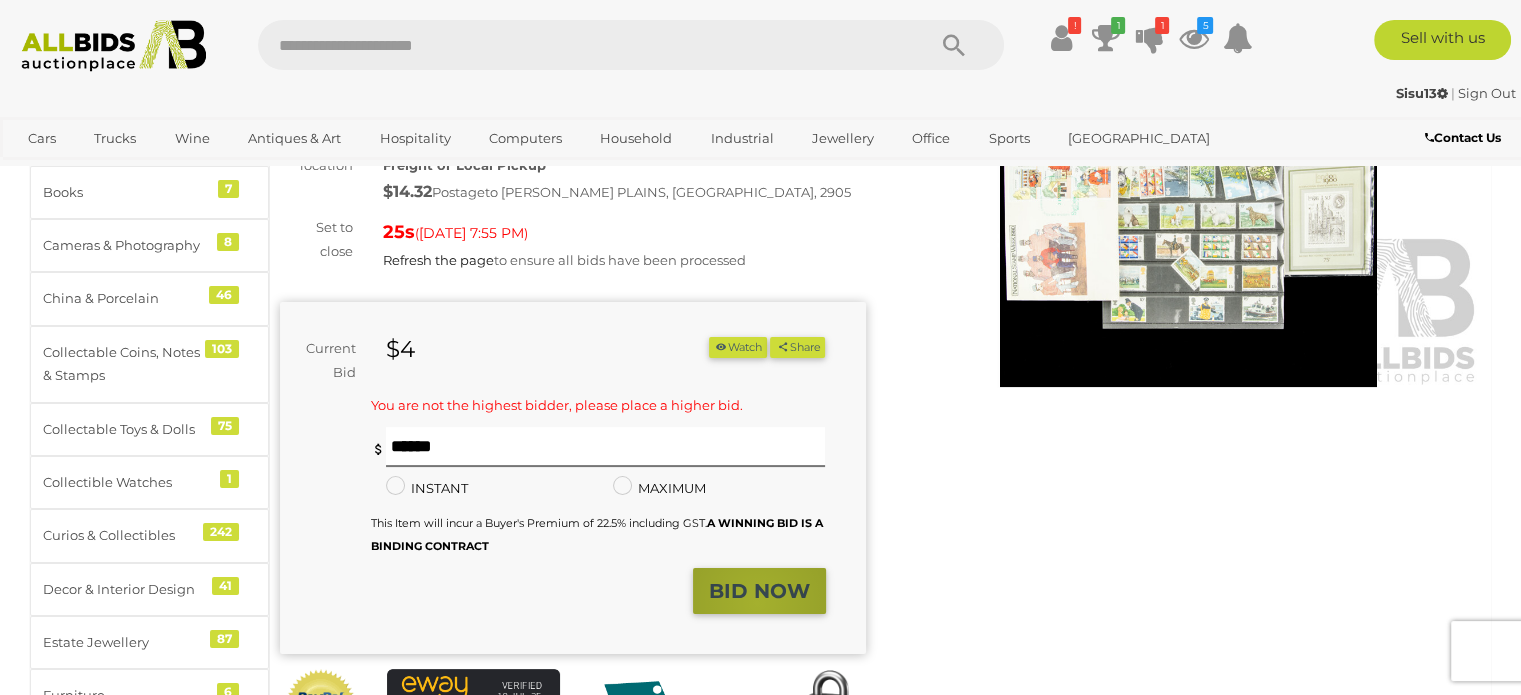 click on "BID NOW" at bounding box center [759, 591] 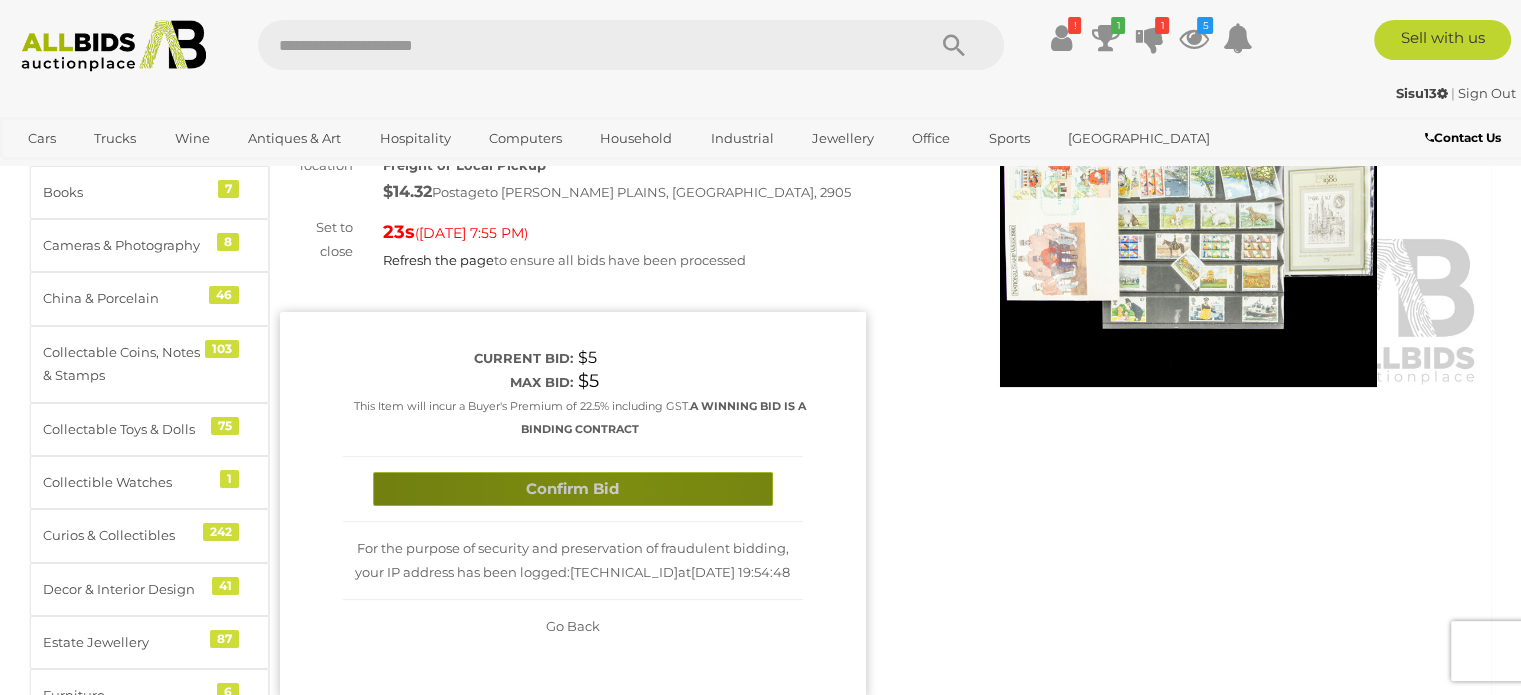 click on "Confirm Bid" at bounding box center [573, 489] 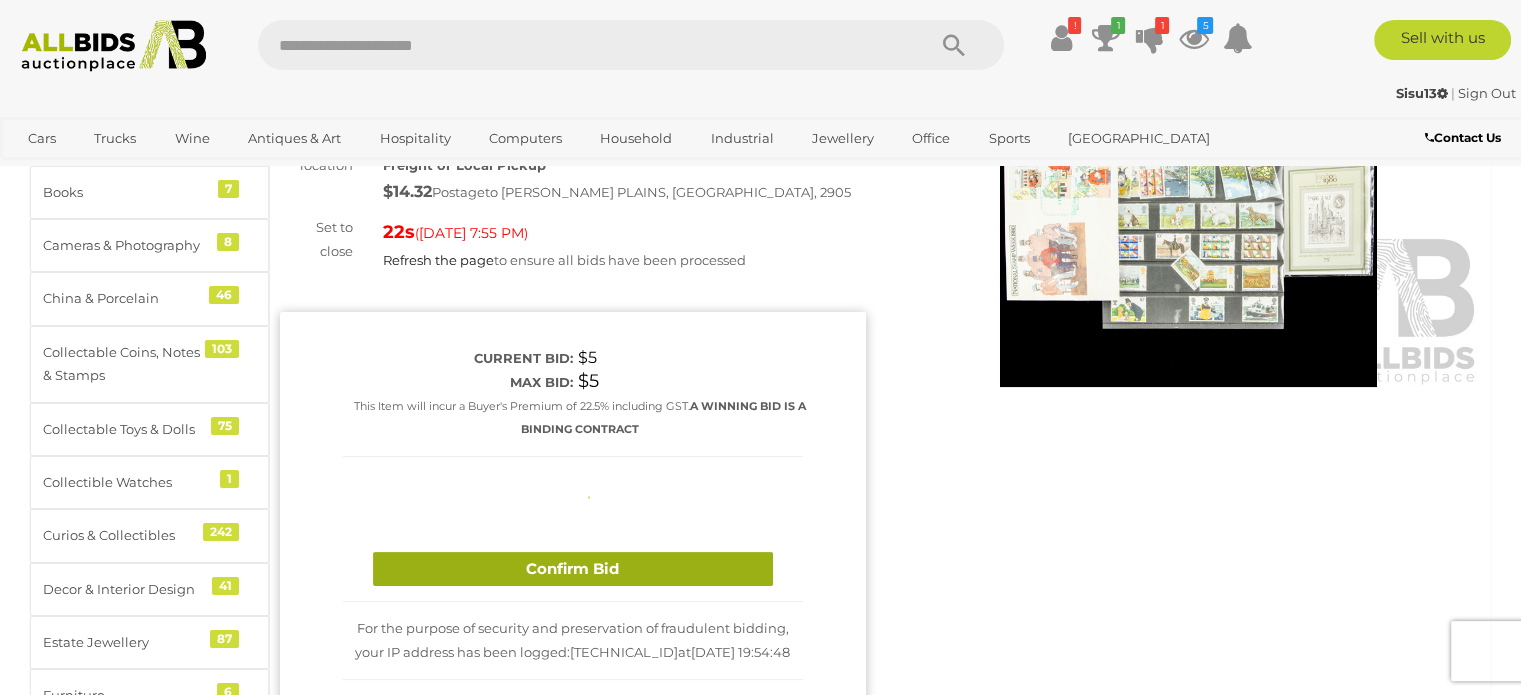 type 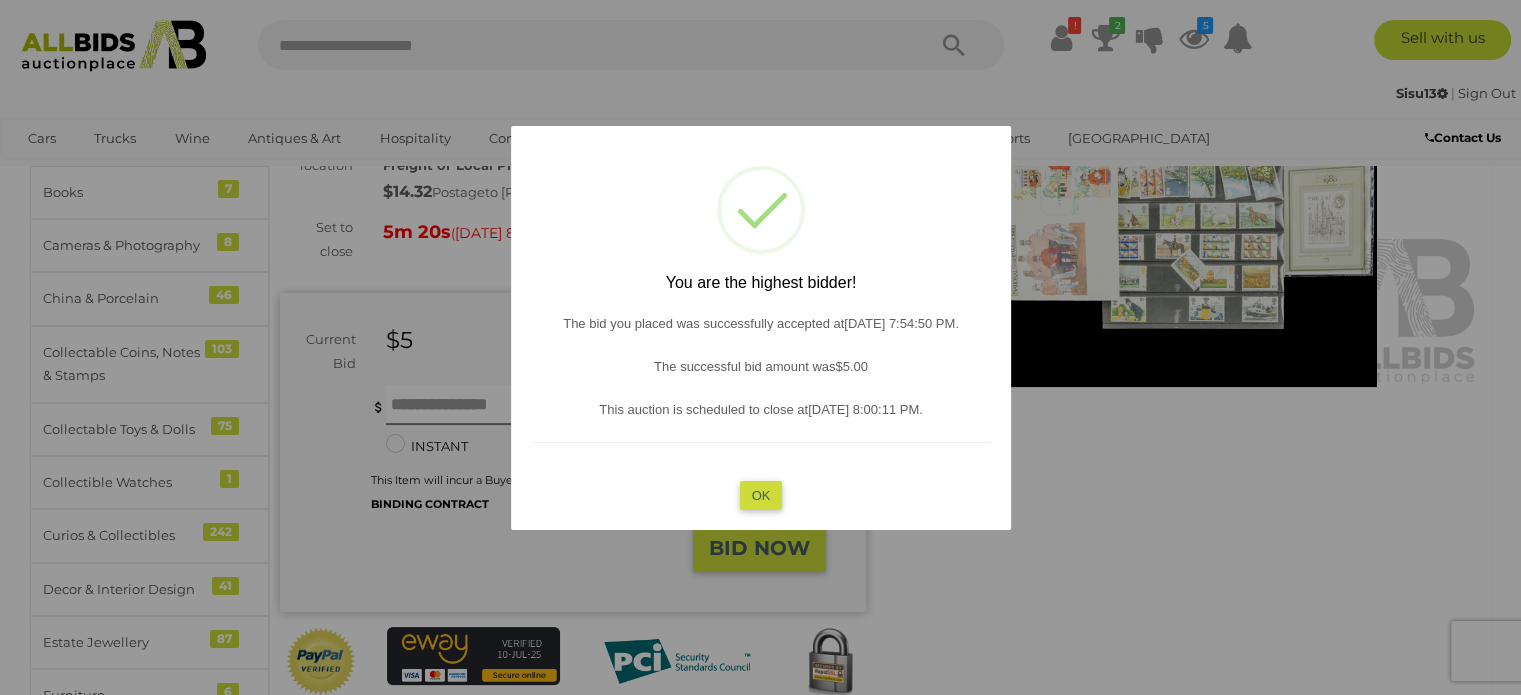 click on "OK" at bounding box center [760, 494] 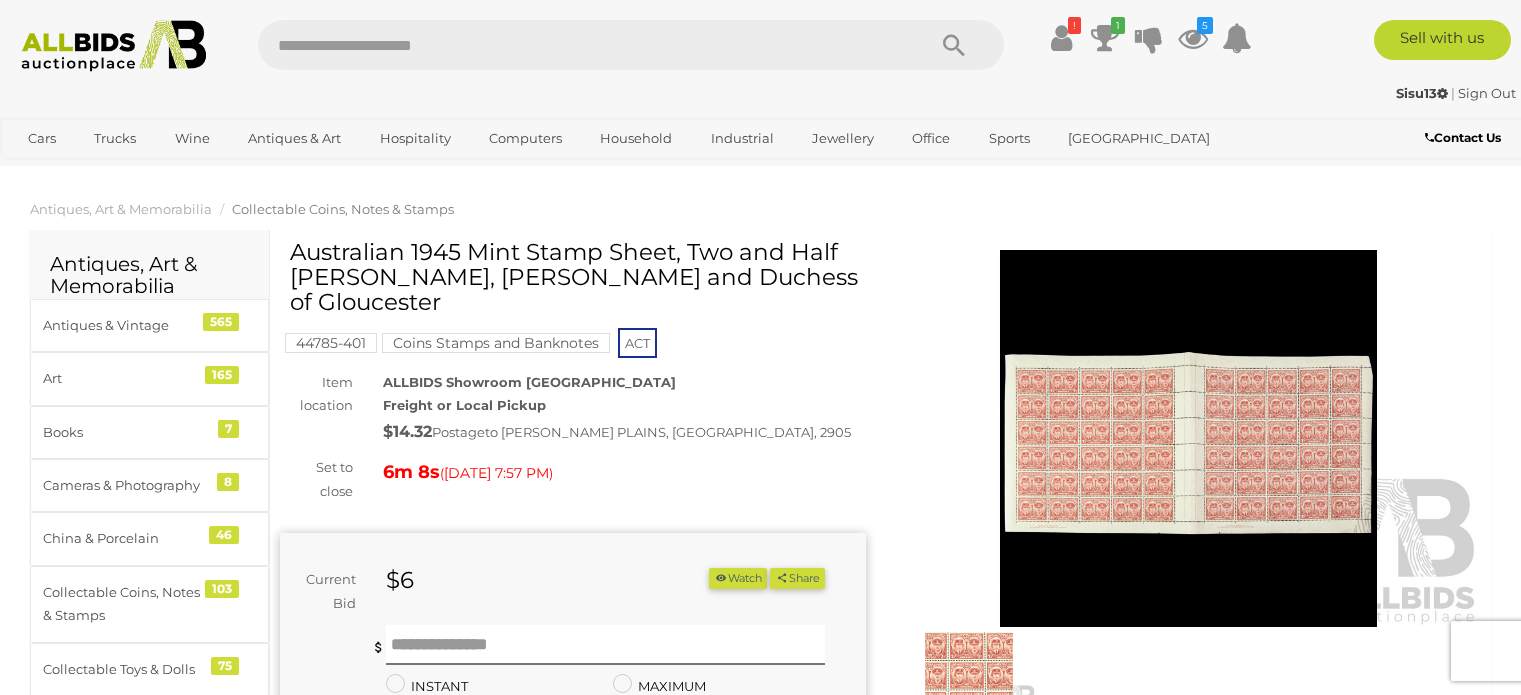 scroll, scrollTop: 0, scrollLeft: 0, axis: both 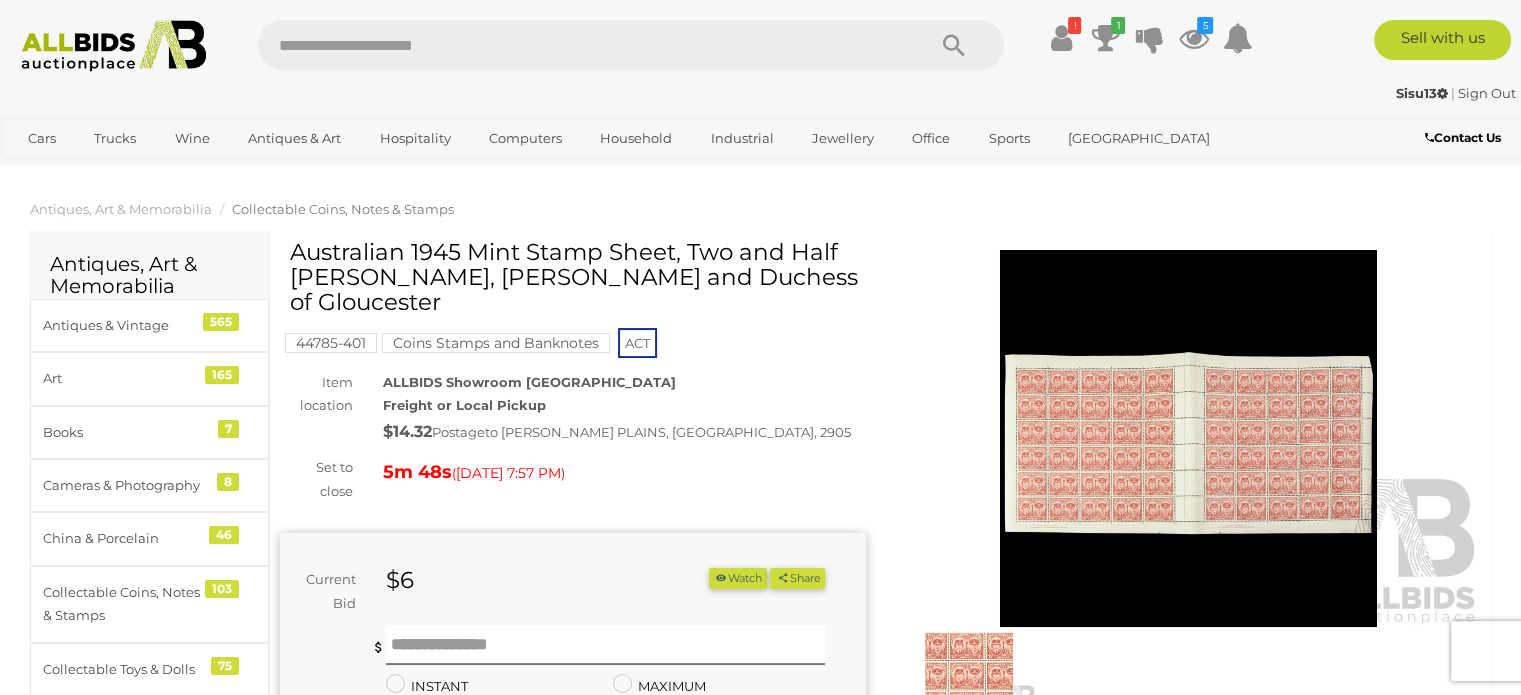 click at bounding box center [1189, 438] 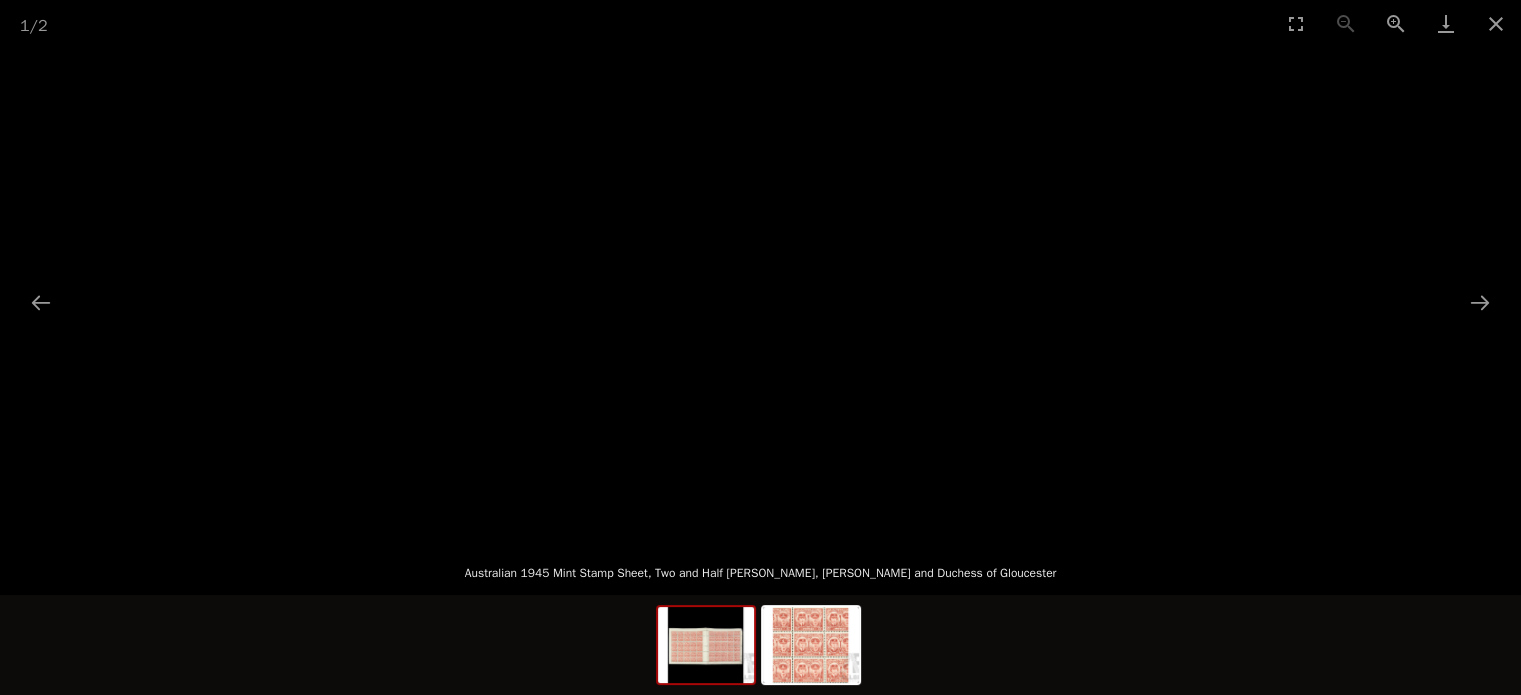 scroll, scrollTop: 60, scrollLeft: 0, axis: vertical 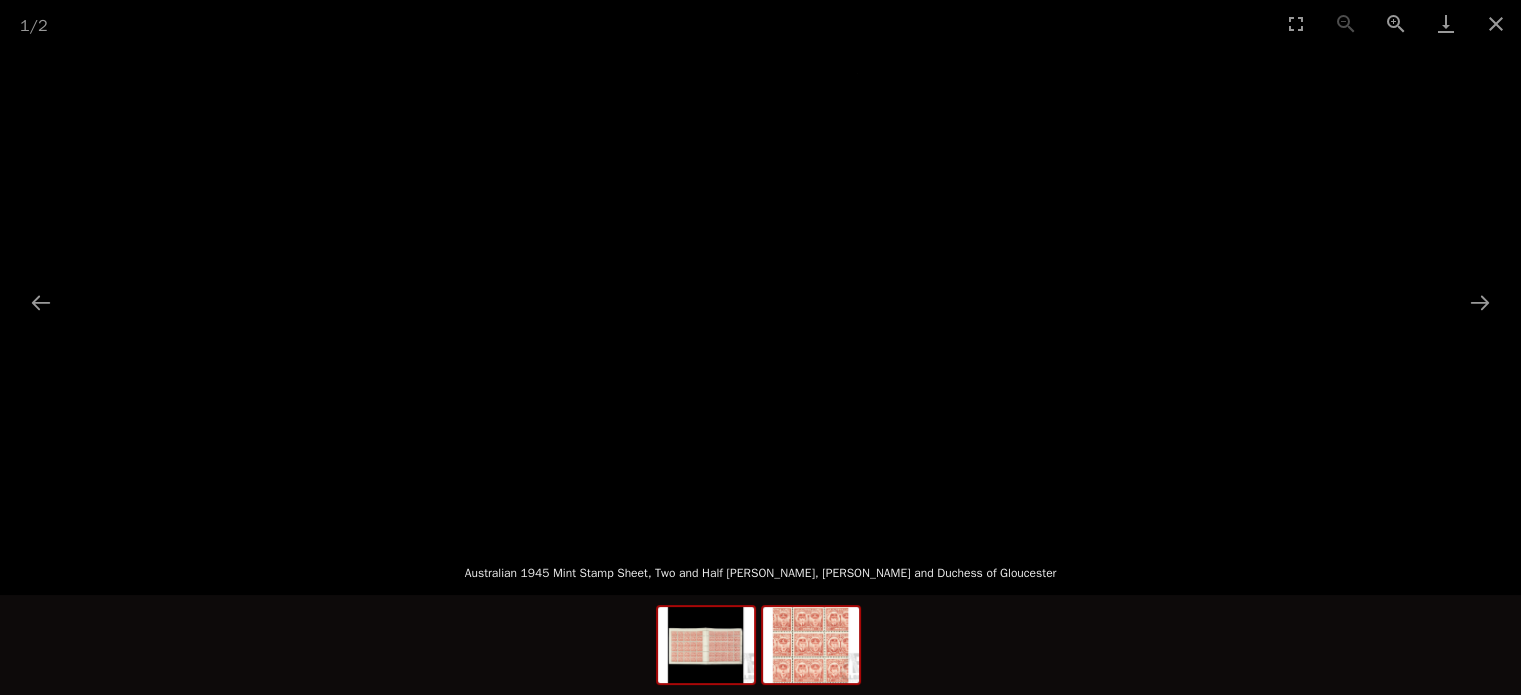 click at bounding box center [811, 645] 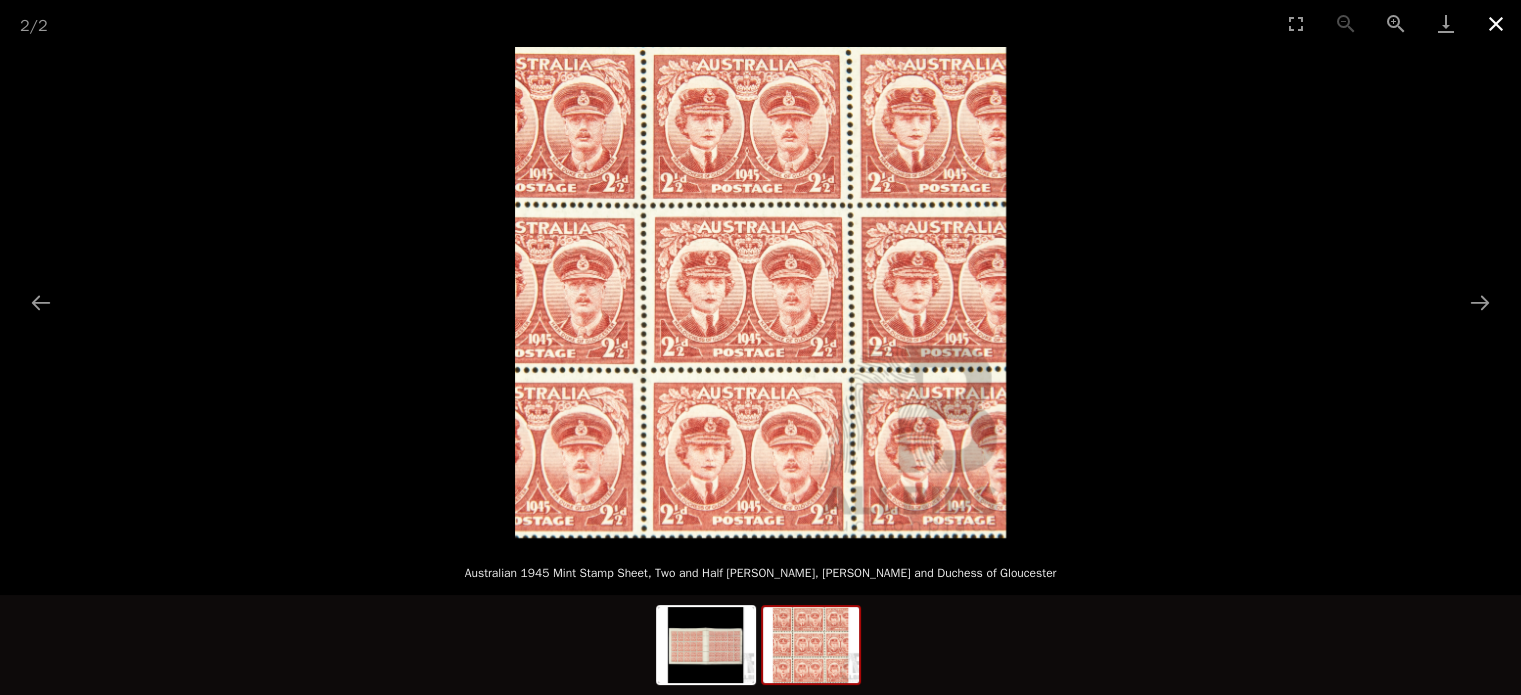 click at bounding box center [1496, 23] 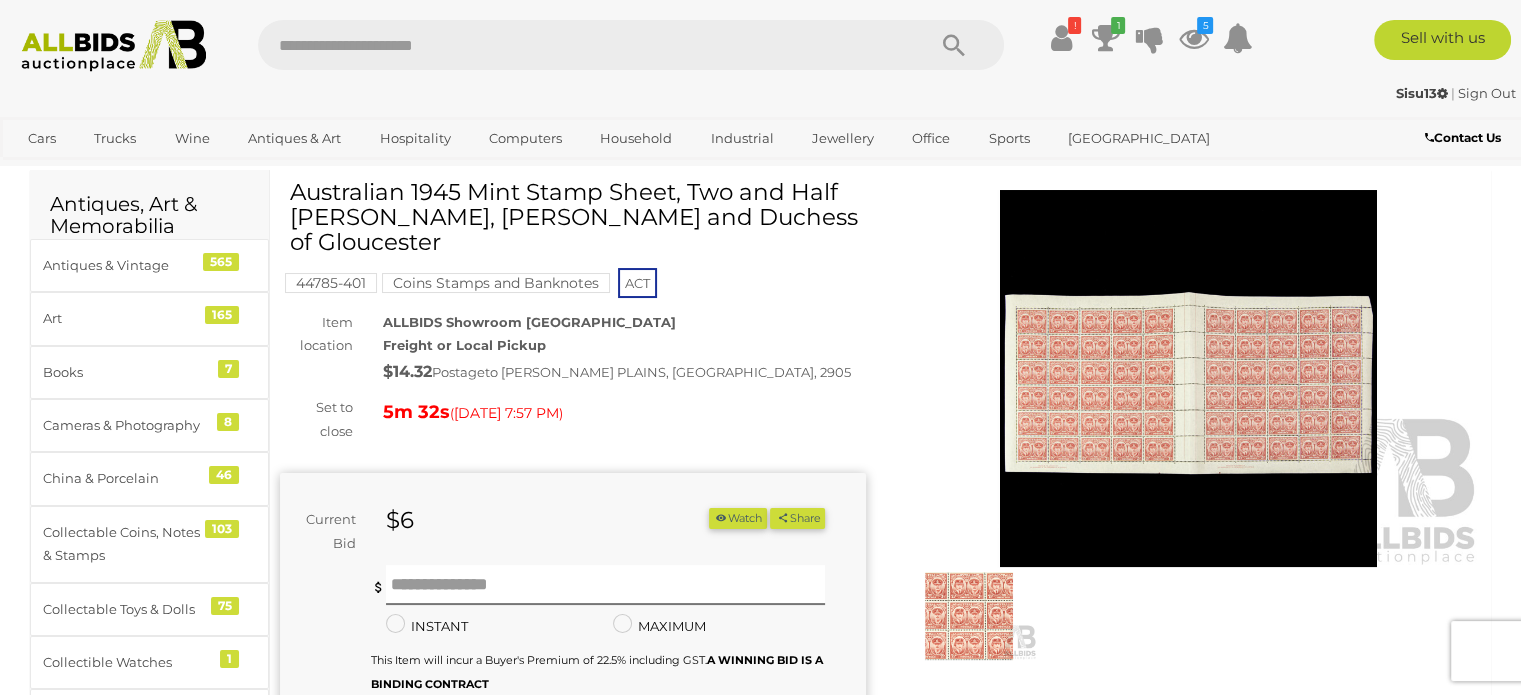 scroll, scrollTop: 0, scrollLeft: 0, axis: both 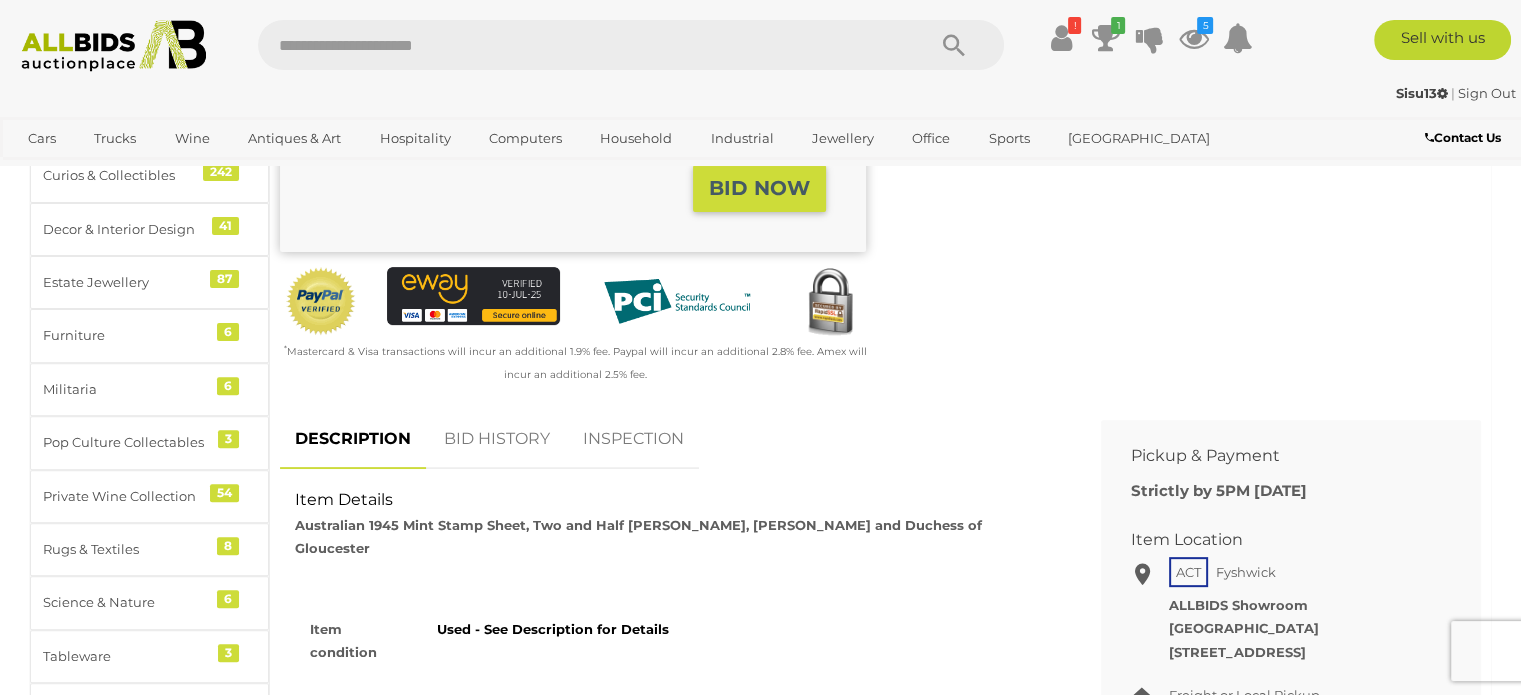 click on "BID HISTORY" at bounding box center [497, 439] 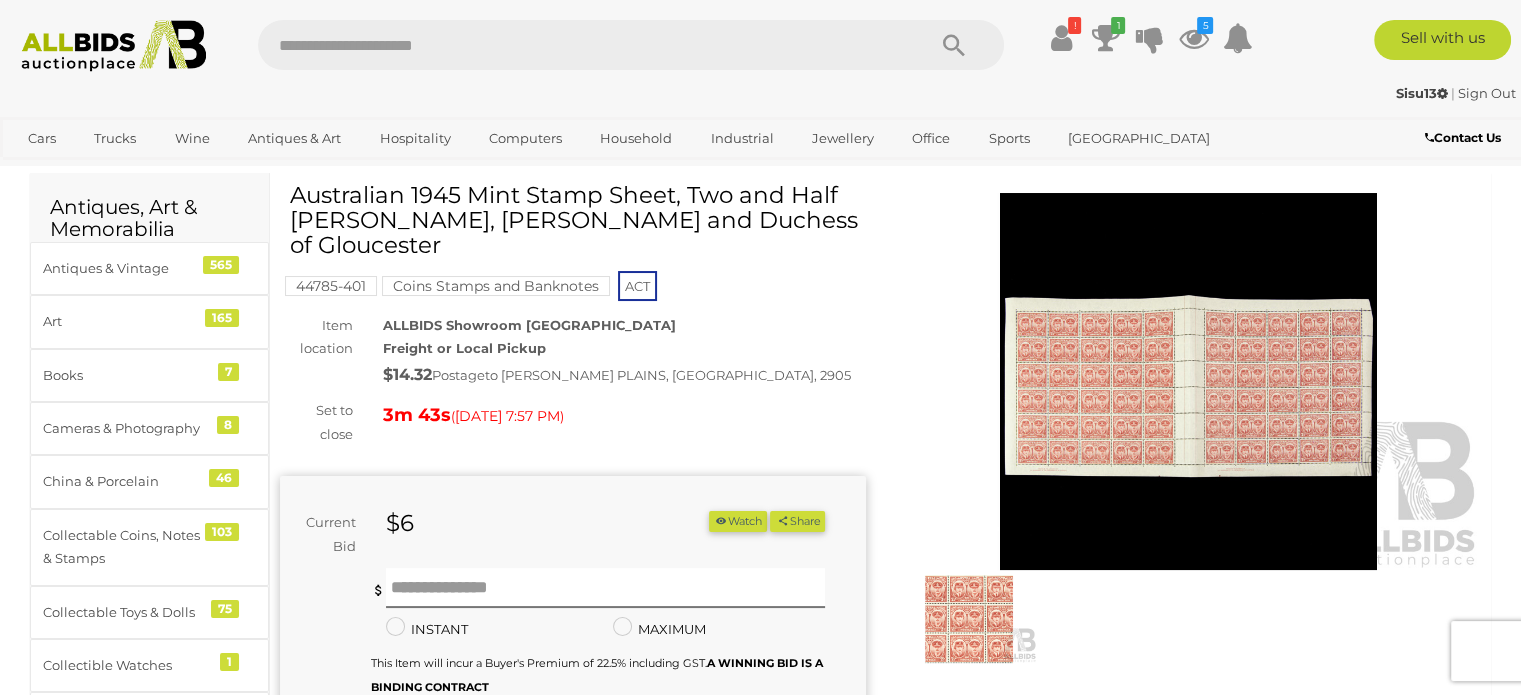 scroll, scrollTop: 0, scrollLeft: 0, axis: both 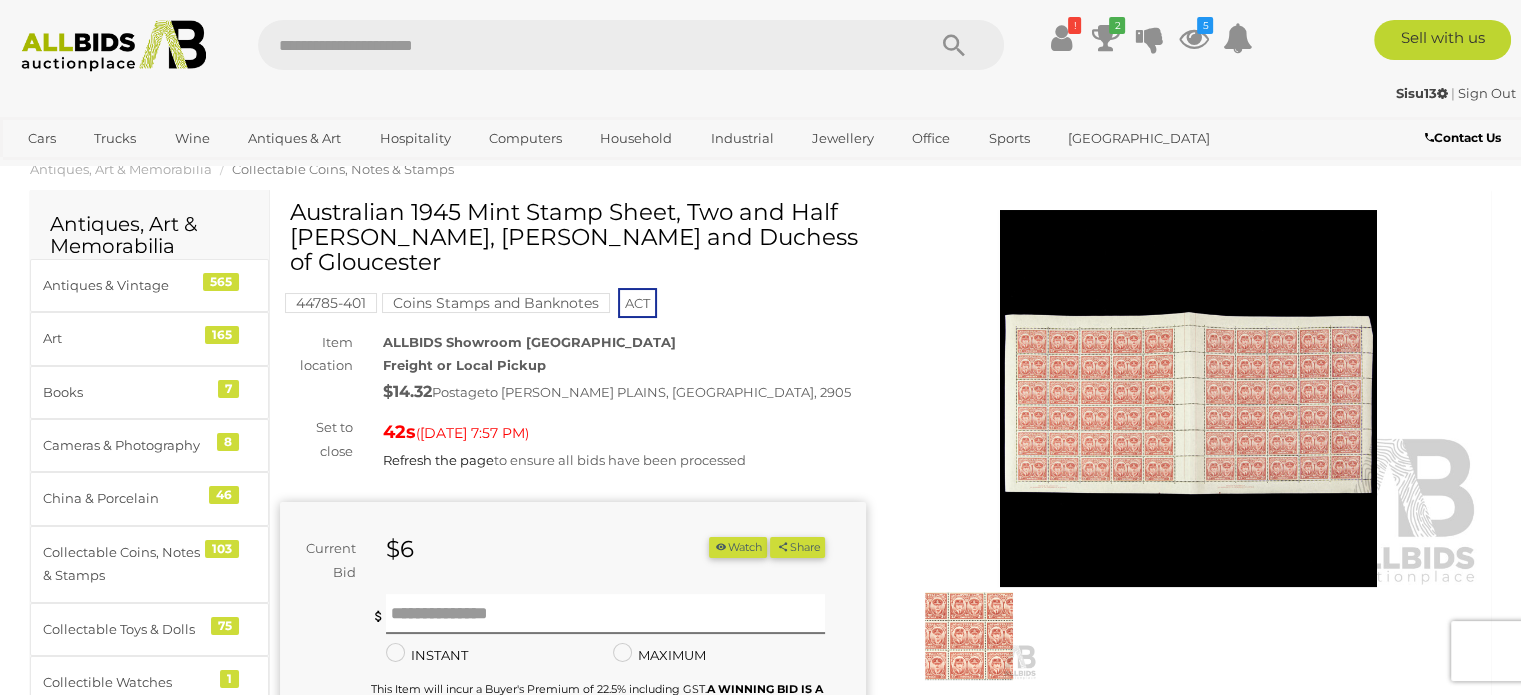 drag, startPoint x: 409, startPoint y: 211, endPoint x: 756, endPoint y: 241, distance: 348.2944 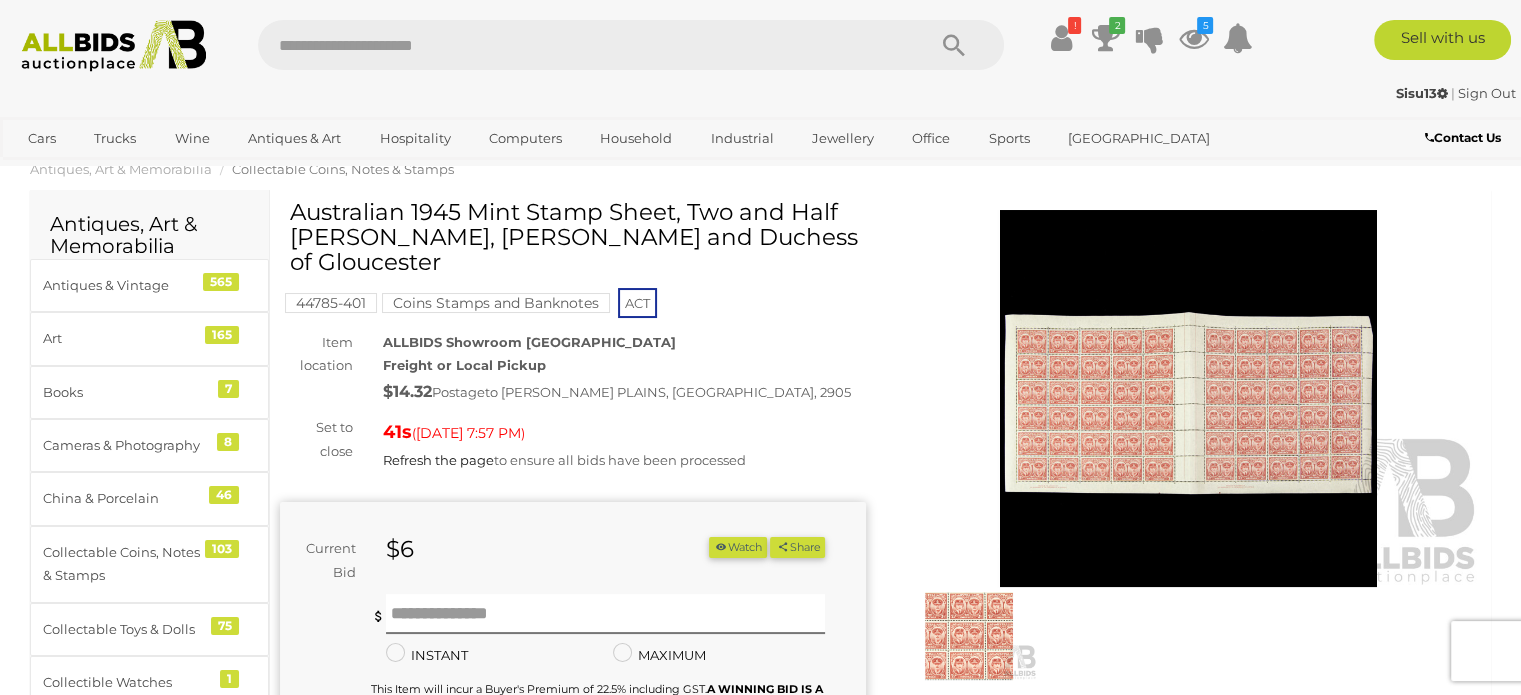 copy on "1945 Mint Stamp Sheet, Two and Half Penny, Duke and Duchess of Gloucester" 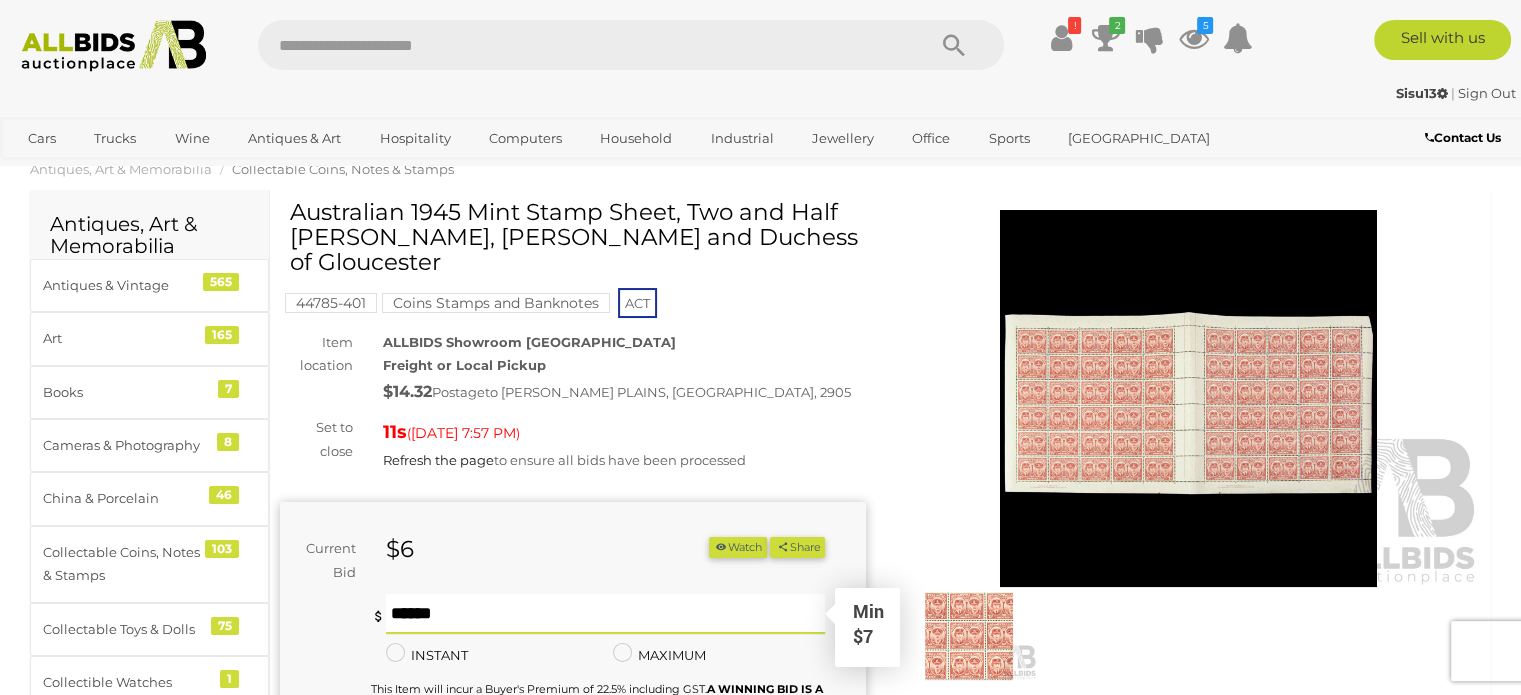 click at bounding box center [606, 614] 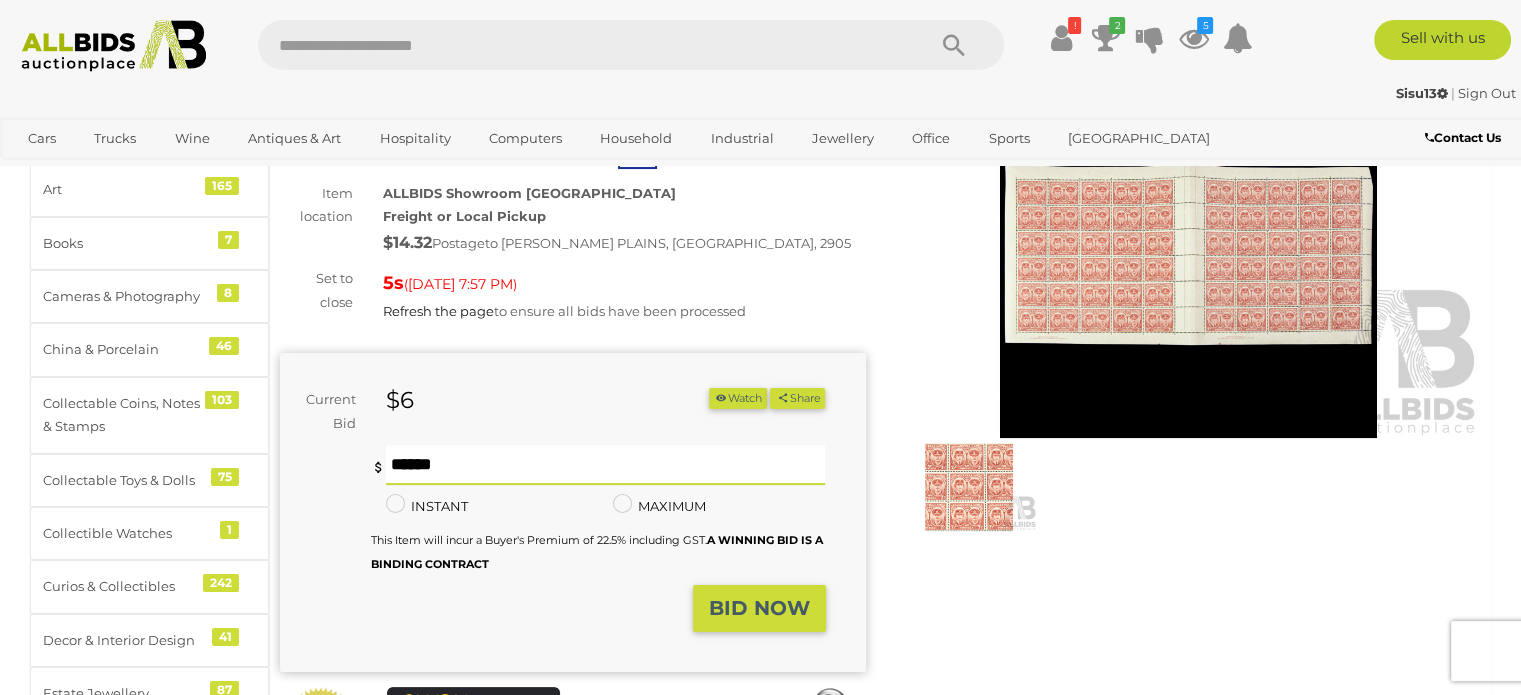 scroll, scrollTop: 200, scrollLeft: 0, axis: vertical 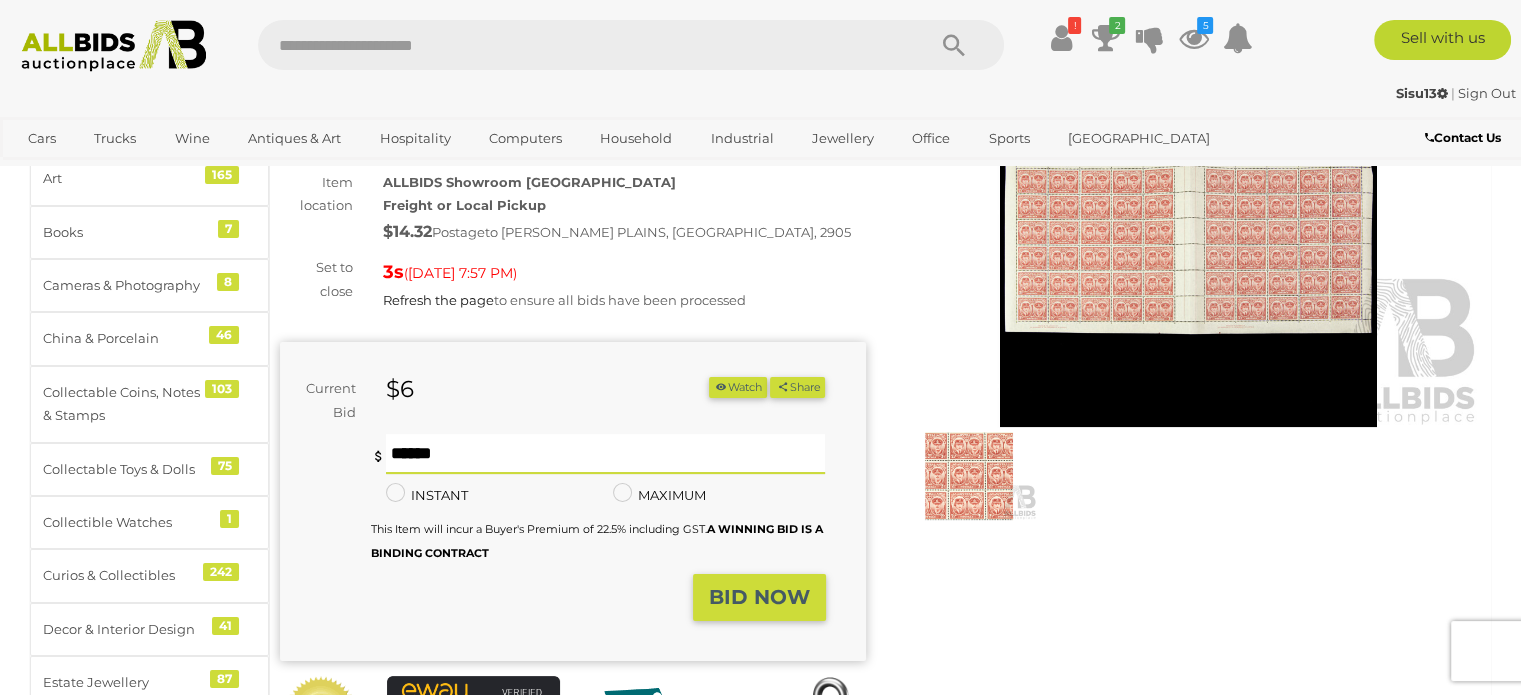 type on "*" 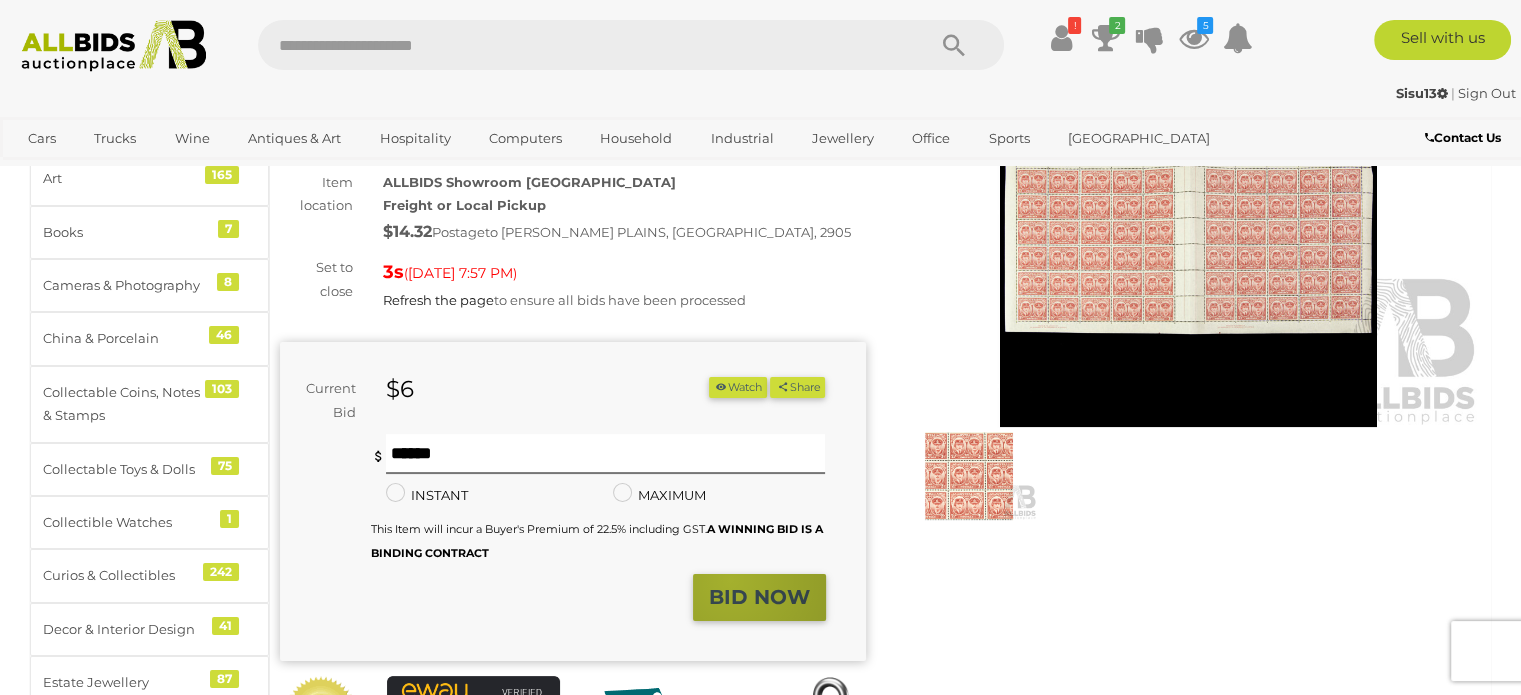 click on "BID NOW" at bounding box center [759, 597] 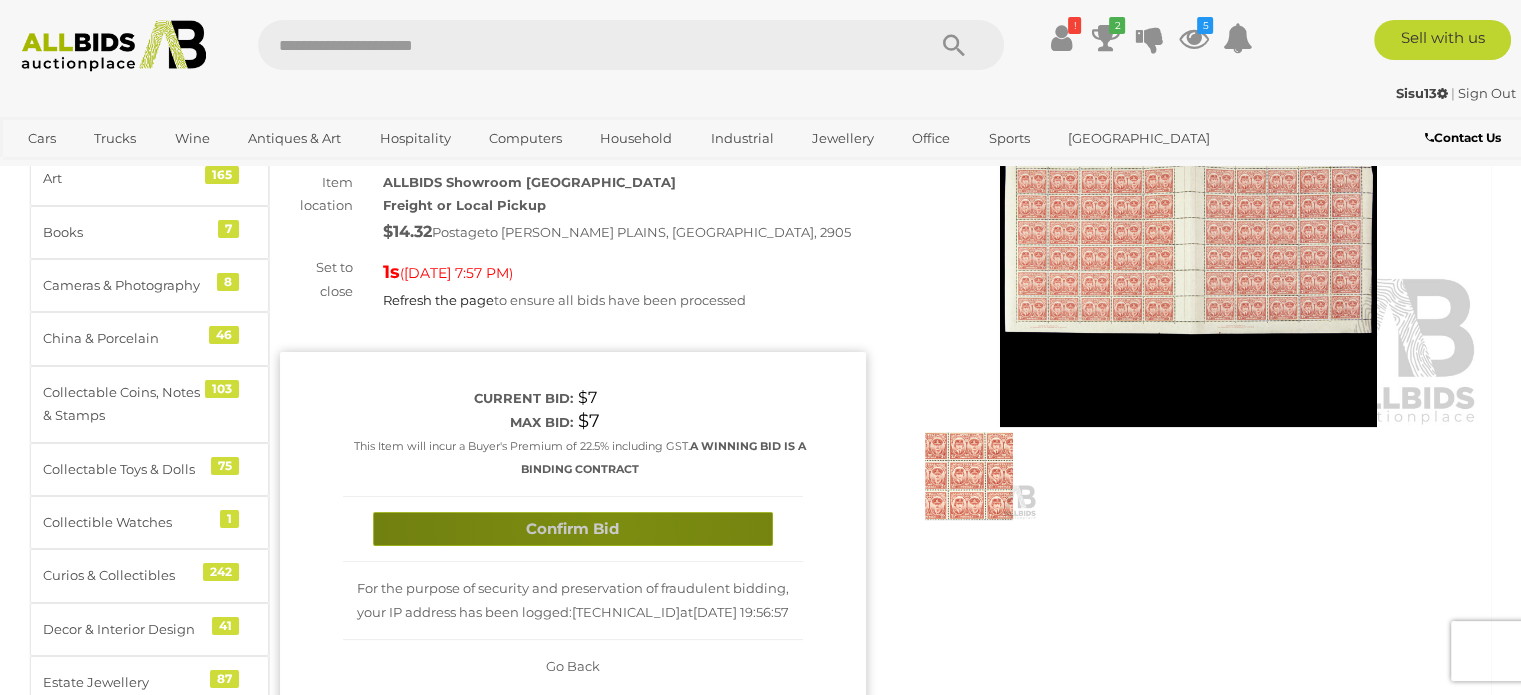 click on "Confirm Bid" at bounding box center [573, 529] 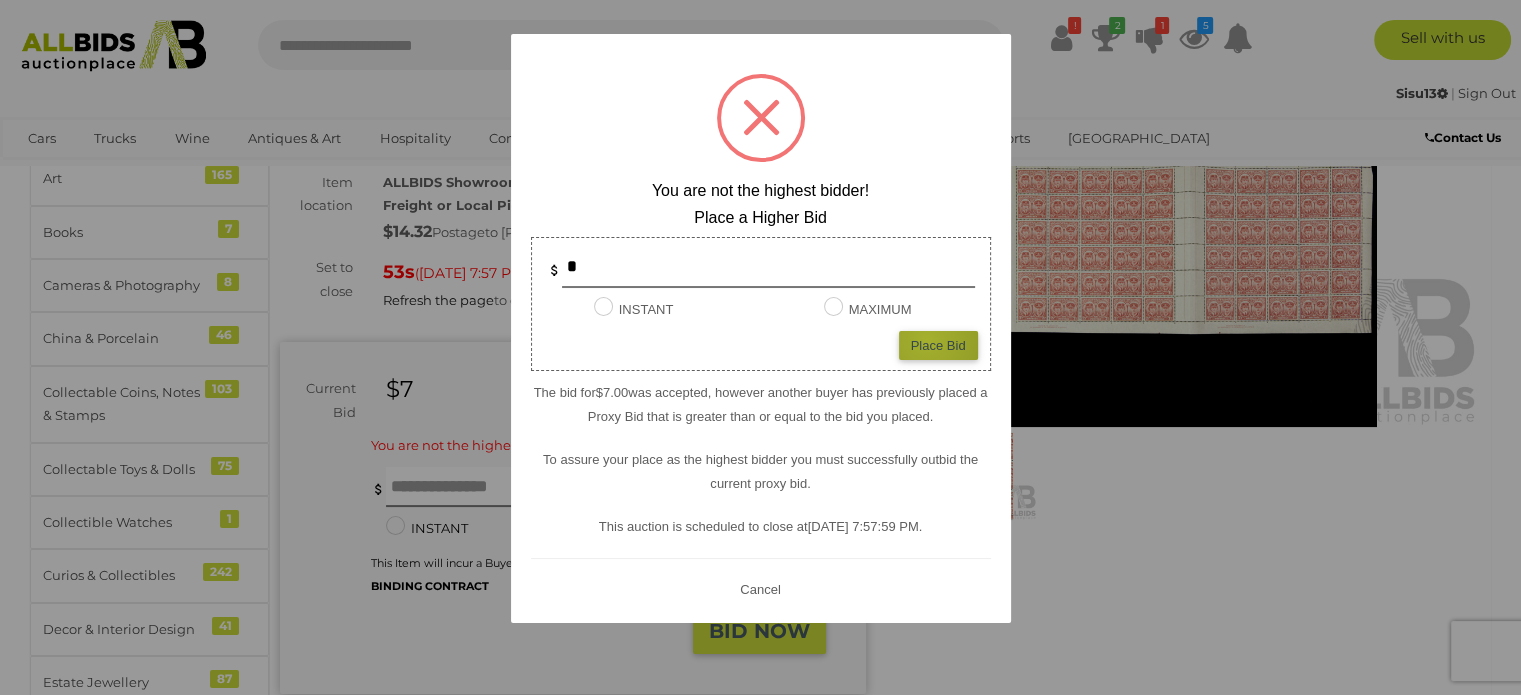 click on "Place Bid" at bounding box center [938, 345] 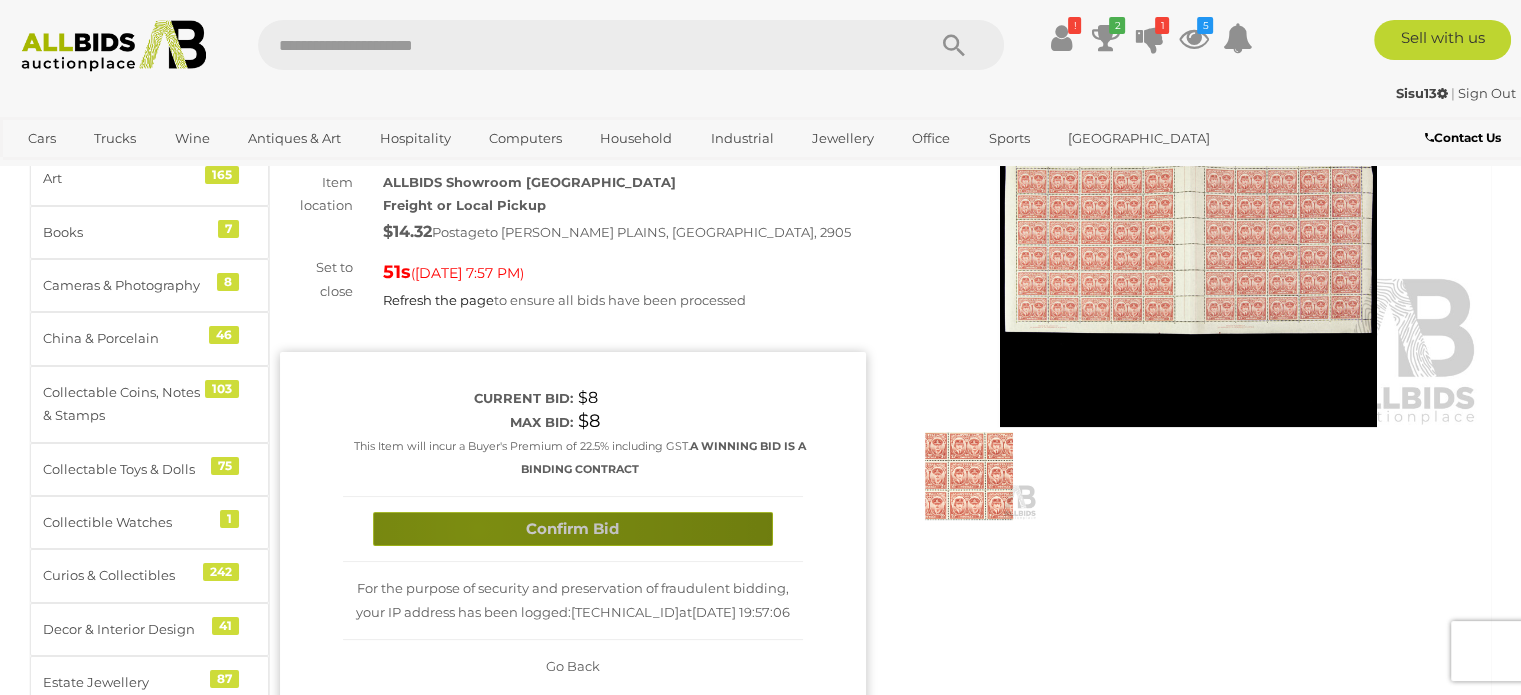 click on "Confirm Bid" at bounding box center (573, 529) 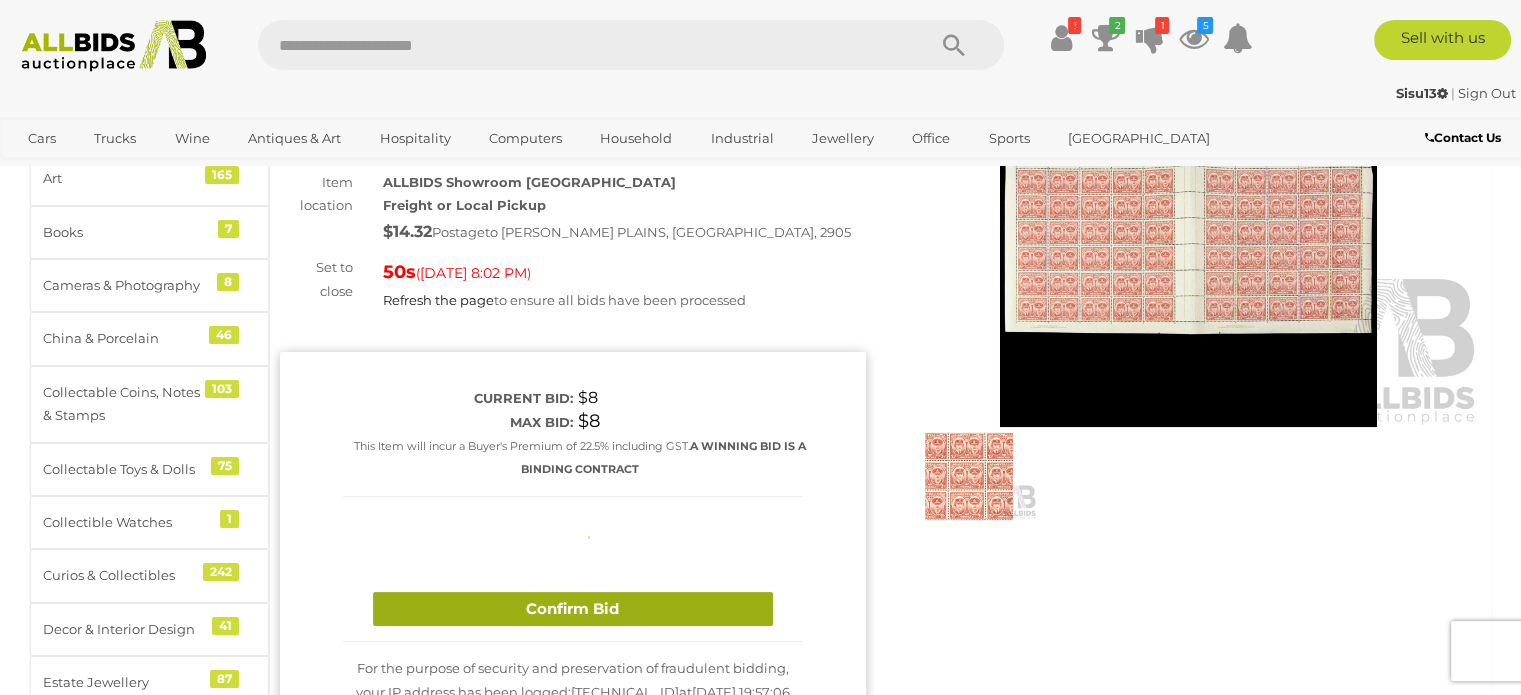 type 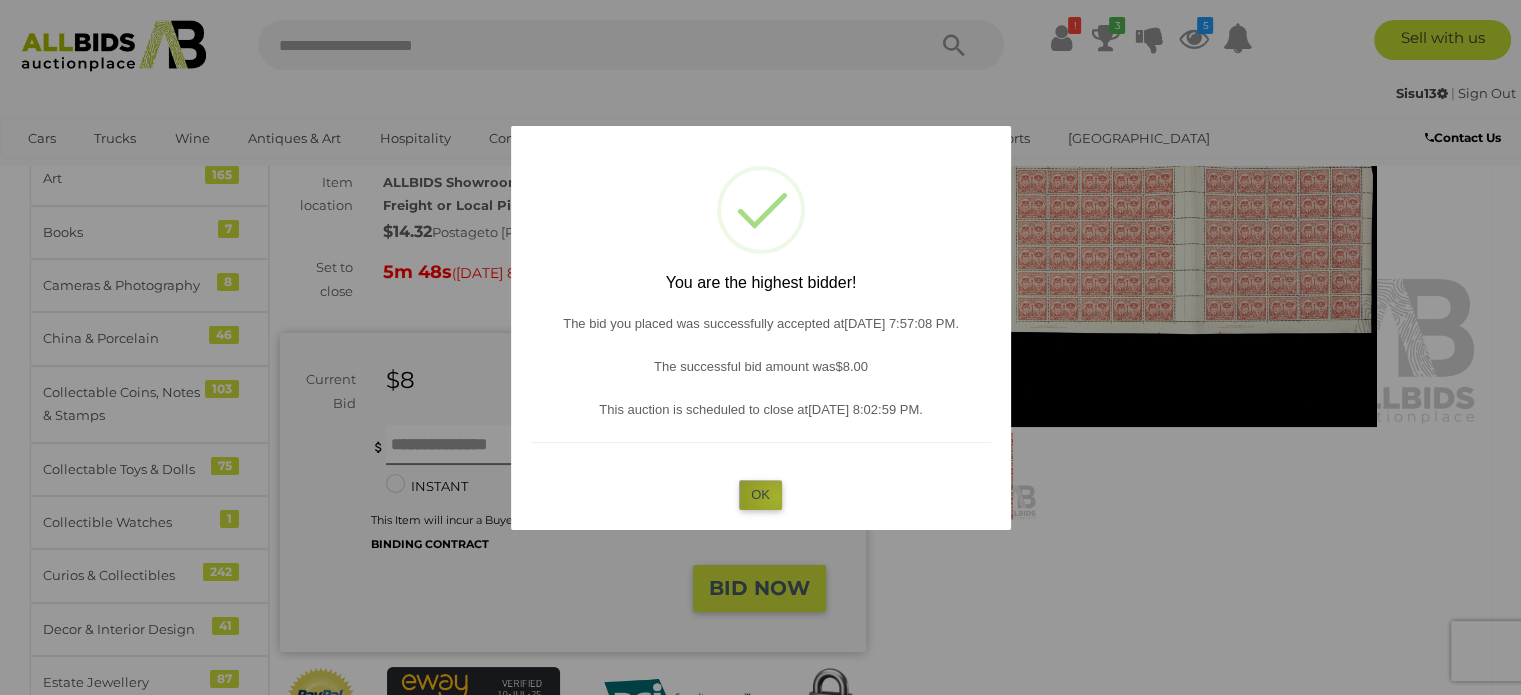 click on "OK" at bounding box center (760, 494) 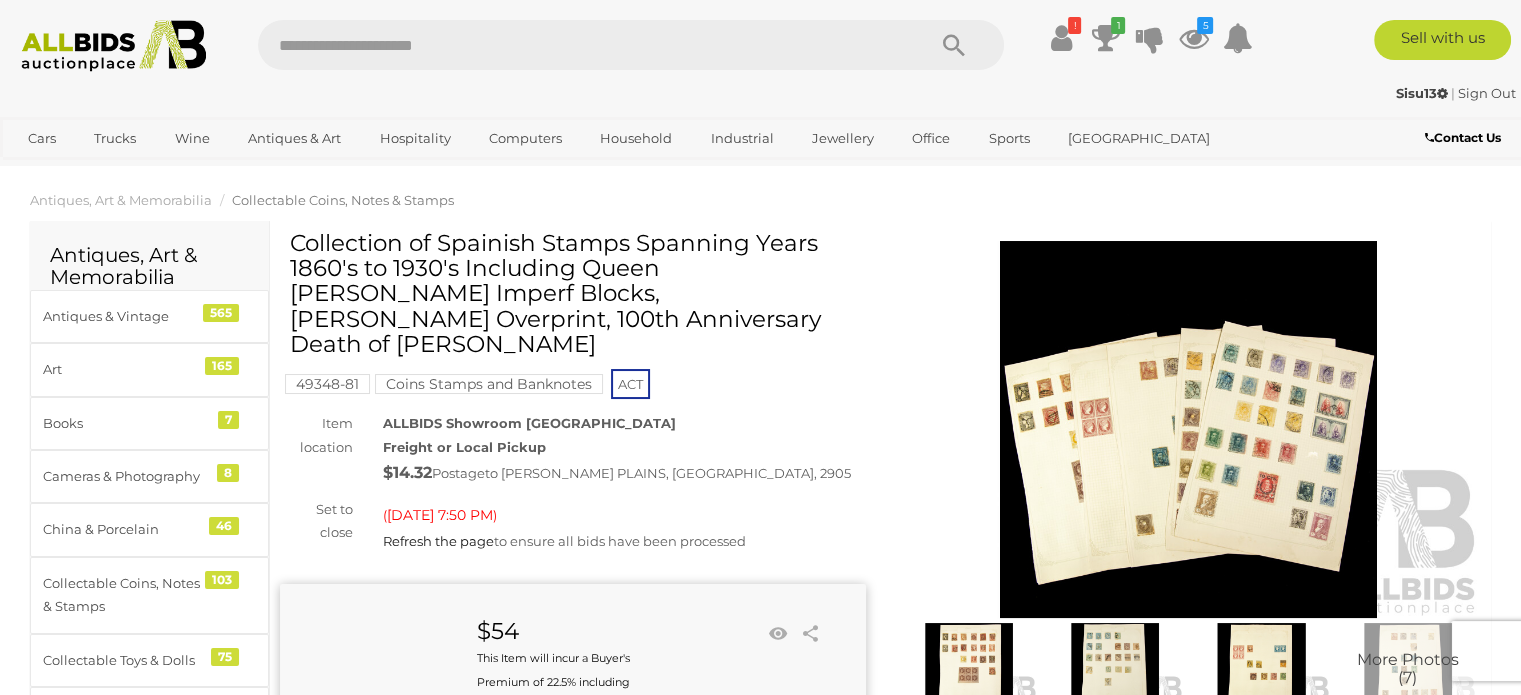scroll, scrollTop: 0, scrollLeft: 0, axis: both 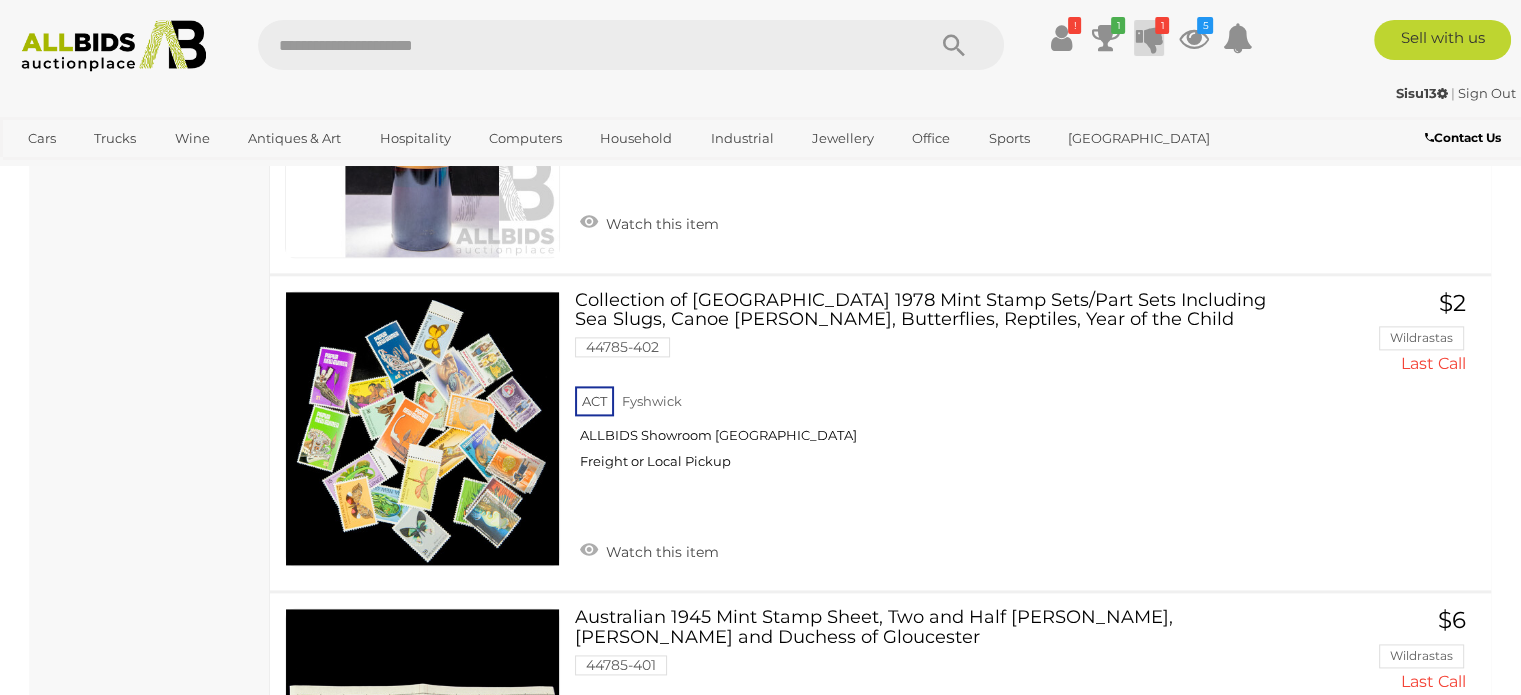 click on "1" at bounding box center (1162, 25) 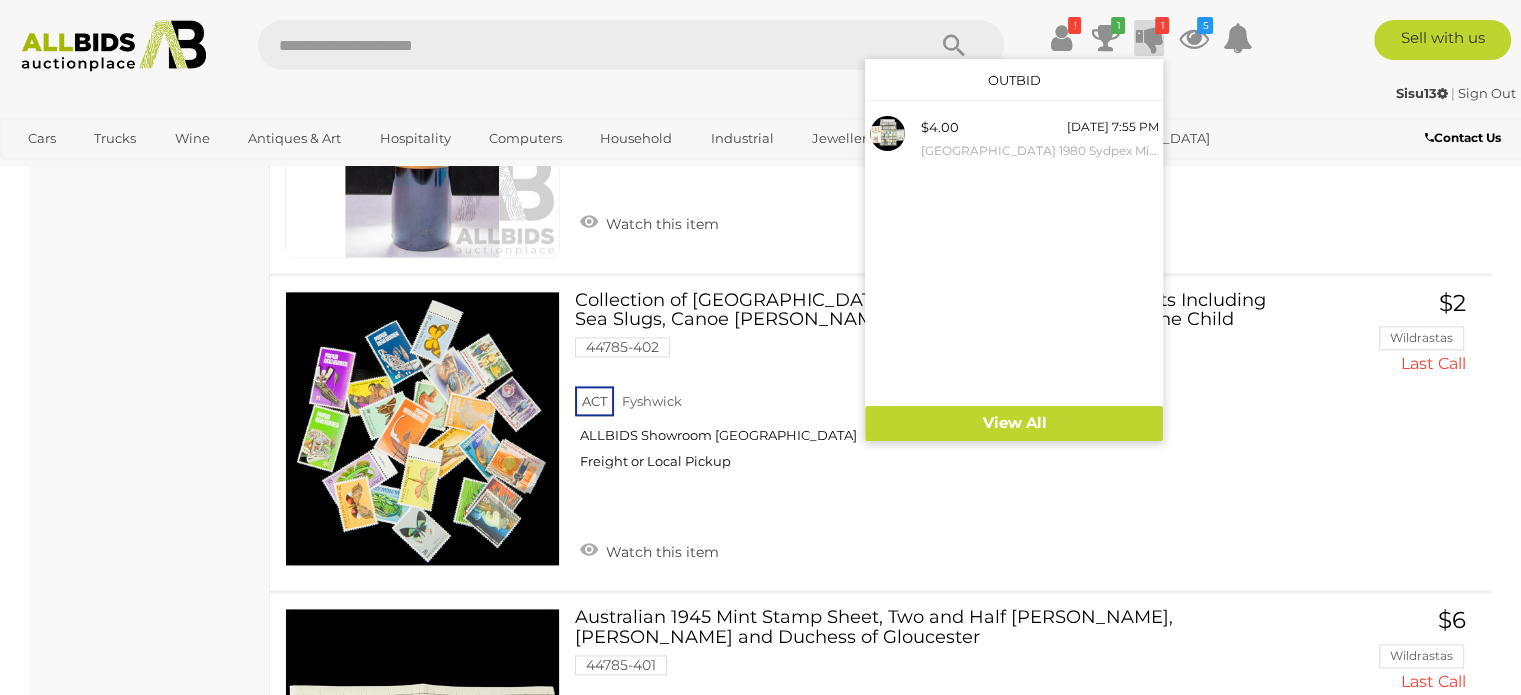 click on "Antique & Arts Online Auction In Australia
Alert this sale
Location" at bounding box center (150, 3293) 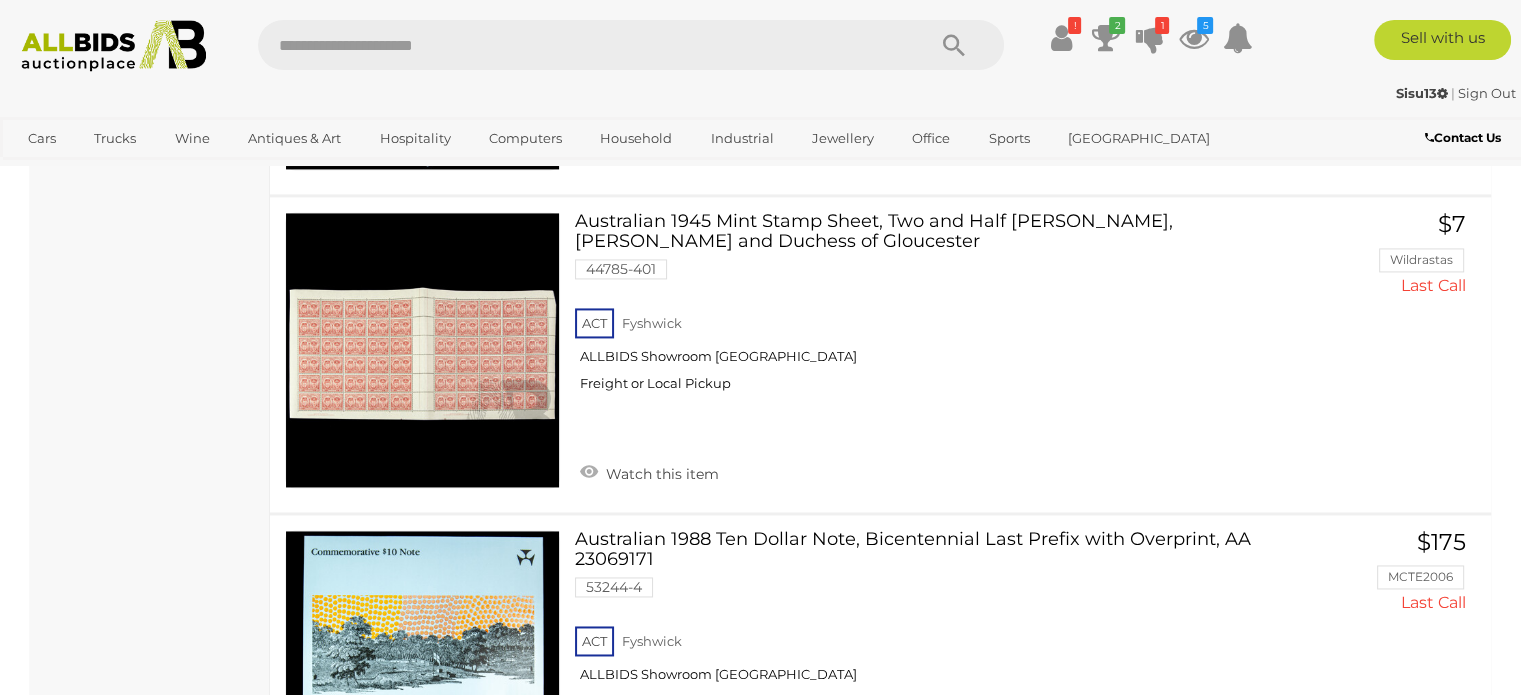scroll, scrollTop: 2960, scrollLeft: 0, axis: vertical 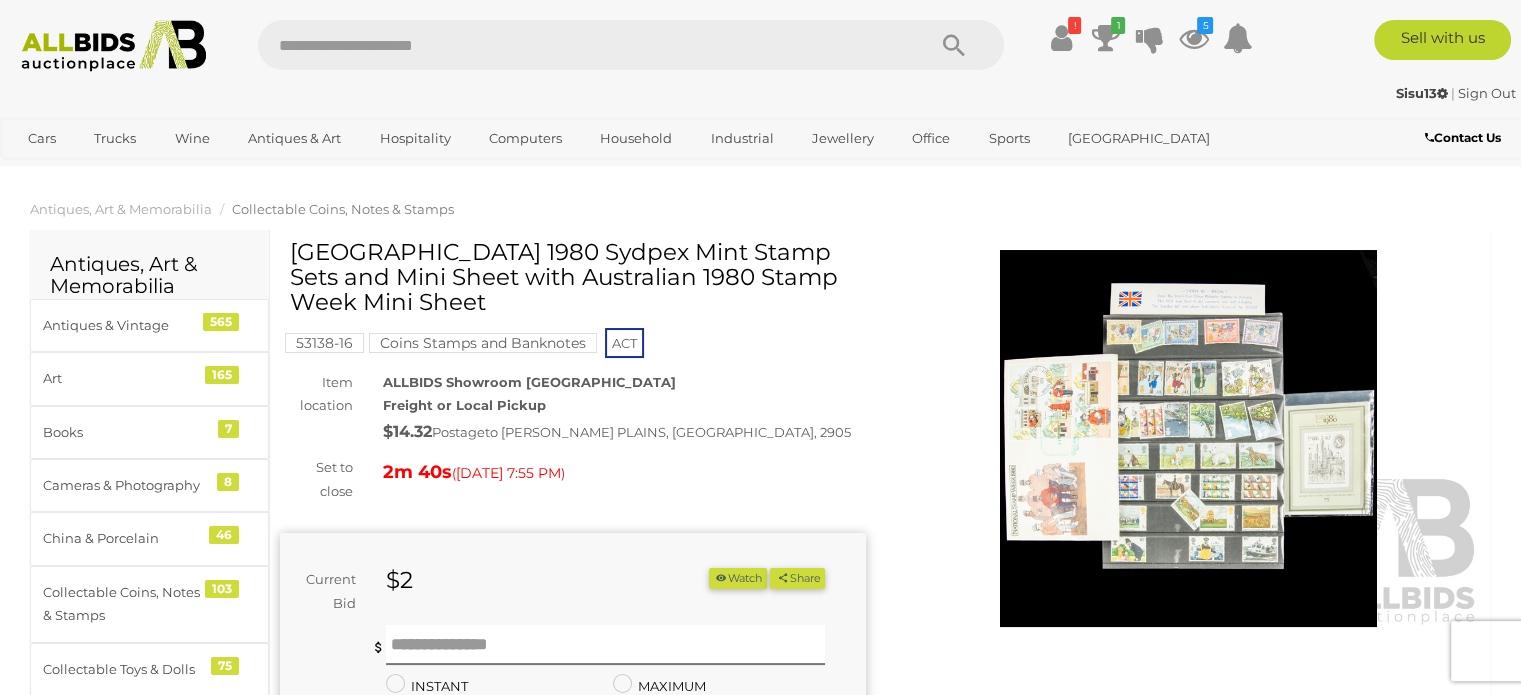 click at bounding box center (1189, 438) 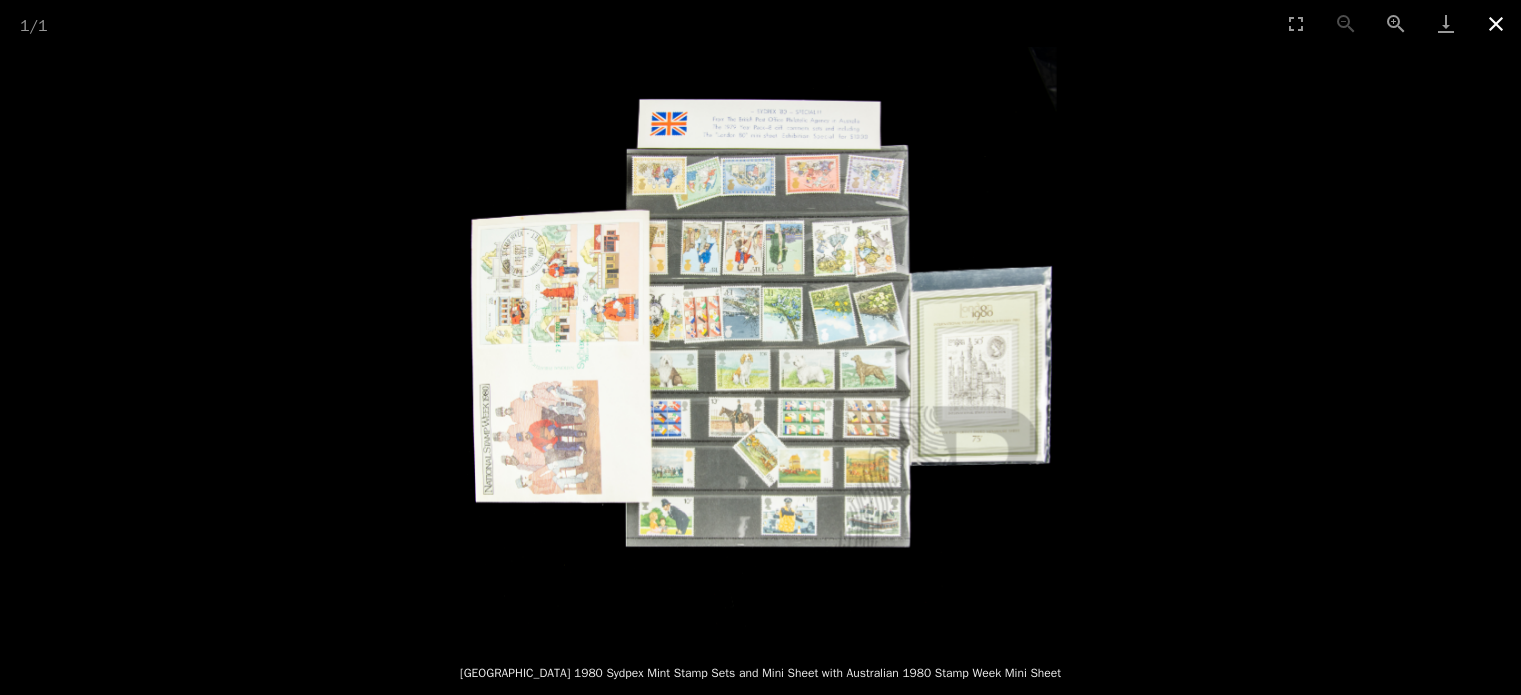 click at bounding box center [1496, 23] 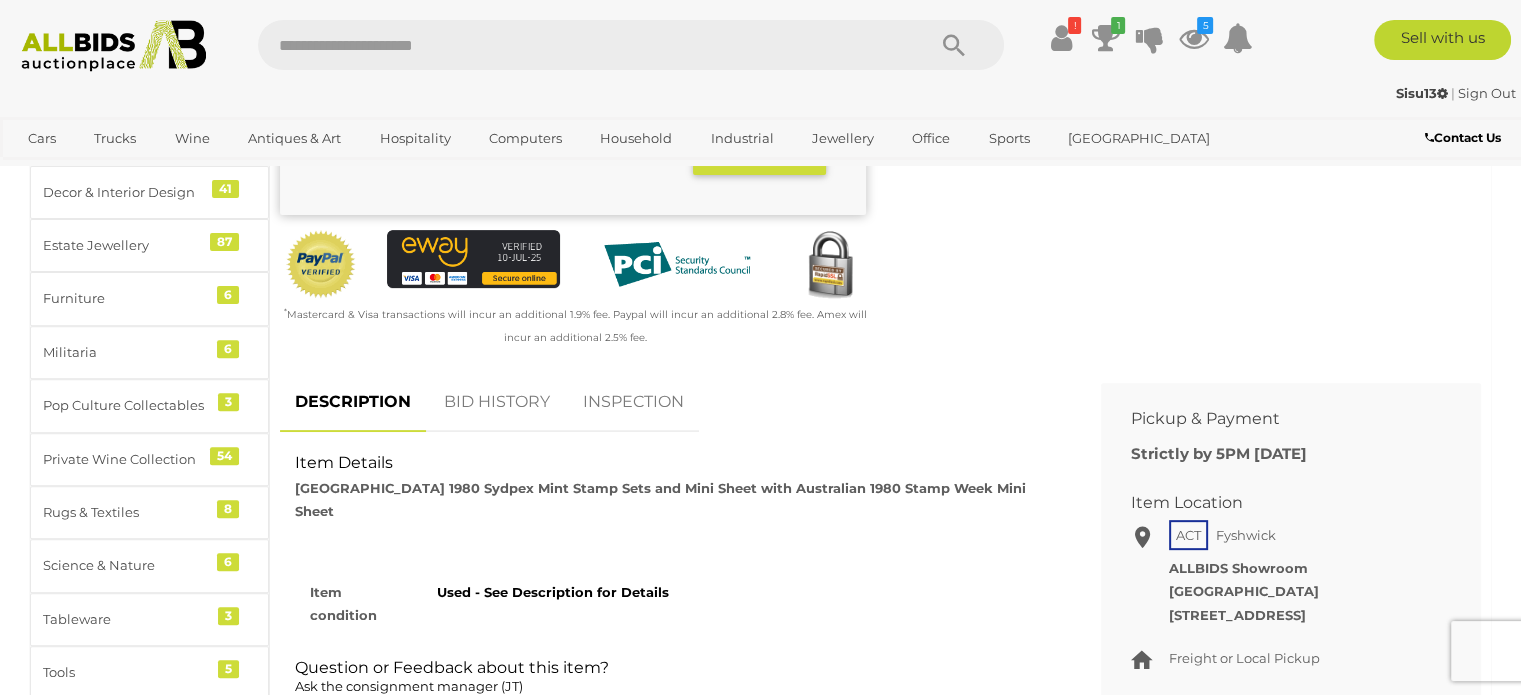 scroll, scrollTop: 640, scrollLeft: 0, axis: vertical 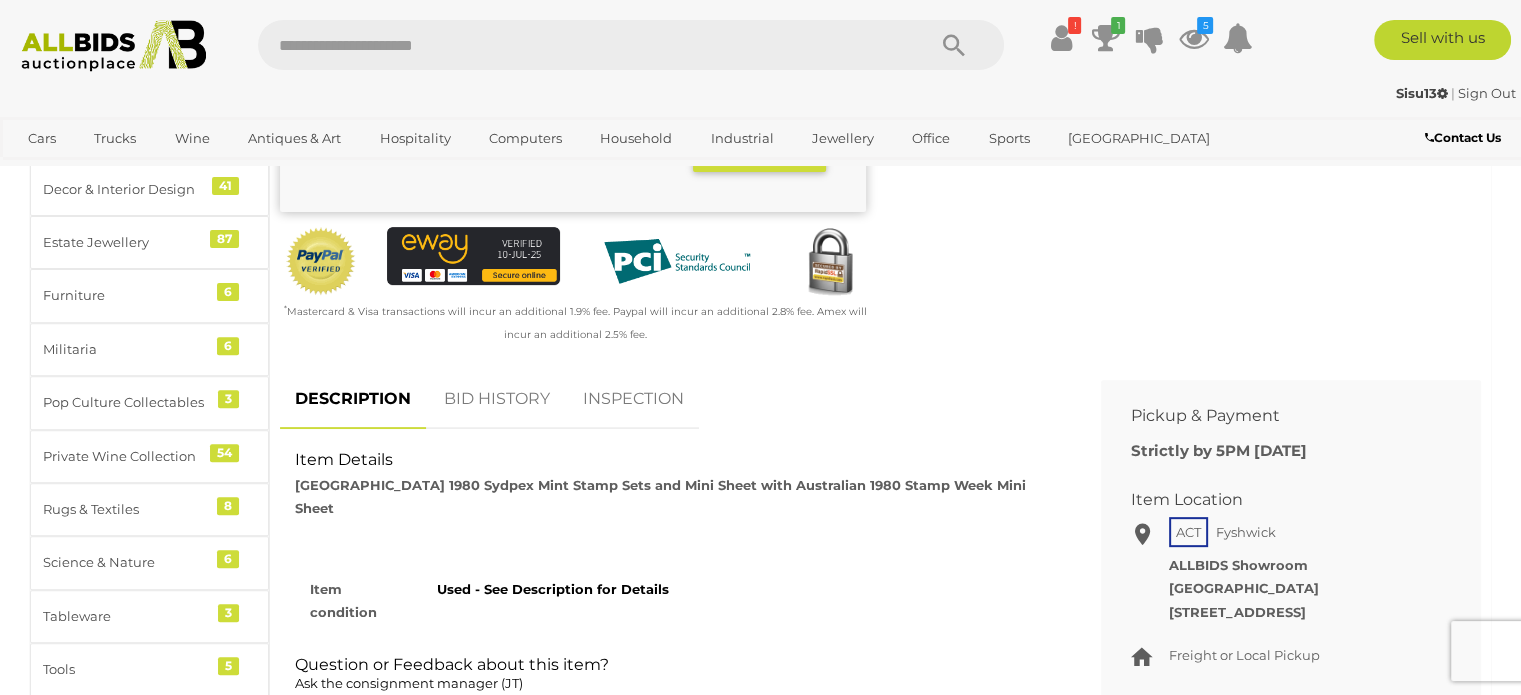 click on "BID HISTORY" at bounding box center [497, 399] 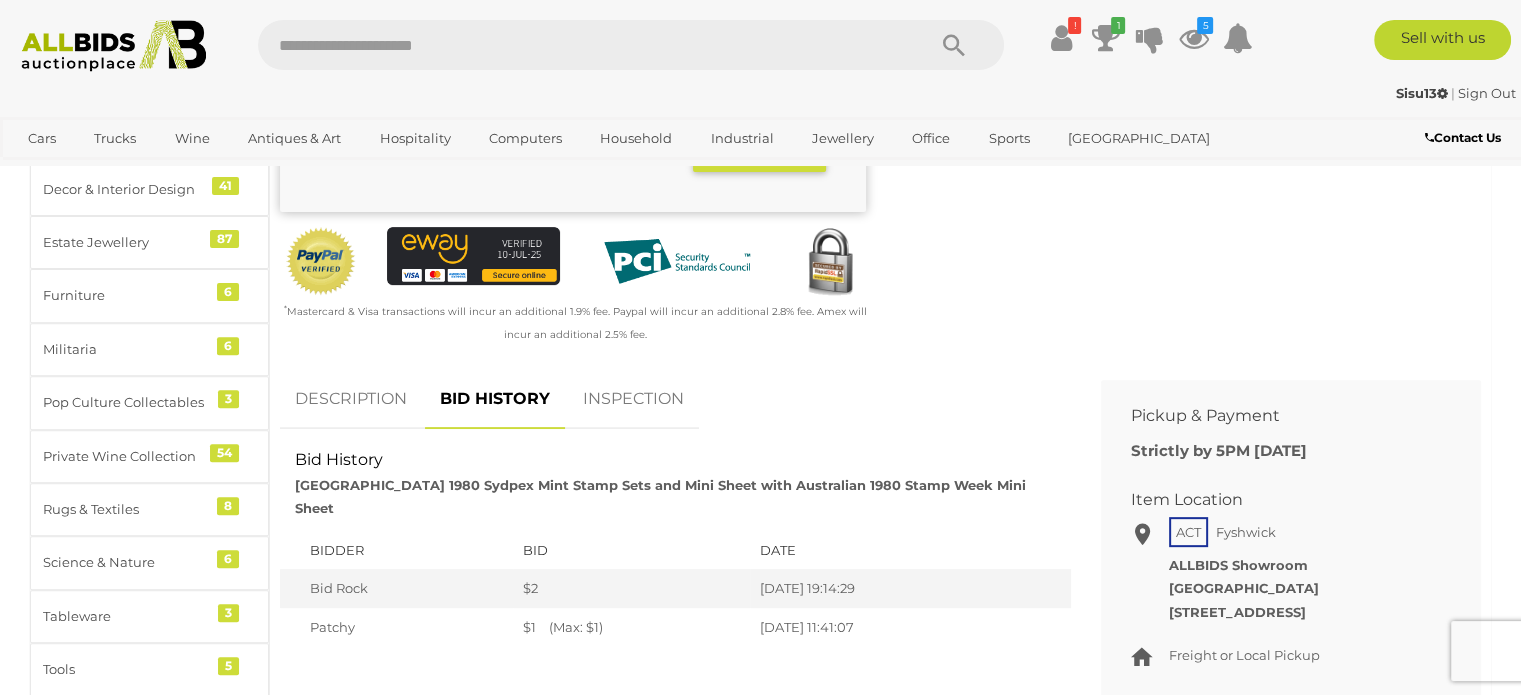 click on "Winning
Outbid
Warranty
Charity" at bounding box center (880, -15) 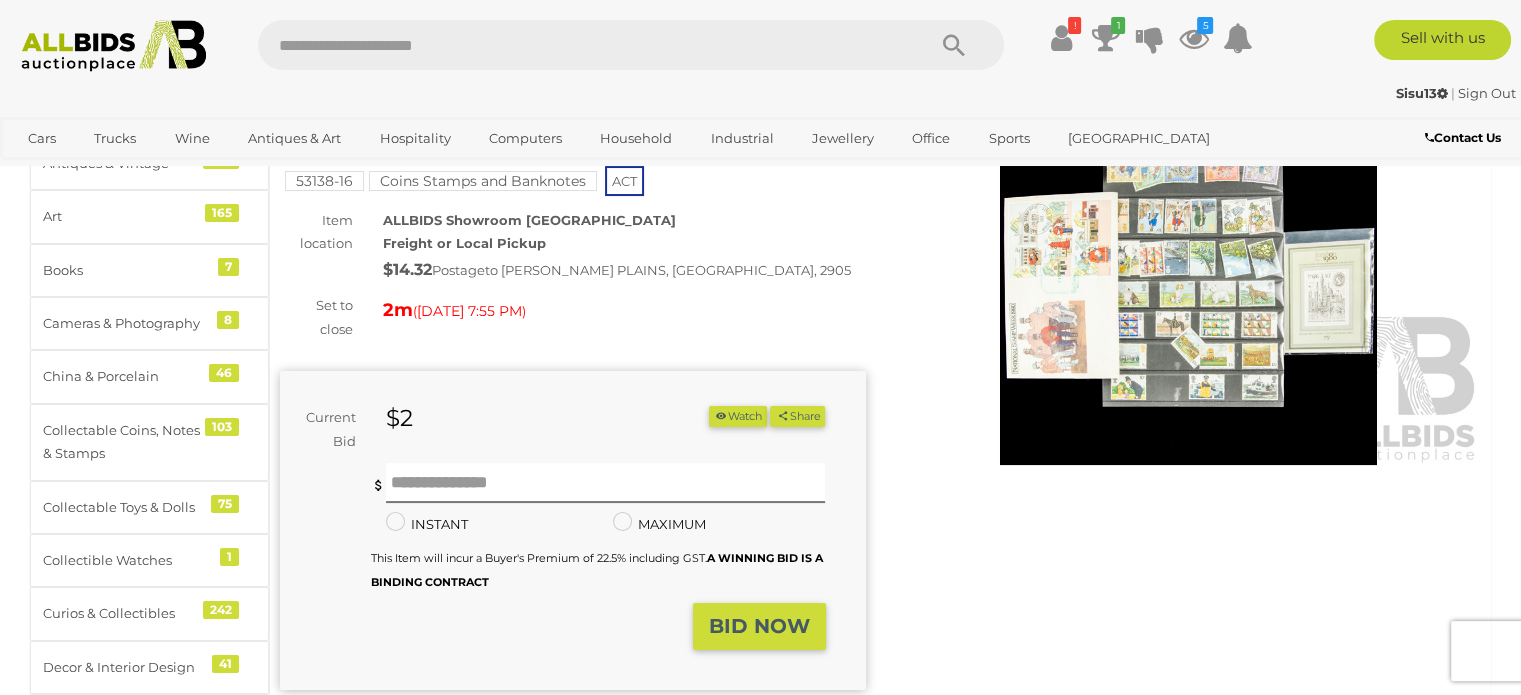 scroll, scrollTop: 160, scrollLeft: 0, axis: vertical 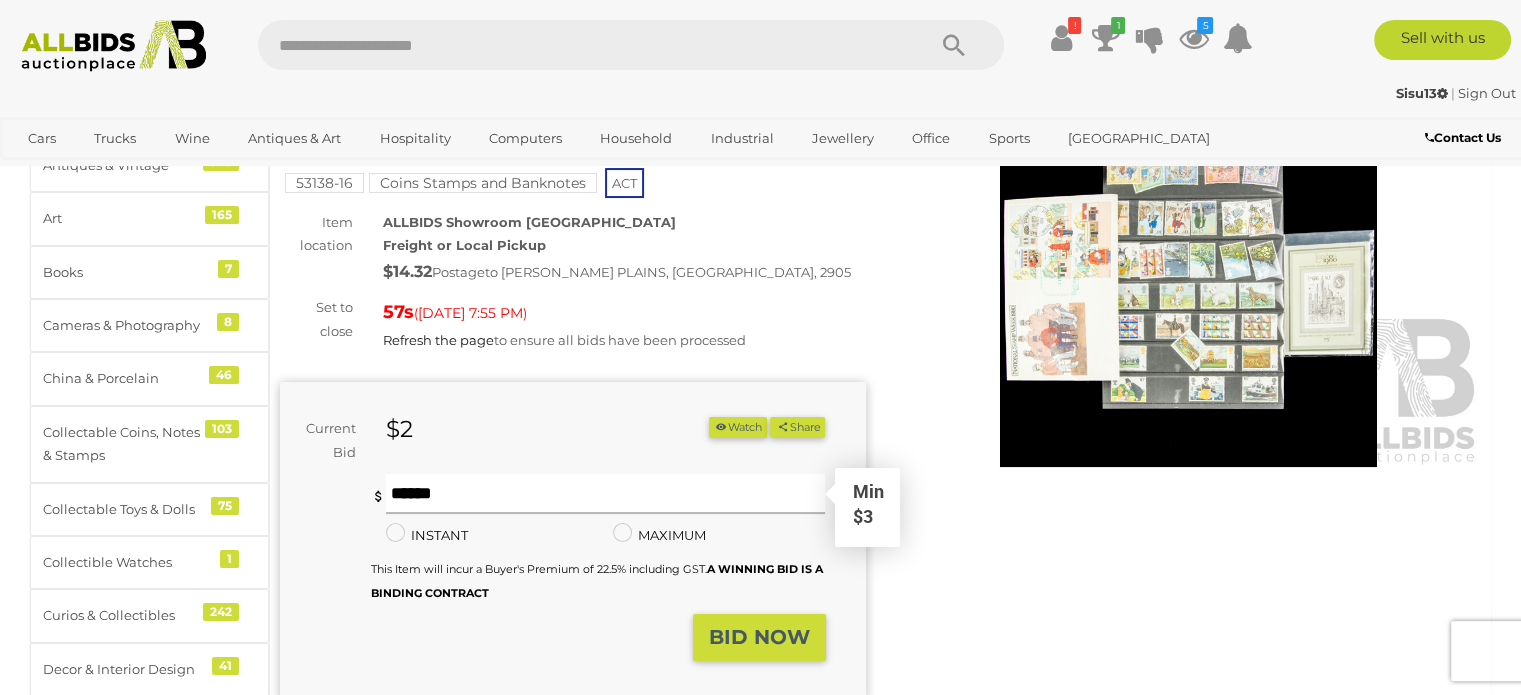 click at bounding box center [606, 494] 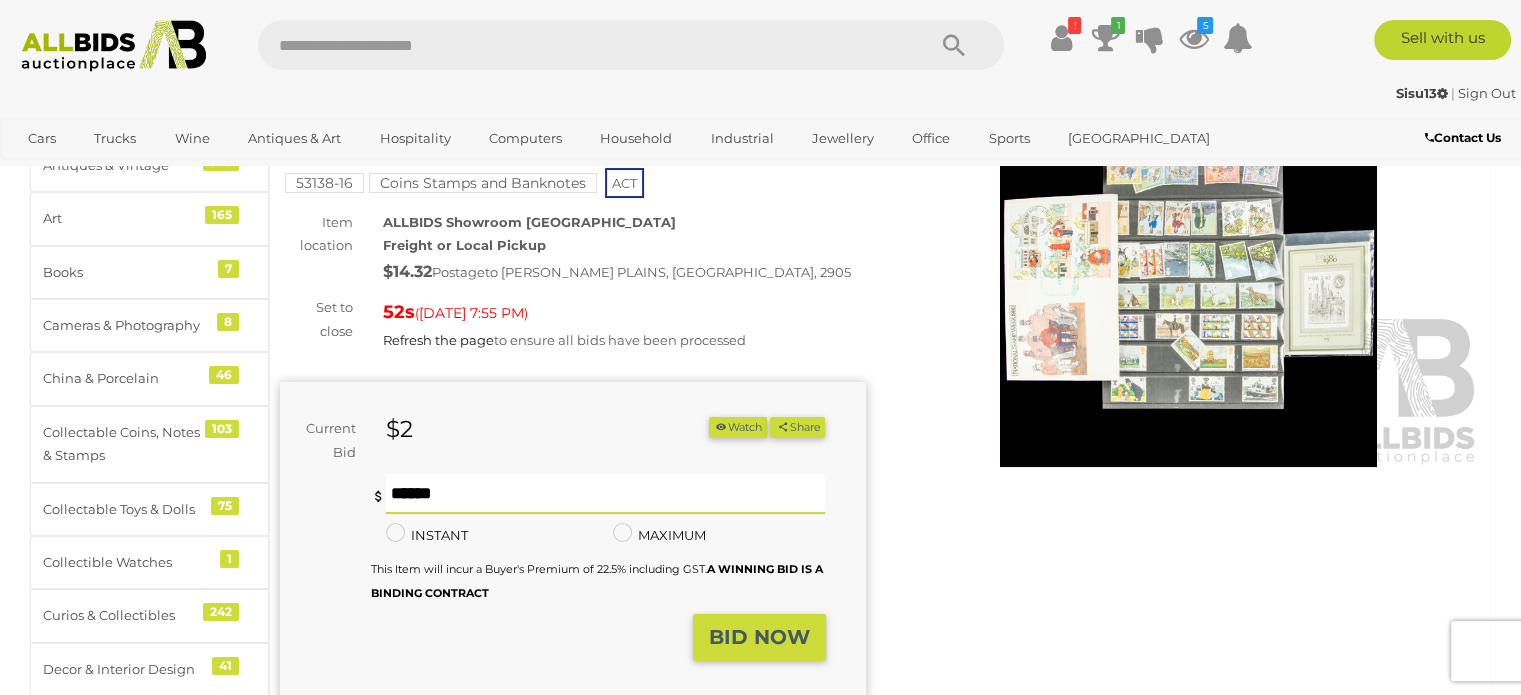 type on "*" 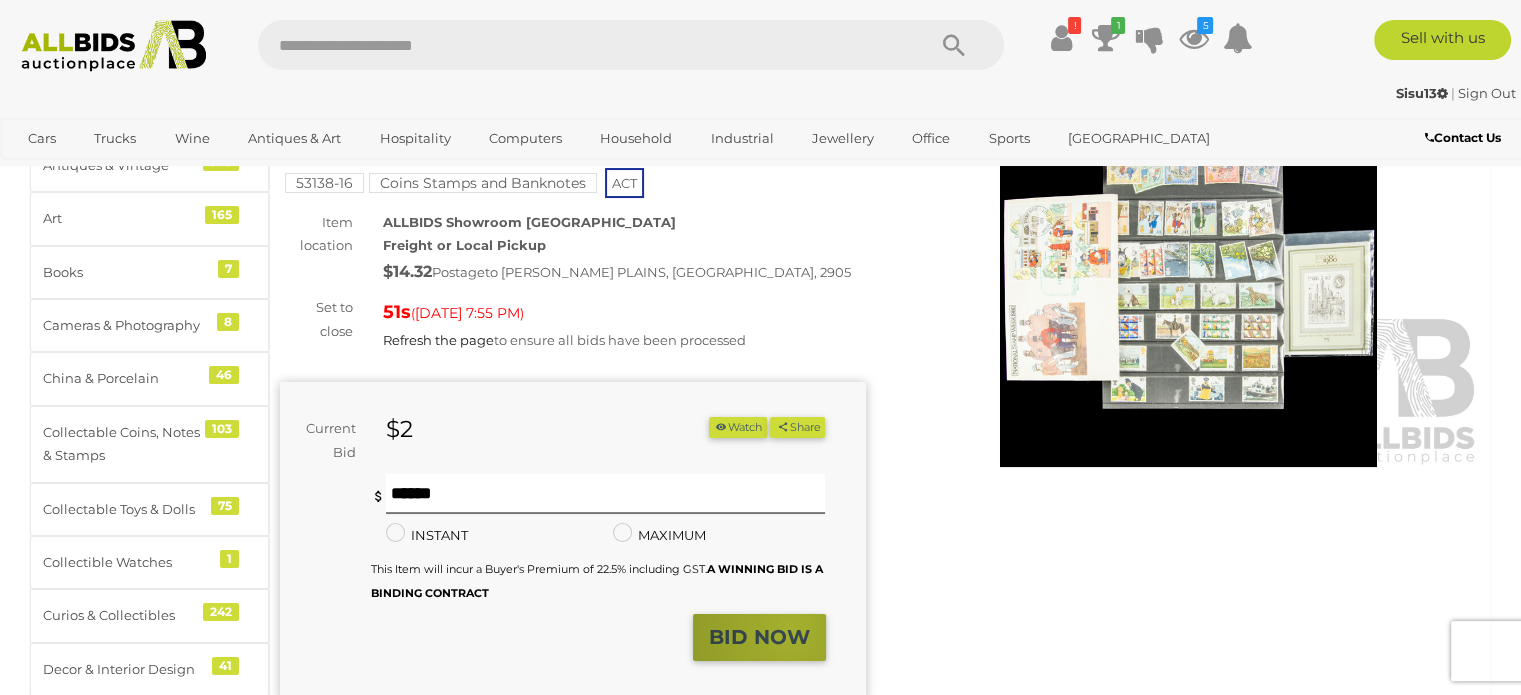 click on "BID NOW" at bounding box center (759, 637) 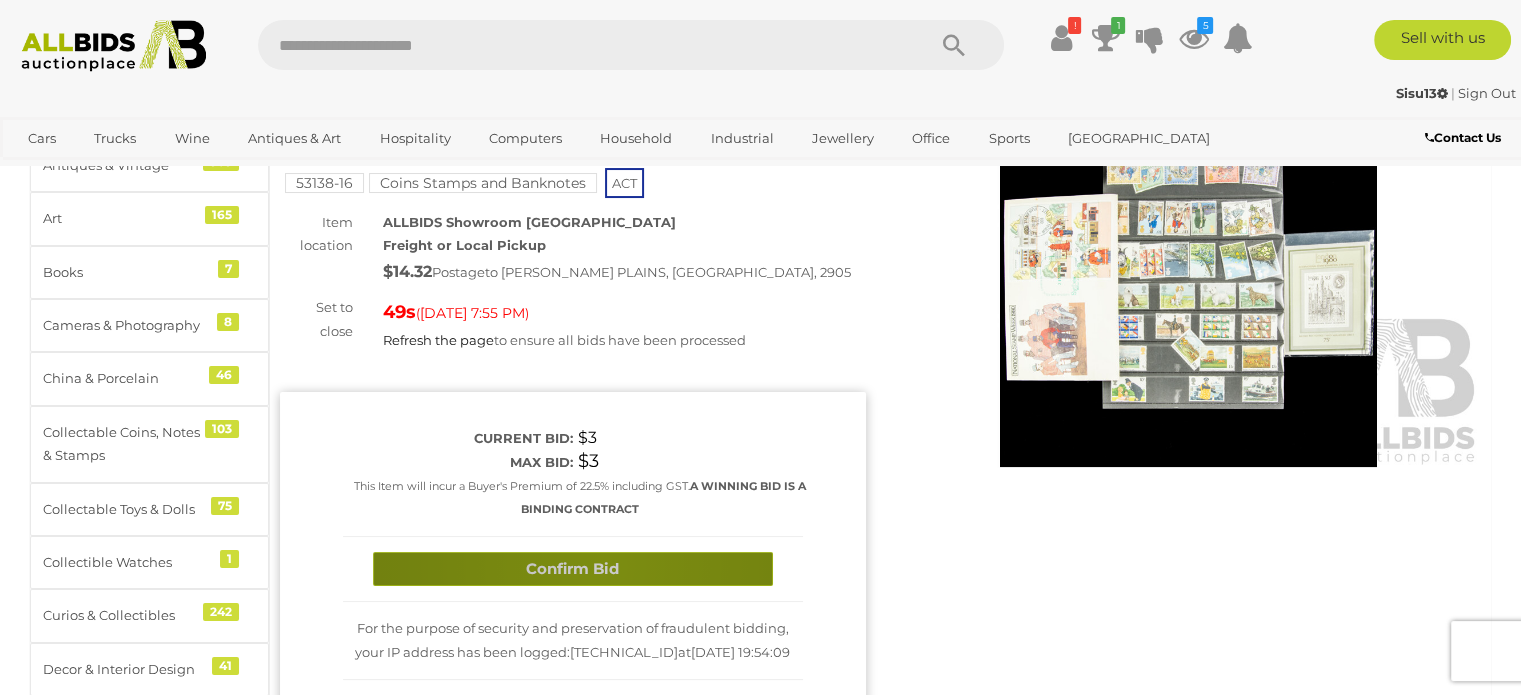 click on "Confirm Bid" at bounding box center (573, 569) 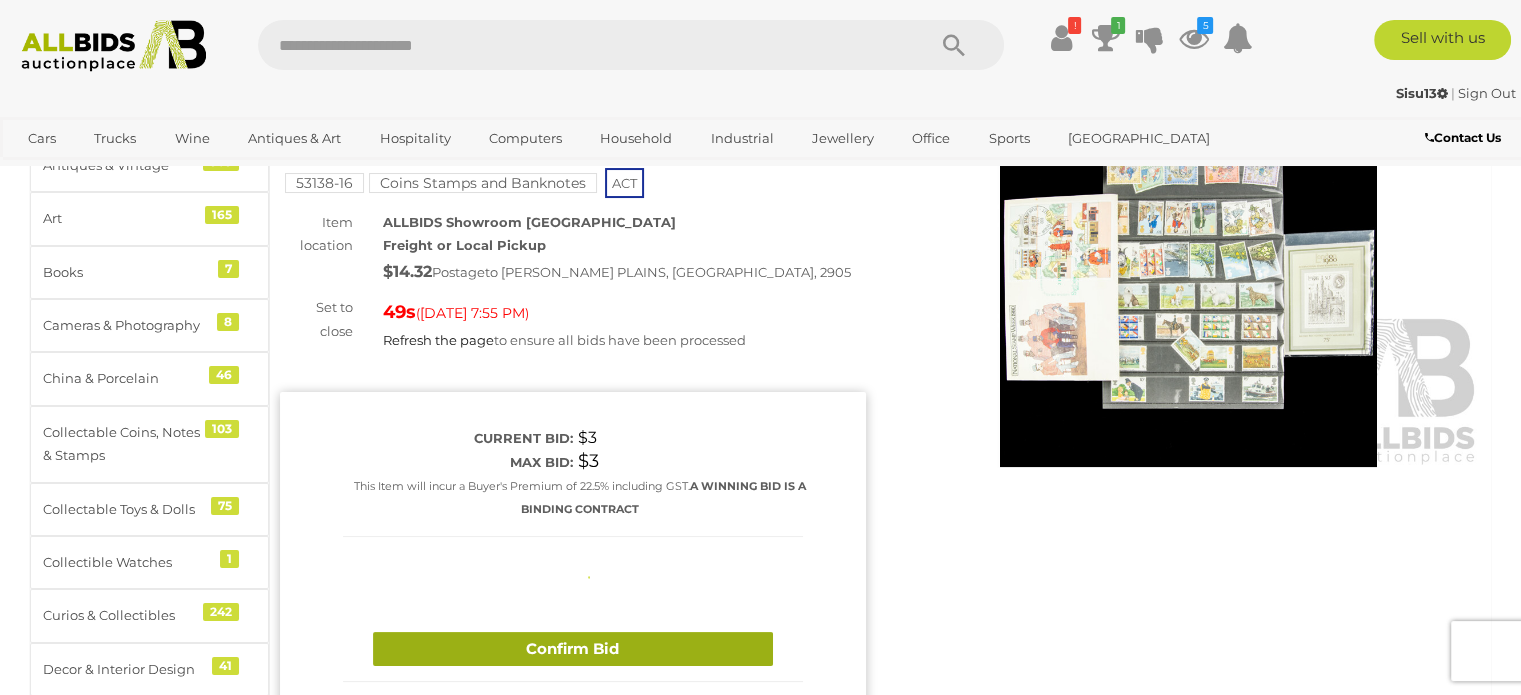 type 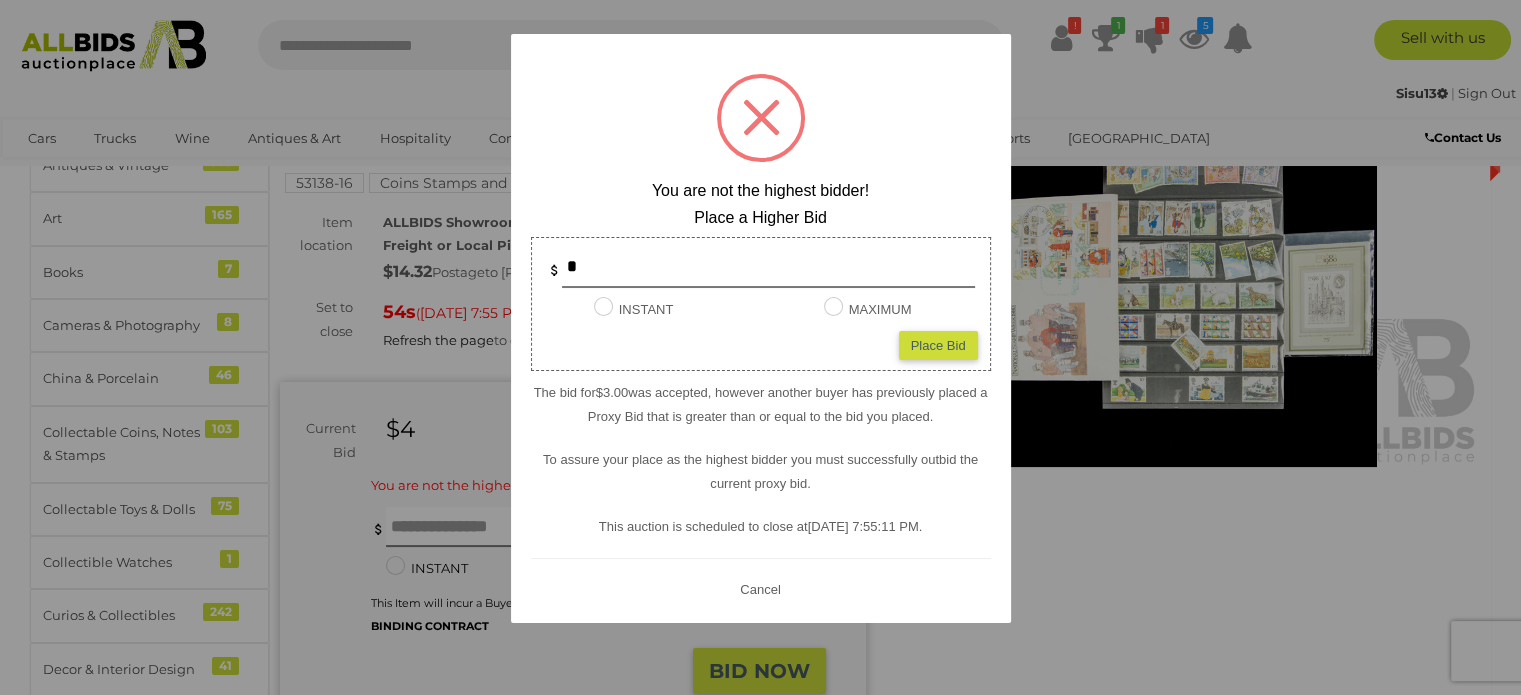click on "Cancel" at bounding box center (760, 589) 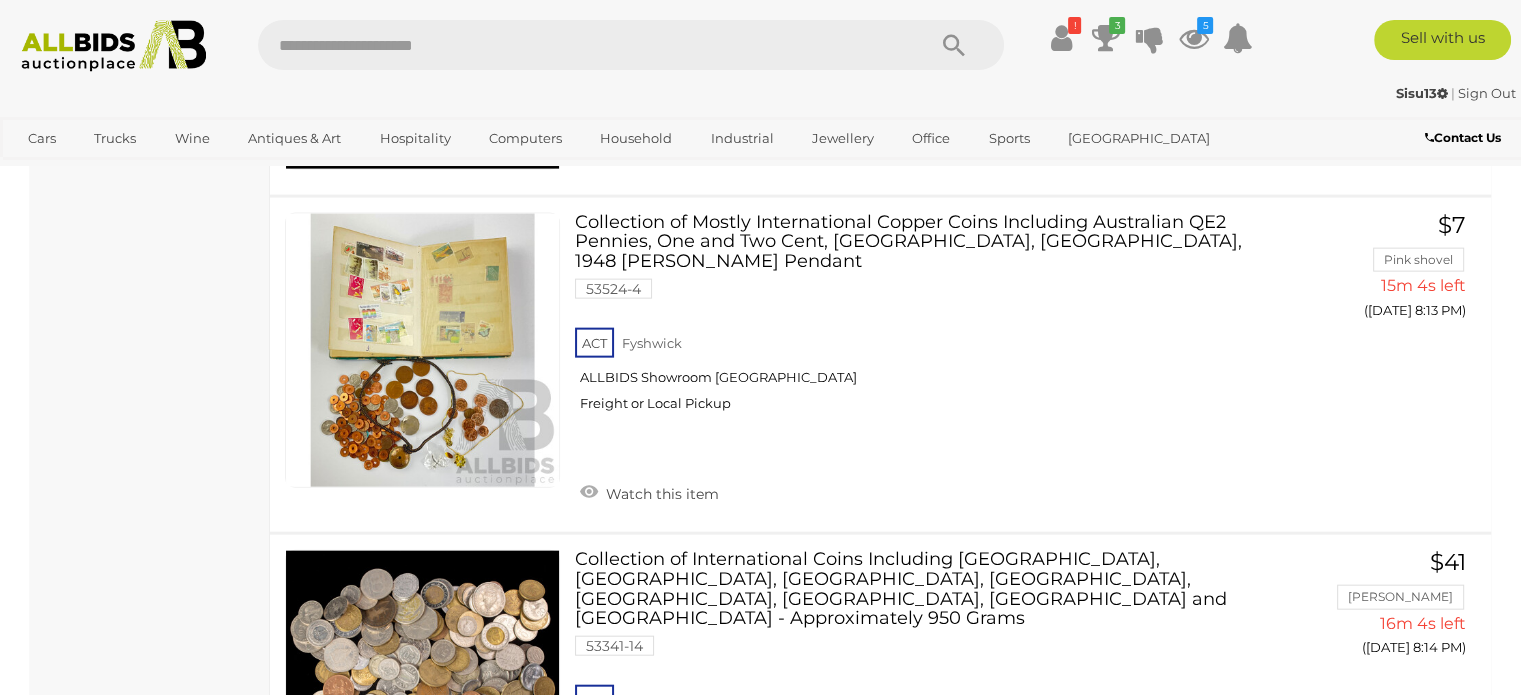 scroll, scrollTop: 4511, scrollLeft: 0, axis: vertical 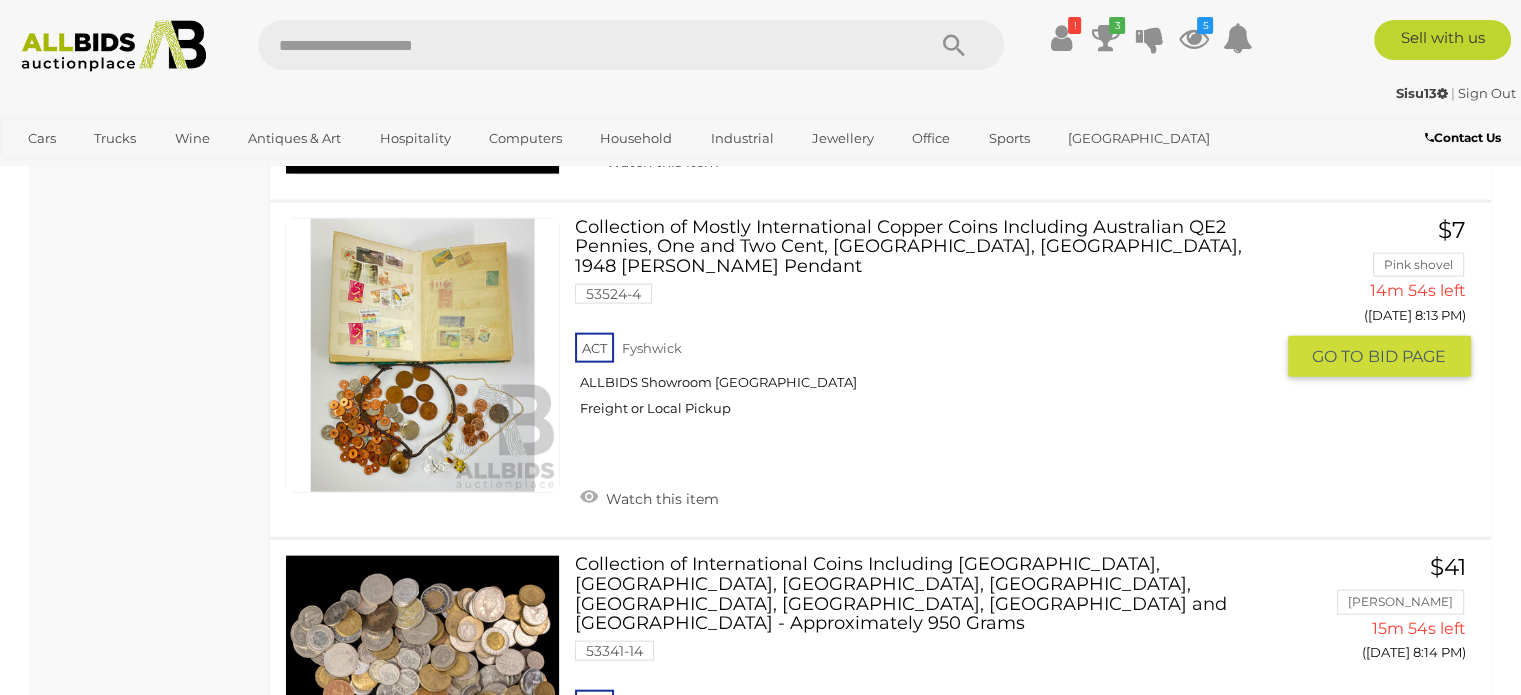 click at bounding box center (422, 355) 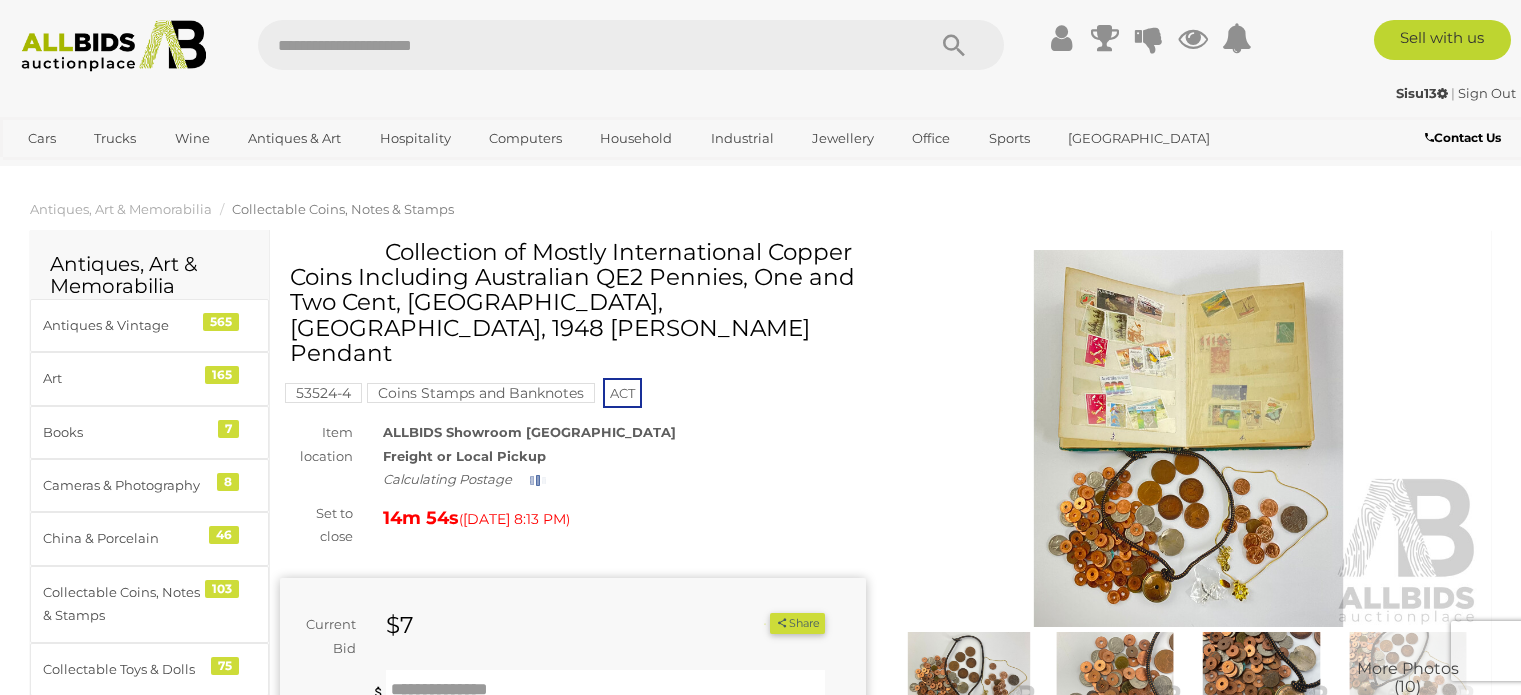 scroll, scrollTop: 0, scrollLeft: 0, axis: both 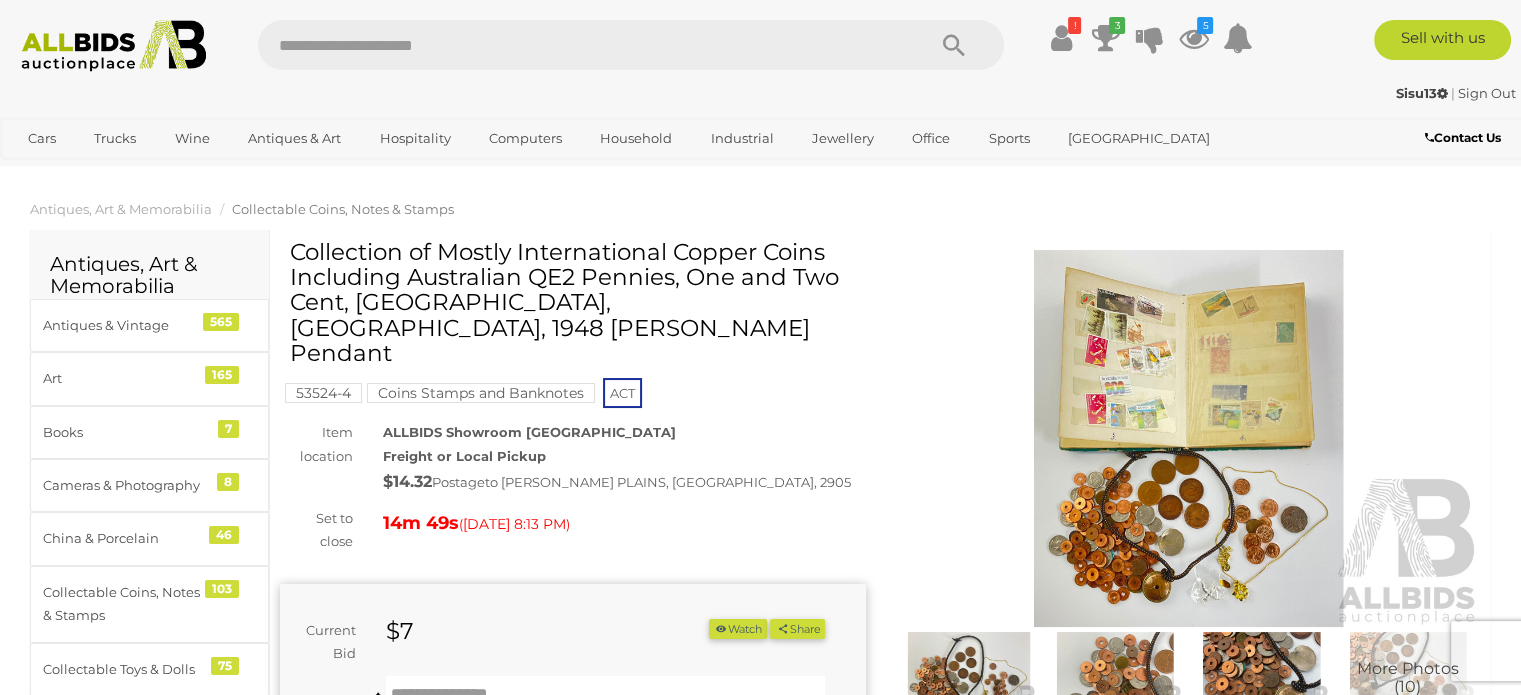 click at bounding box center (1189, 438) 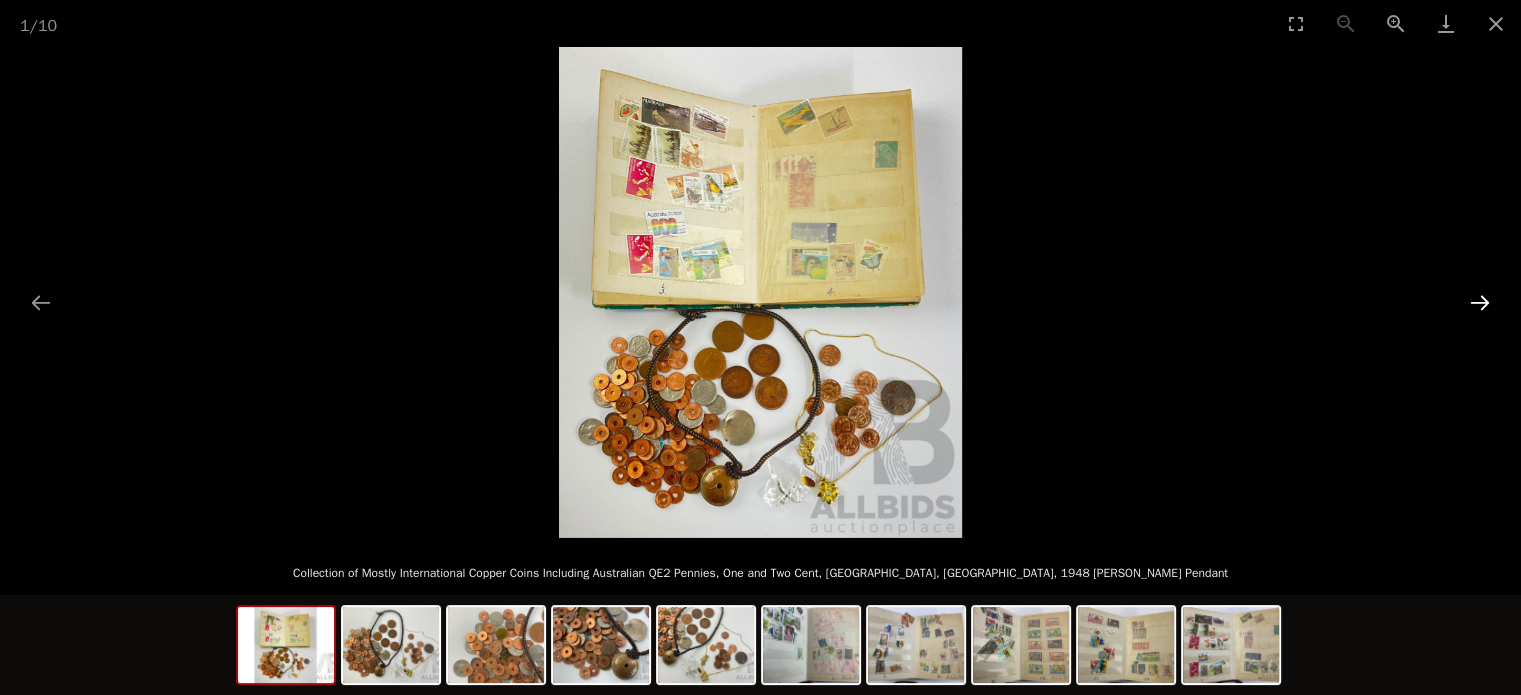 click at bounding box center (1480, 302) 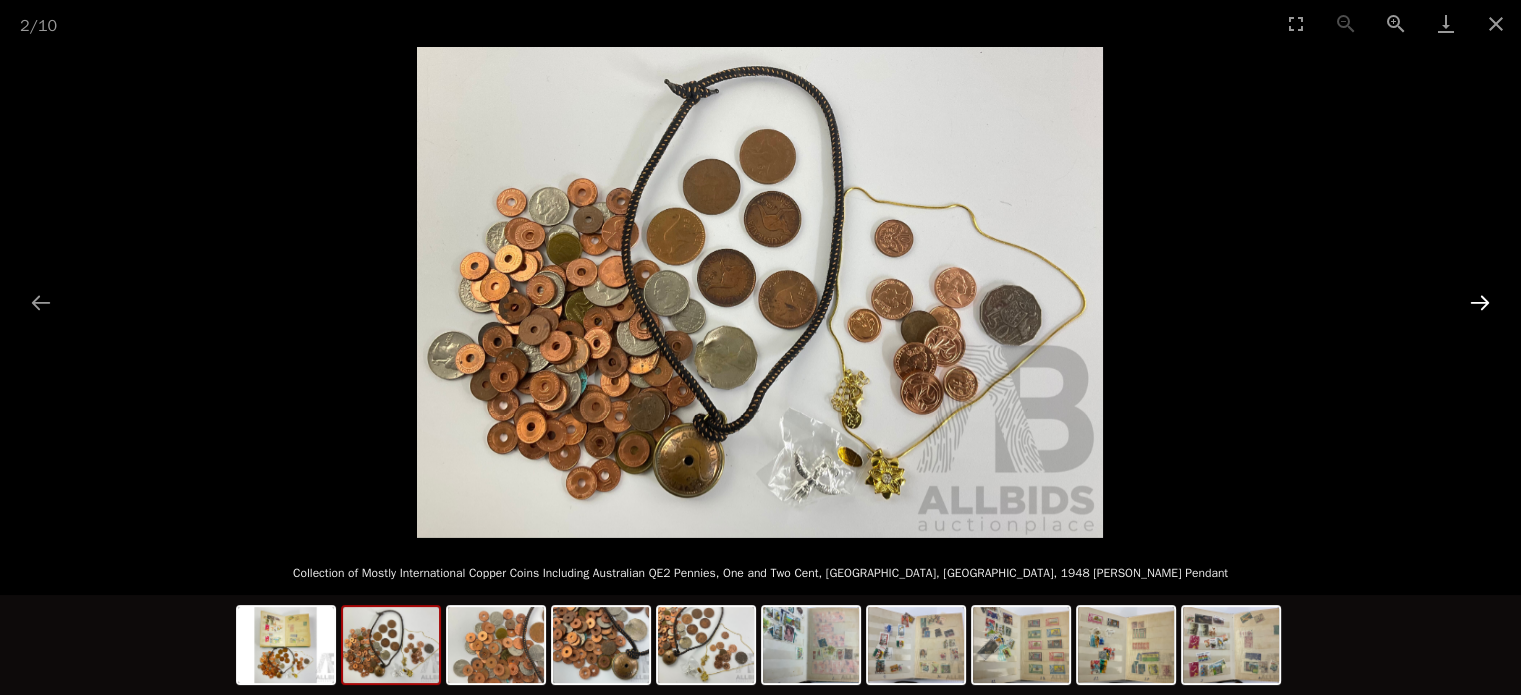 click at bounding box center (1480, 302) 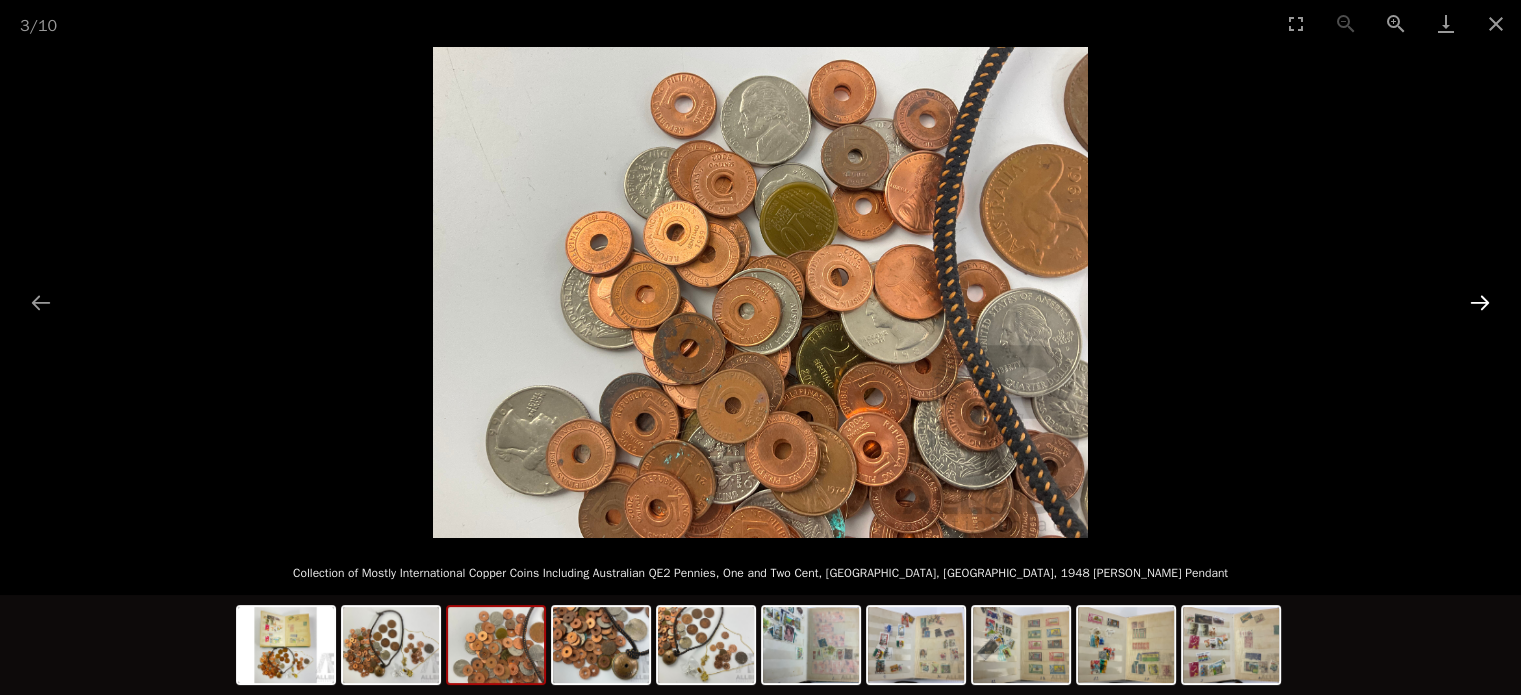click at bounding box center (1480, 302) 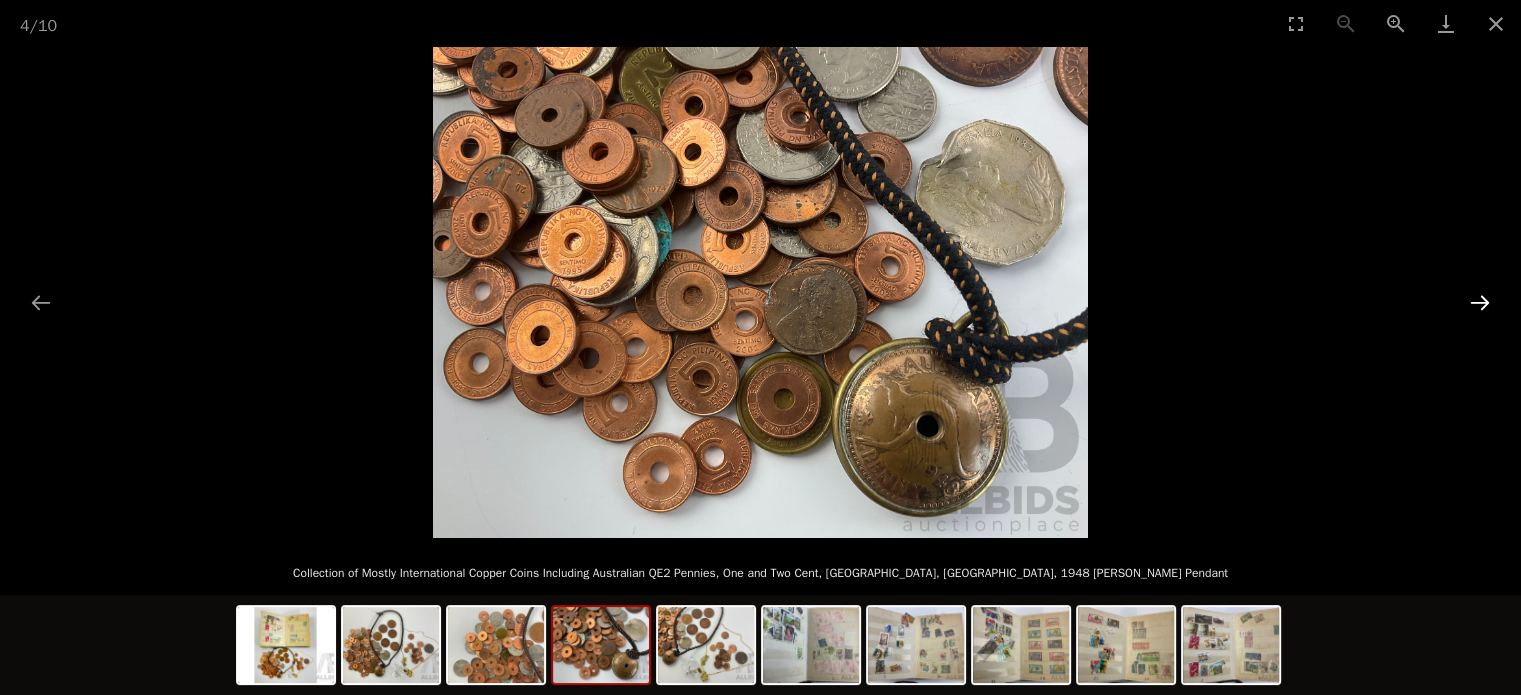 click at bounding box center [1480, 302] 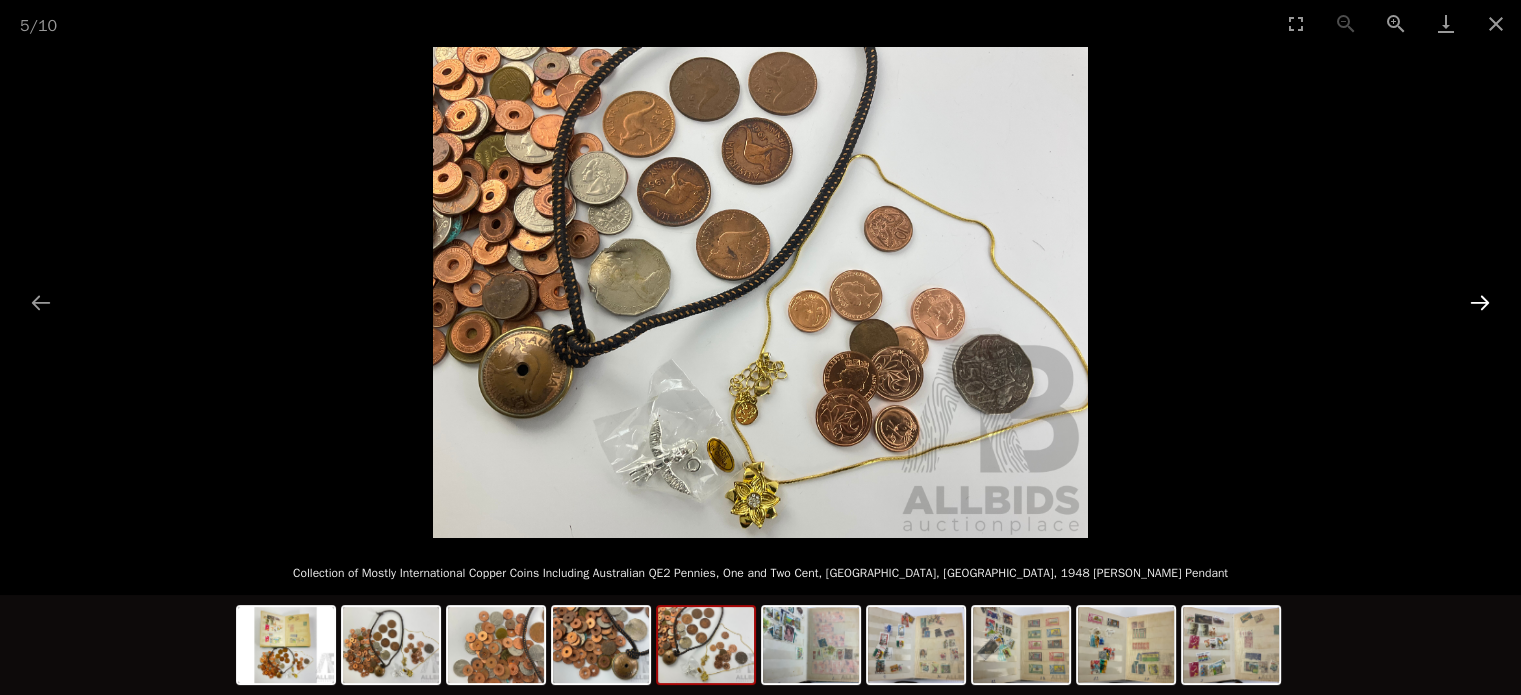 click at bounding box center [1480, 302] 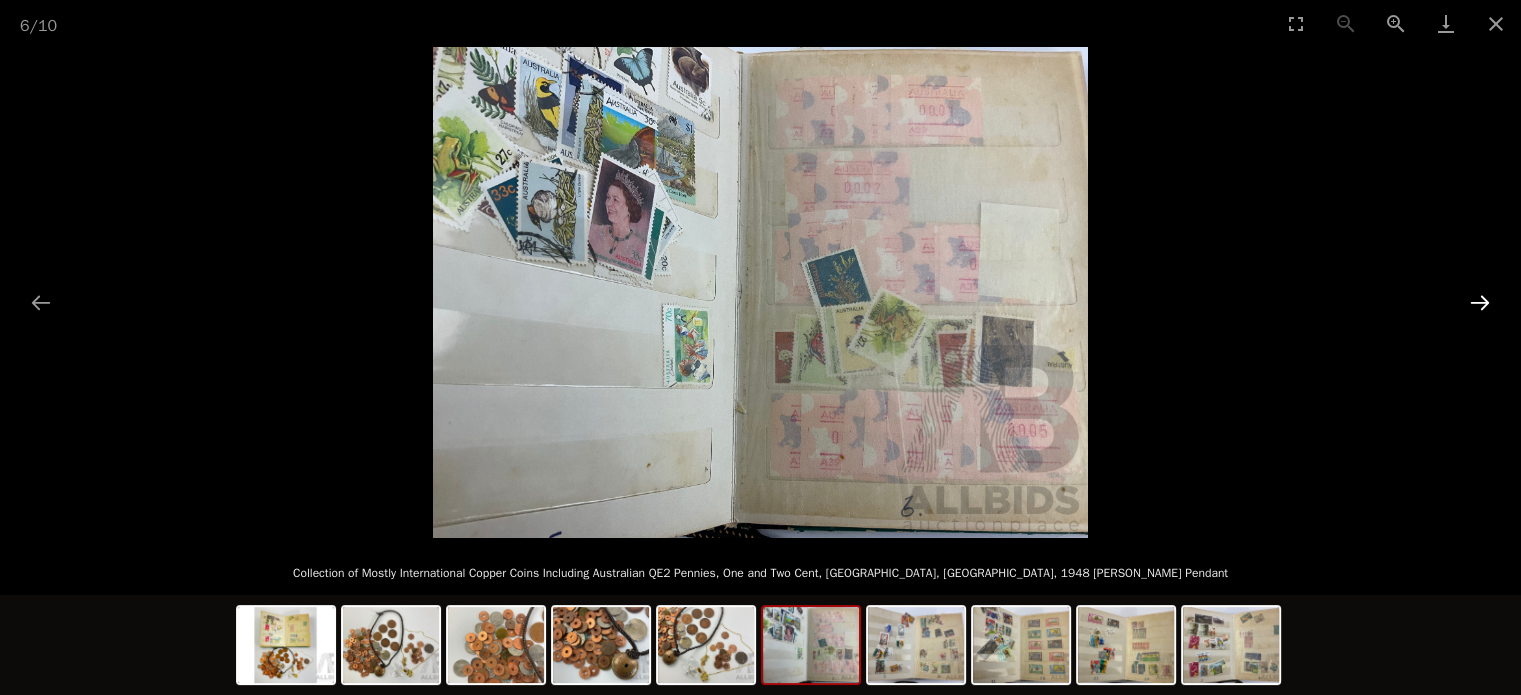 click at bounding box center [1480, 302] 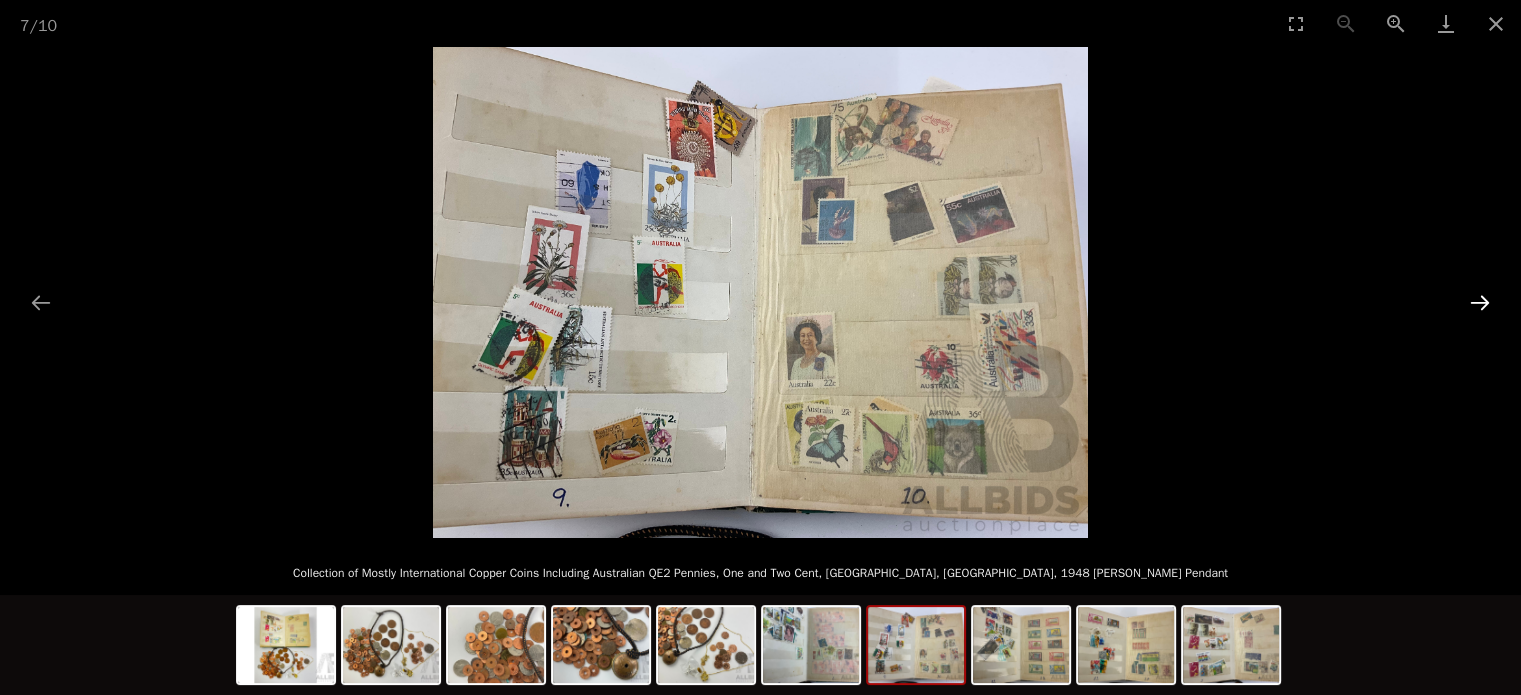 click at bounding box center (1480, 302) 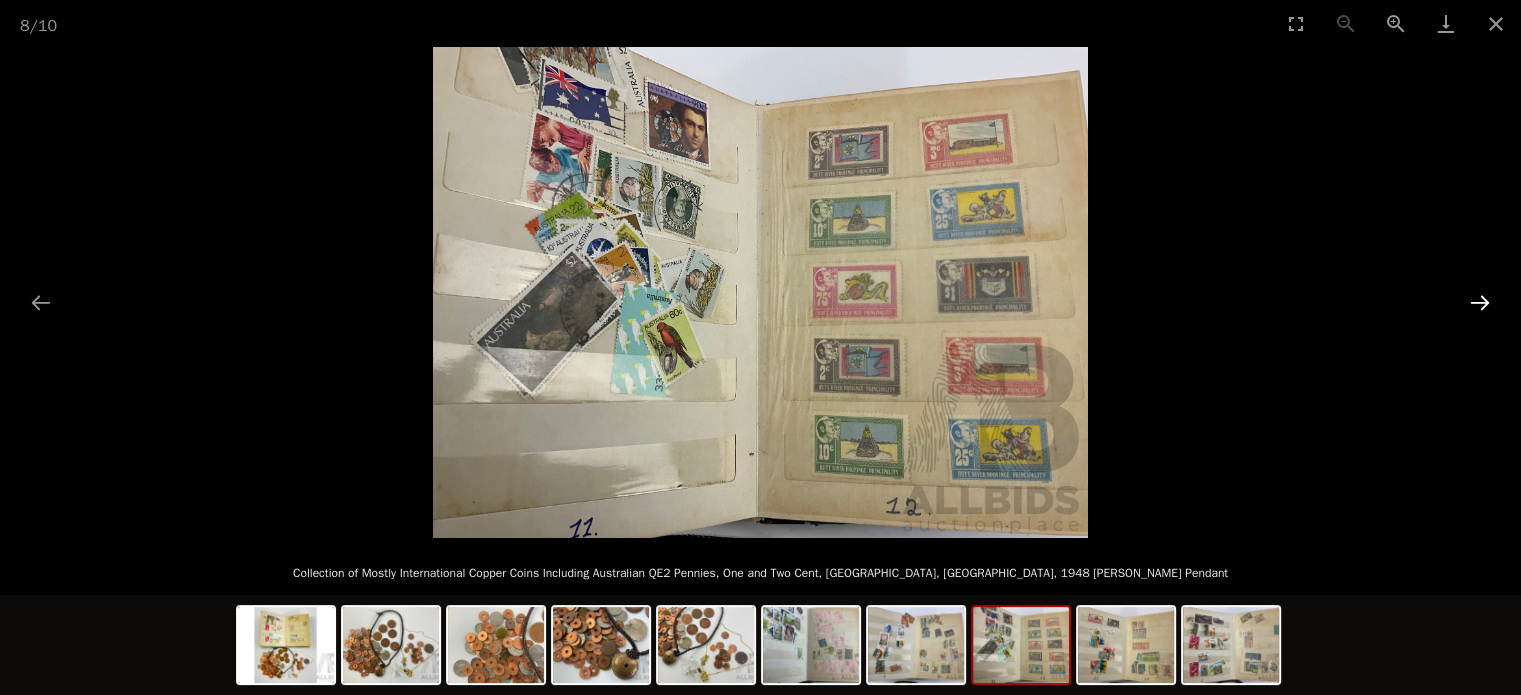 click at bounding box center (1480, 302) 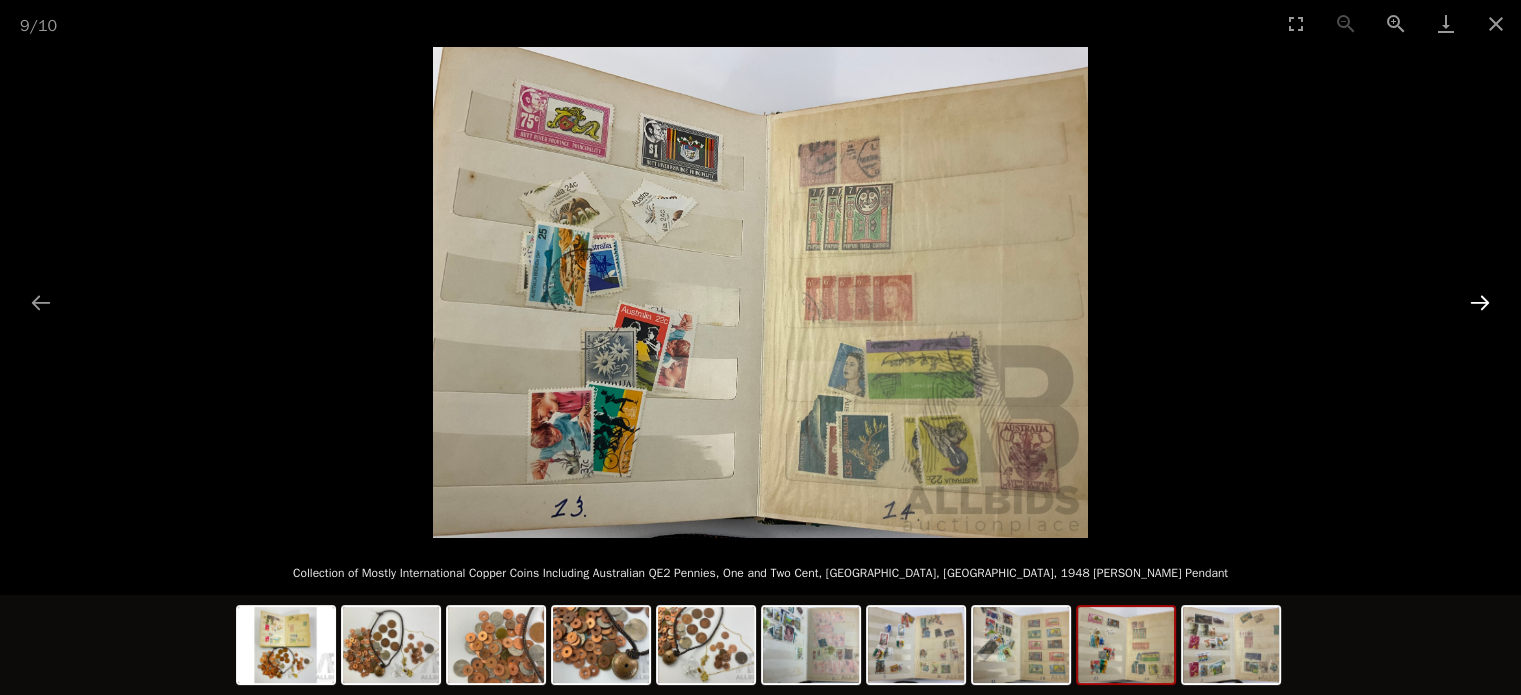 click at bounding box center (1480, 302) 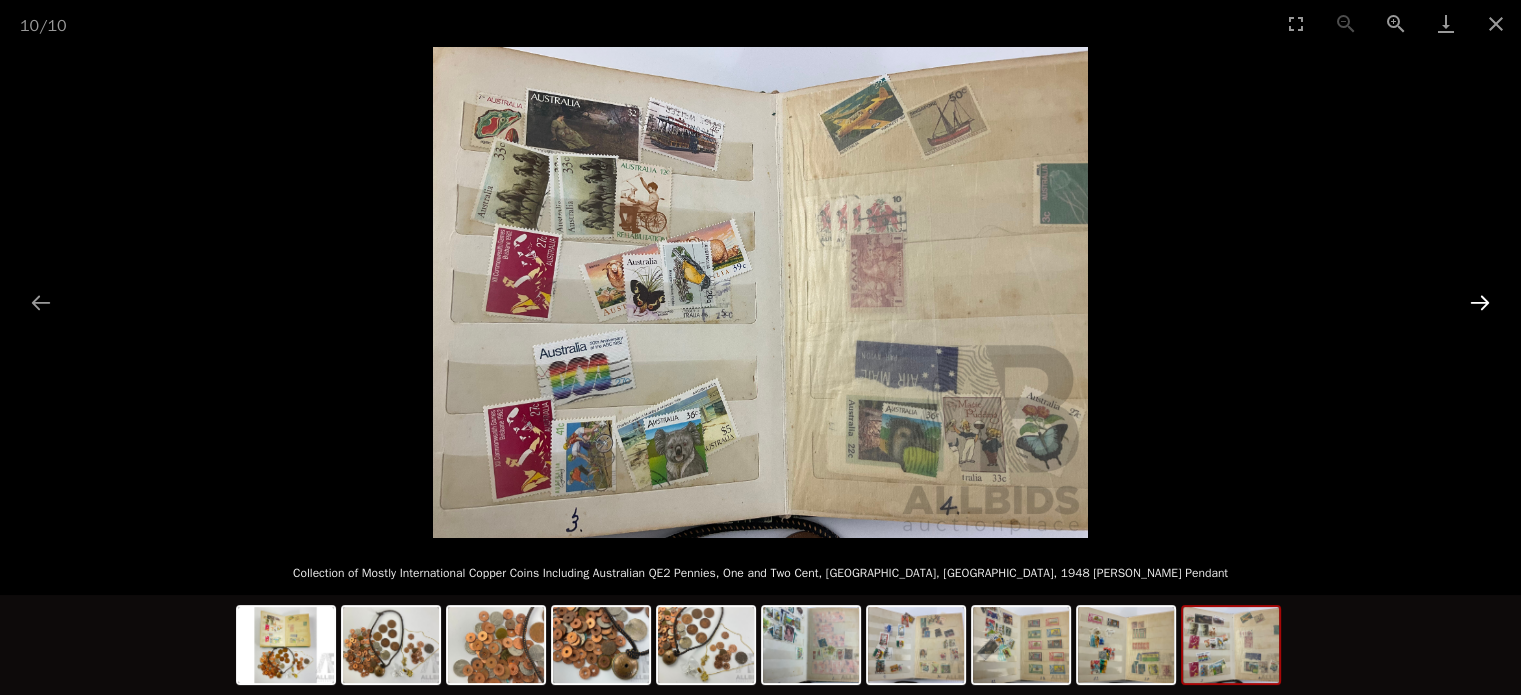 click at bounding box center (1480, 302) 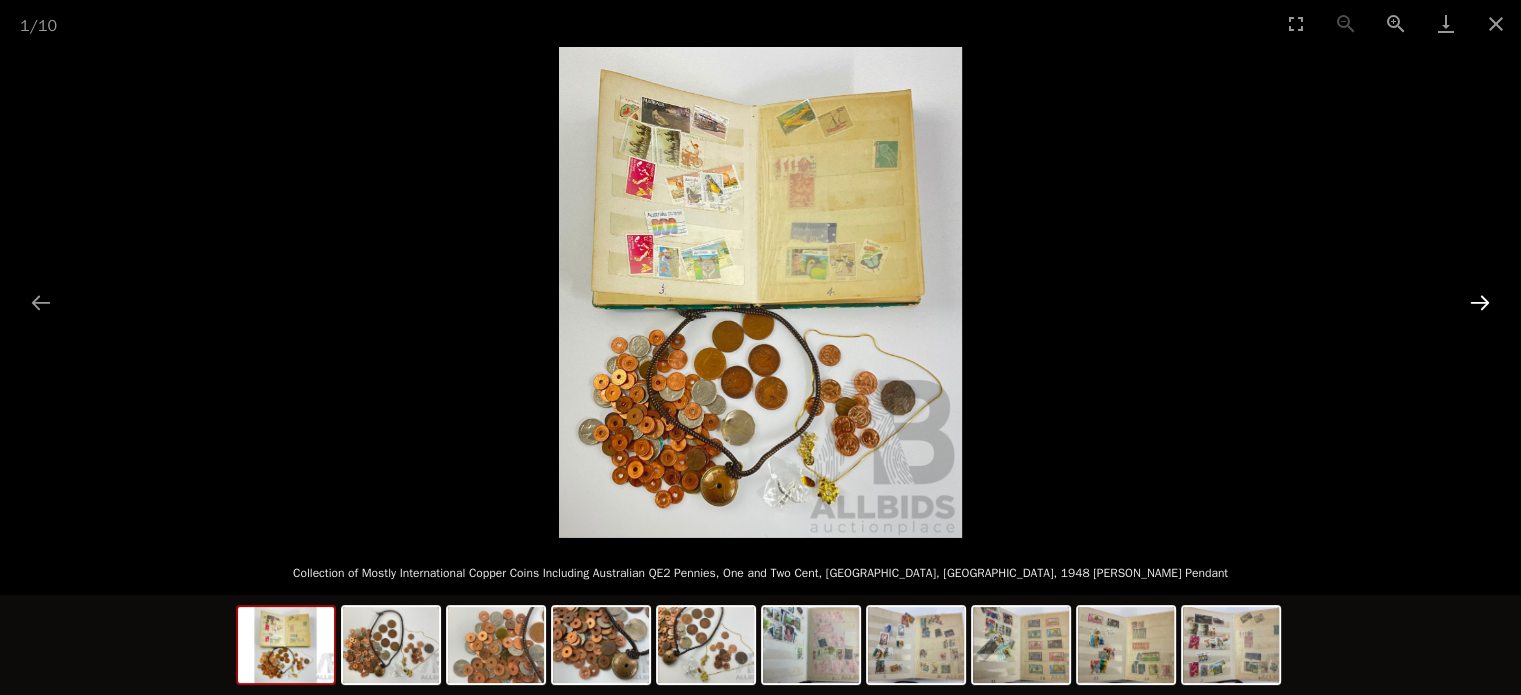 click at bounding box center (1480, 302) 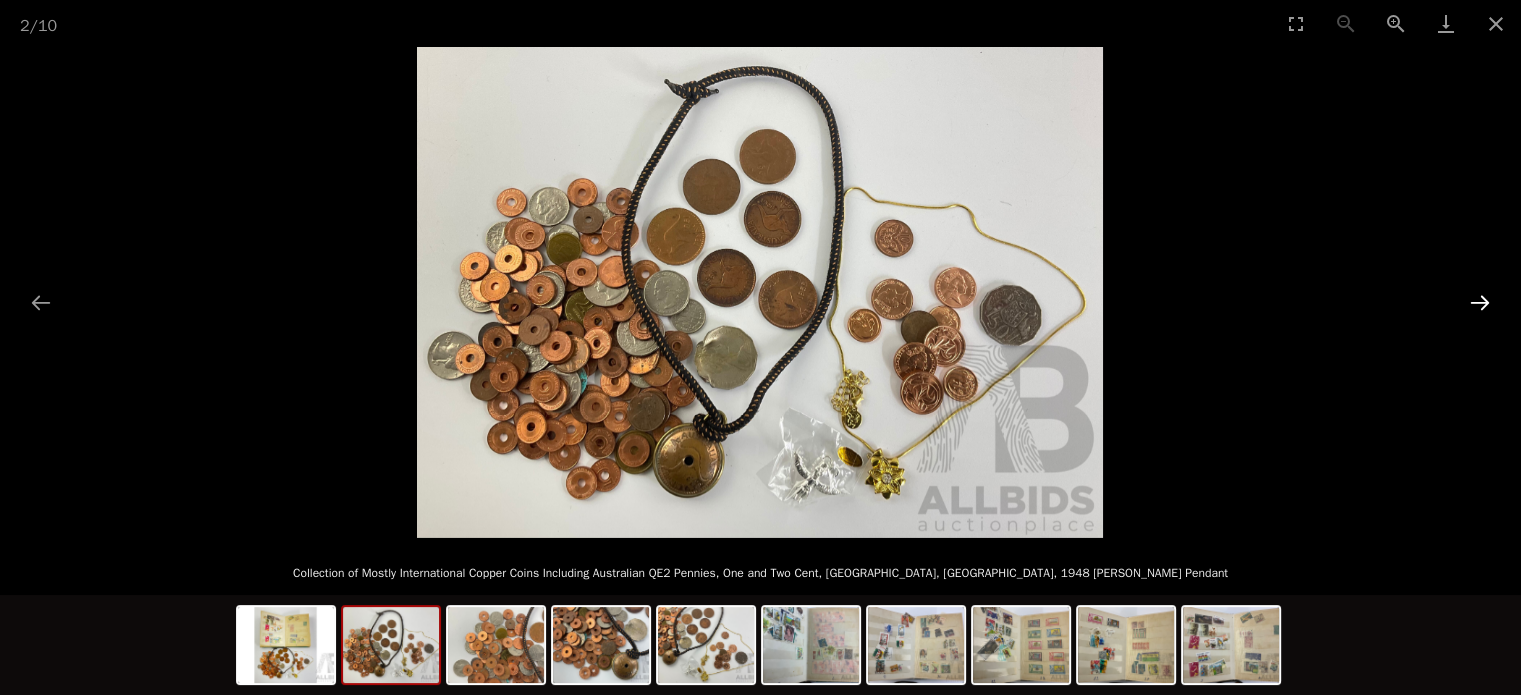 click at bounding box center (1480, 302) 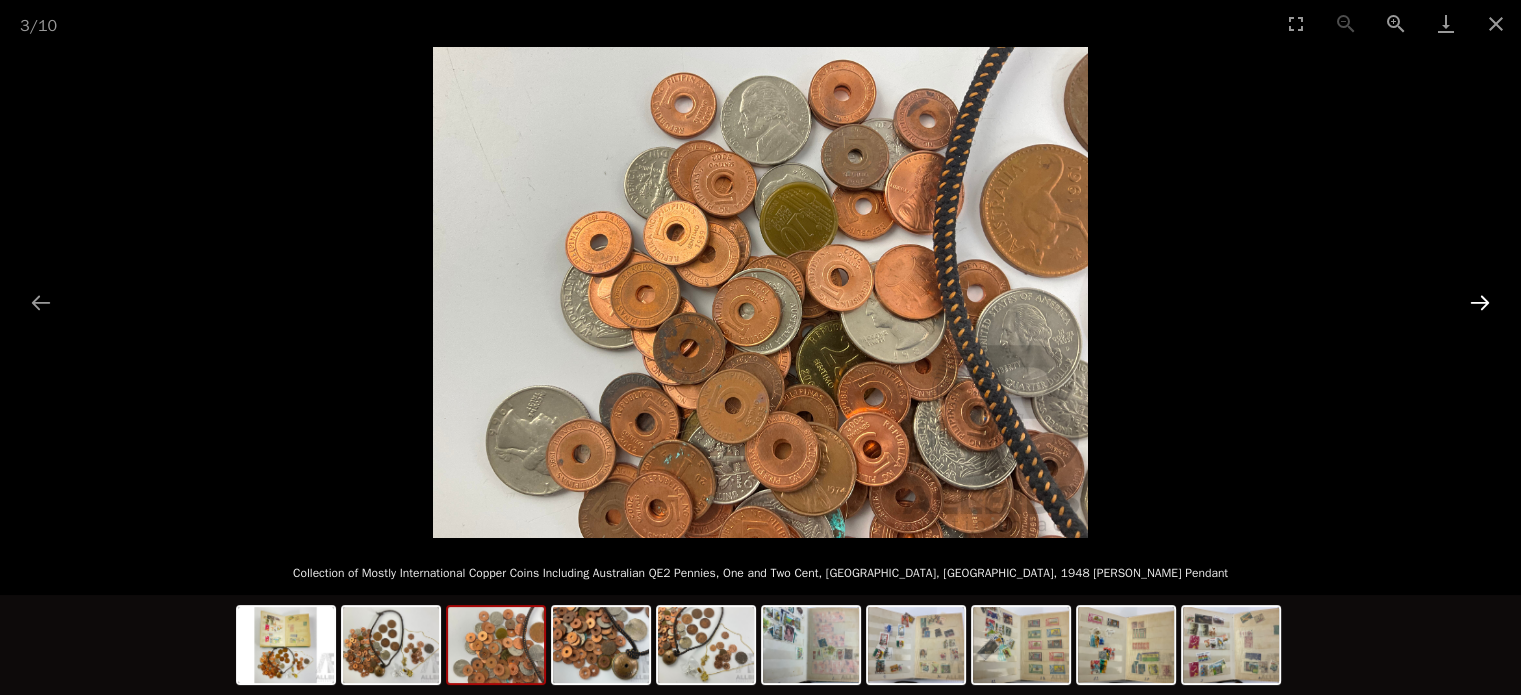 click at bounding box center (1480, 302) 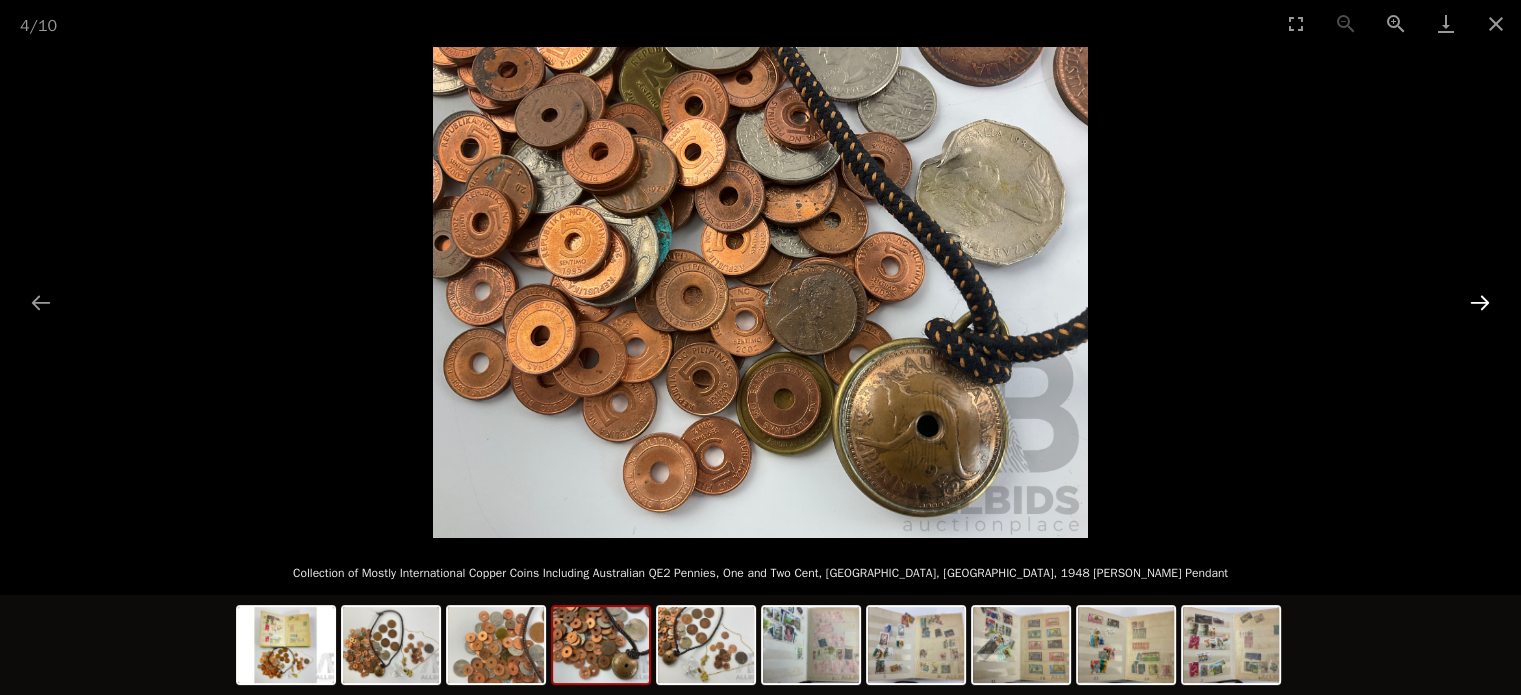click at bounding box center (1480, 302) 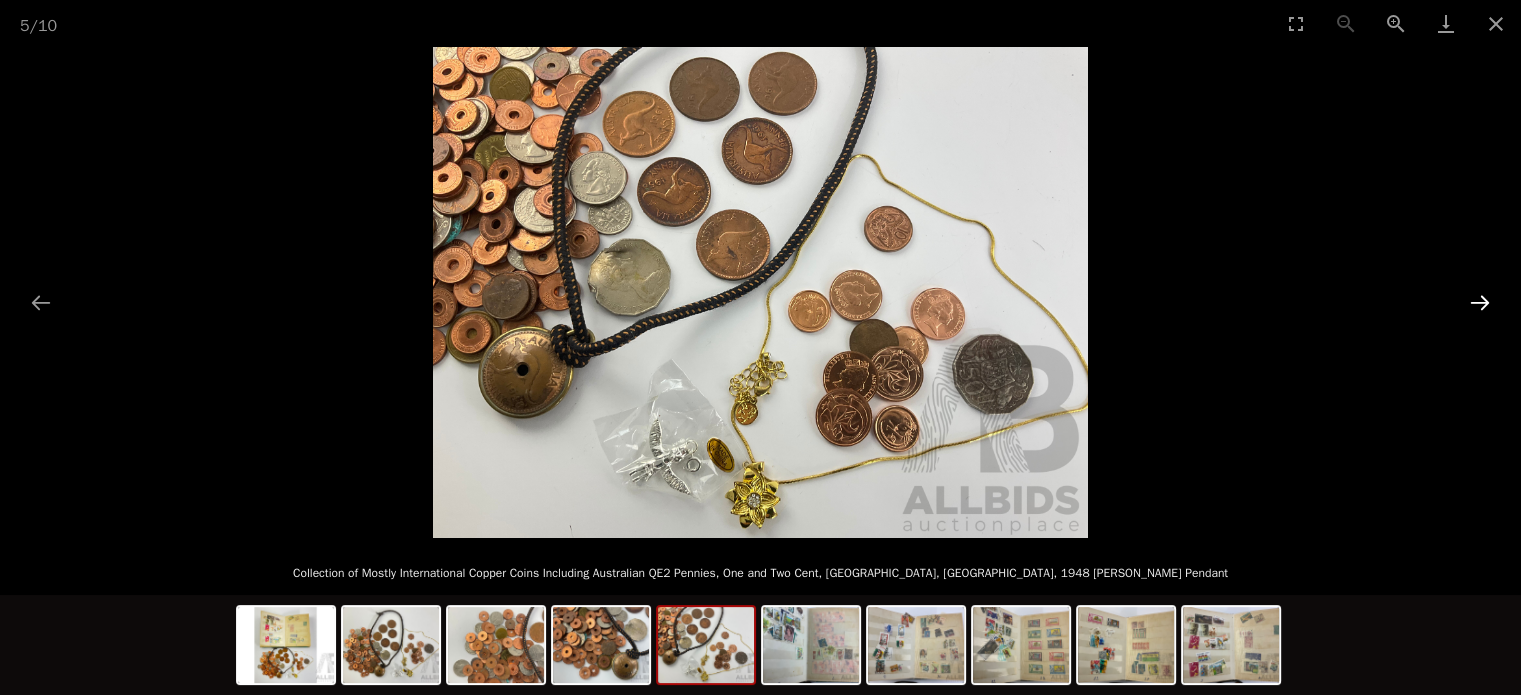 click at bounding box center [1480, 302] 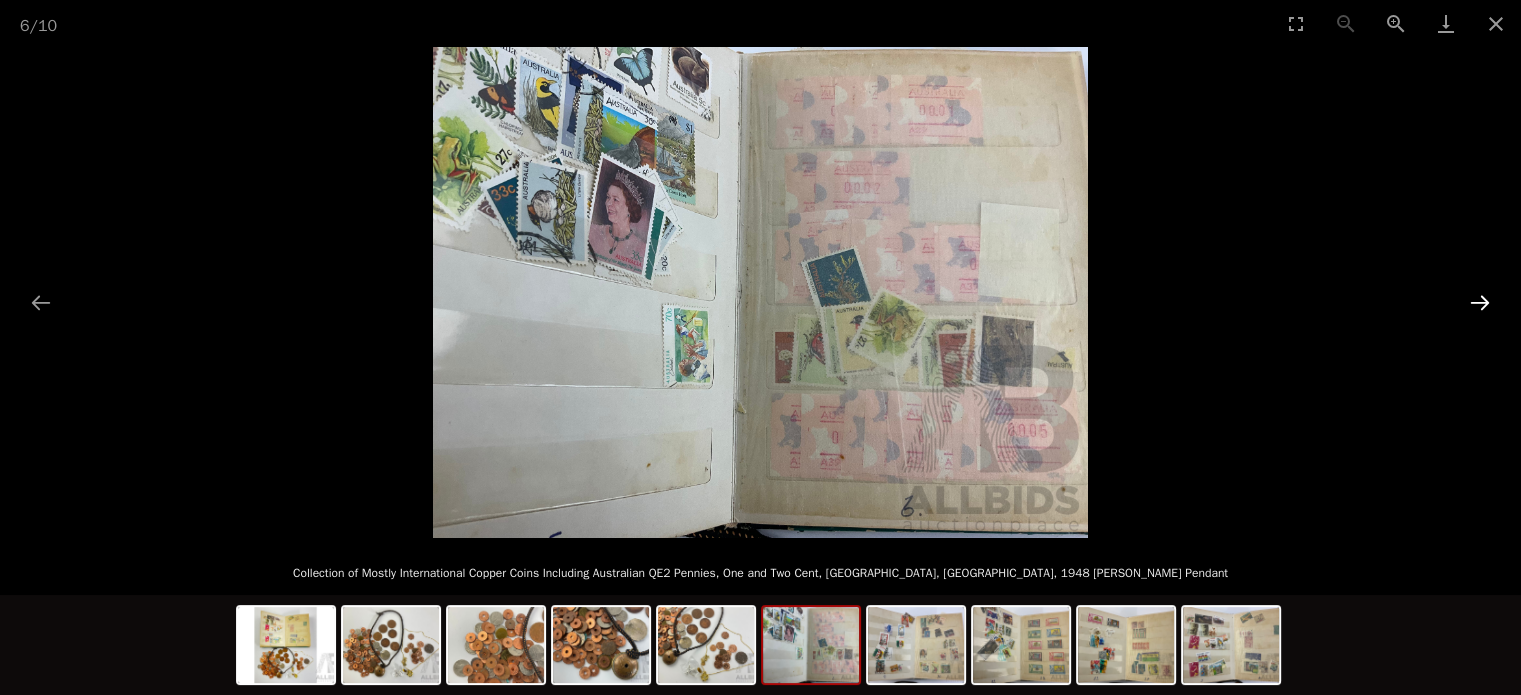 click at bounding box center [1480, 302] 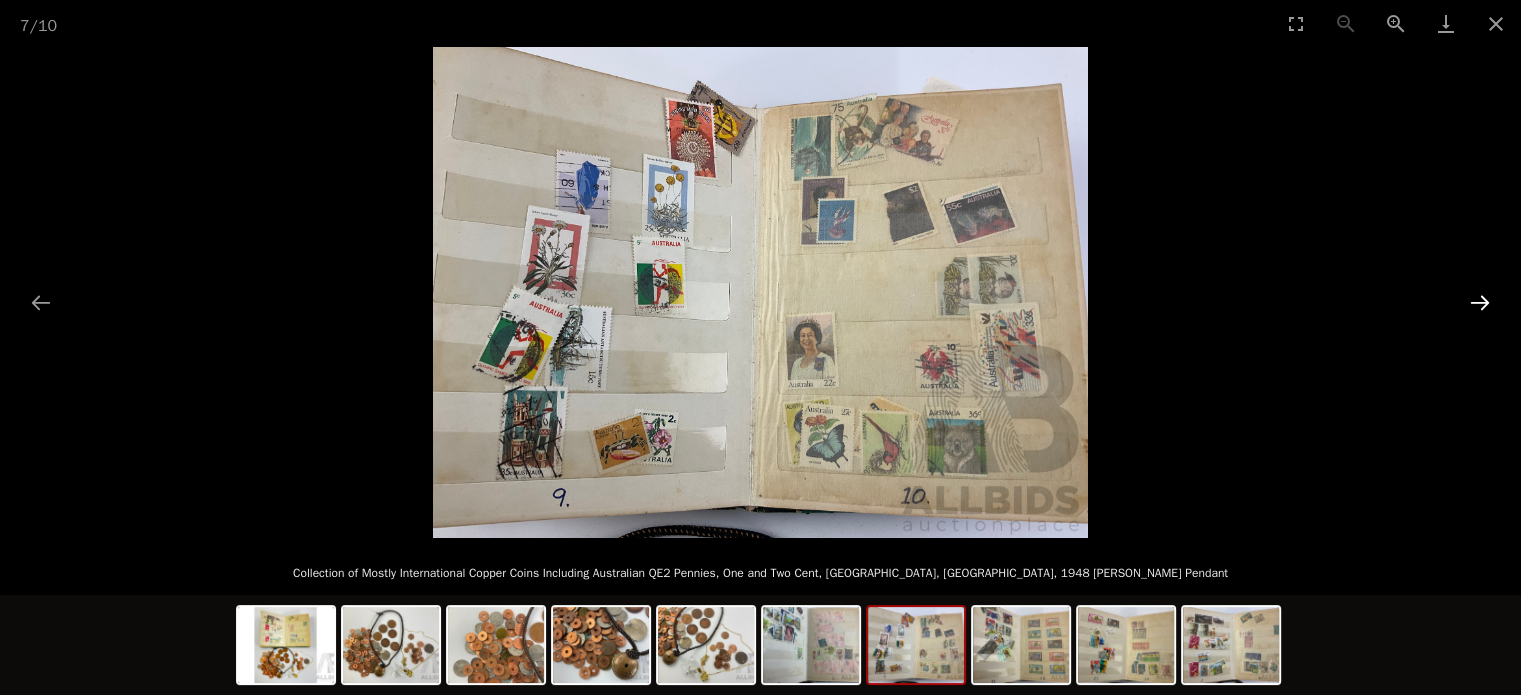 click at bounding box center (1480, 302) 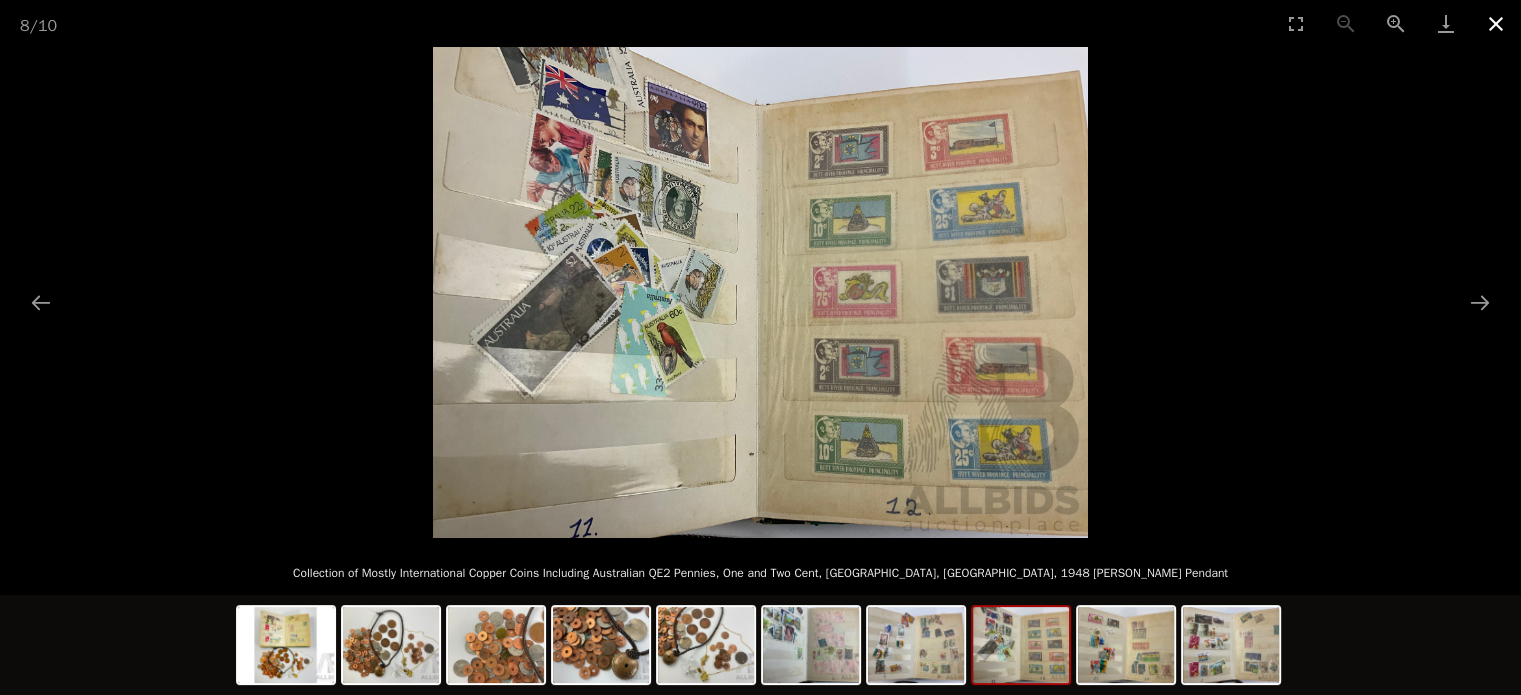 click at bounding box center [1496, 23] 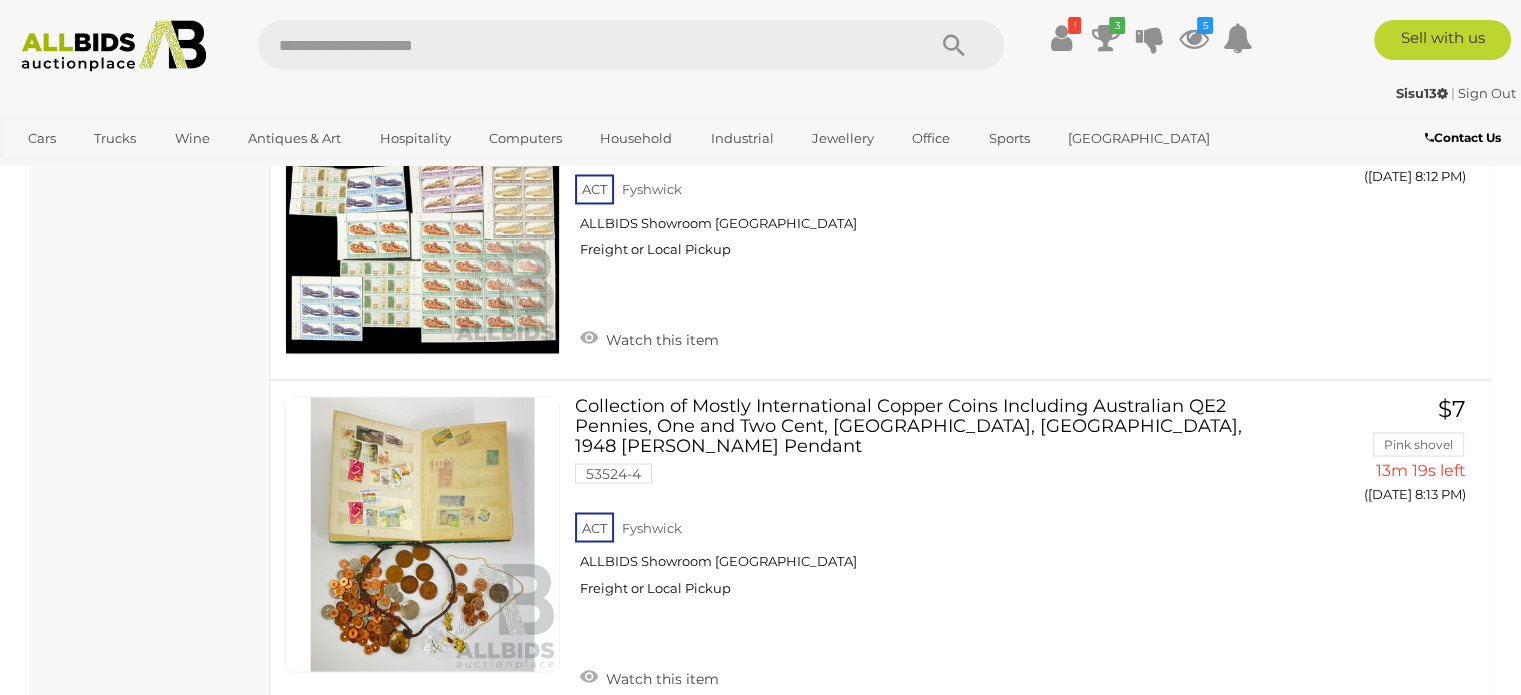 scroll, scrollTop: 3379, scrollLeft: 0, axis: vertical 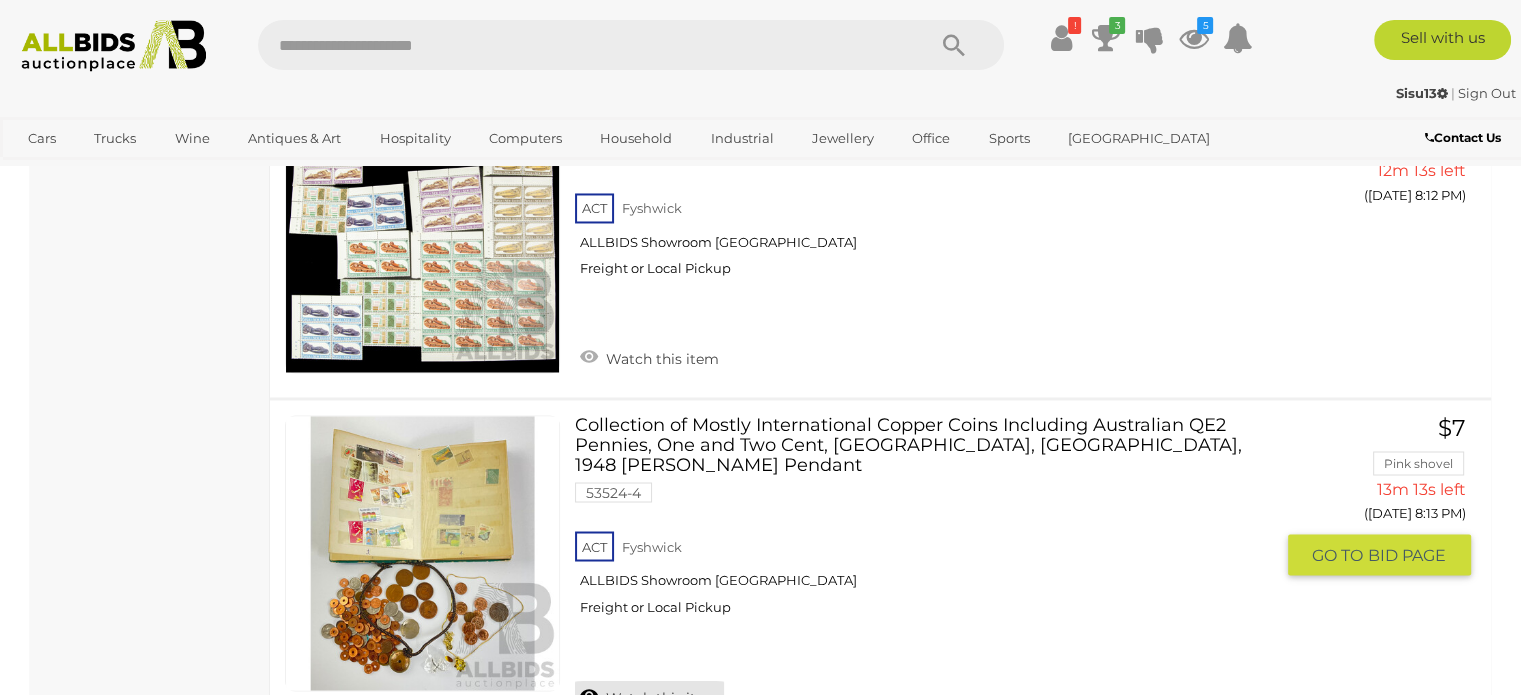 click on "Watch this item" at bounding box center [649, 695] 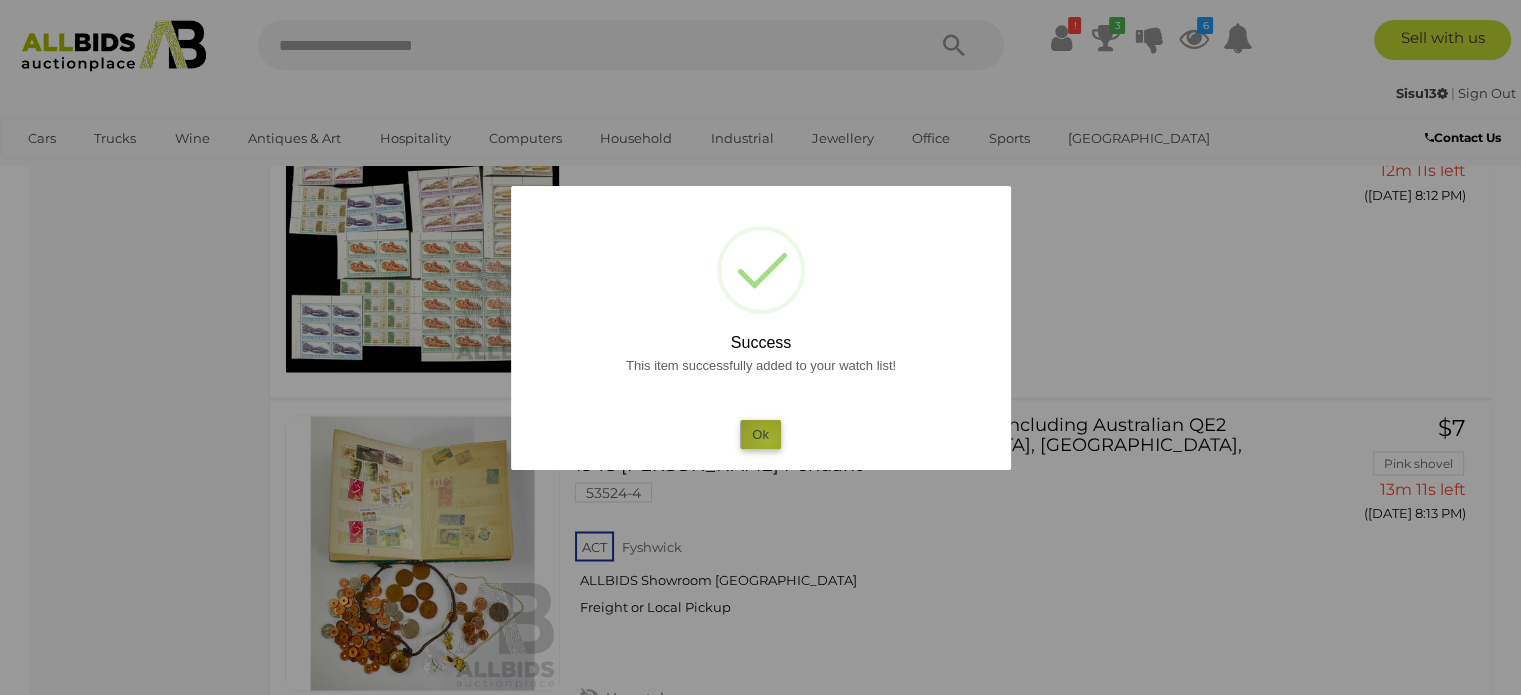 click on "Ok" at bounding box center (760, 434) 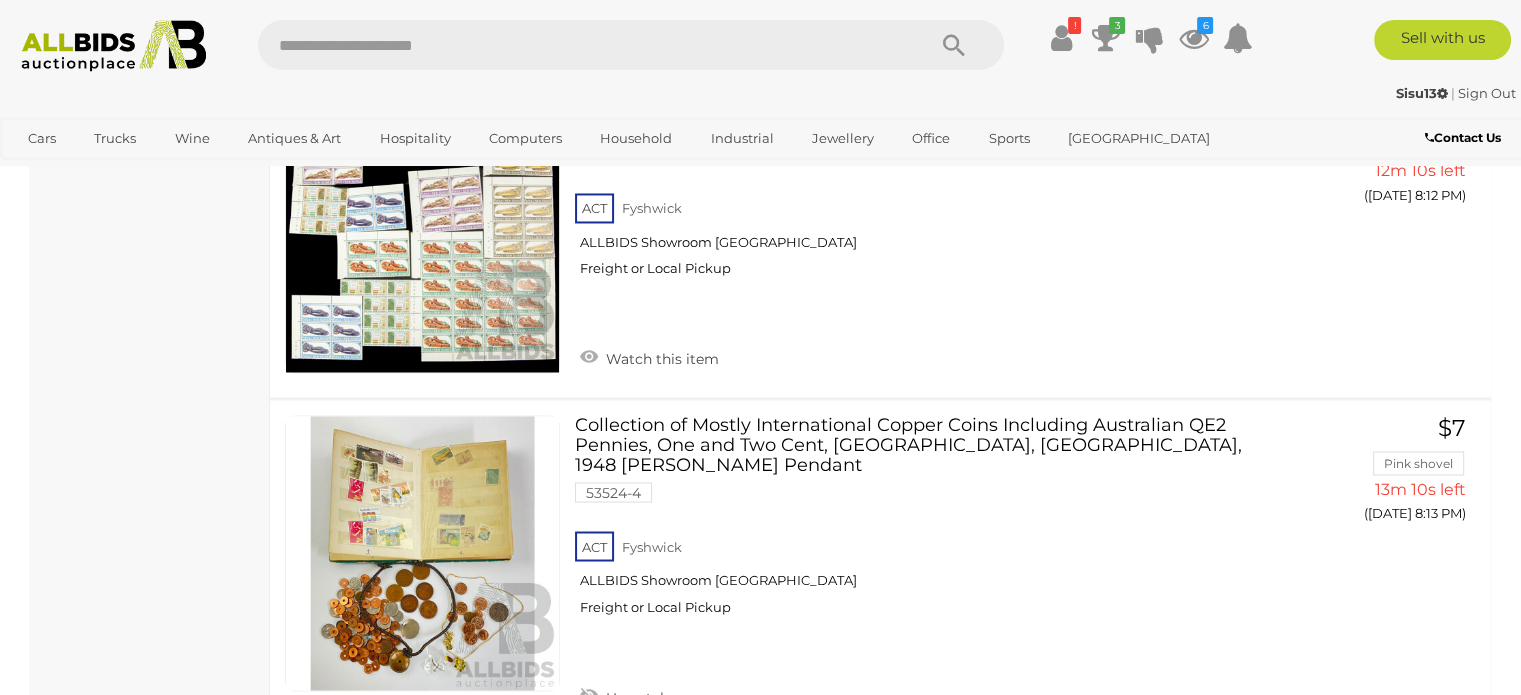 click on "Antique & Arts Online Auction In Australia
Alert this sale
Location" at bounding box center (150, 914) 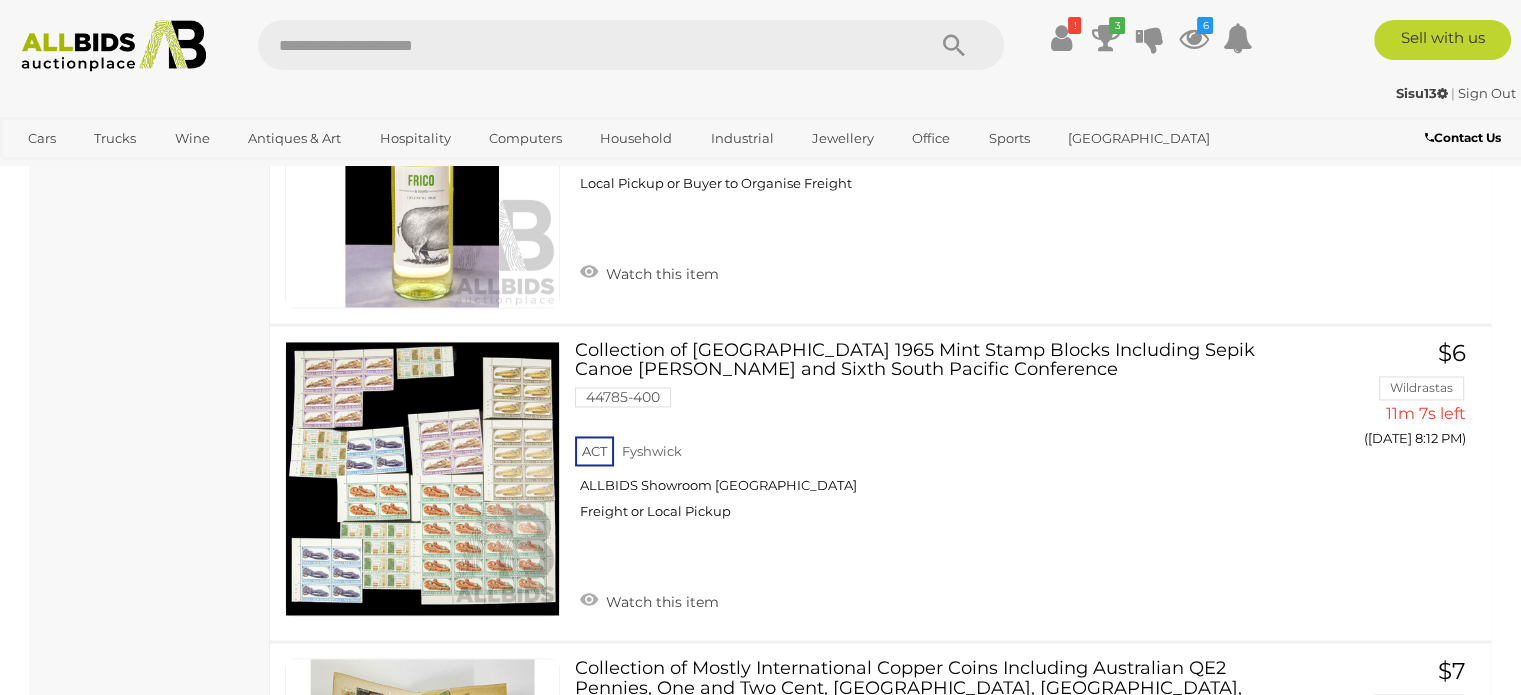 scroll, scrollTop: 3139, scrollLeft: 0, axis: vertical 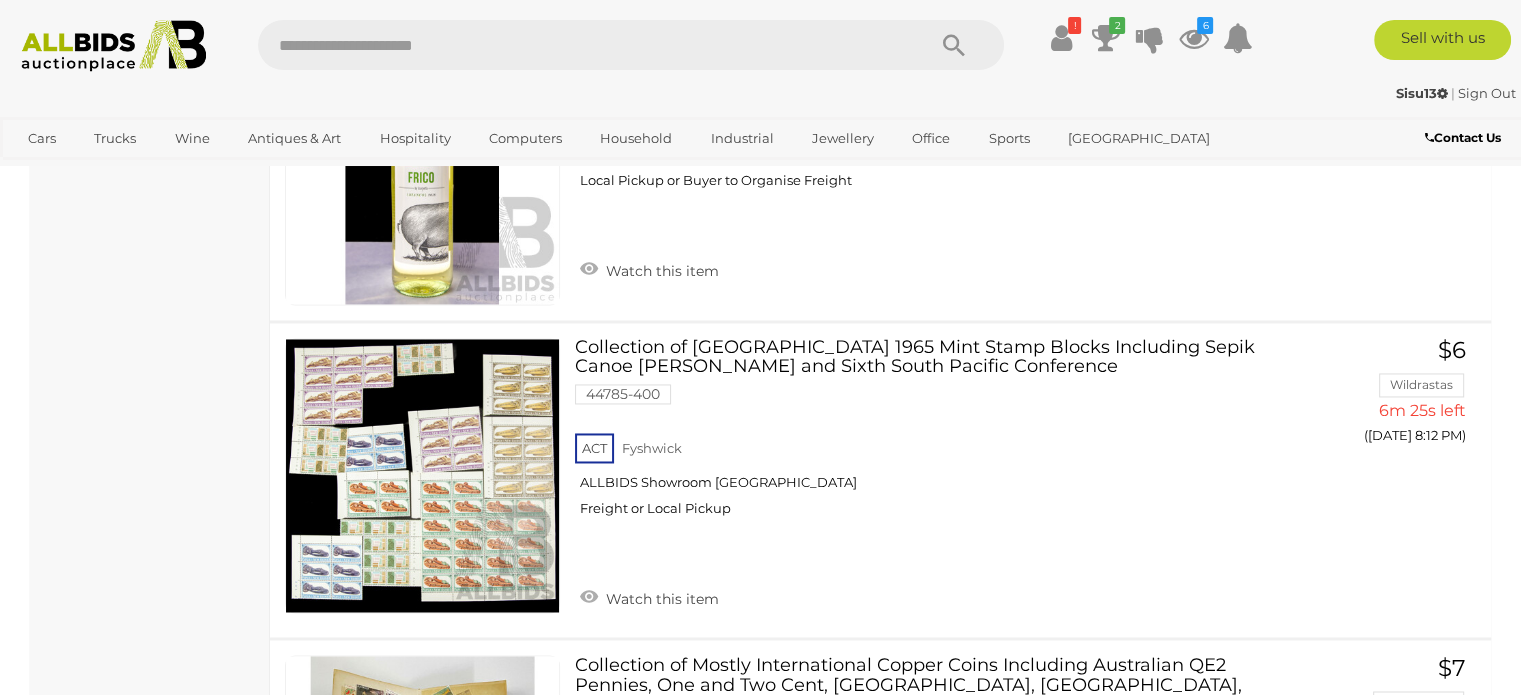 click on "Antique & Arts Online Auction In Australia
Alert this sale
Location" at bounding box center (150, 1154) 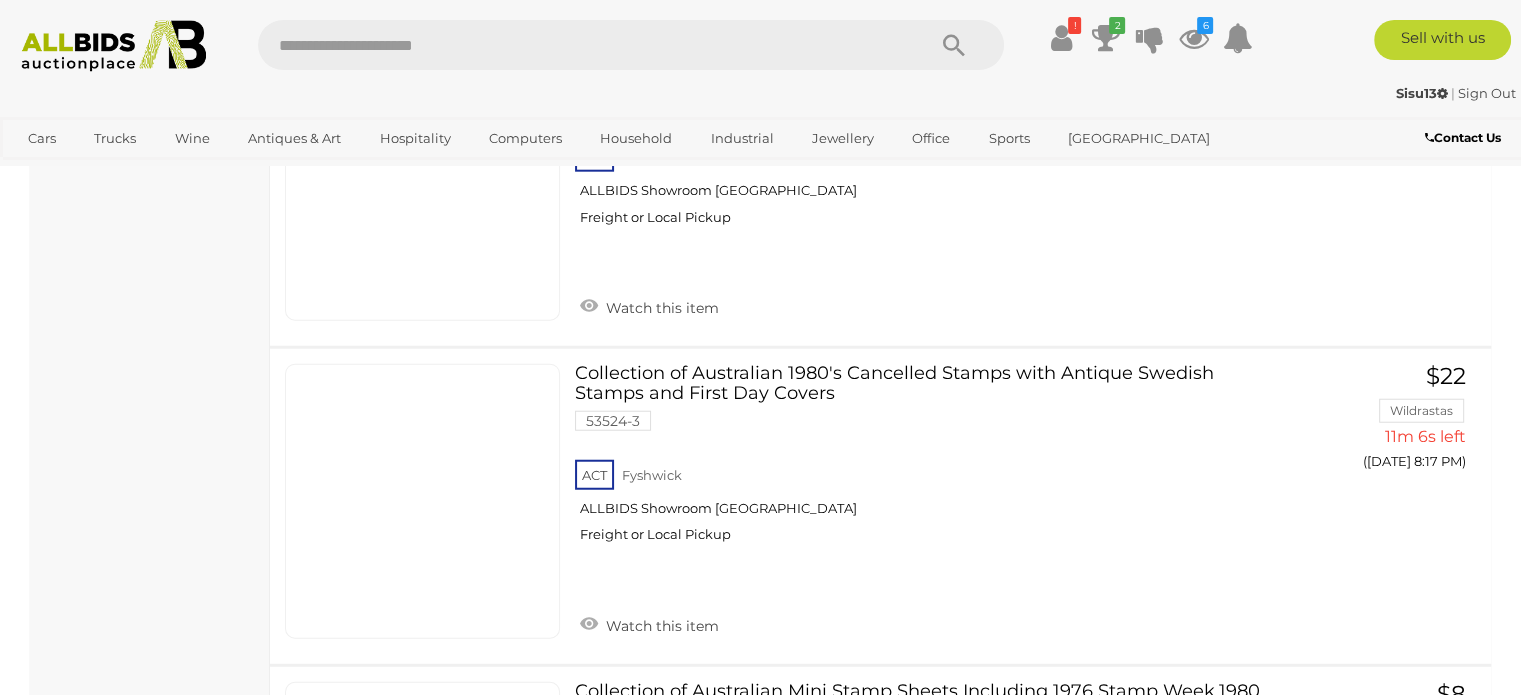 scroll, scrollTop: 5139, scrollLeft: 0, axis: vertical 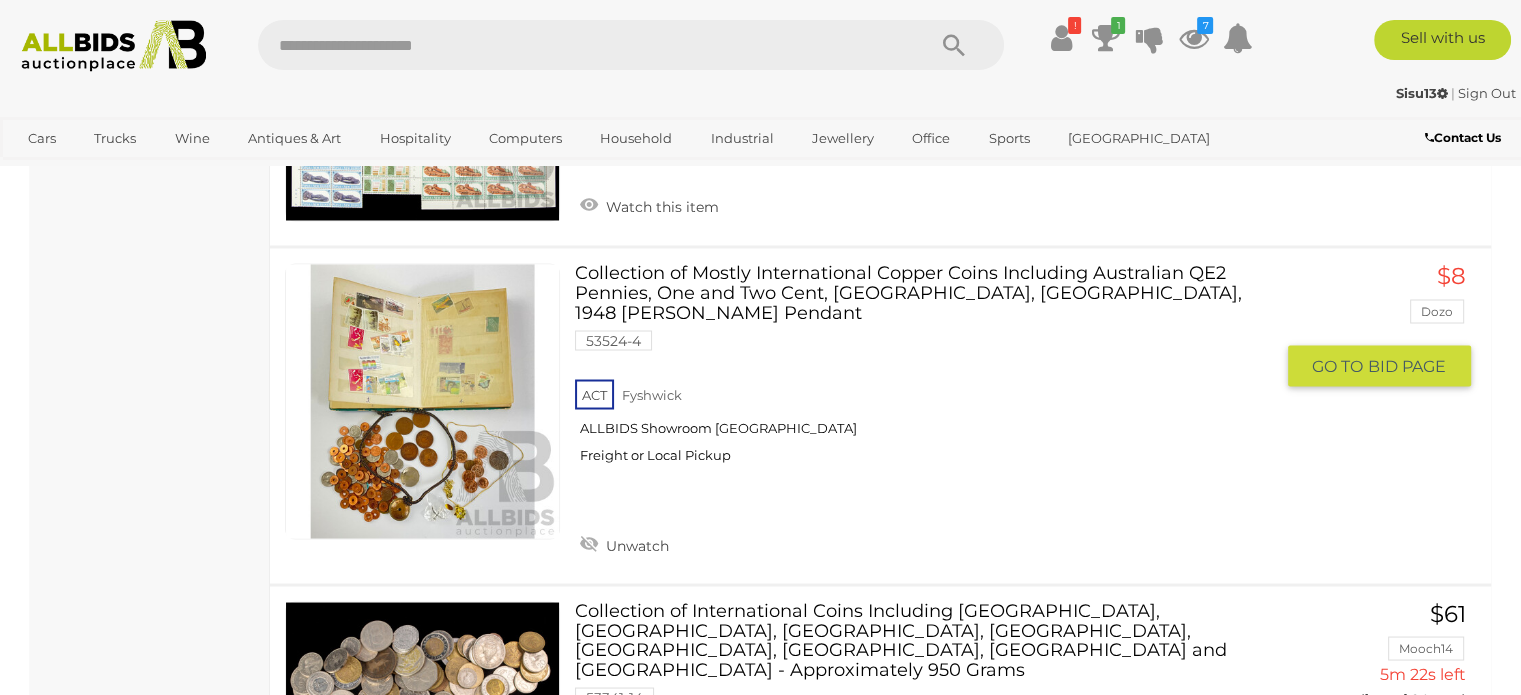 click on "Collection of Mostly International Copper Coins Including Australian QE2 Pennies, One and Two Cent, Philippines, USA, 1948 Penny Pendant
53524-4
ACT
Fyshwick" at bounding box center [931, 370] 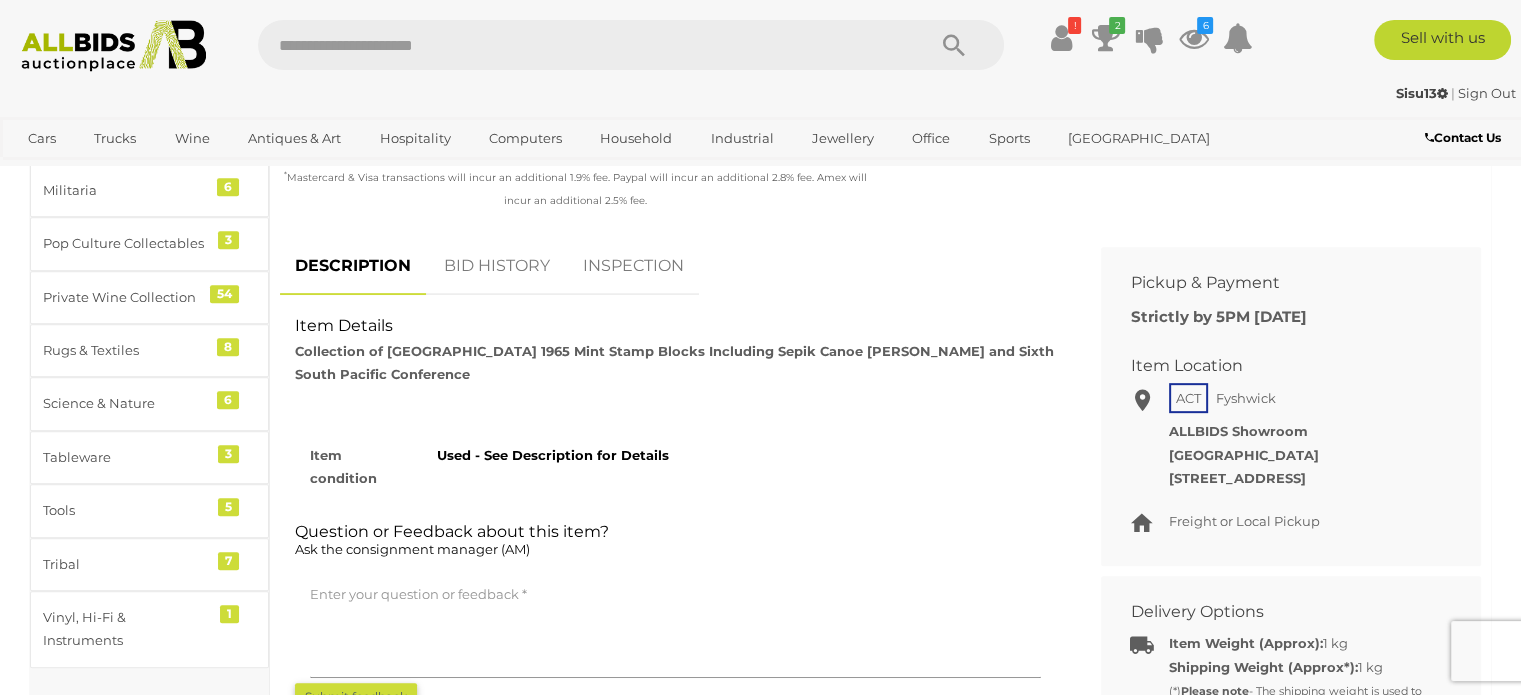 scroll, scrollTop: 800, scrollLeft: 0, axis: vertical 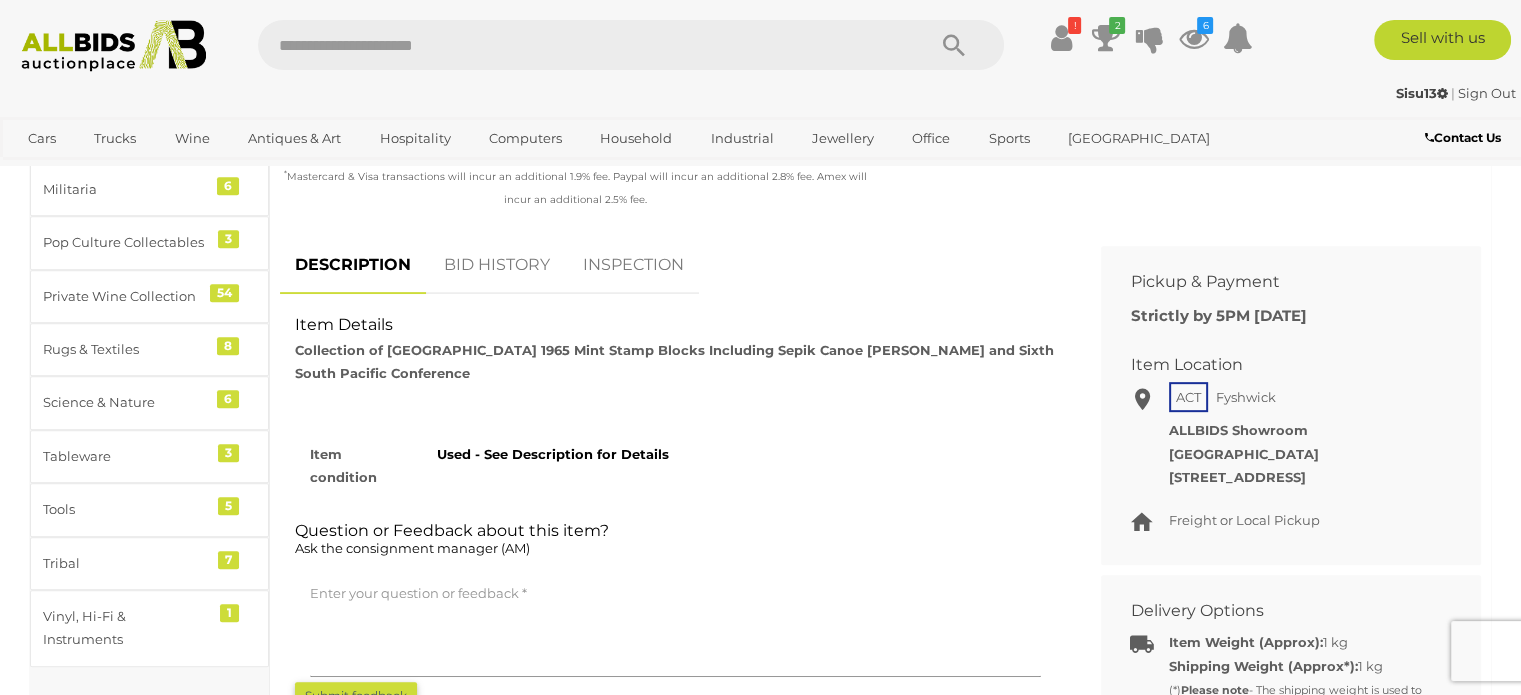 click on "BID HISTORY" at bounding box center [497, 265] 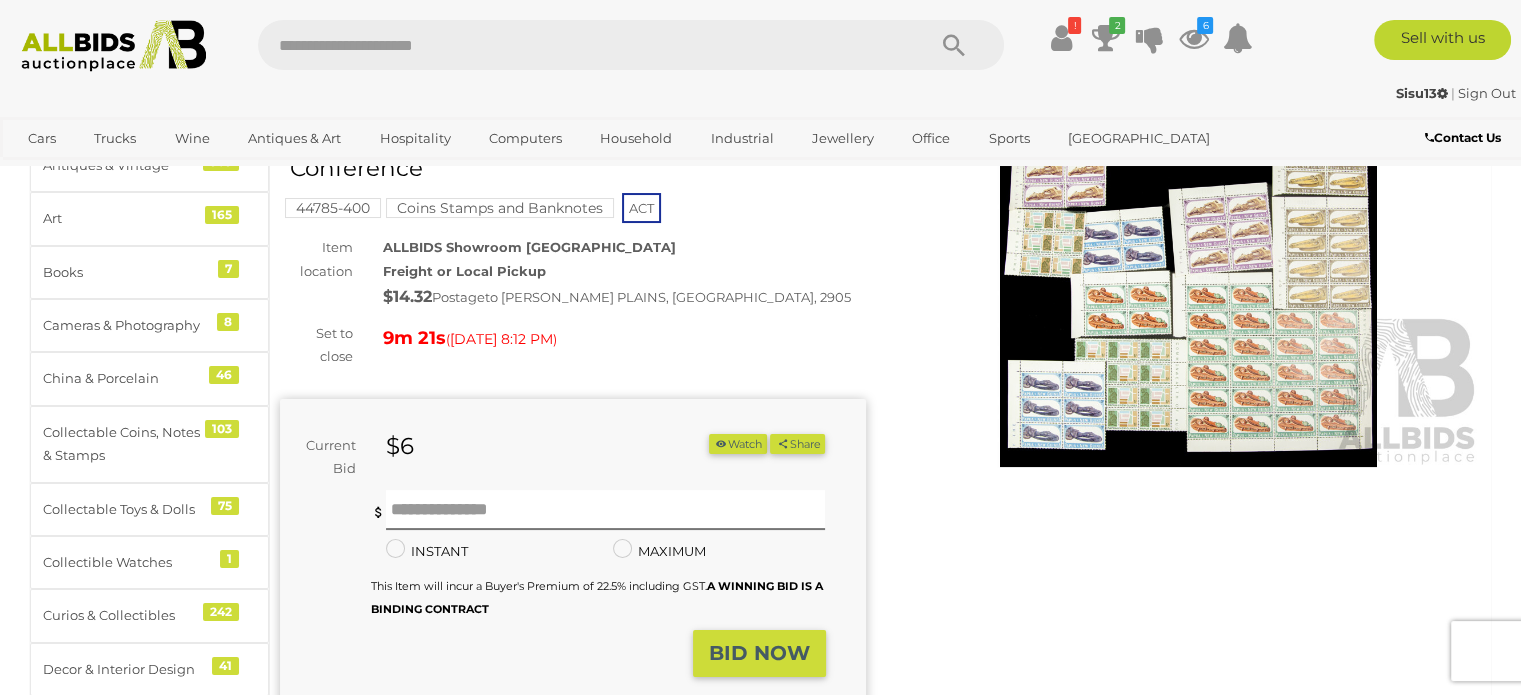 scroll, scrollTop: 0, scrollLeft: 0, axis: both 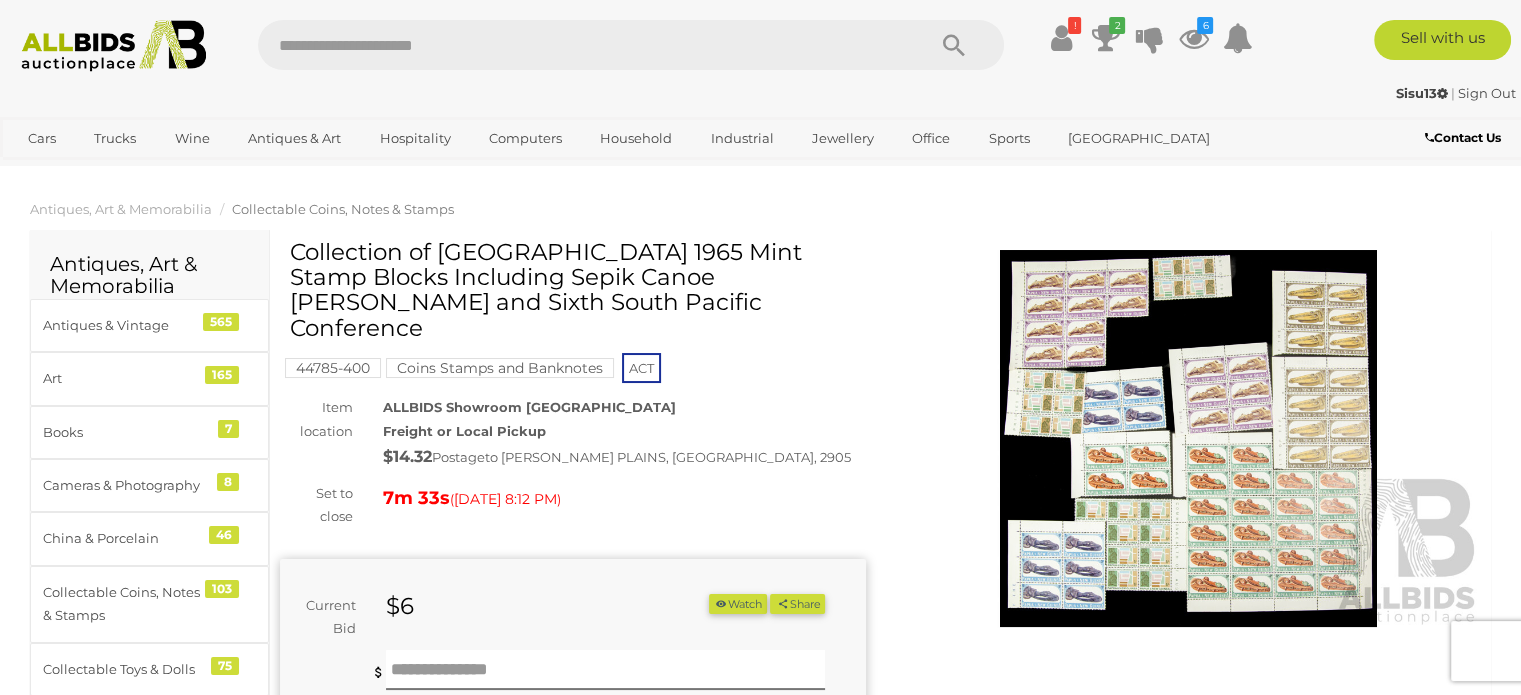 click at bounding box center [1189, 438] 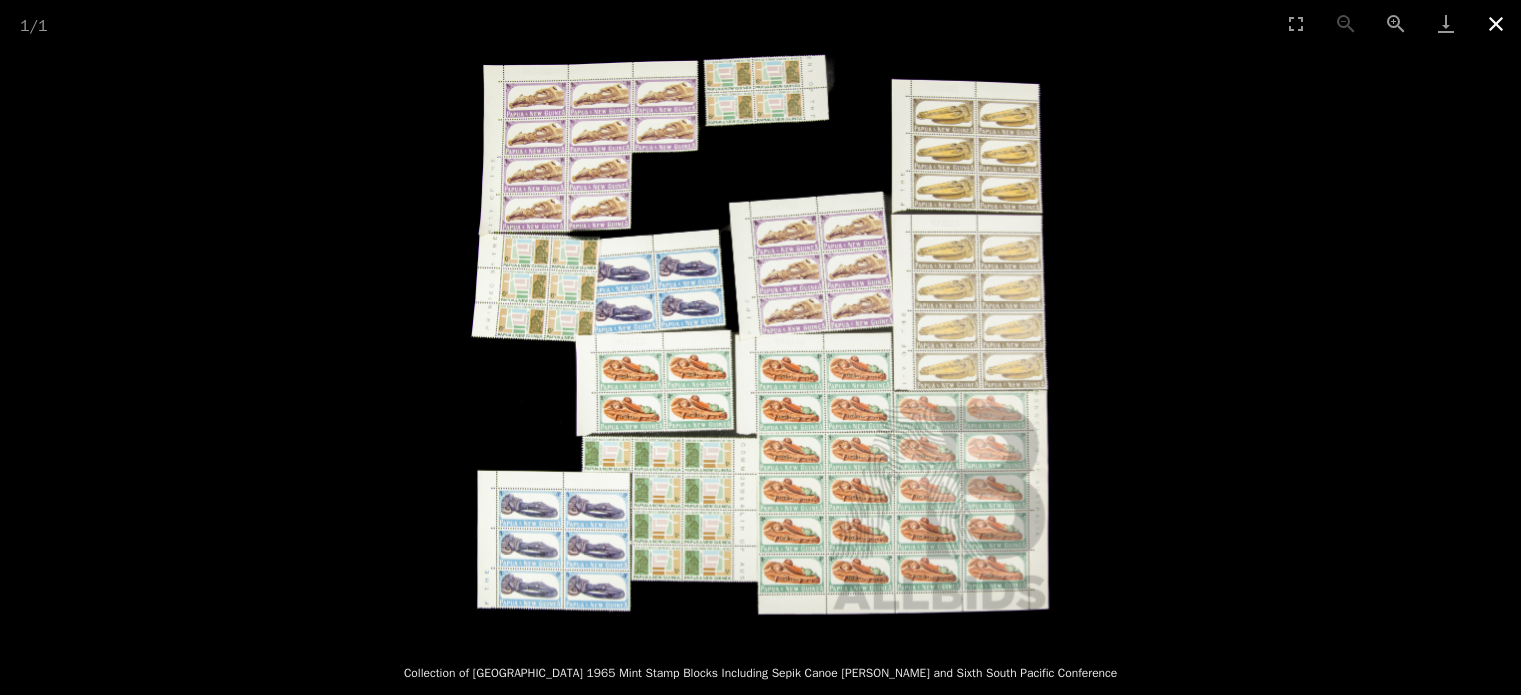 click at bounding box center (1496, 23) 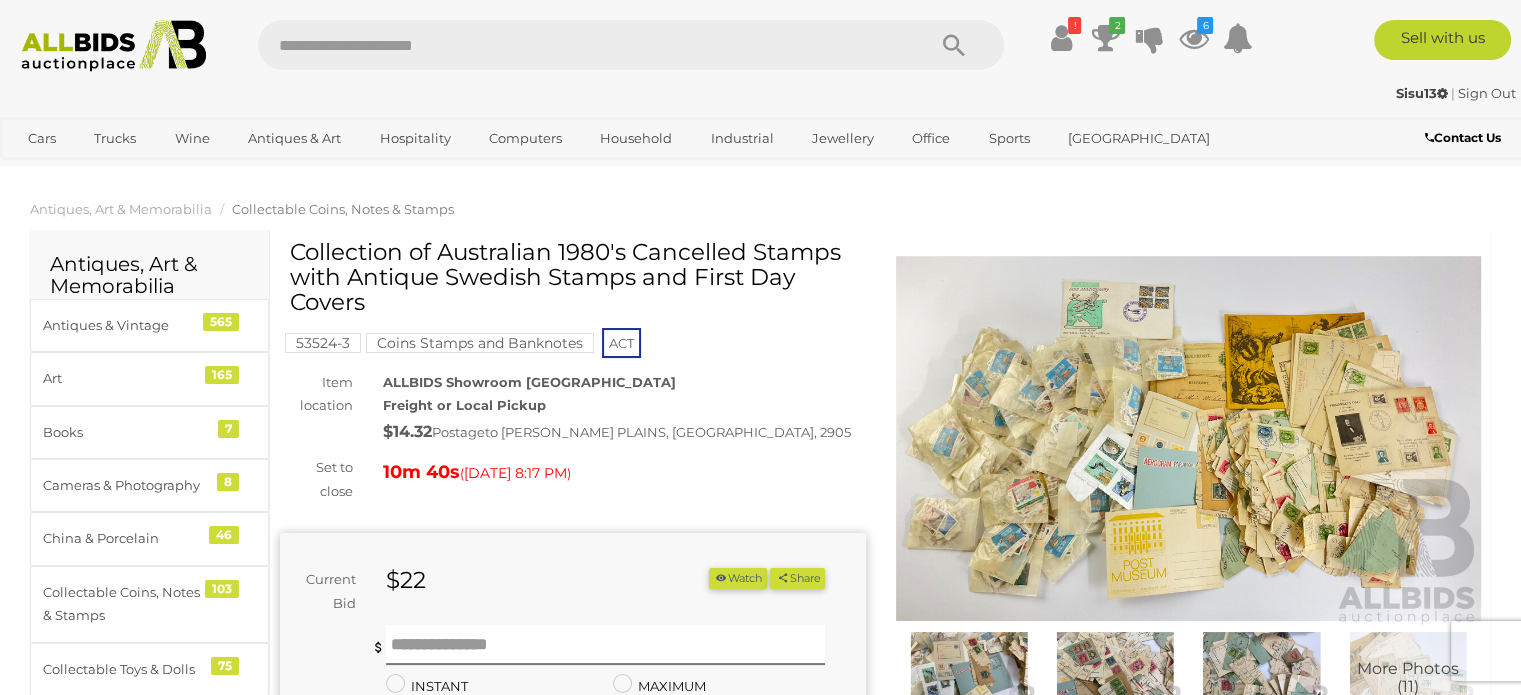 scroll, scrollTop: 40, scrollLeft: 0, axis: vertical 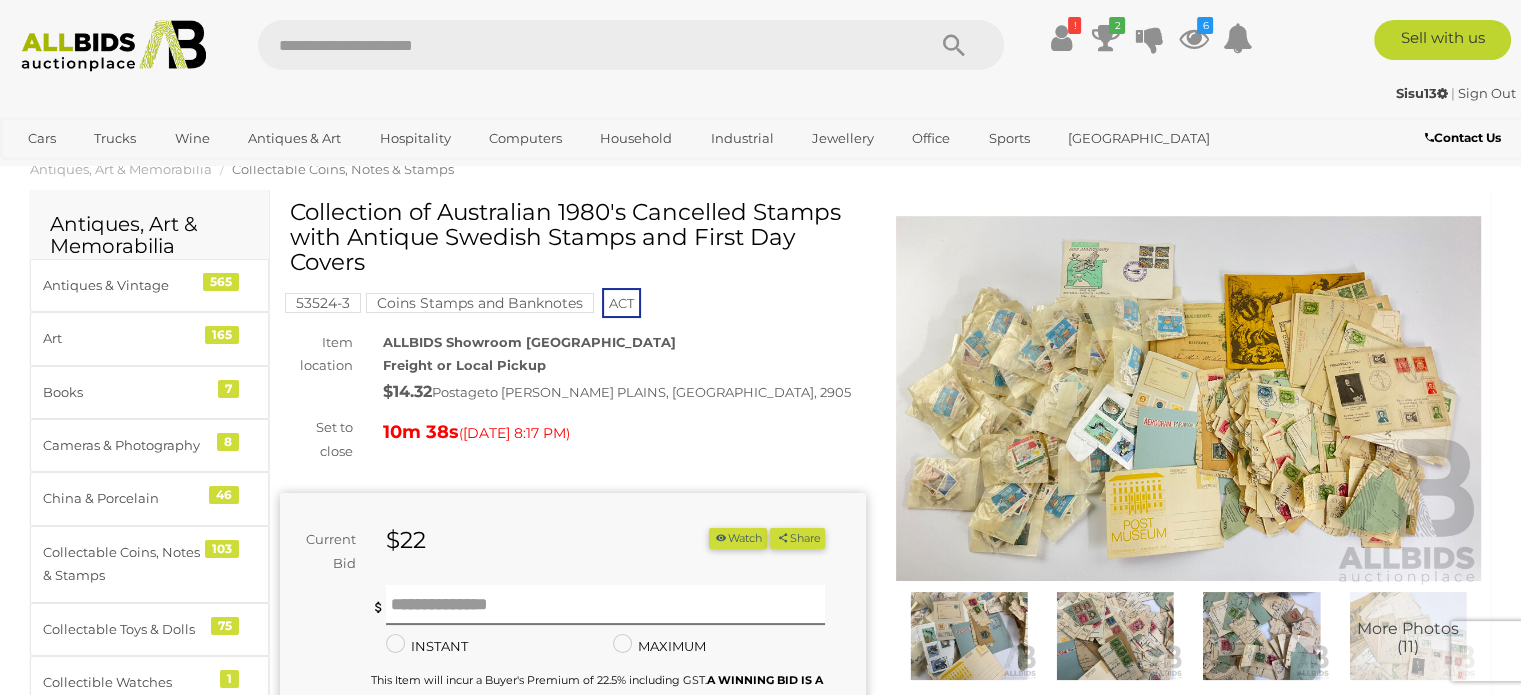 click at bounding box center [1189, 398] 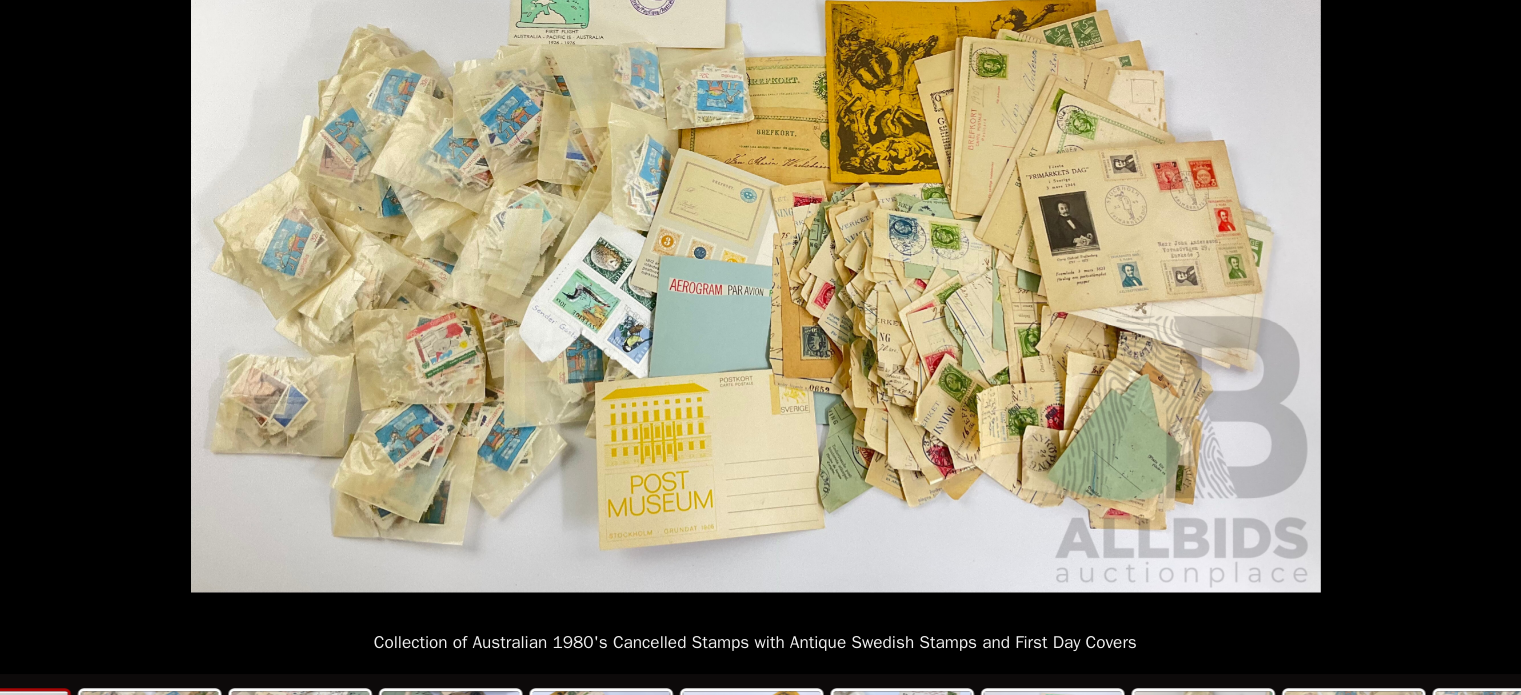scroll, scrollTop: 42, scrollLeft: 0, axis: vertical 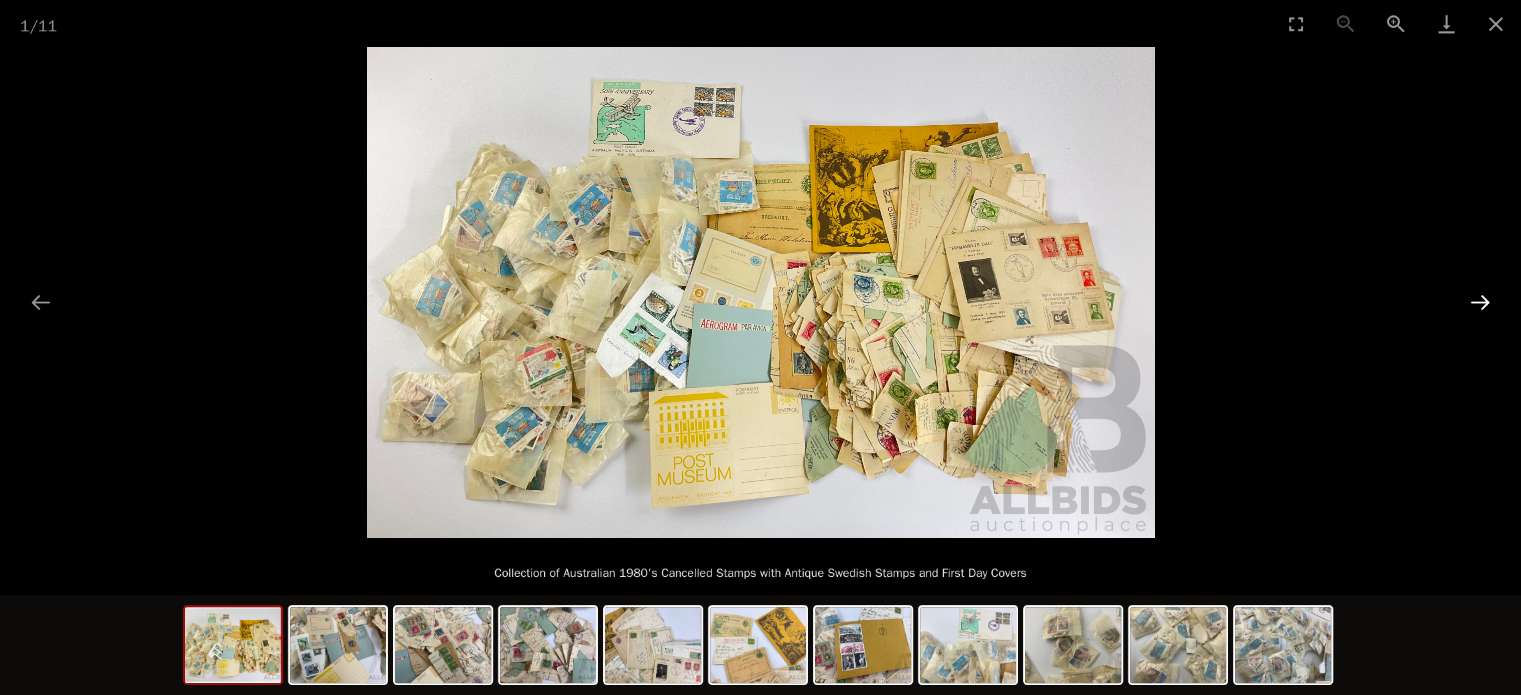 click at bounding box center [1480, 302] 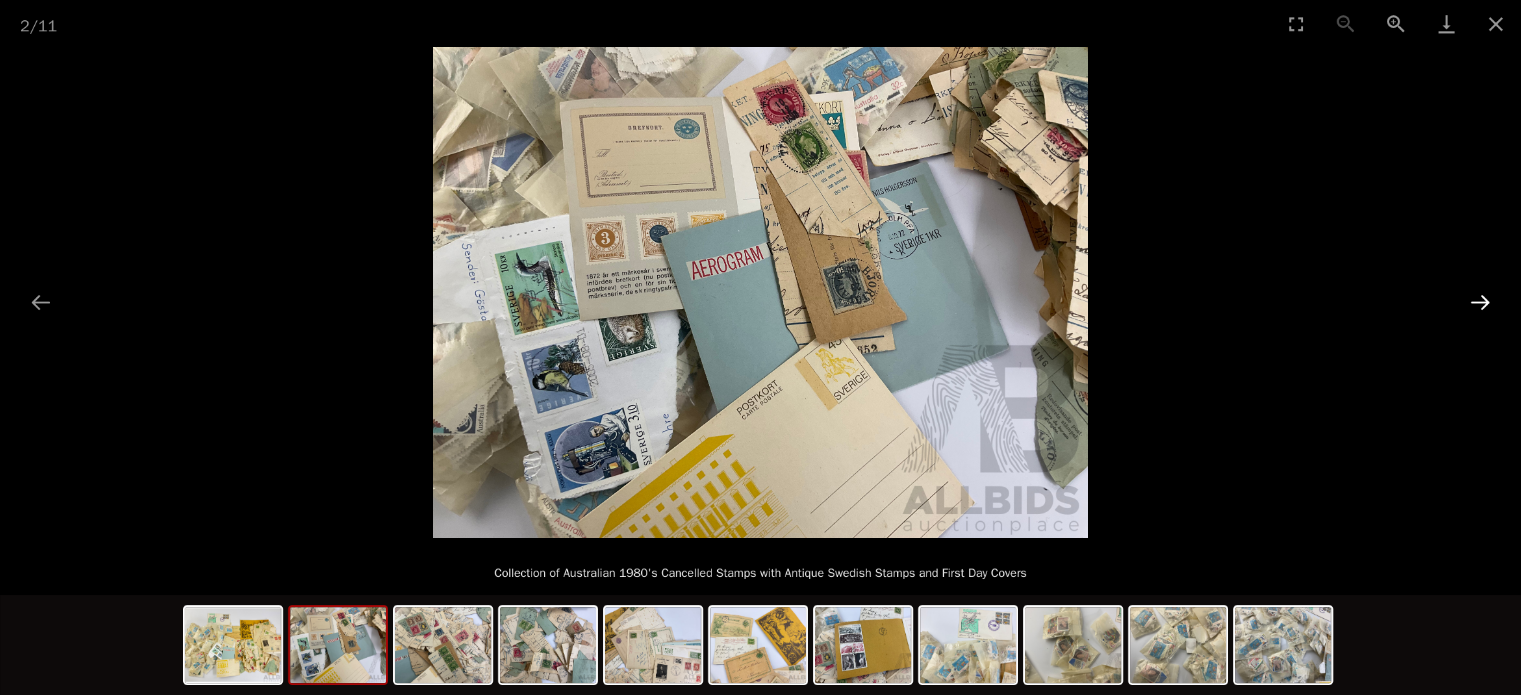 click at bounding box center (1480, 302) 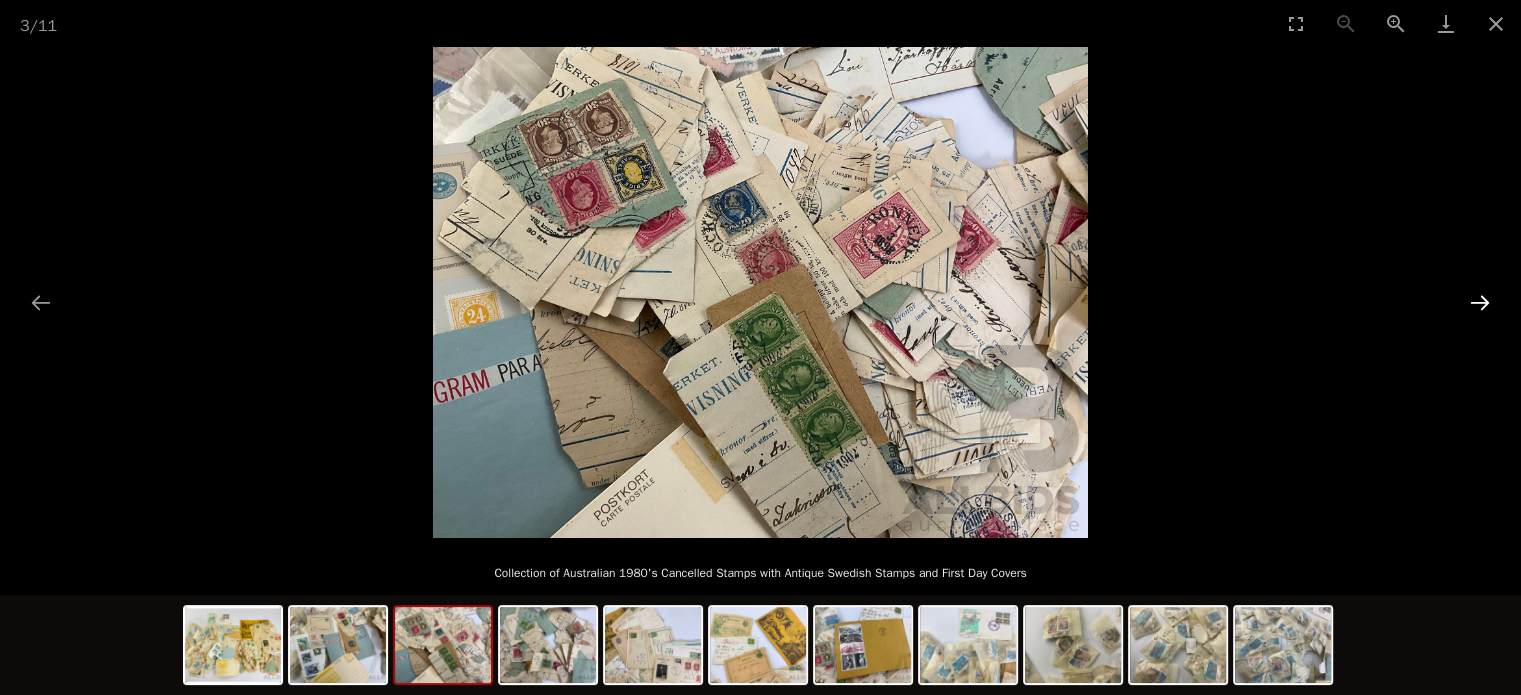 click at bounding box center (1480, 302) 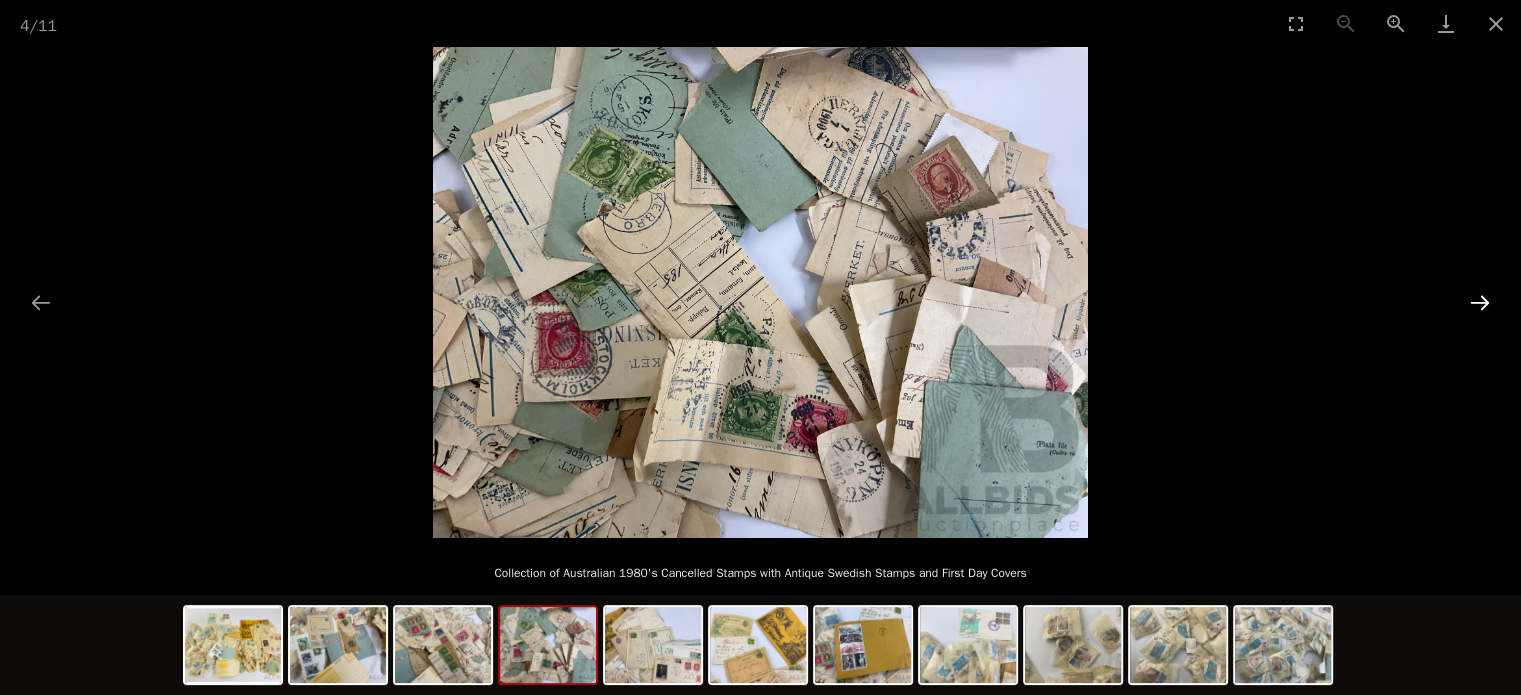 click at bounding box center [1480, 302] 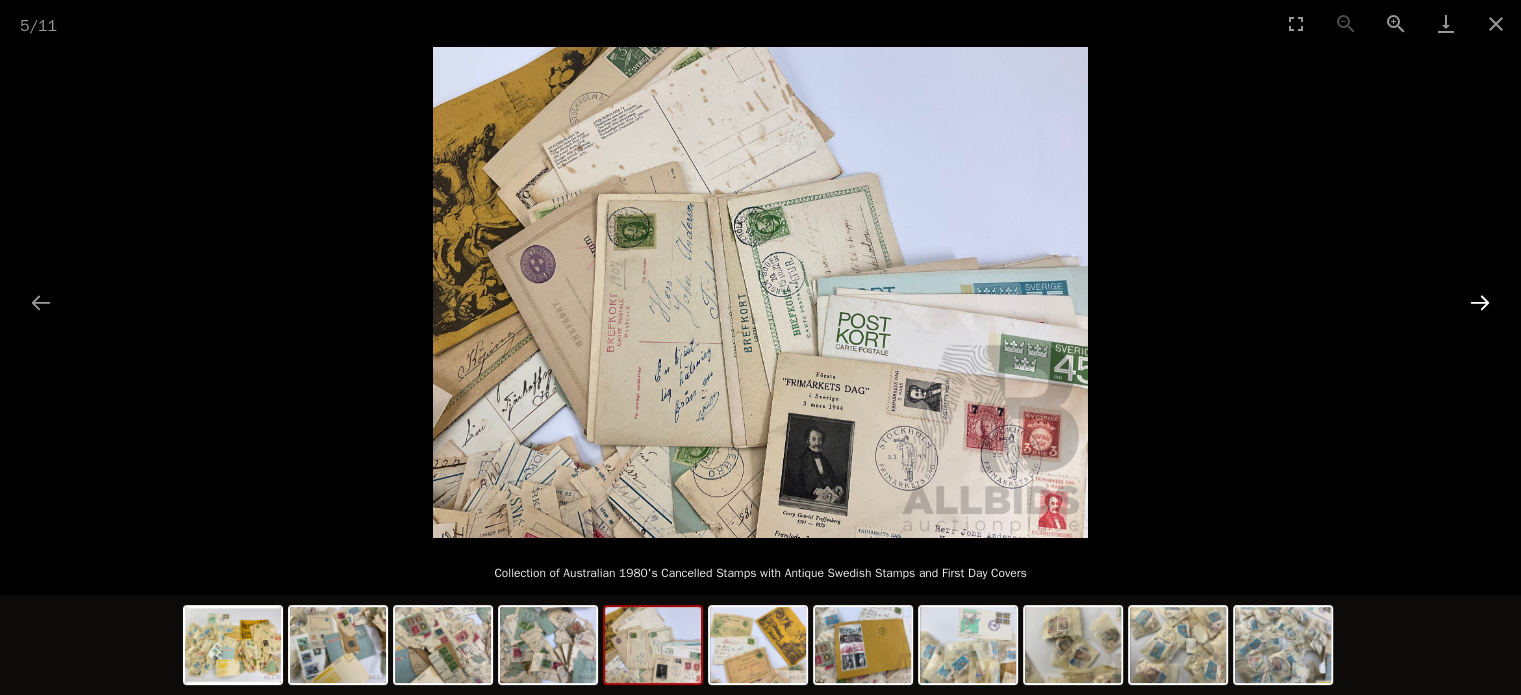 click at bounding box center [1480, 302] 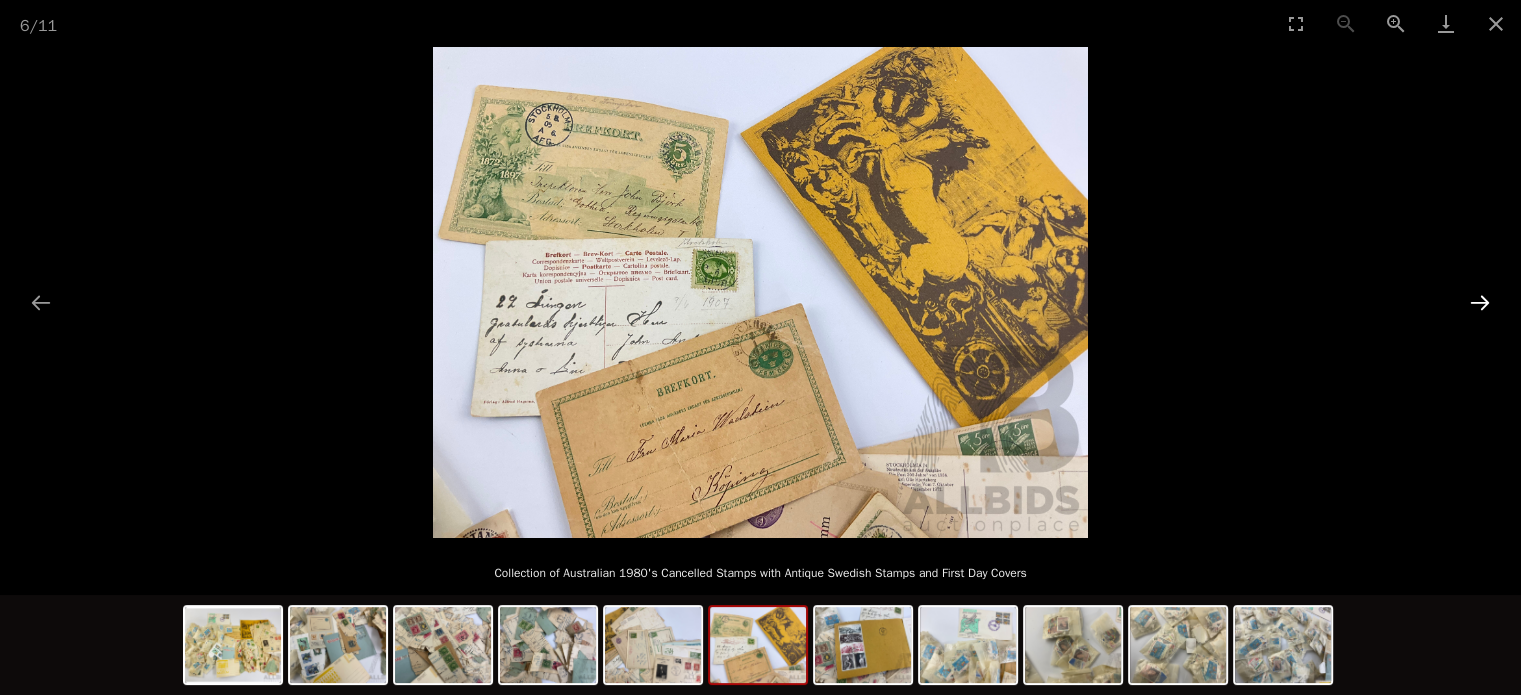 click at bounding box center (1480, 302) 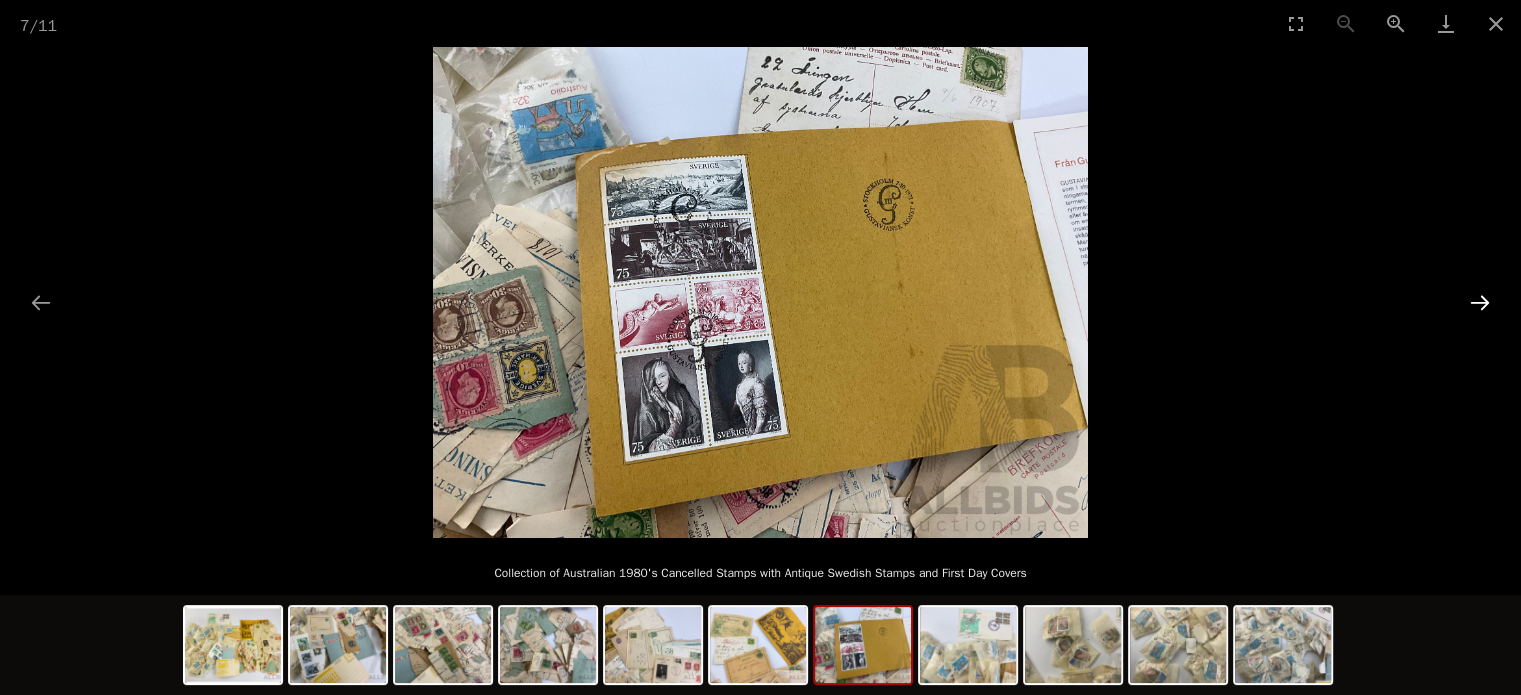 click at bounding box center [1480, 302] 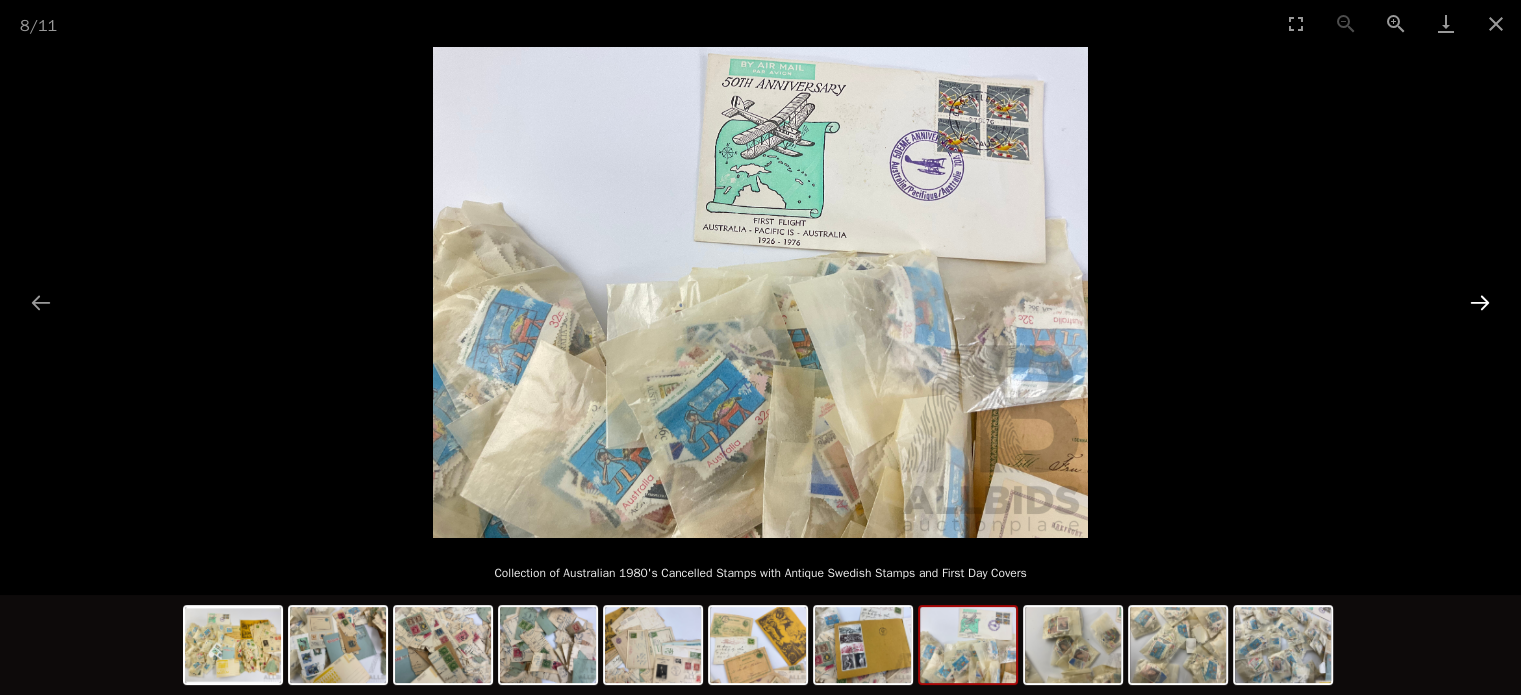 click at bounding box center [1480, 302] 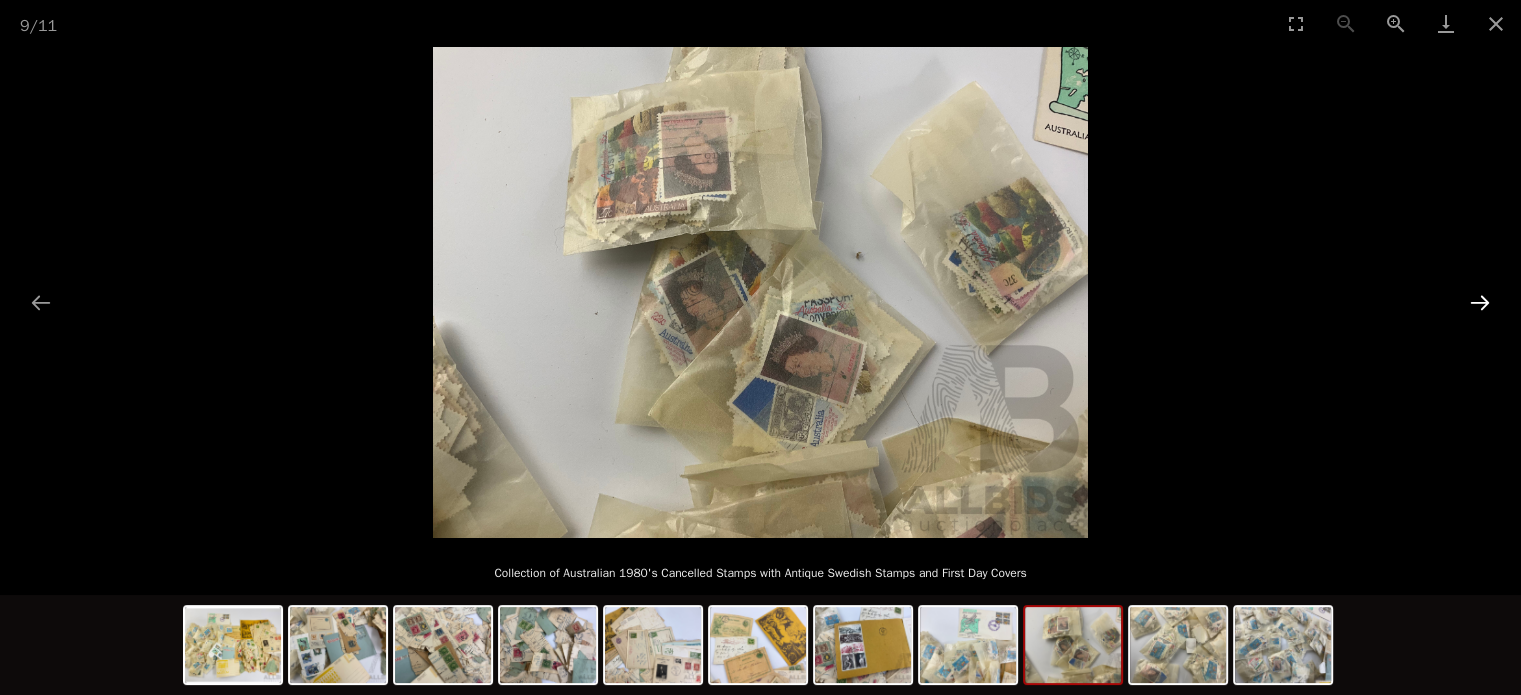 click at bounding box center (1480, 302) 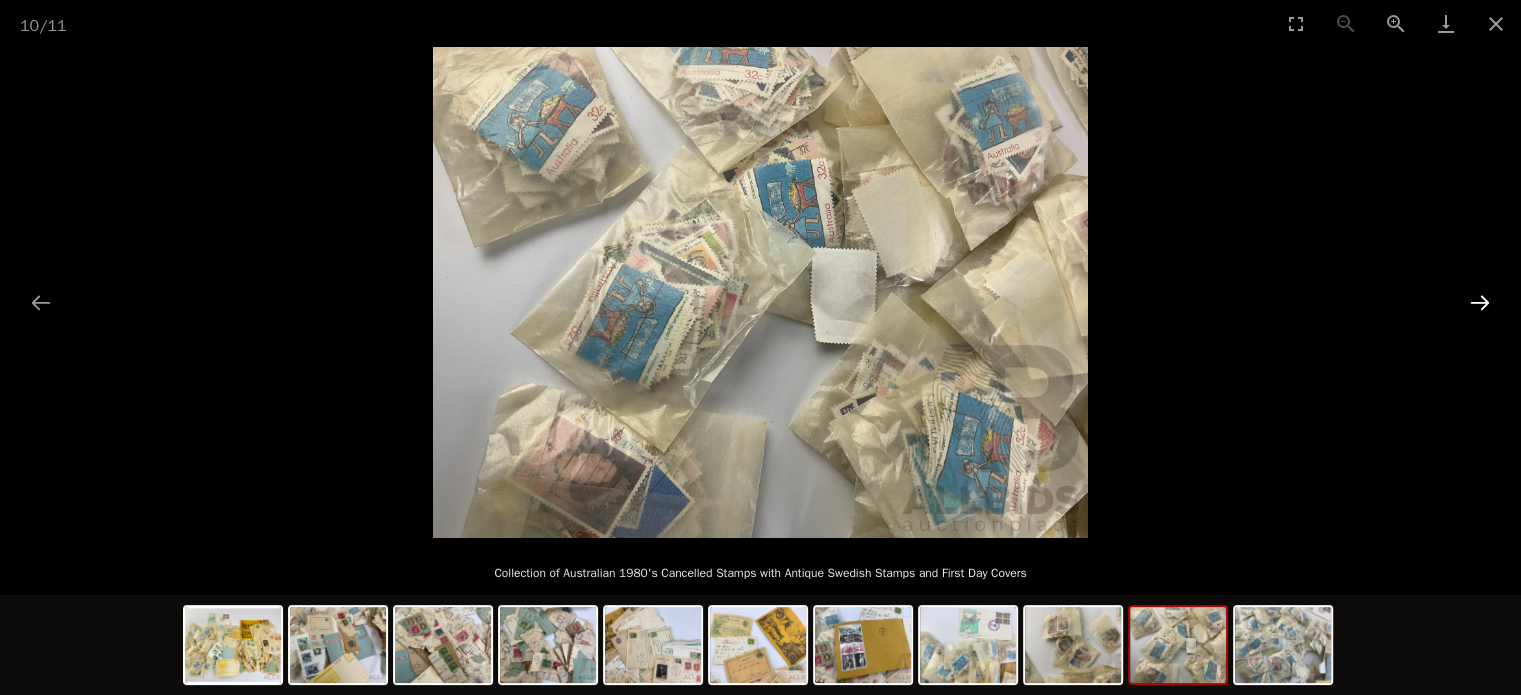 click at bounding box center (1480, 302) 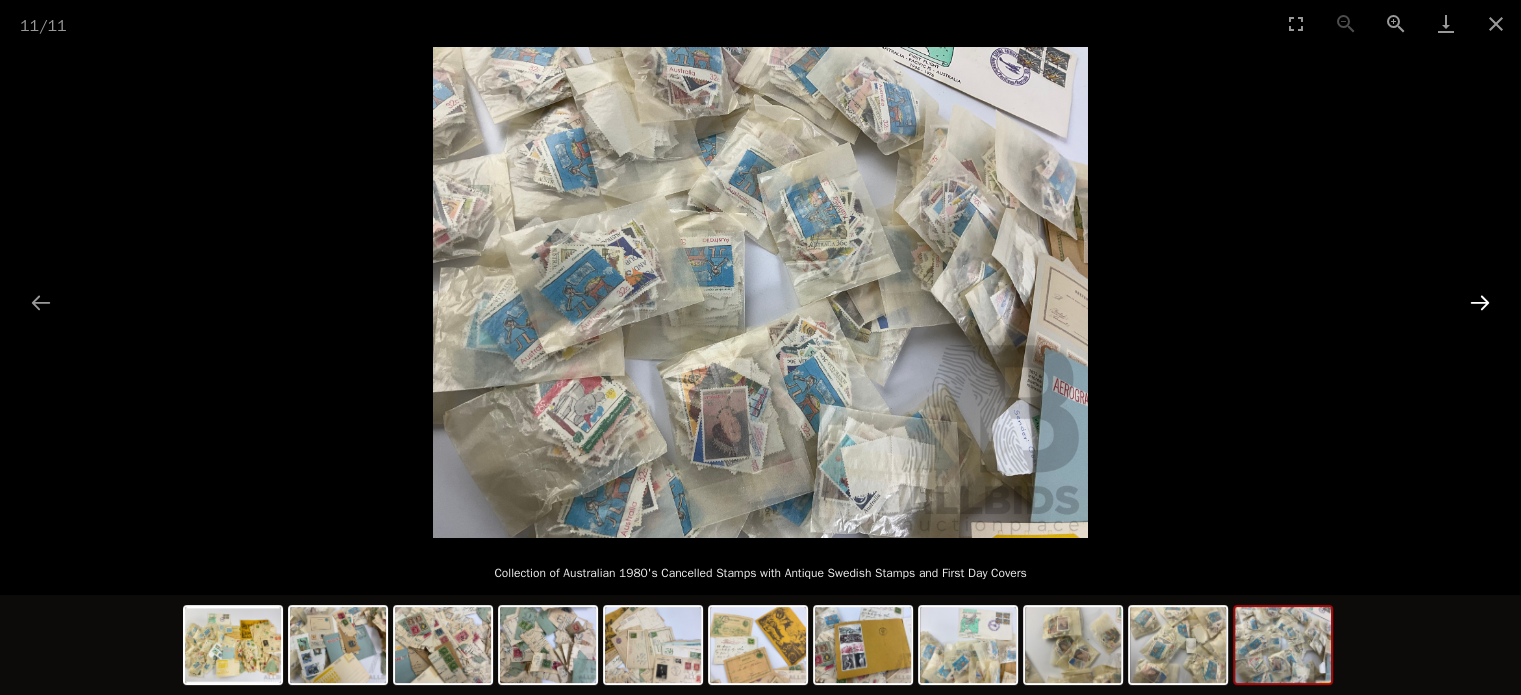 click at bounding box center (1480, 302) 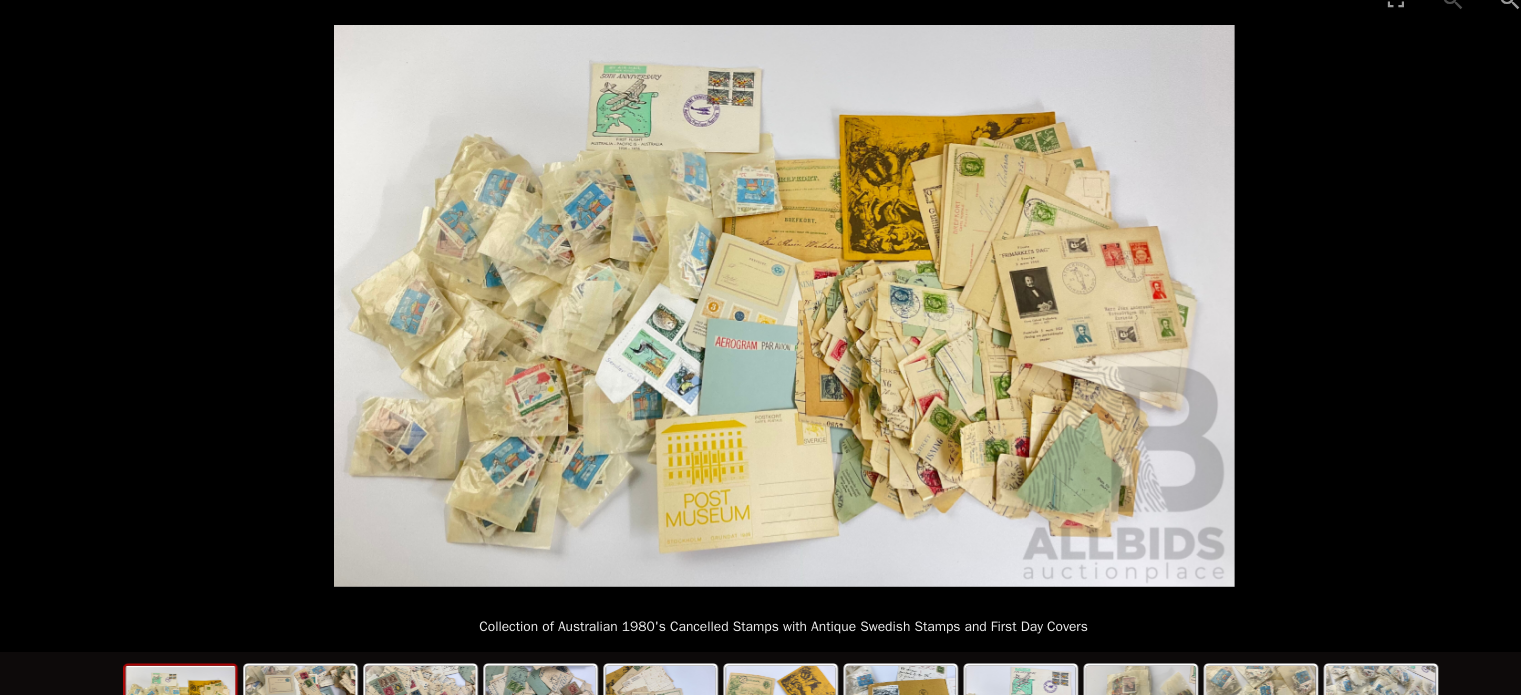 scroll, scrollTop: 42, scrollLeft: 0, axis: vertical 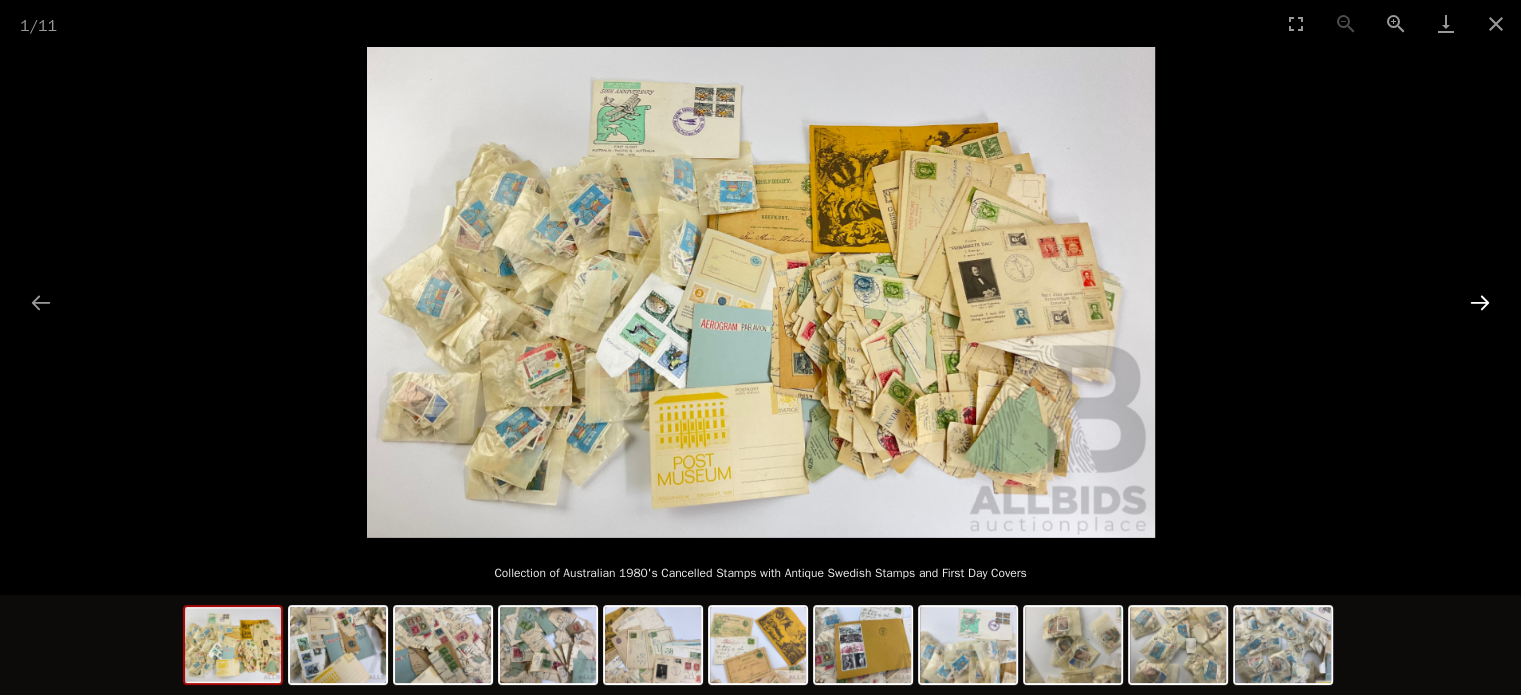 click at bounding box center (1480, 302) 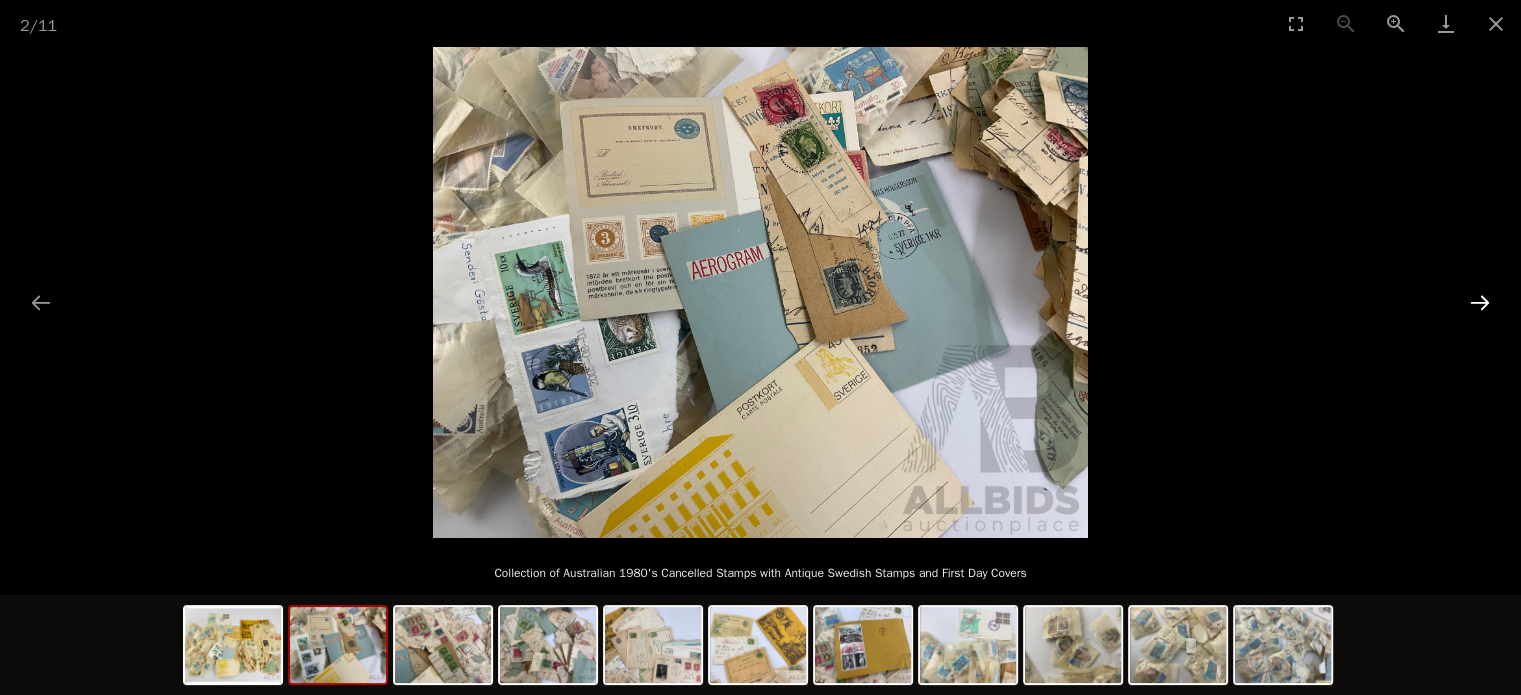 click at bounding box center (1480, 302) 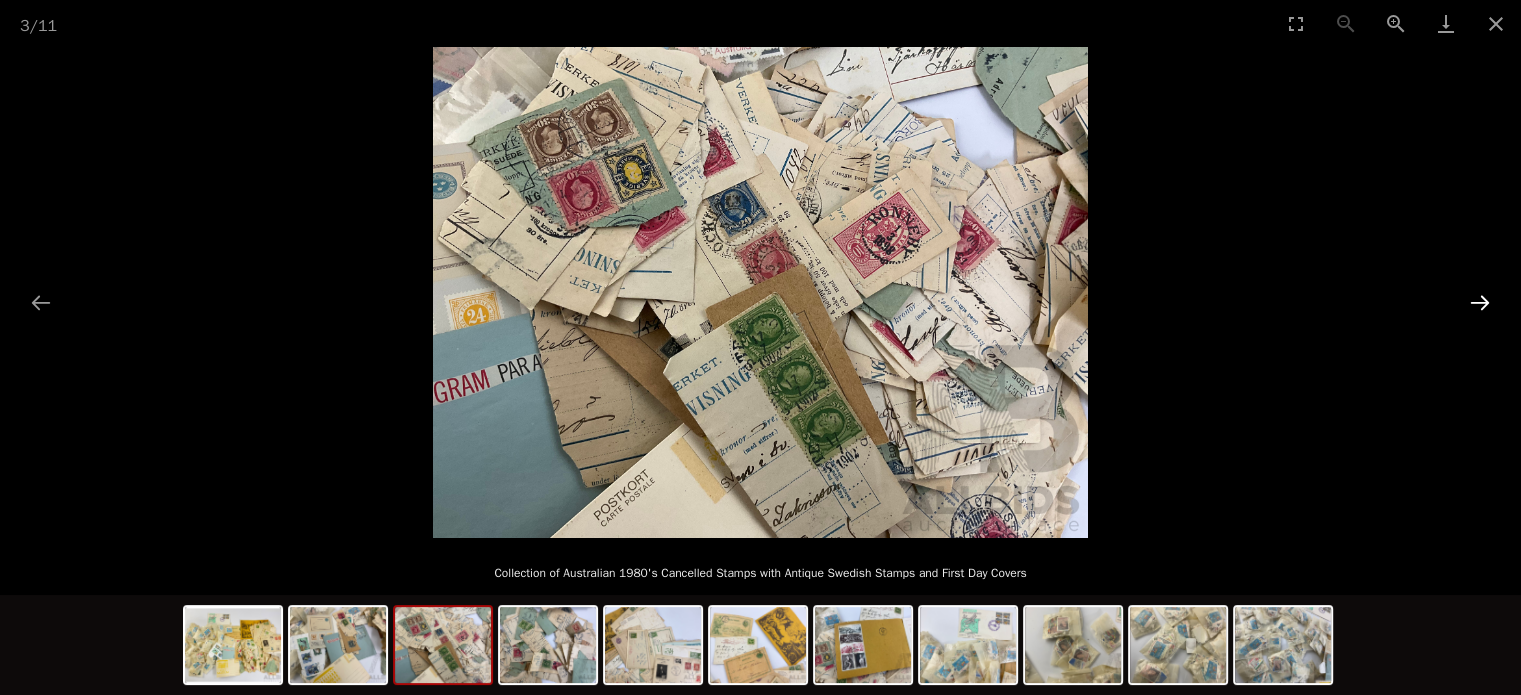 click at bounding box center (1480, 302) 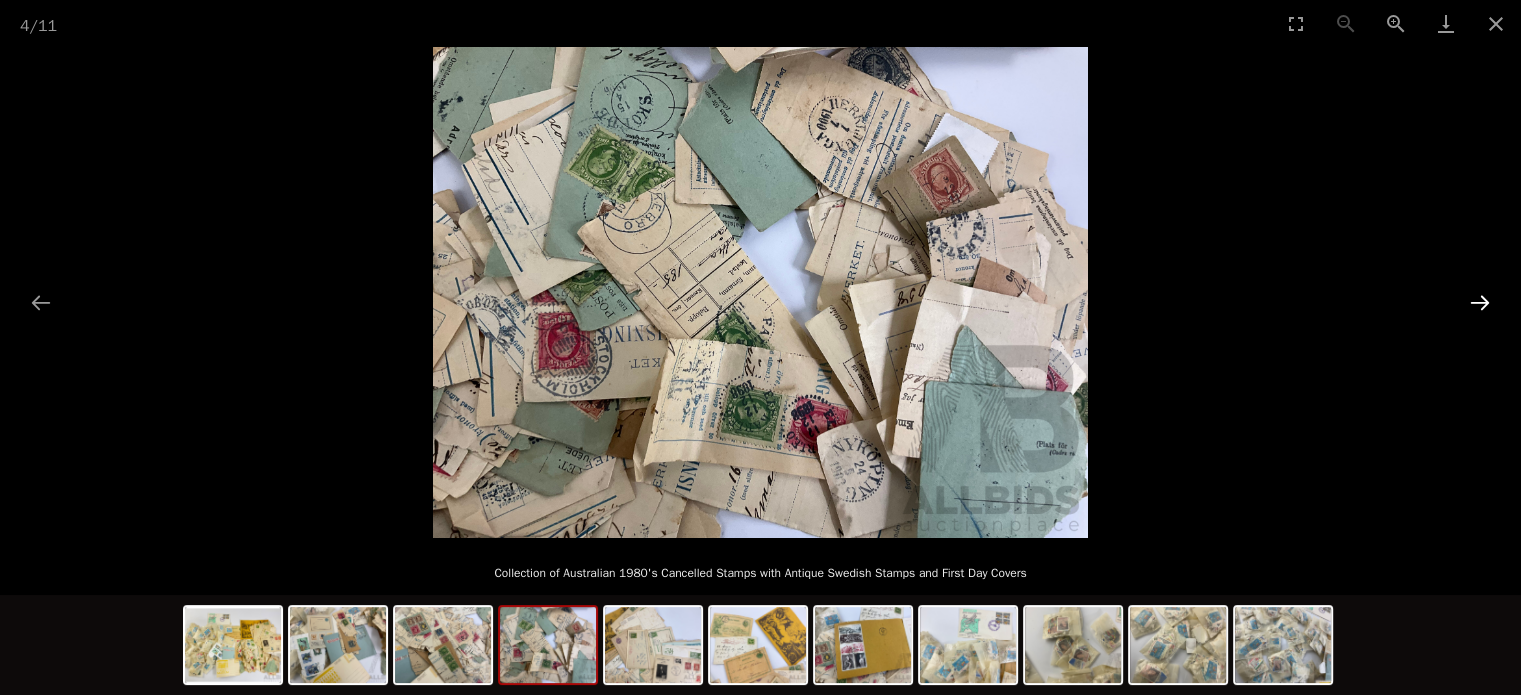 click at bounding box center (1480, 302) 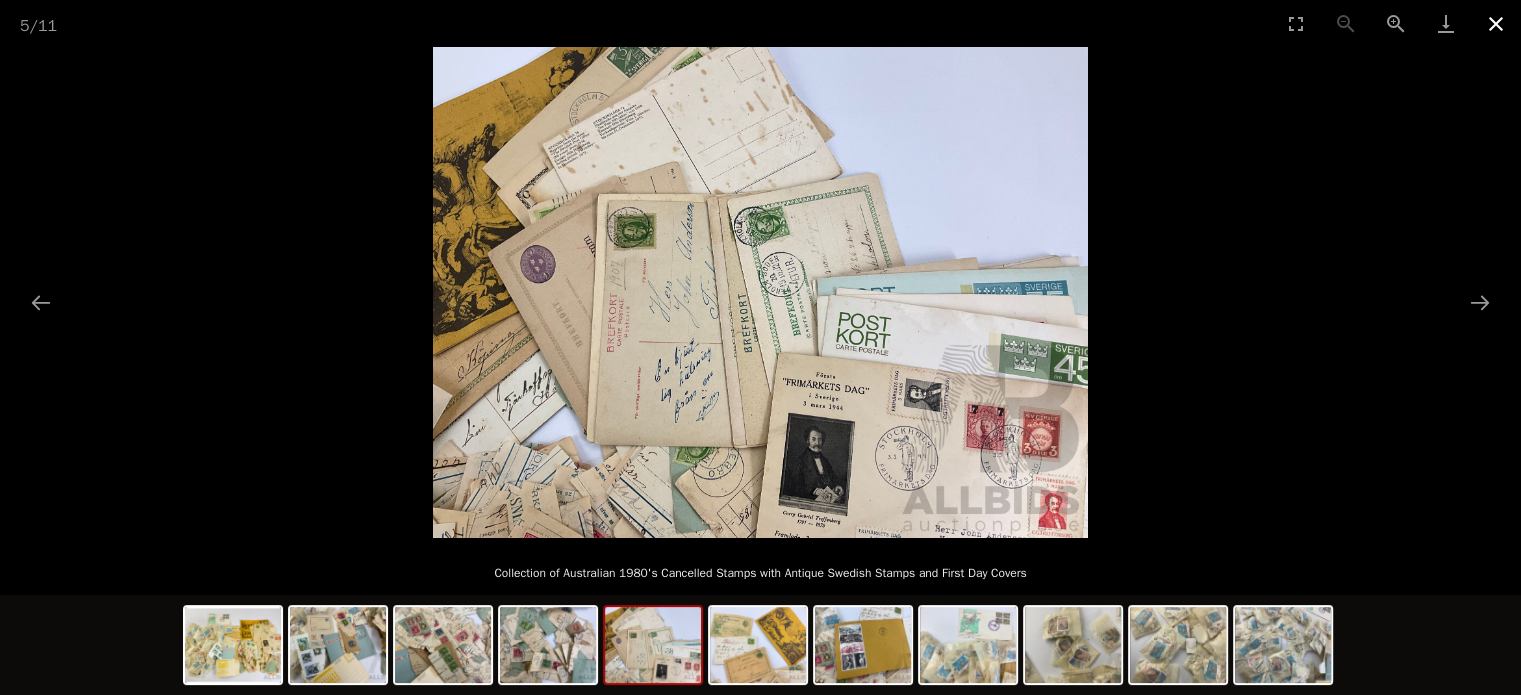 click at bounding box center (1496, 23) 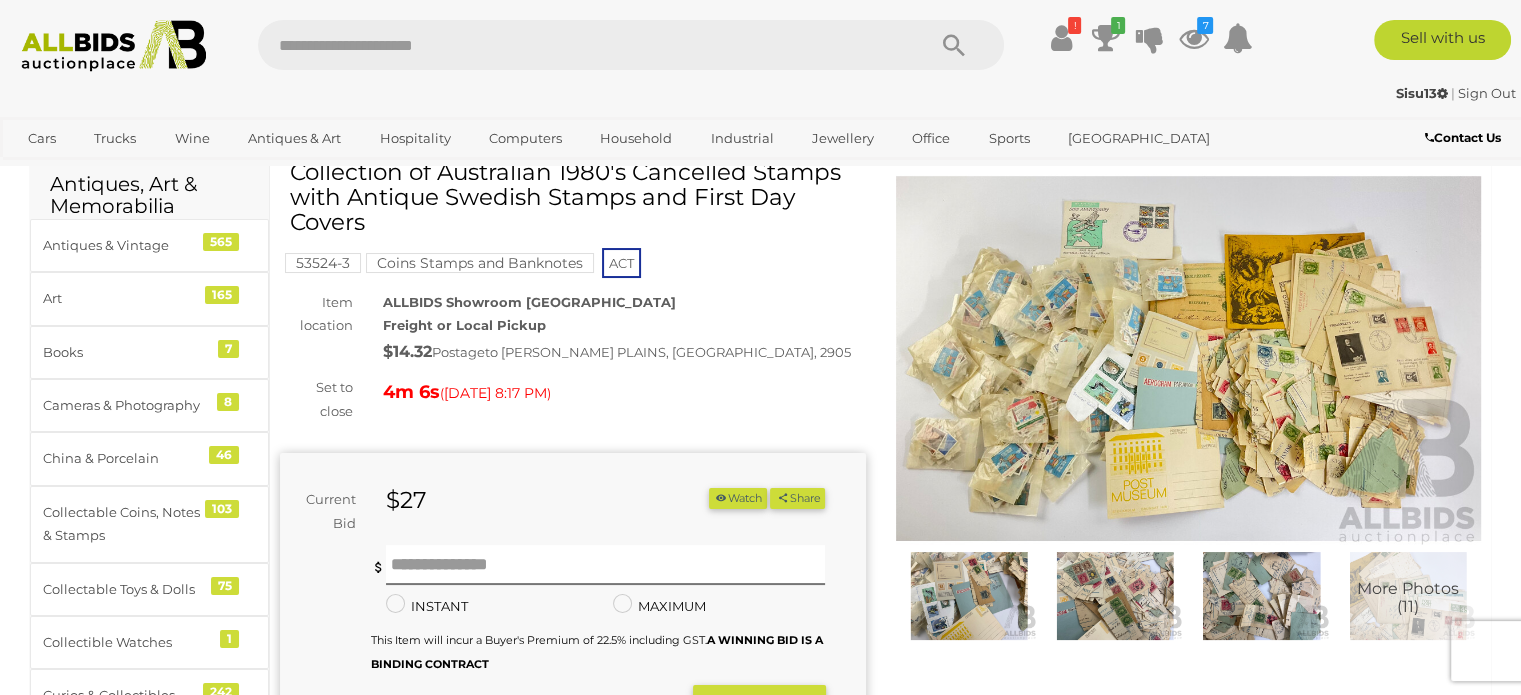 scroll, scrollTop: 120, scrollLeft: 0, axis: vertical 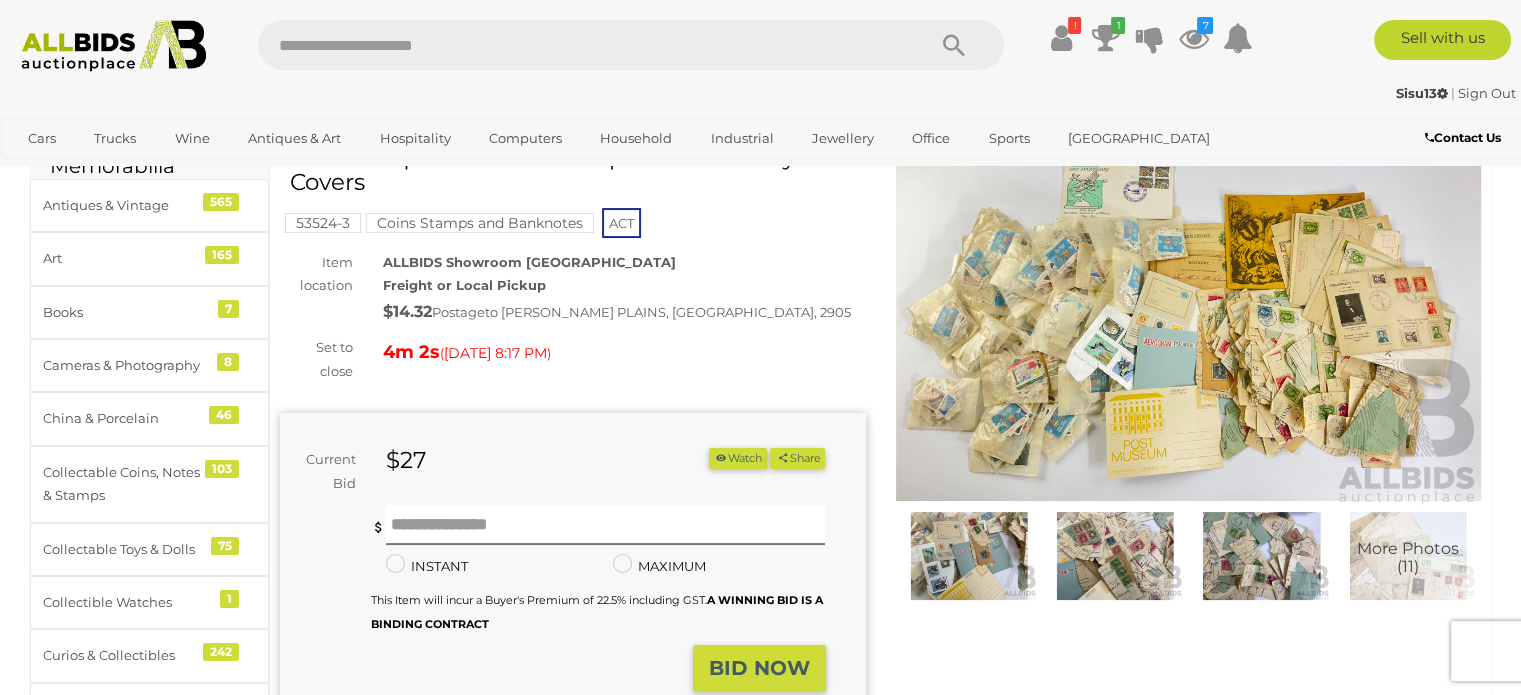 click at bounding box center [1261, 556] 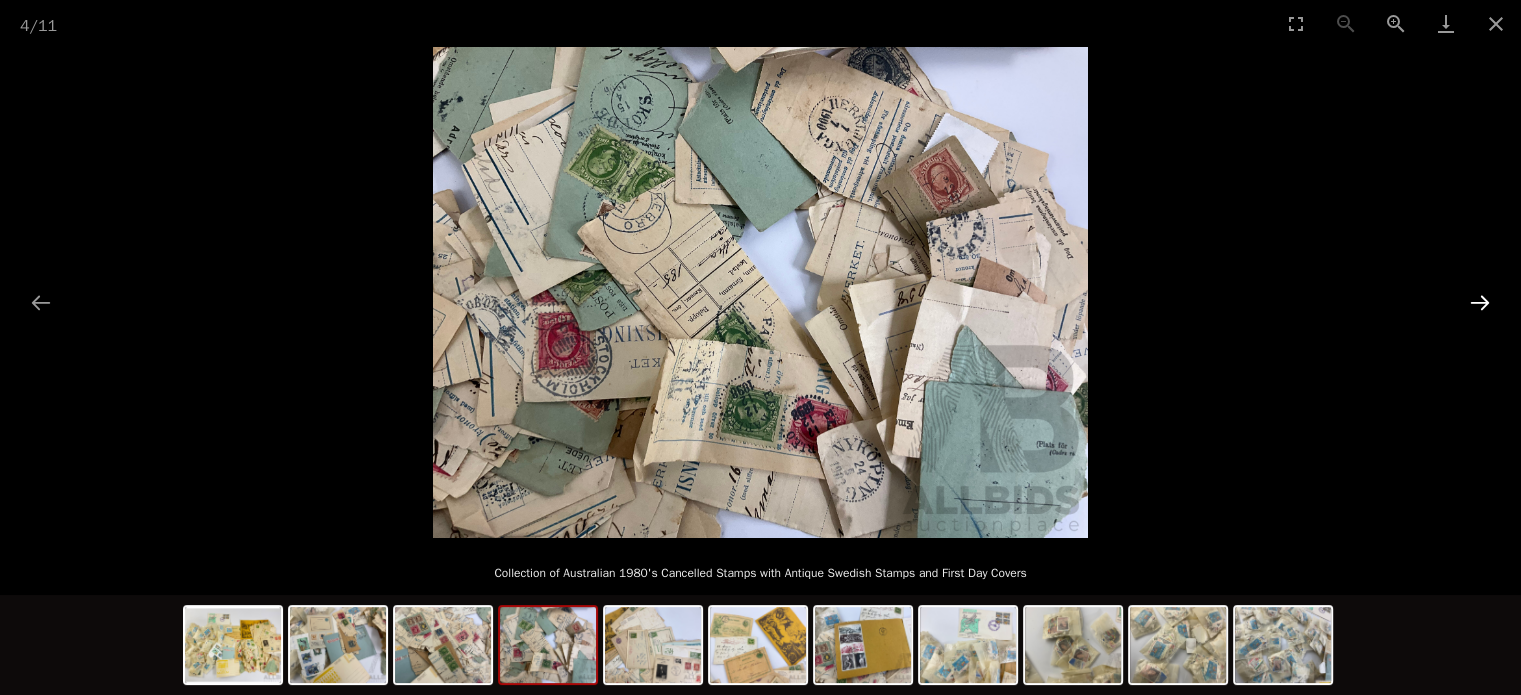click at bounding box center (1480, 302) 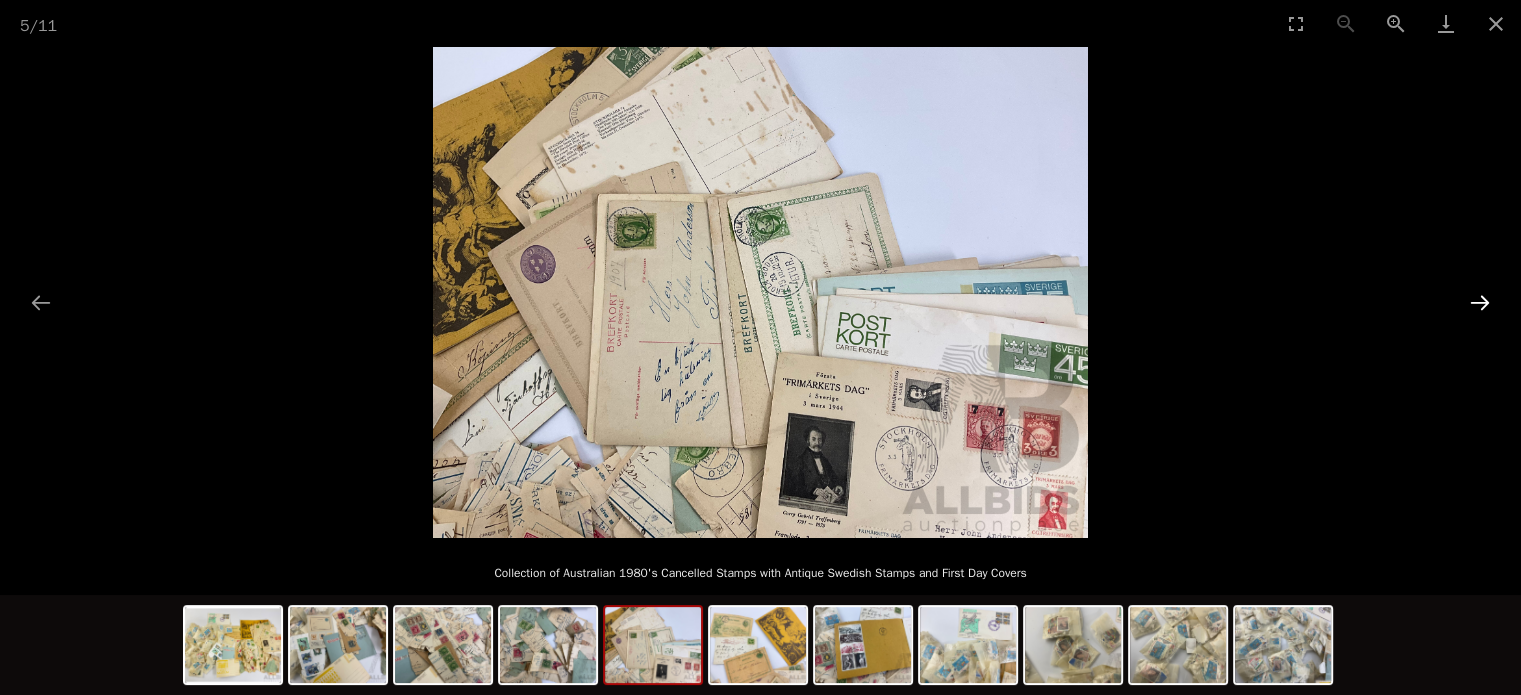 click at bounding box center [1480, 302] 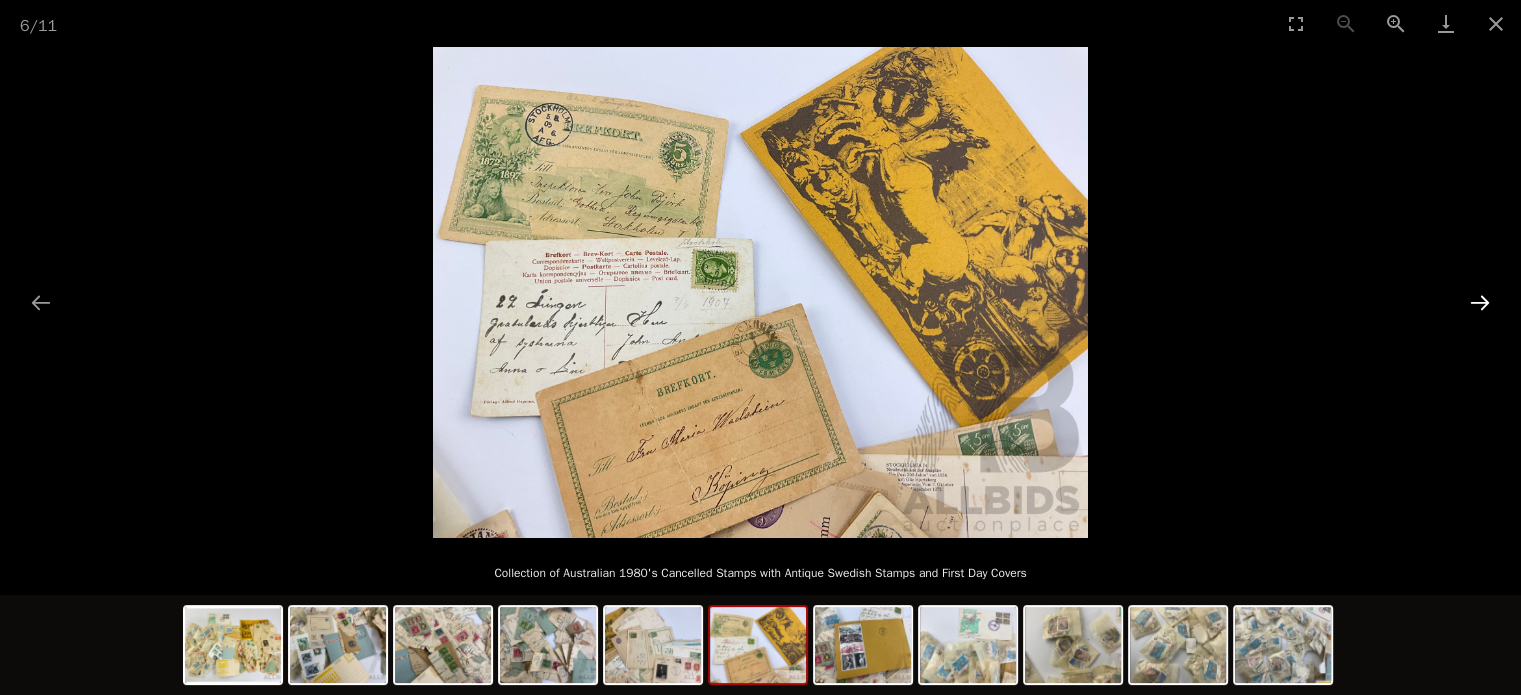 click at bounding box center [1480, 302] 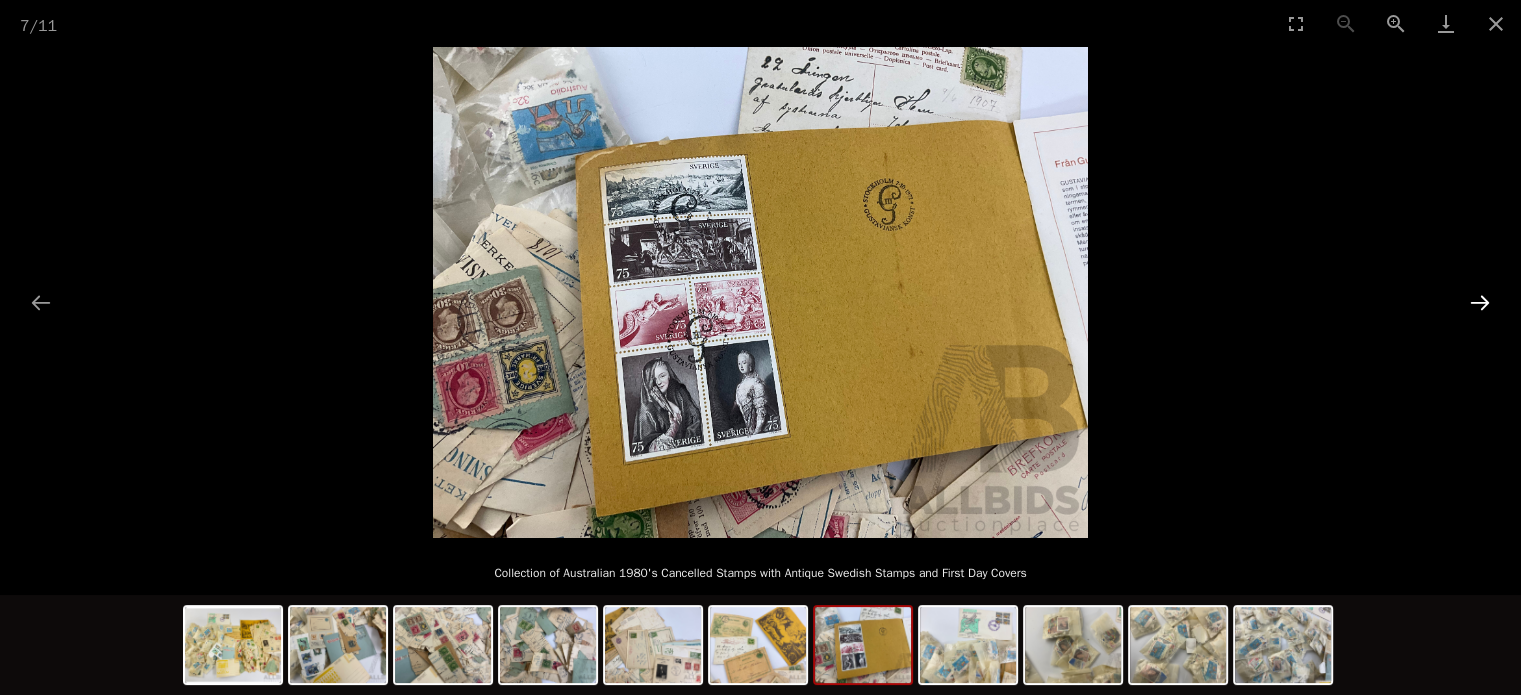 click at bounding box center [1480, 302] 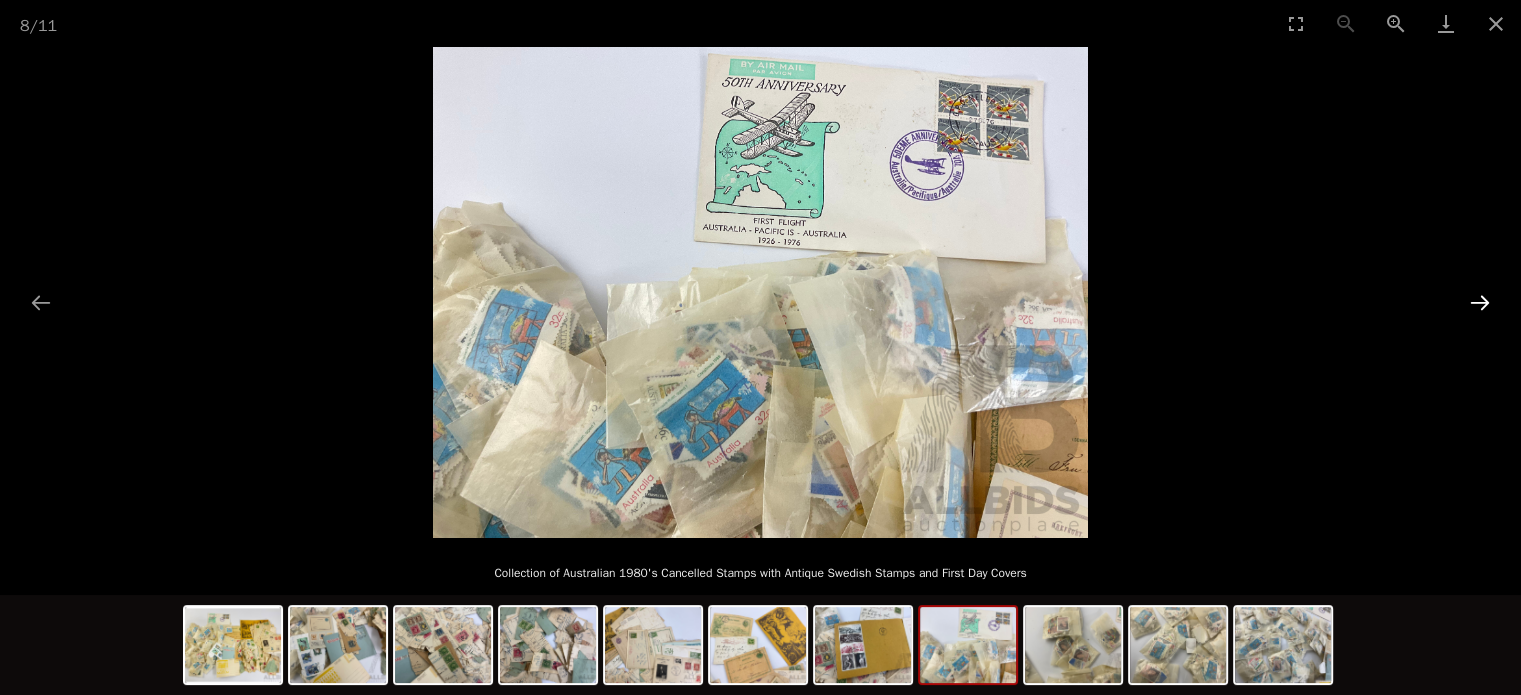 click at bounding box center [1480, 302] 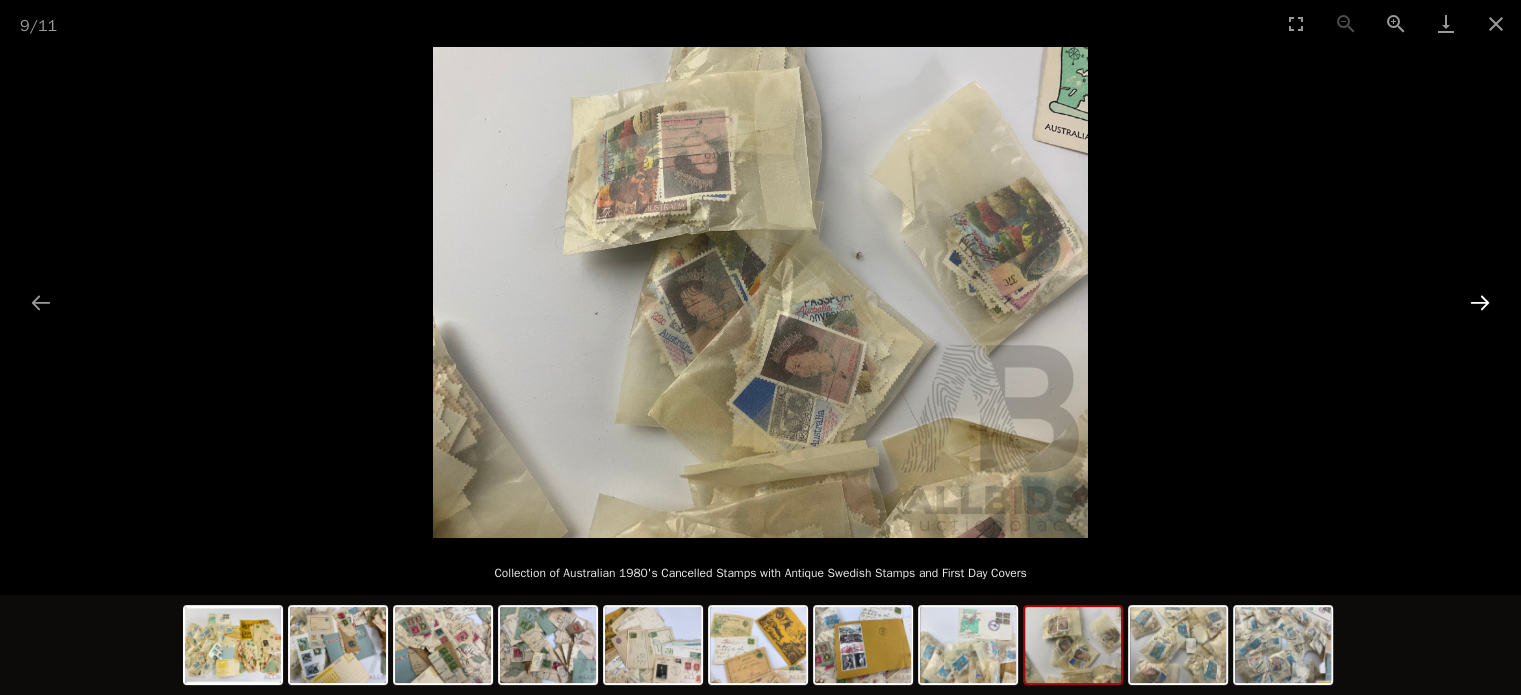 click at bounding box center [1480, 302] 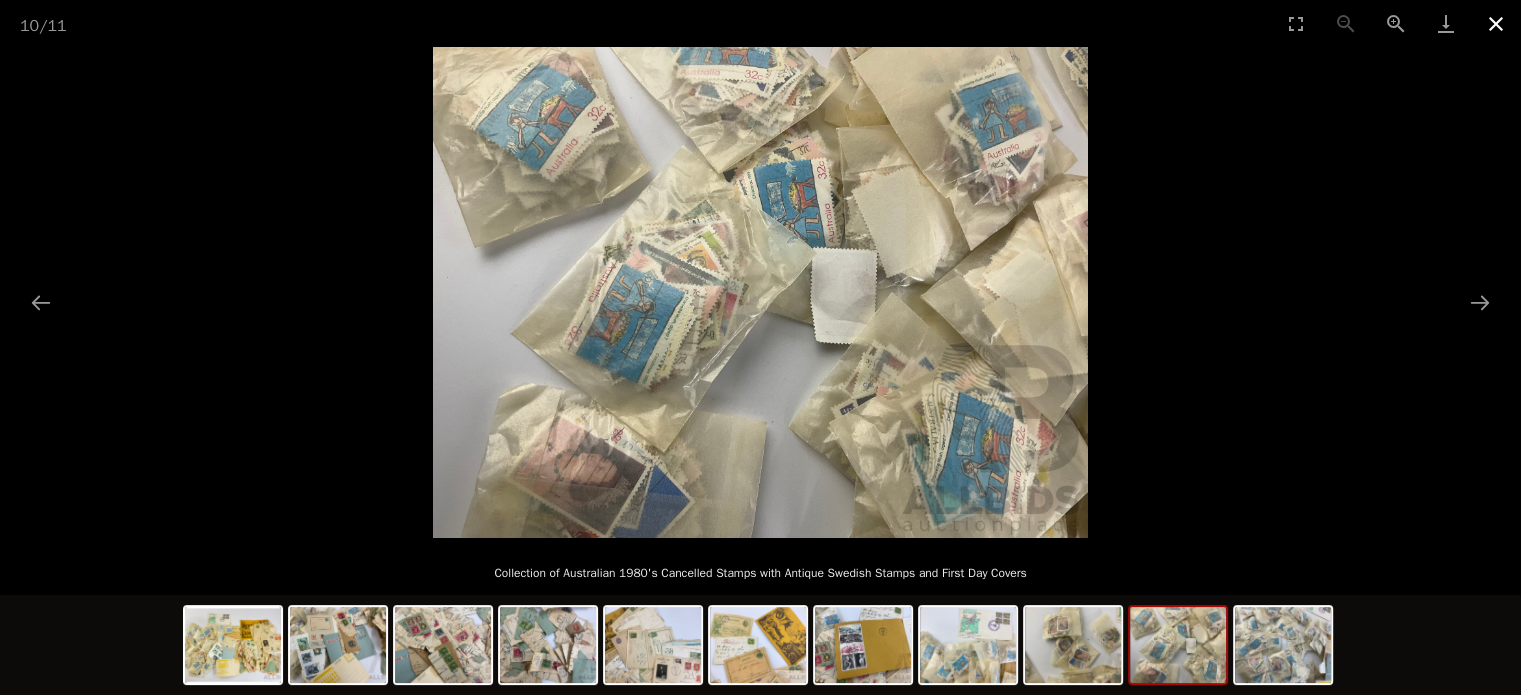 click at bounding box center (1496, 23) 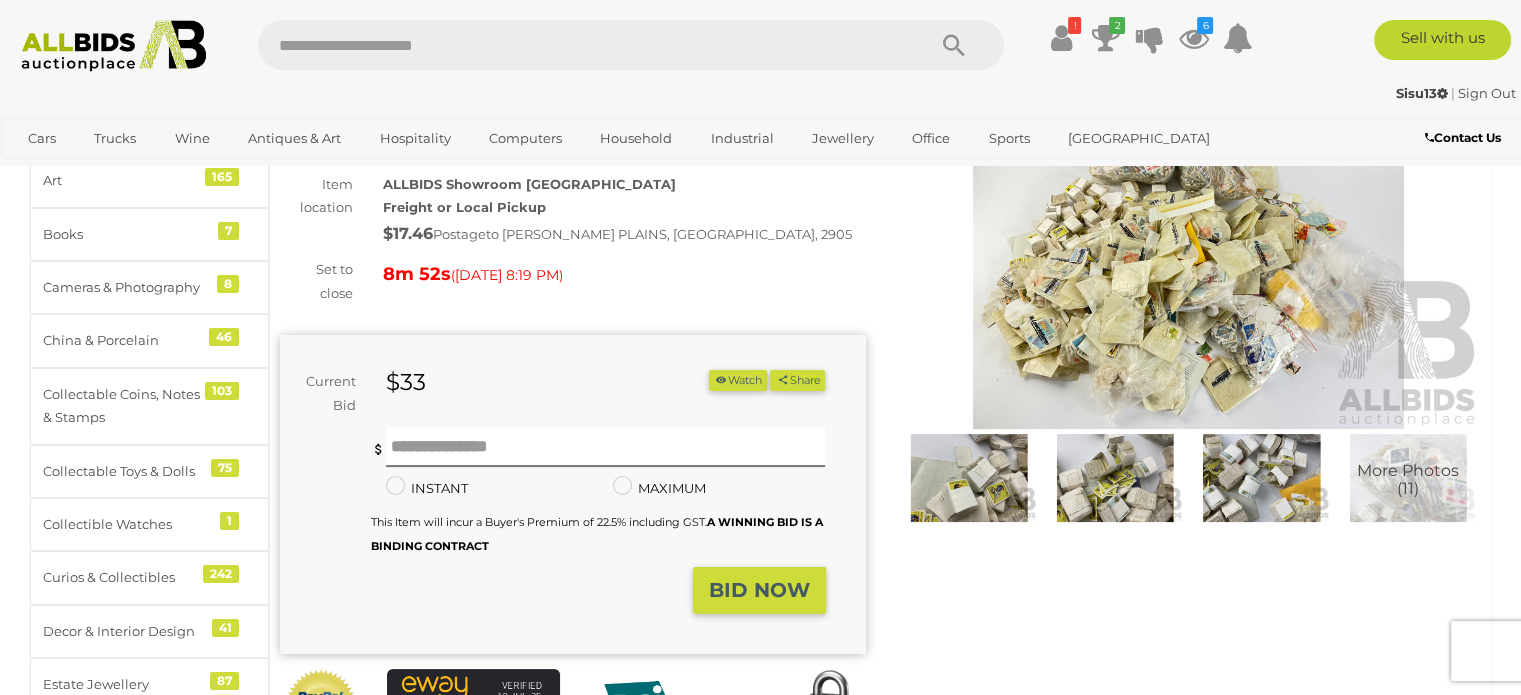 scroll, scrollTop: 200, scrollLeft: 0, axis: vertical 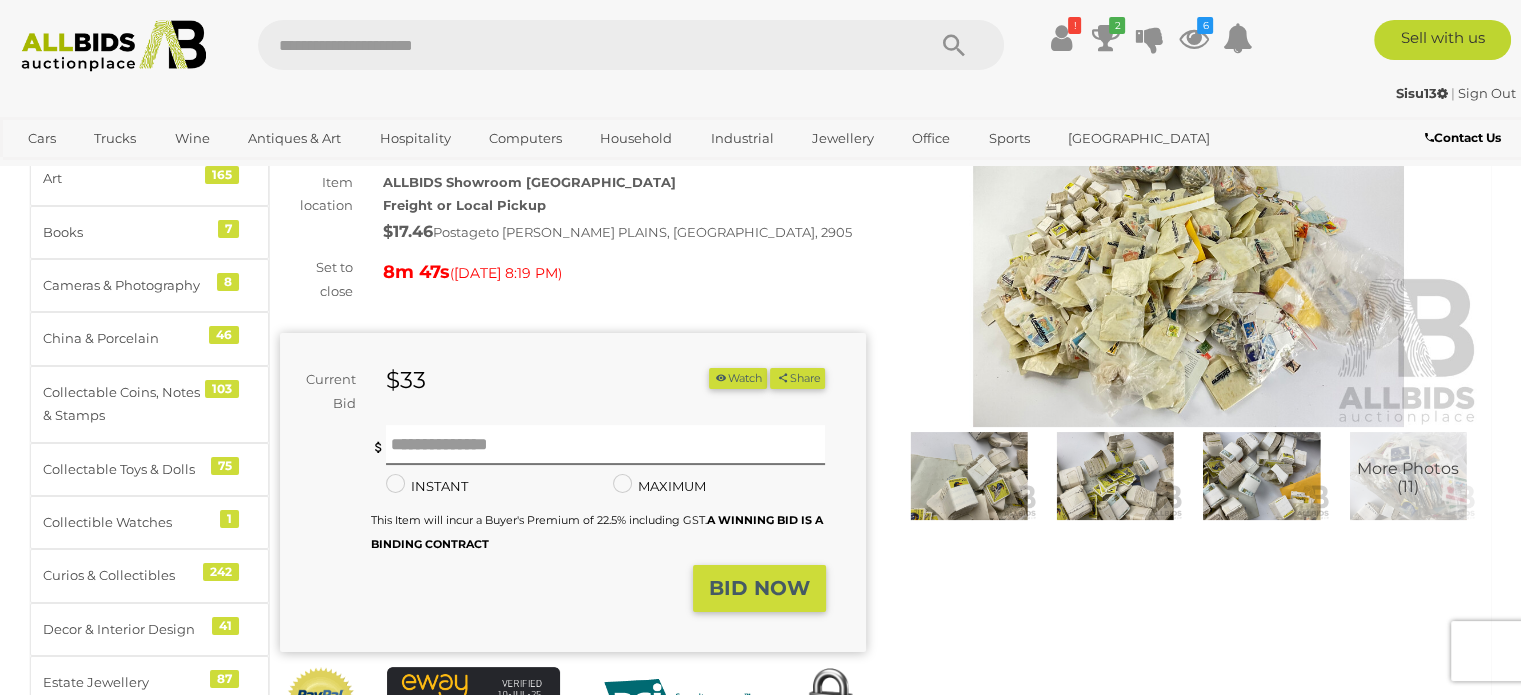 click at bounding box center (969, 476) 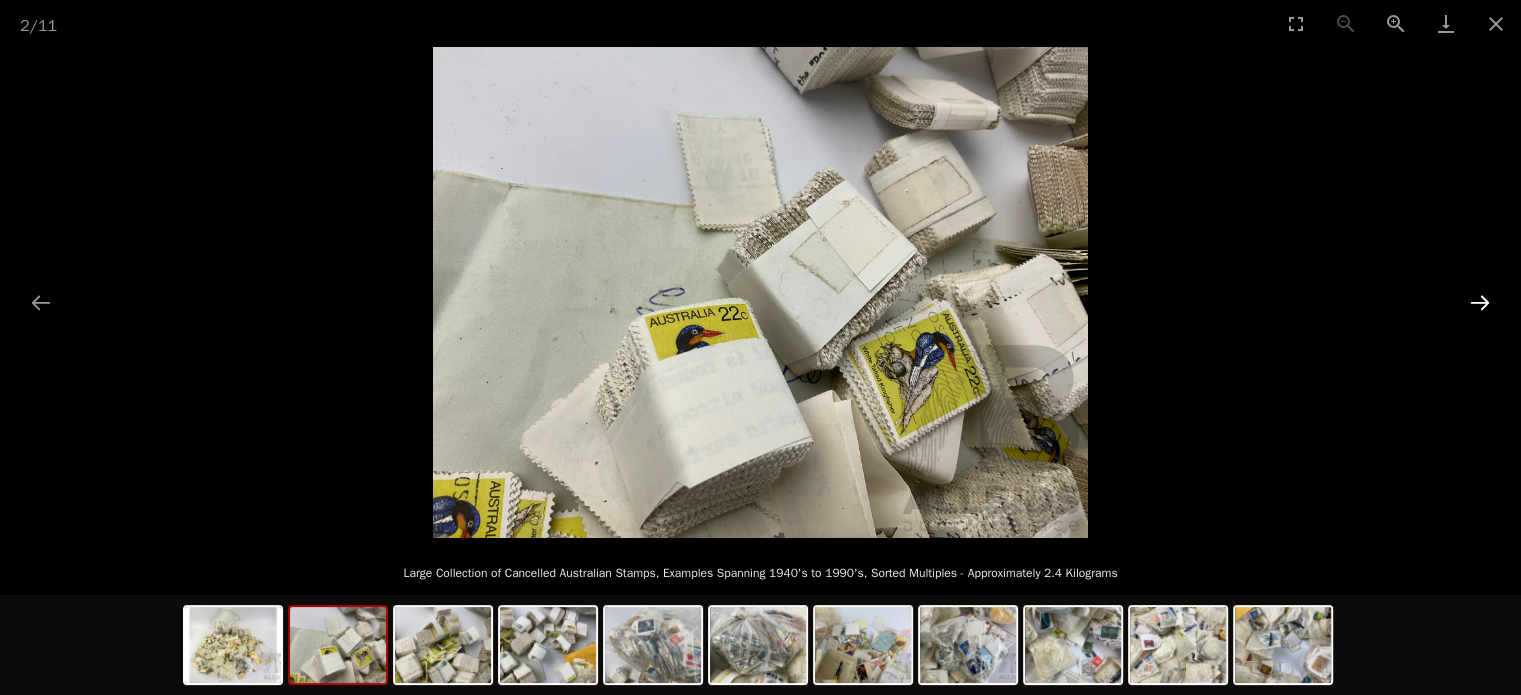 click at bounding box center (1480, 302) 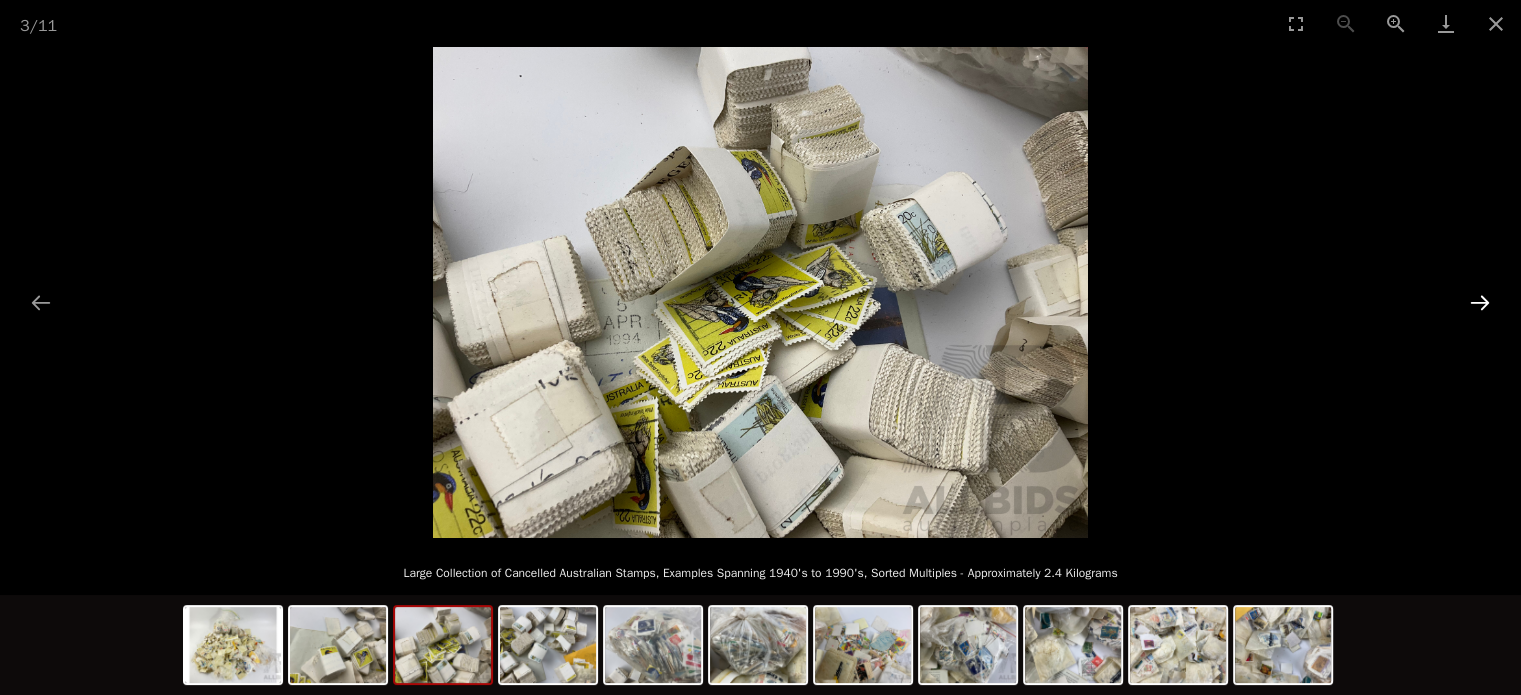 click at bounding box center (1480, 302) 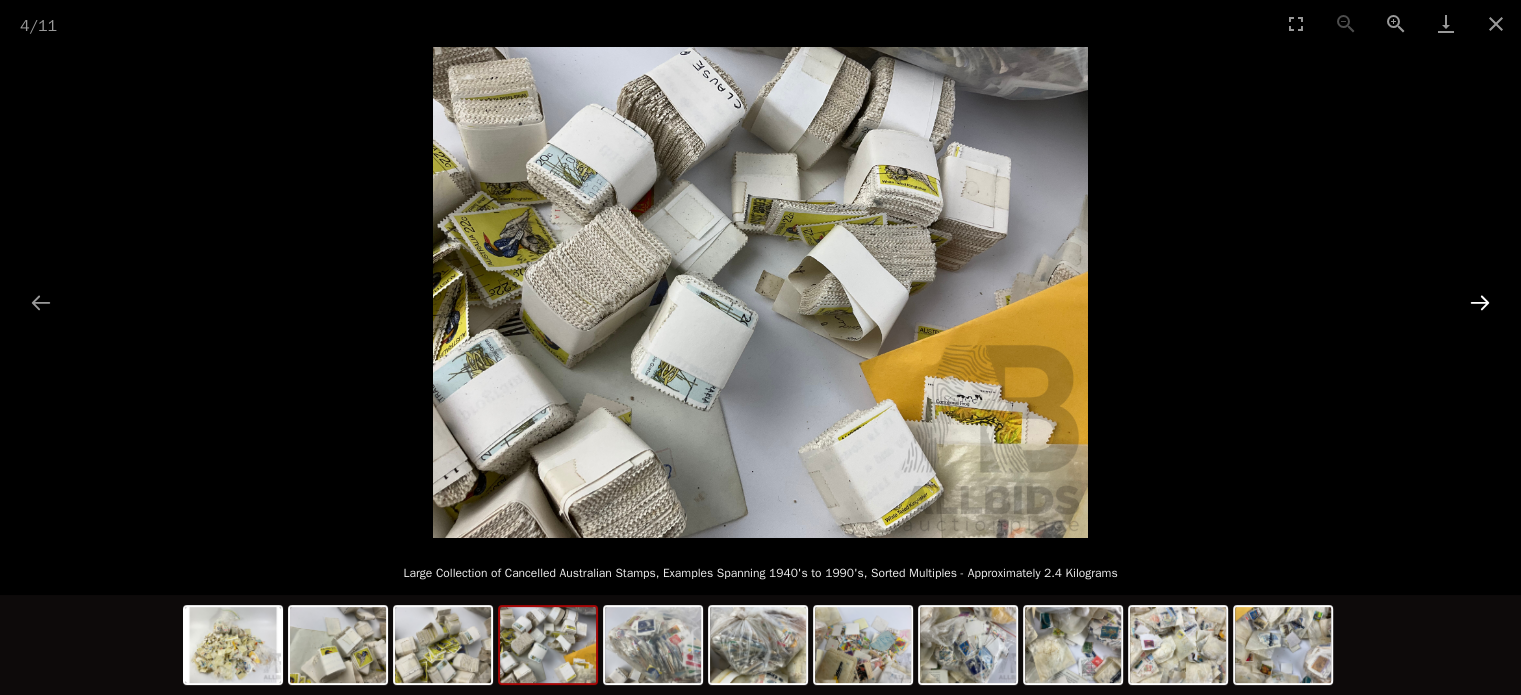 click at bounding box center [1480, 302] 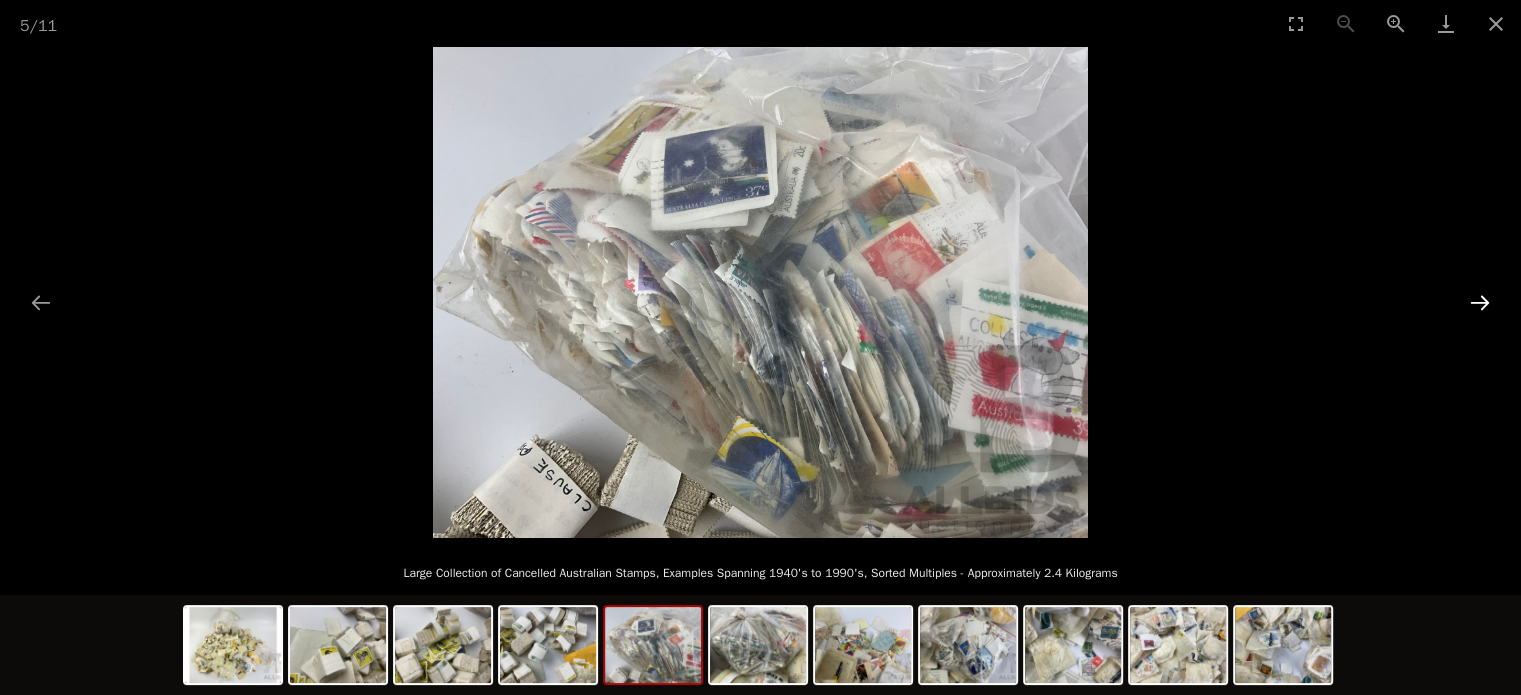 click at bounding box center [1480, 302] 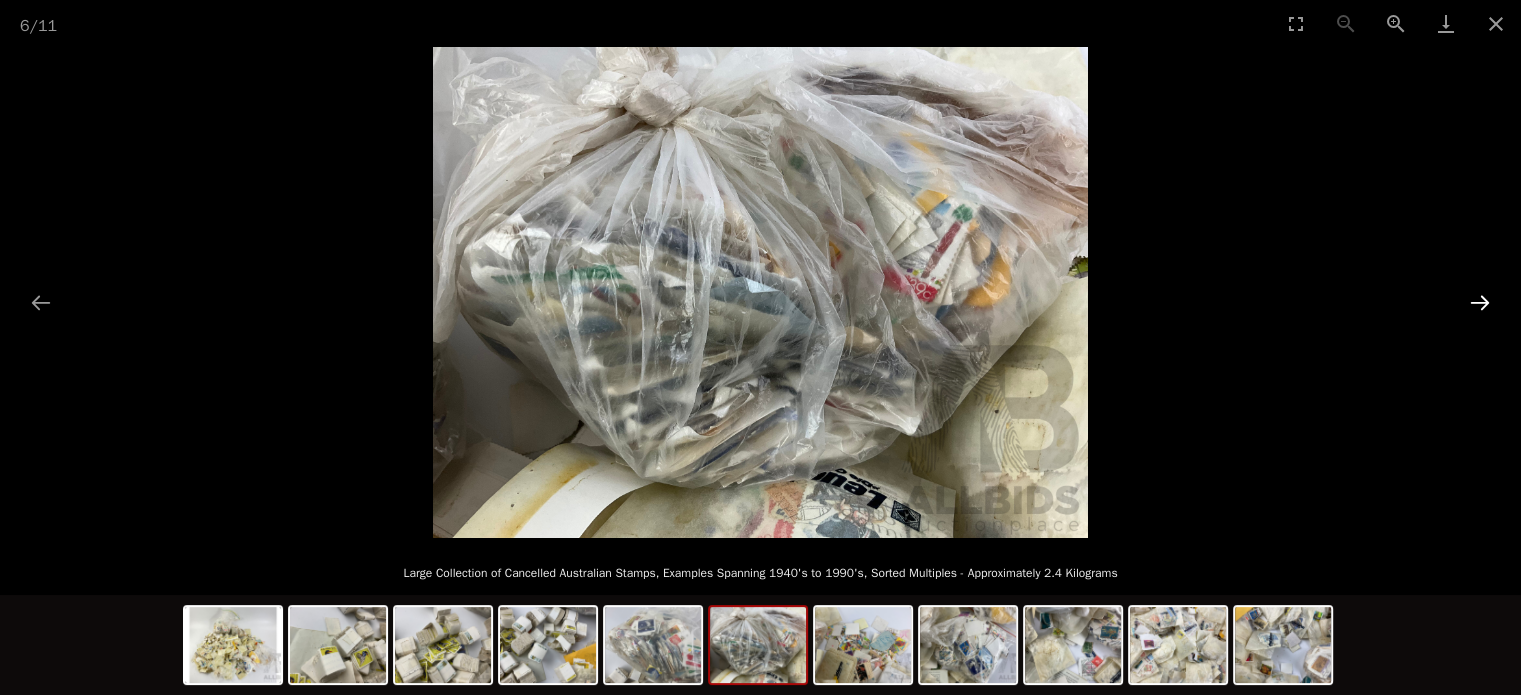 click at bounding box center (1480, 302) 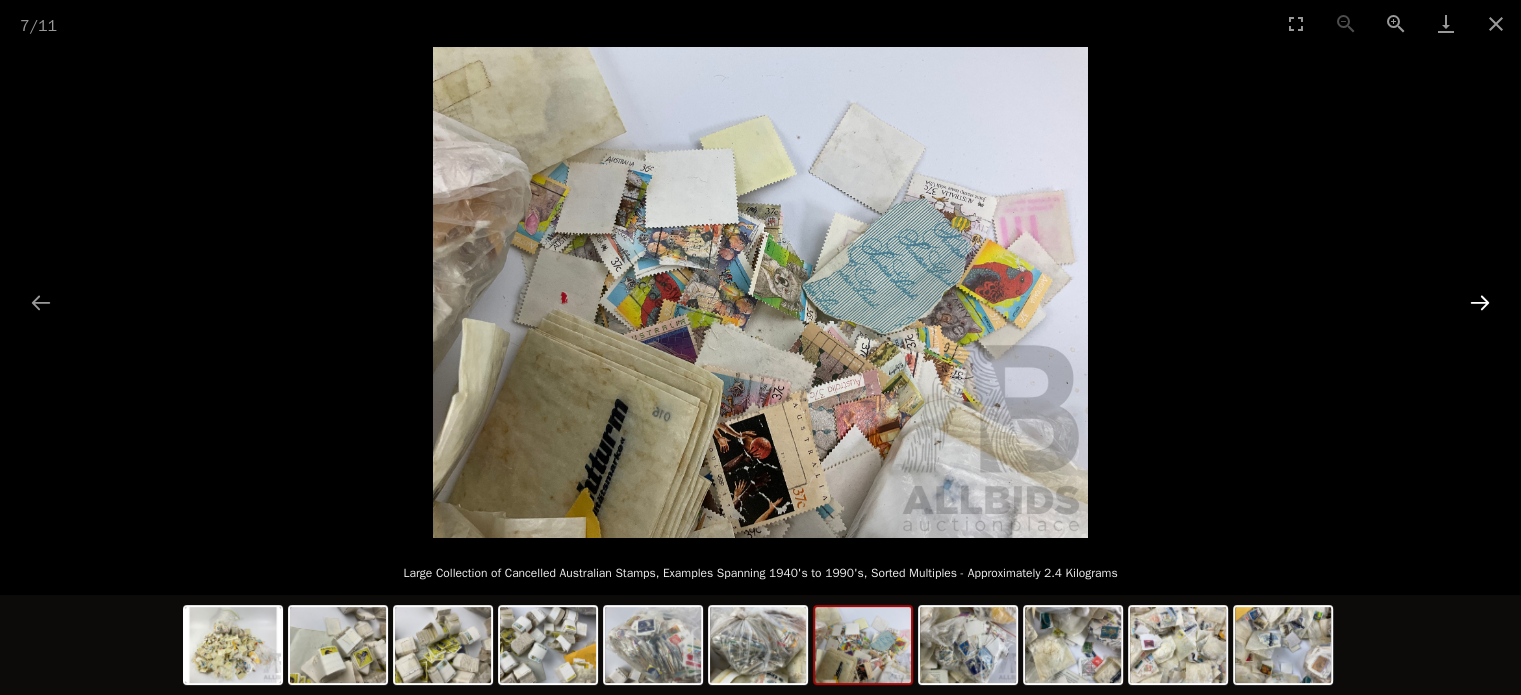 click at bounding box center (1480, 302) 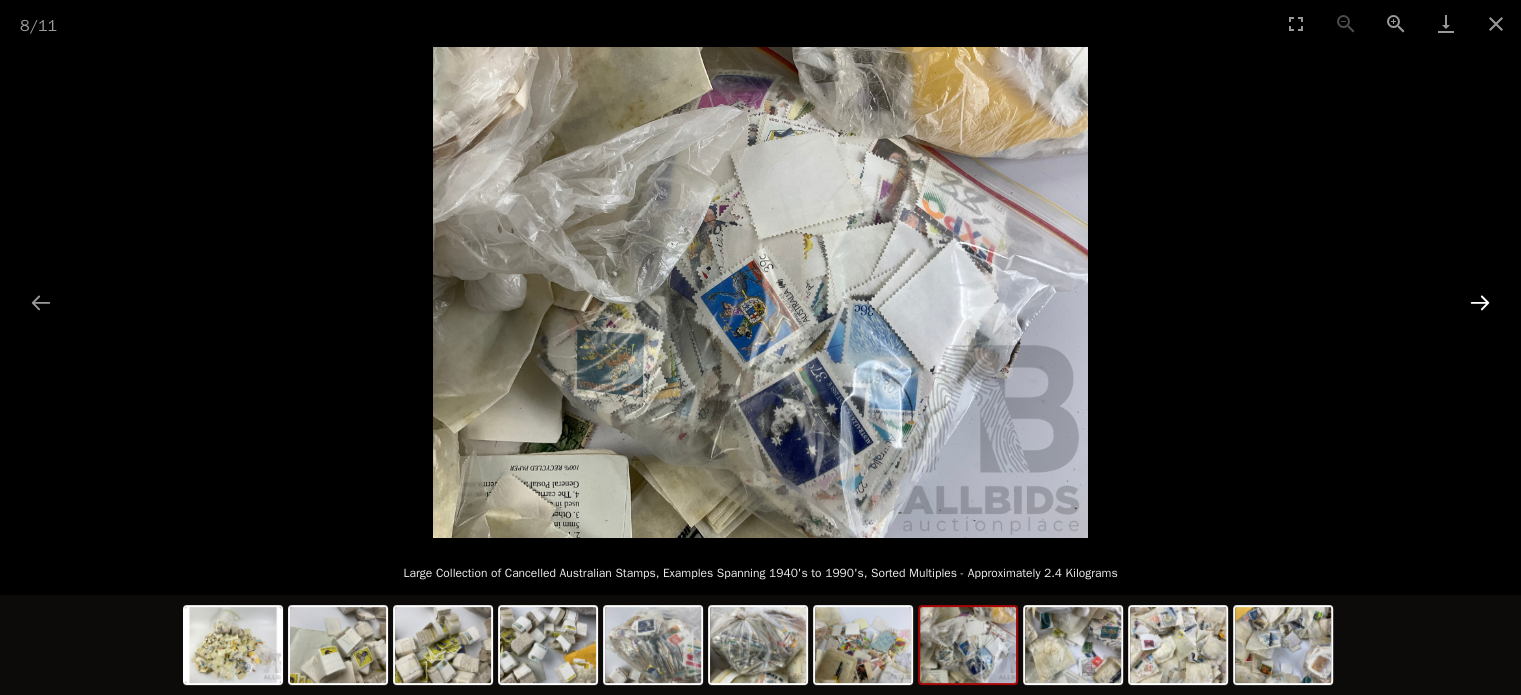 click at bounding box center (1480, 302) 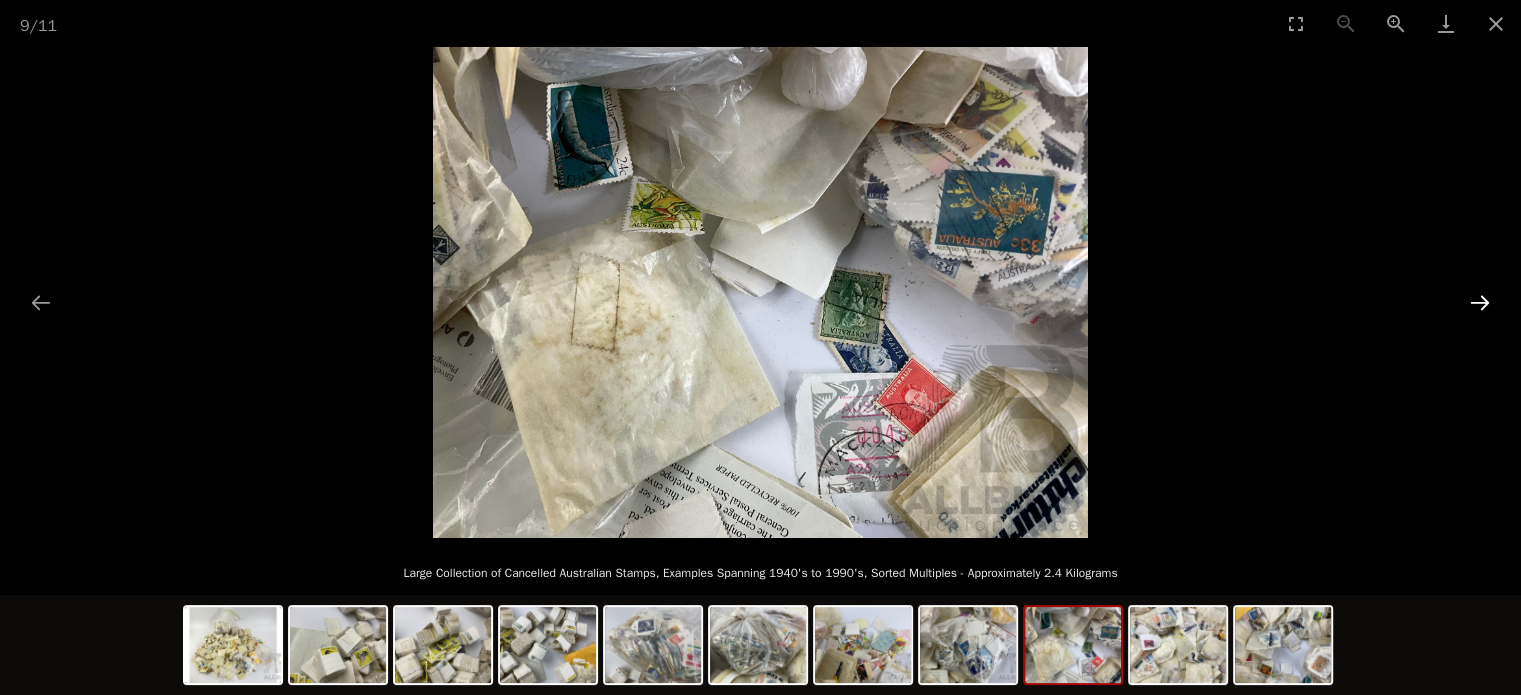 click at bounding box center (1480, 302) 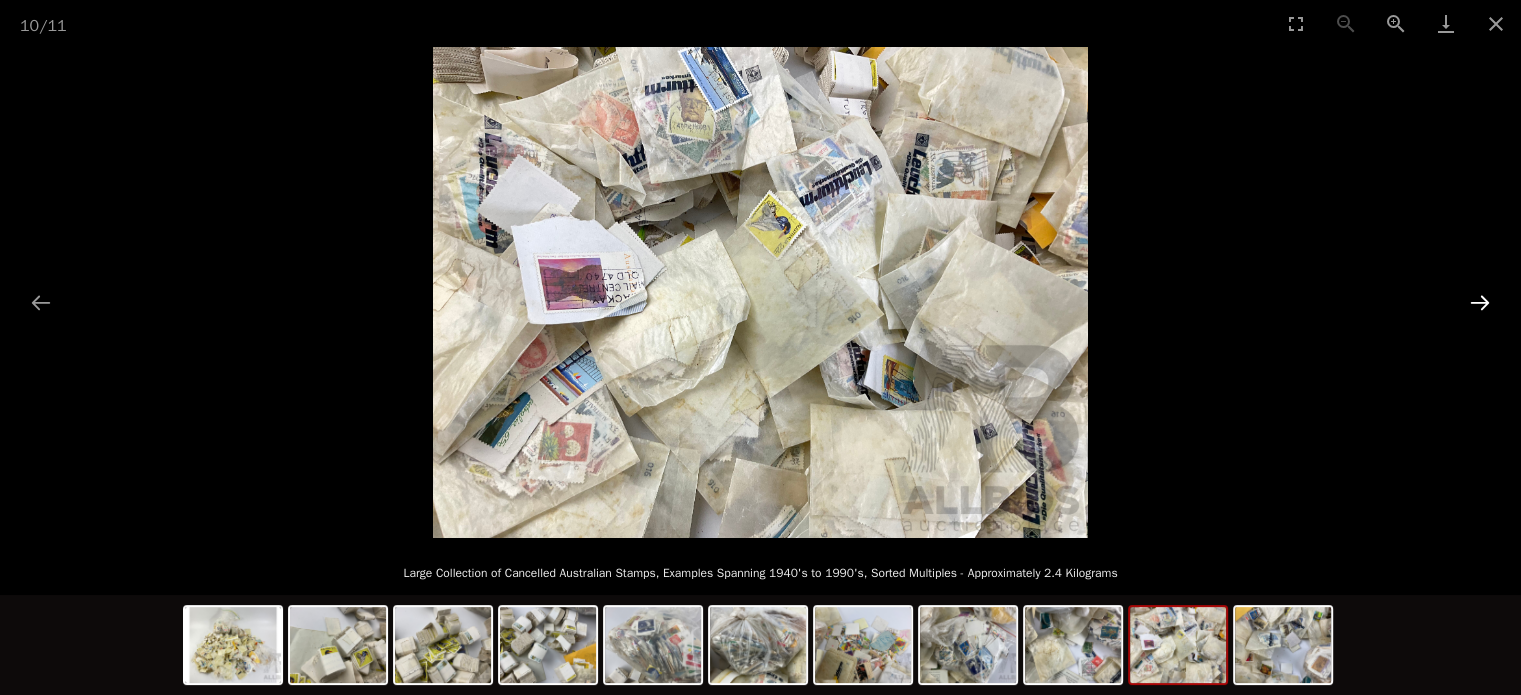 click at bounding box center (1480, 302) 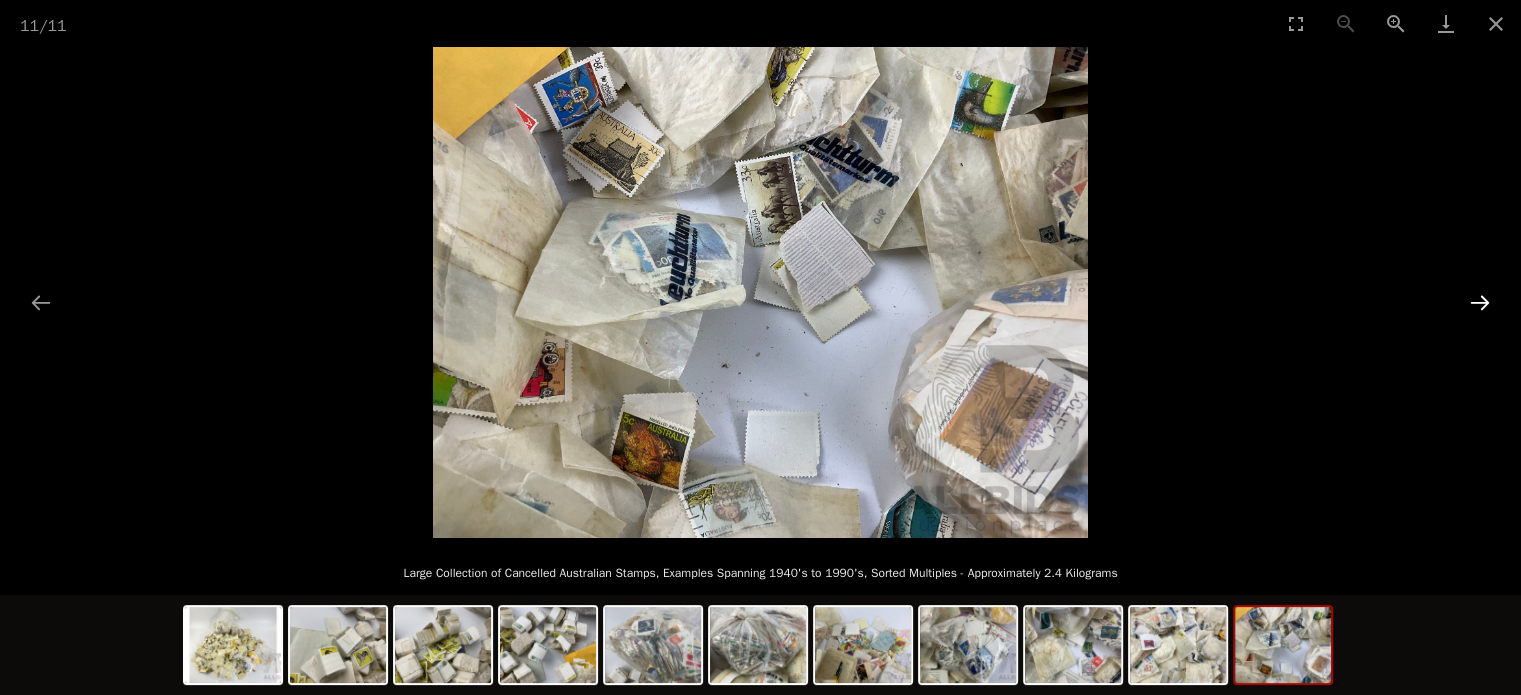 click at bounding box center (1480, 302) 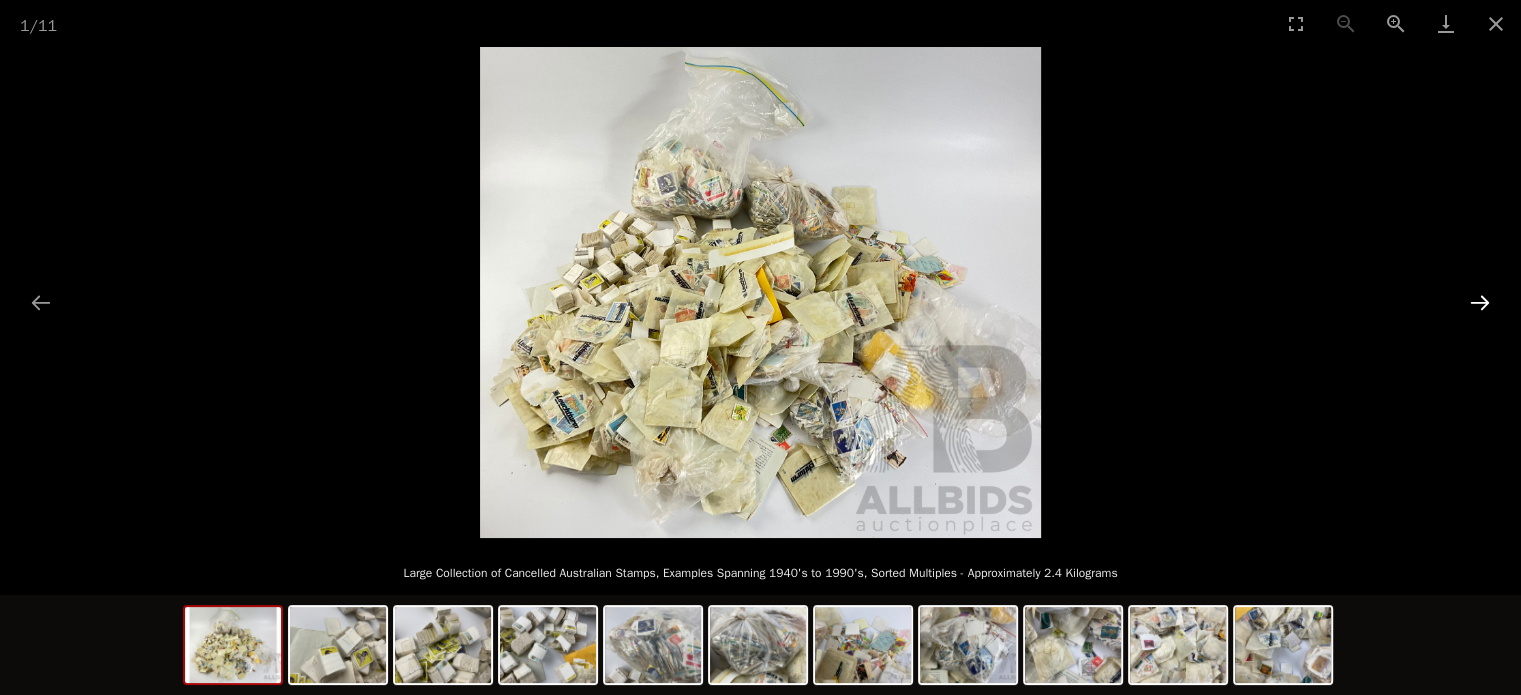 click at bounding box center [1480, 302] 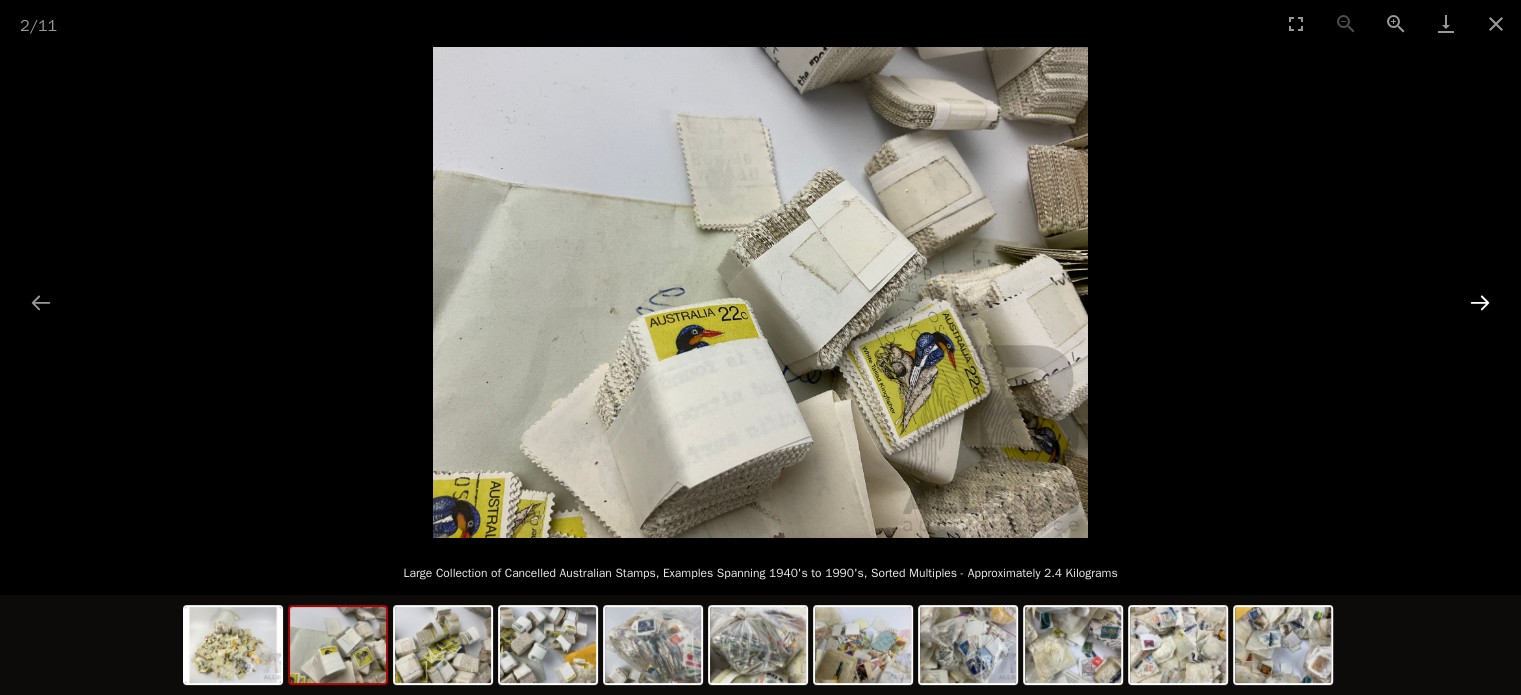 click at bounding box center [1480, 302] 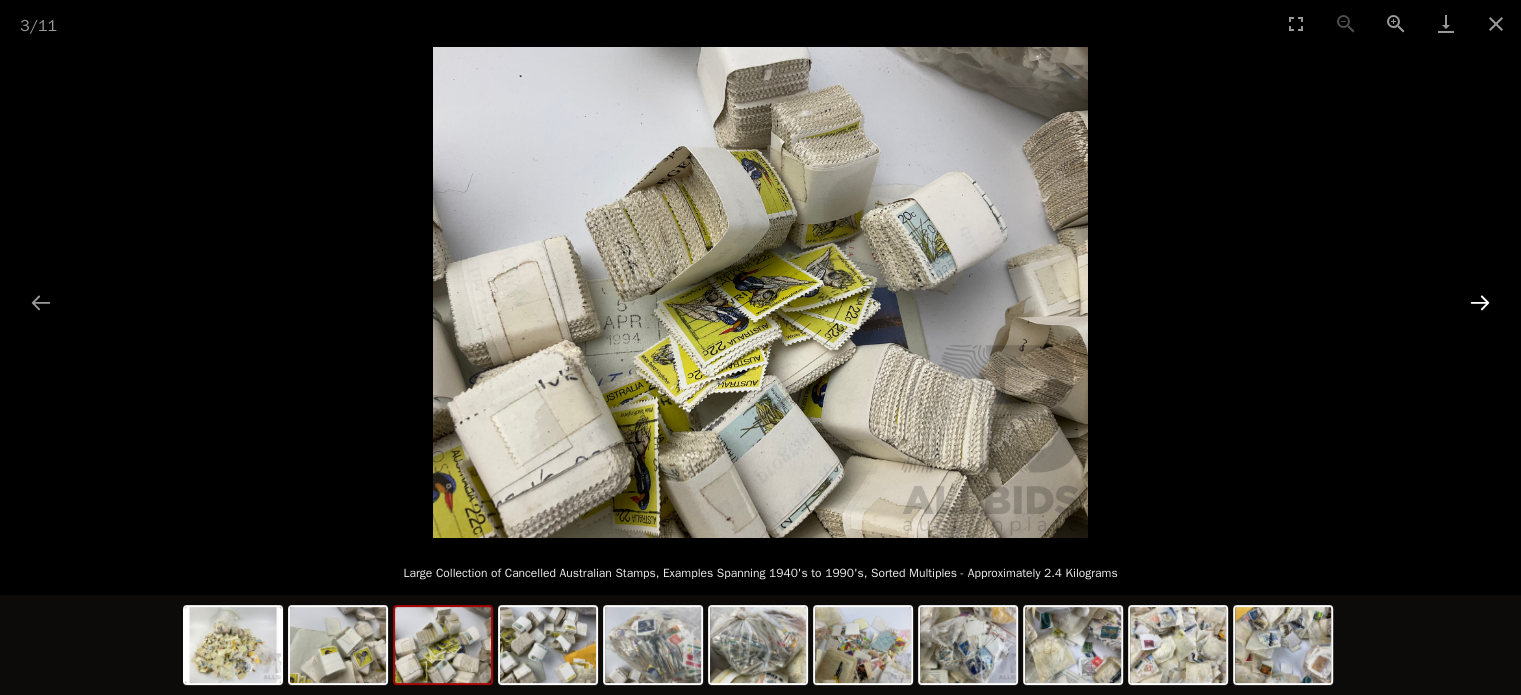 click at bounding box center [1480, 302] 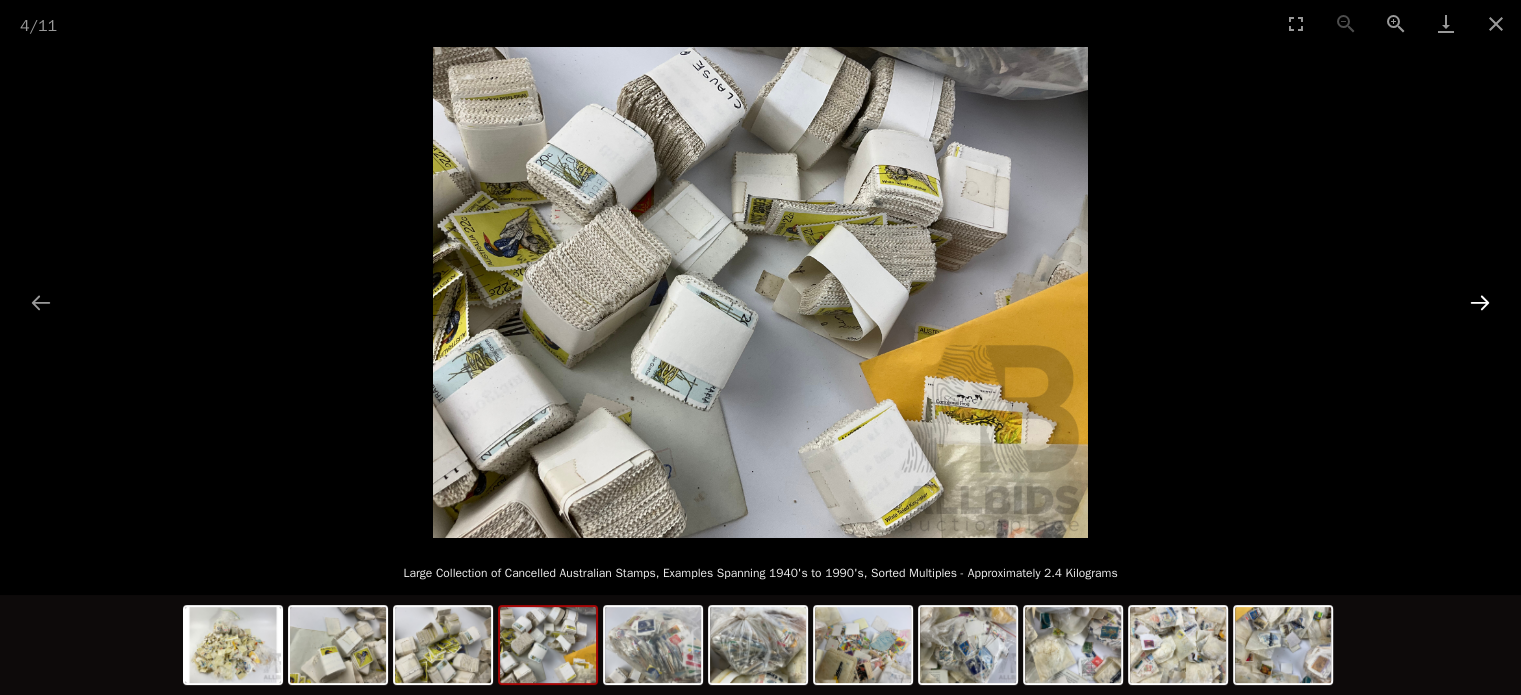 click at bounding box center (1480, 302) 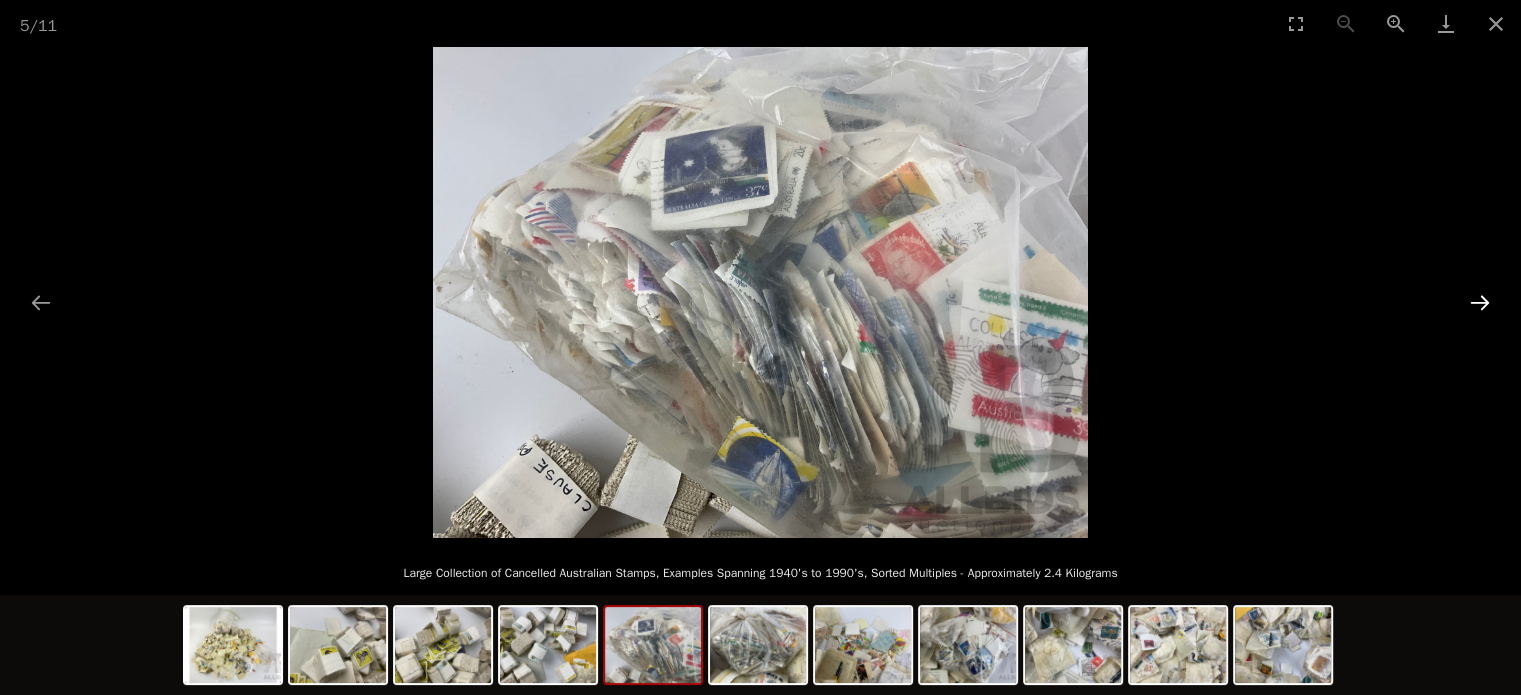 click at bounding box center [1480, 302] 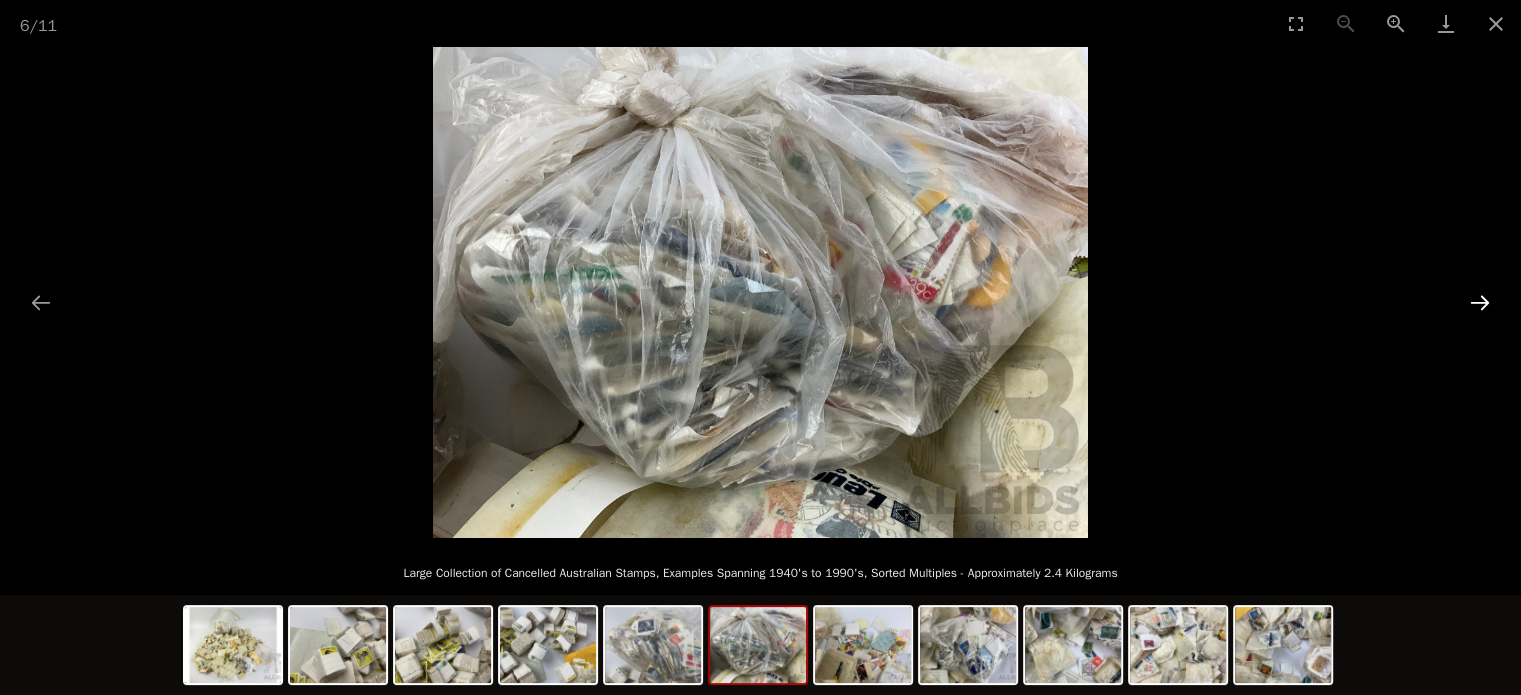 click at bounding box center [1480, 302] 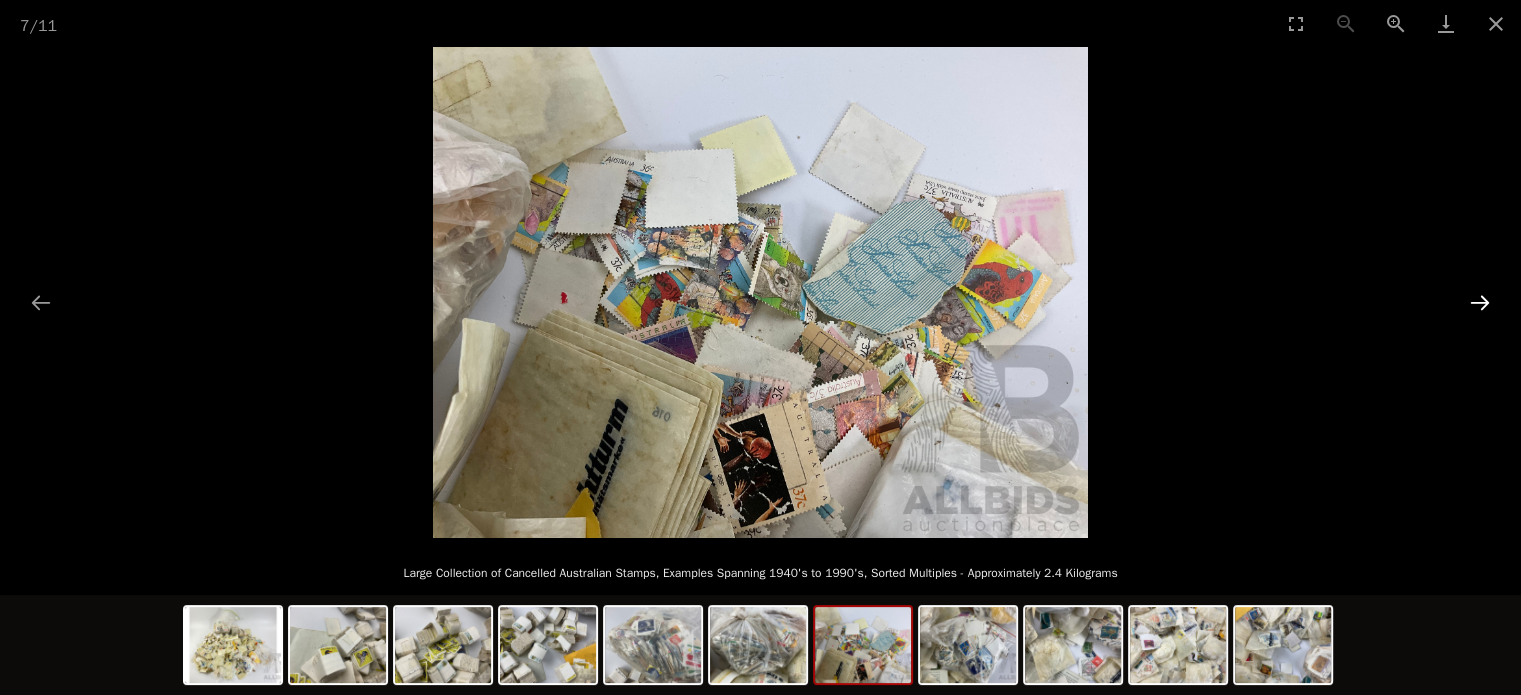click at bounding box center (1480, 302) 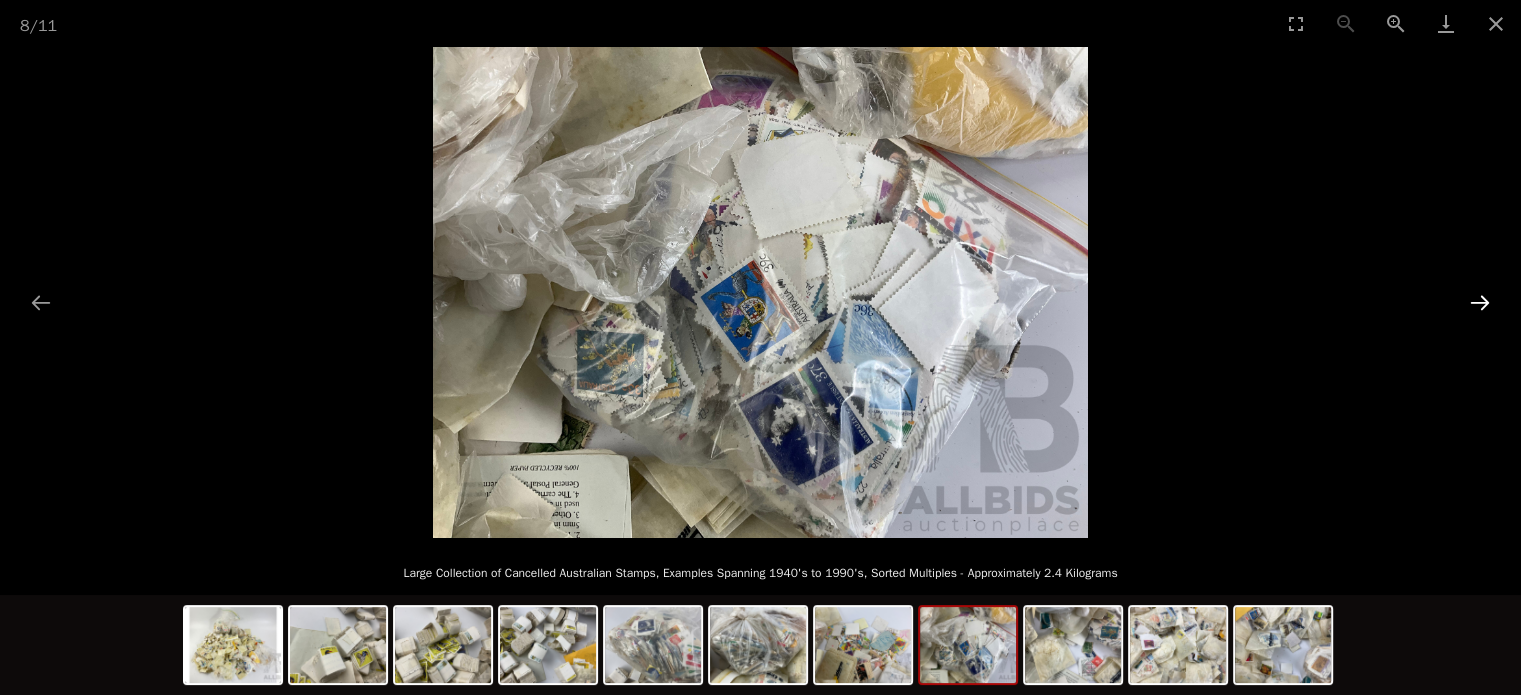 click at bounding box center [1480, 302] 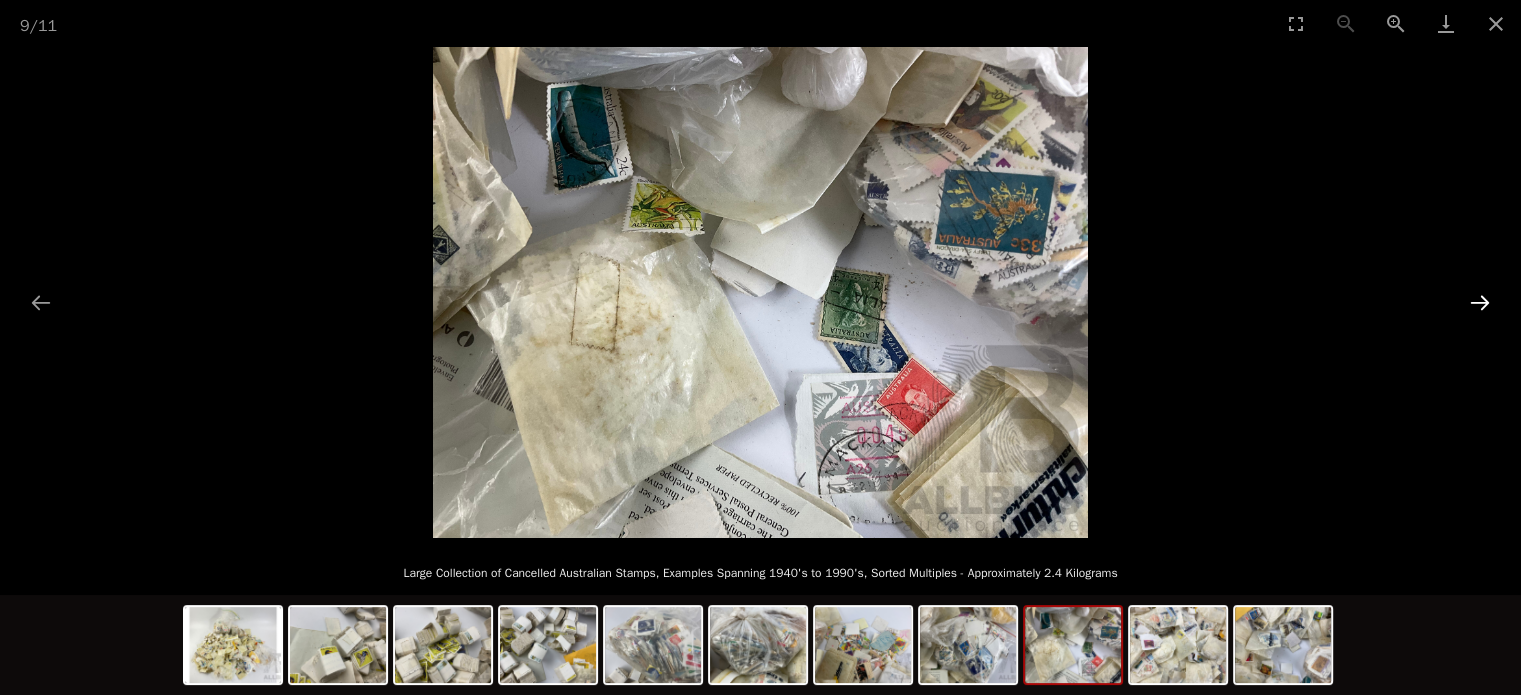 click at bounding box center [1480, 302] 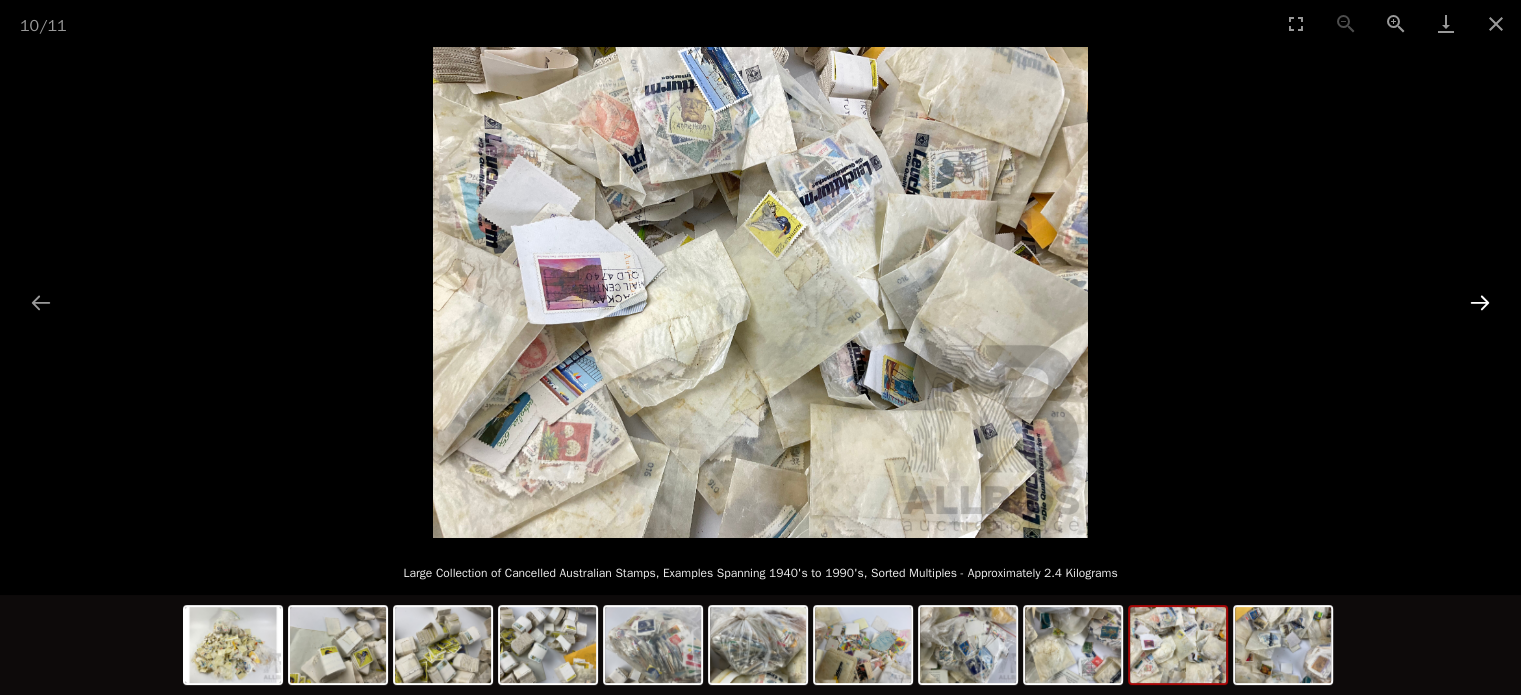click at bounding box center [1480, 302] 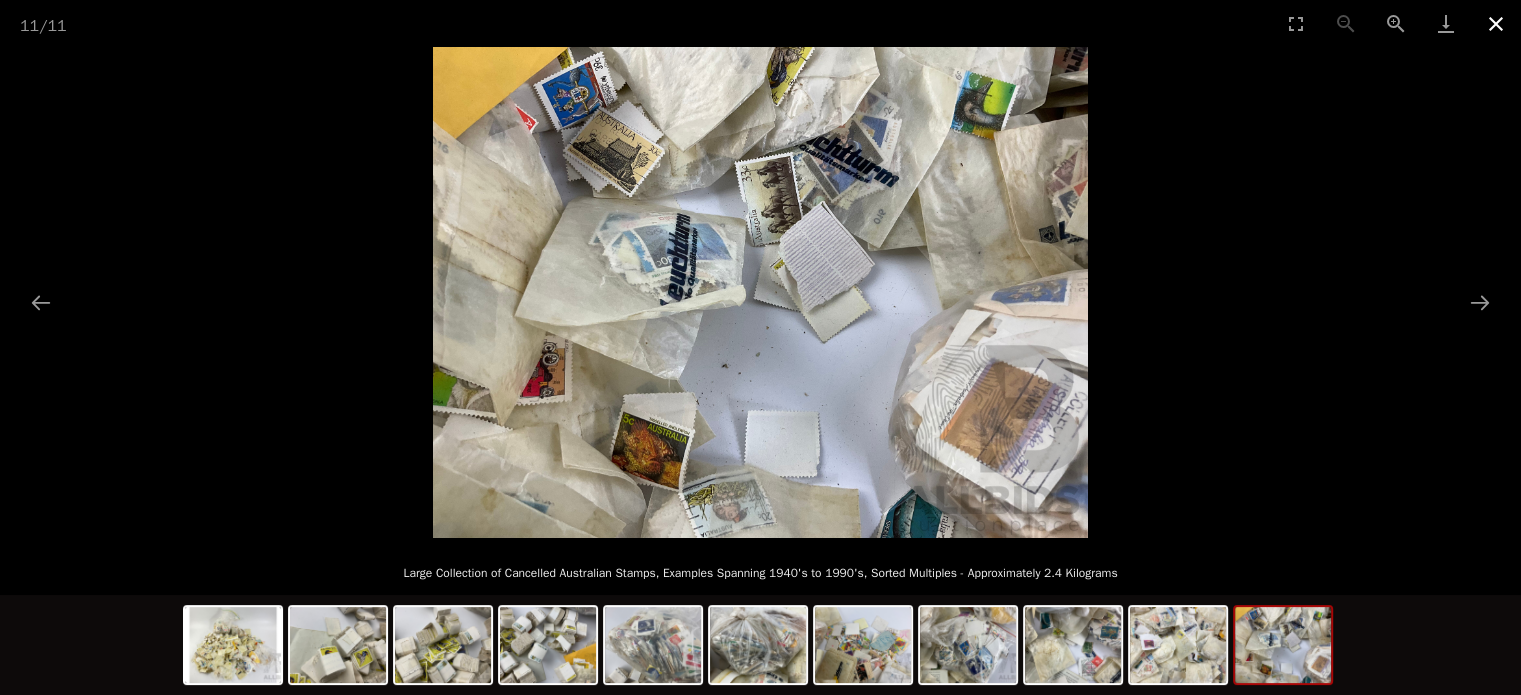 click at bounding box center [1496, 23] 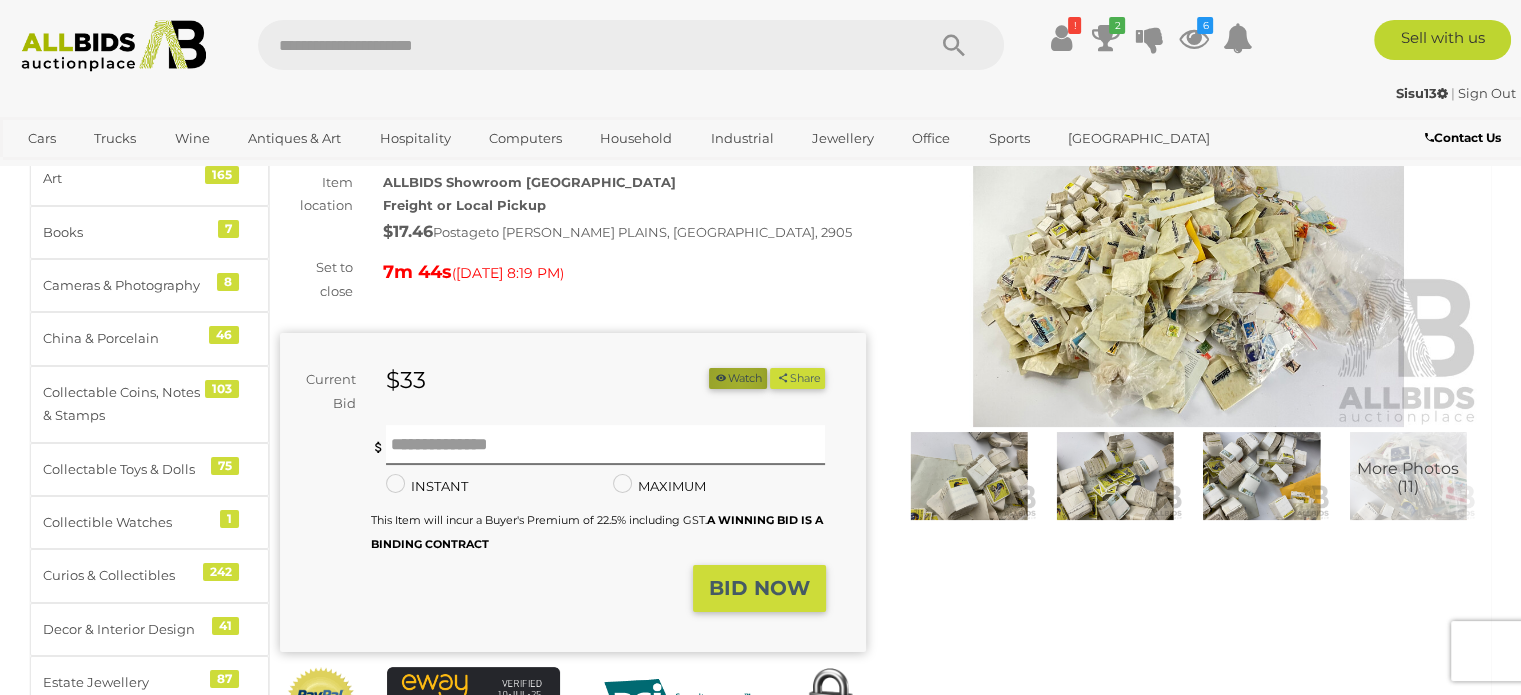 click on "Watch" at bounding box center (738, 378) 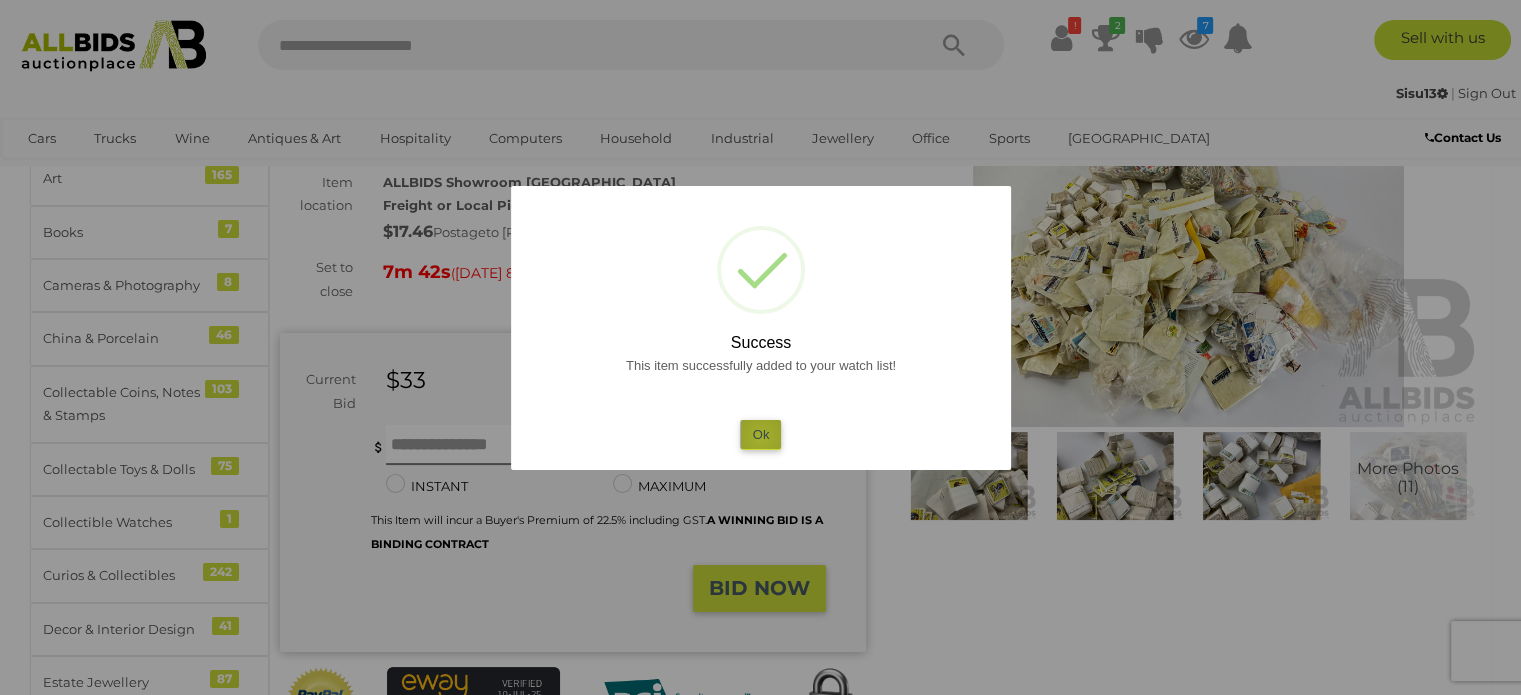 click on "Ok" at bounding box center [760, 434] 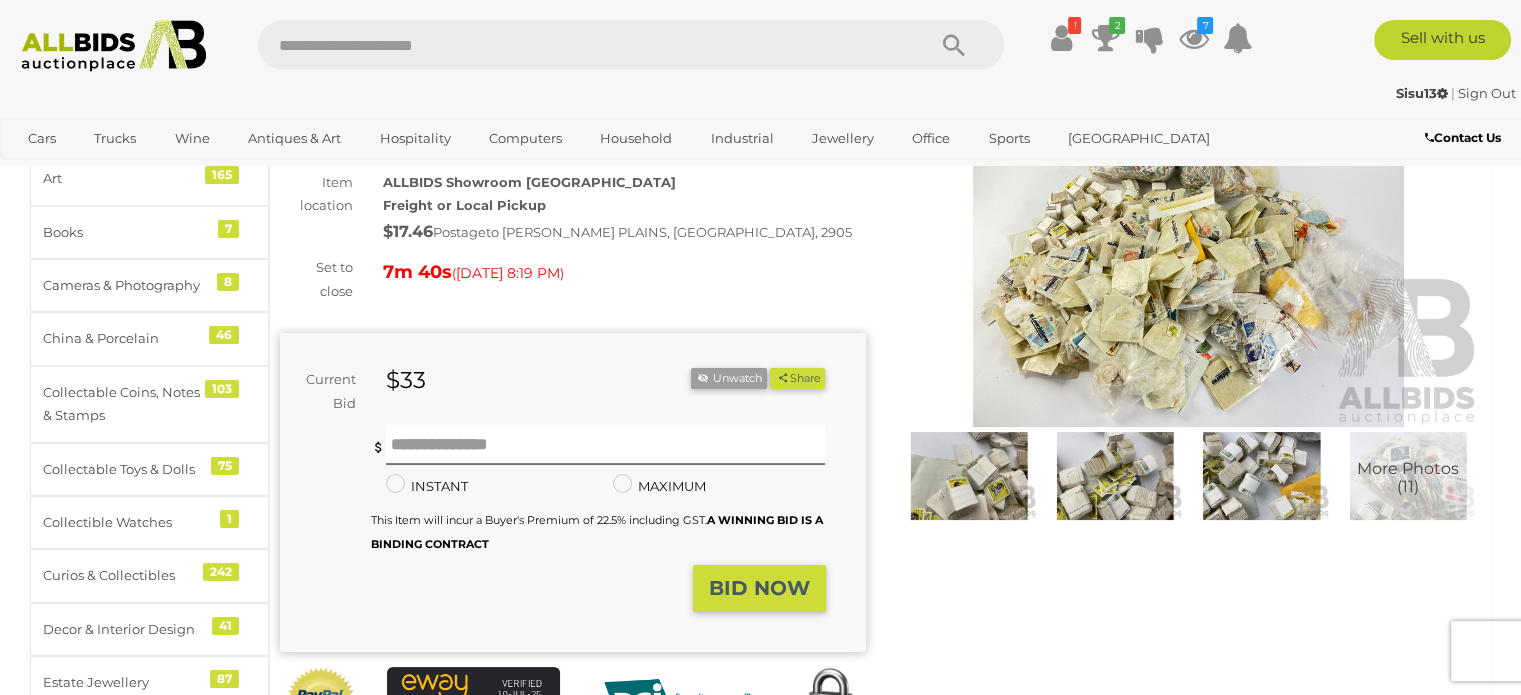 click on "Winning
Outbid
Warranty
Charity" at bounding box center [880, 425] 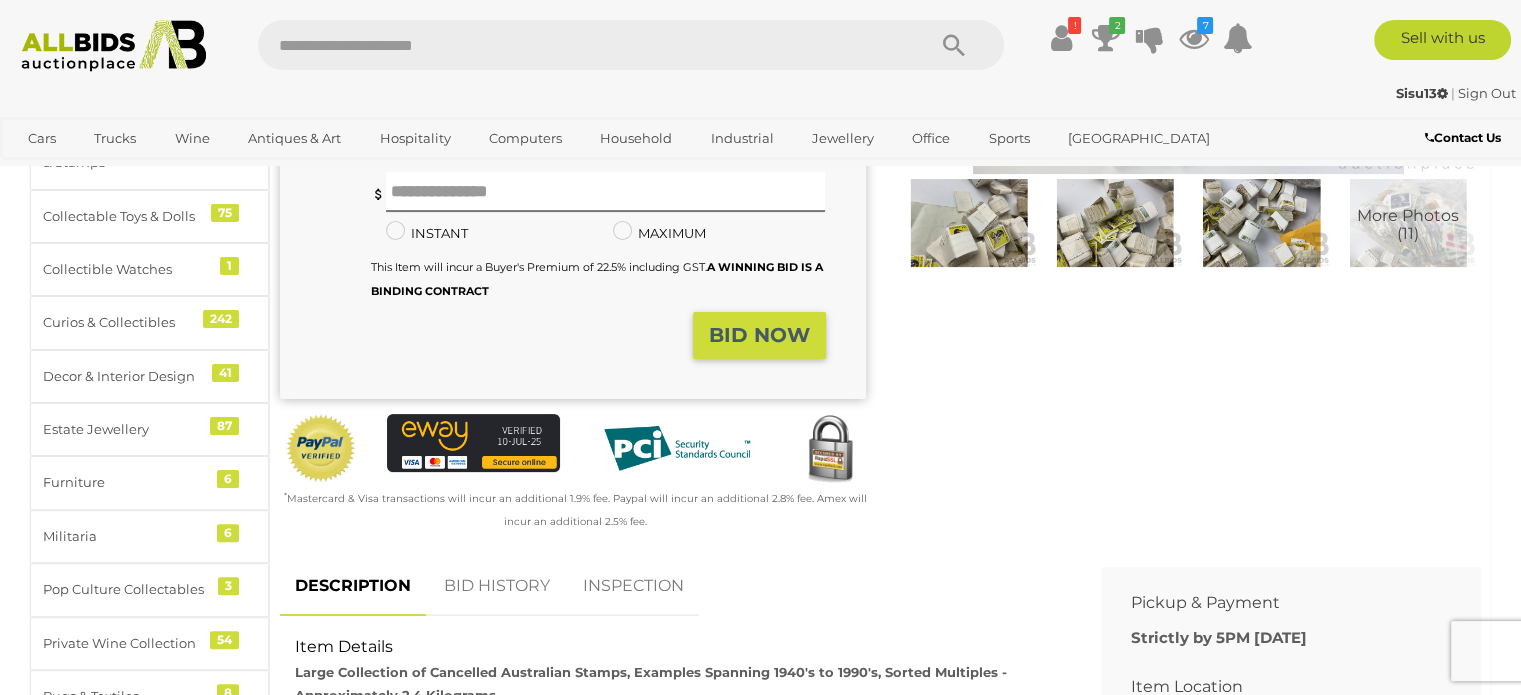 scroll, scrollTop: 480, scrollLeft: 0, axis: vertical 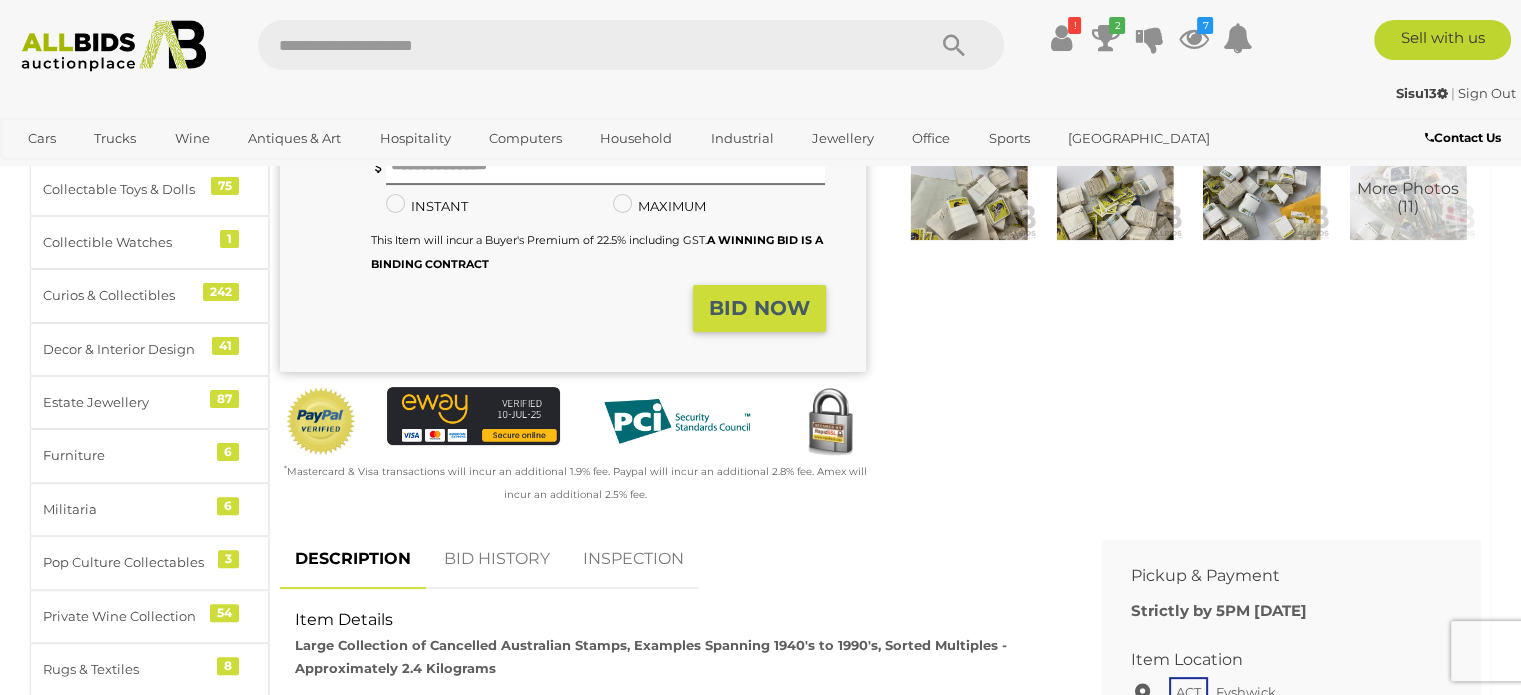 click on "BID HISTORY" at bounding box center (497, 559) 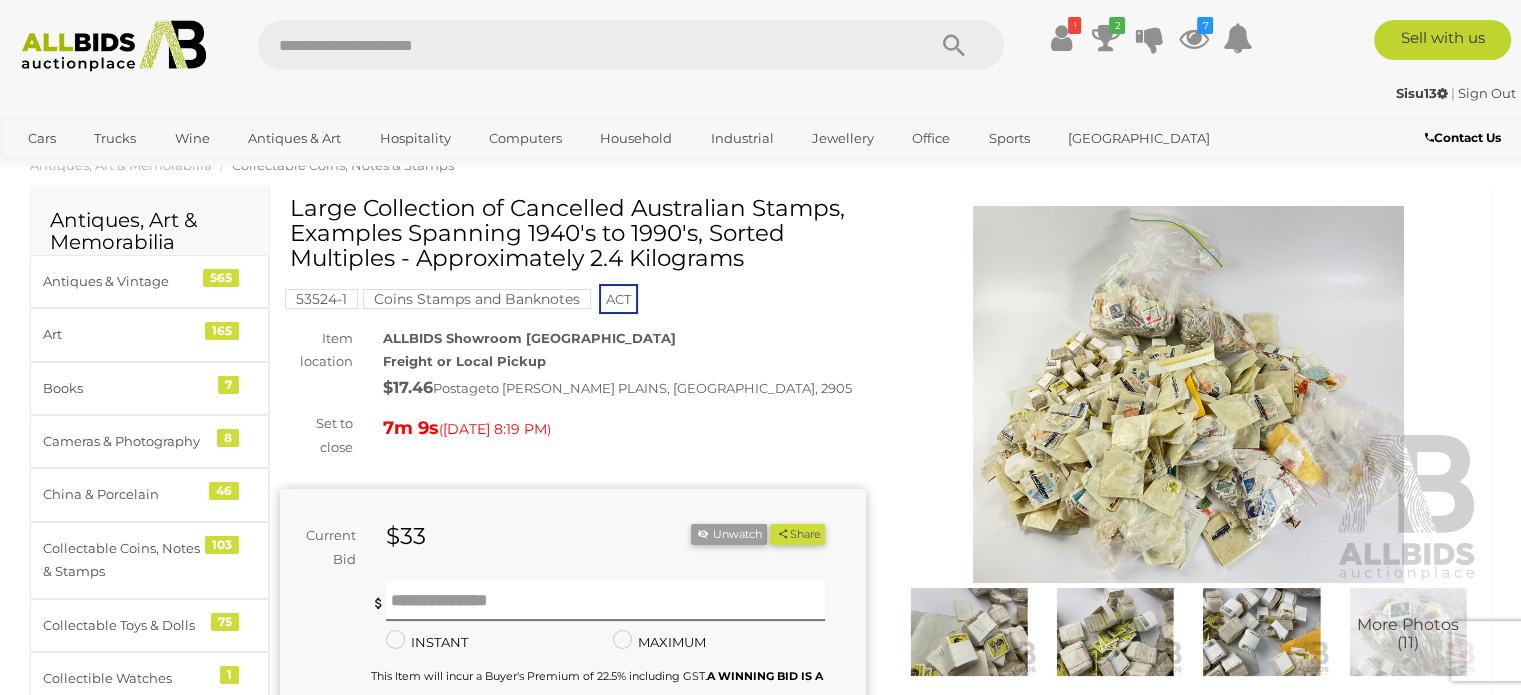 scroll, scrollTop: 40, scrollLeft: 0, axis: vertical 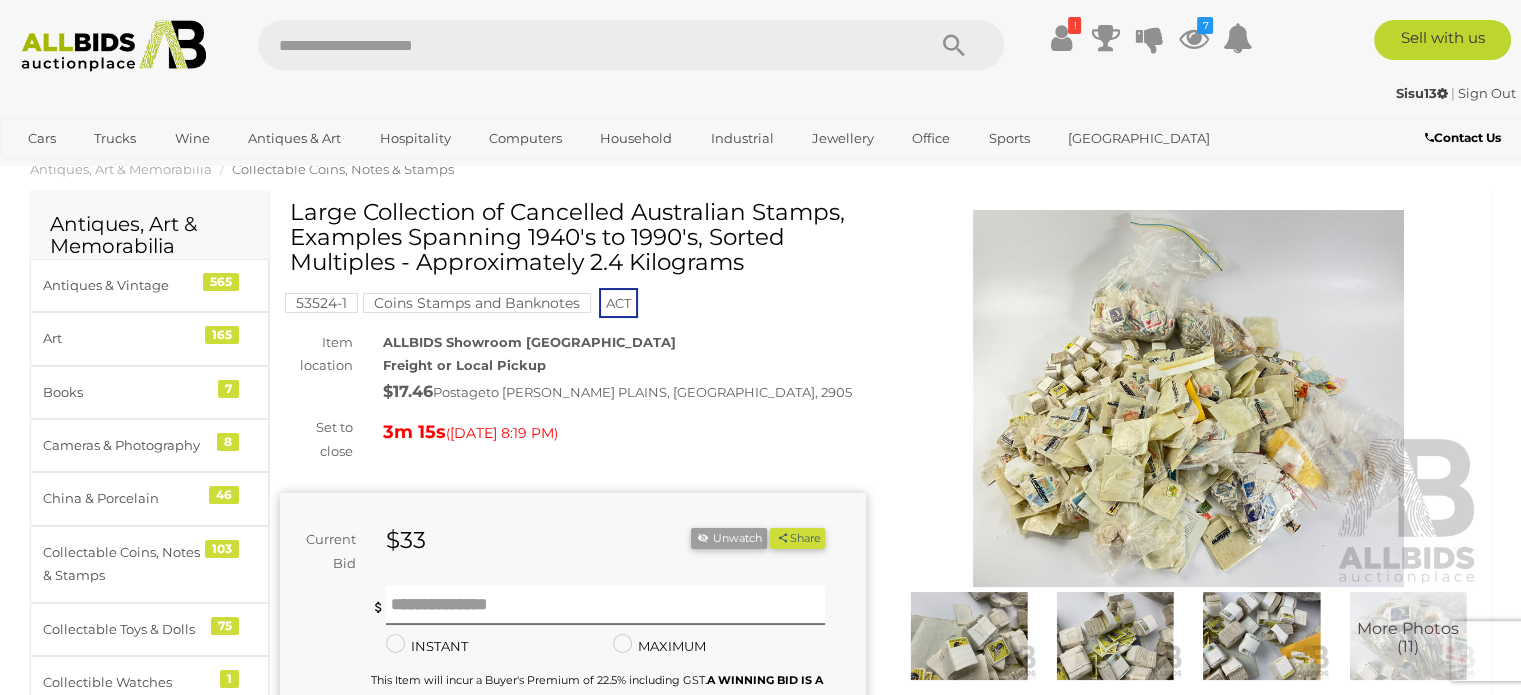 click on "More Photos  (11)" at bounding box center (1189, 447) 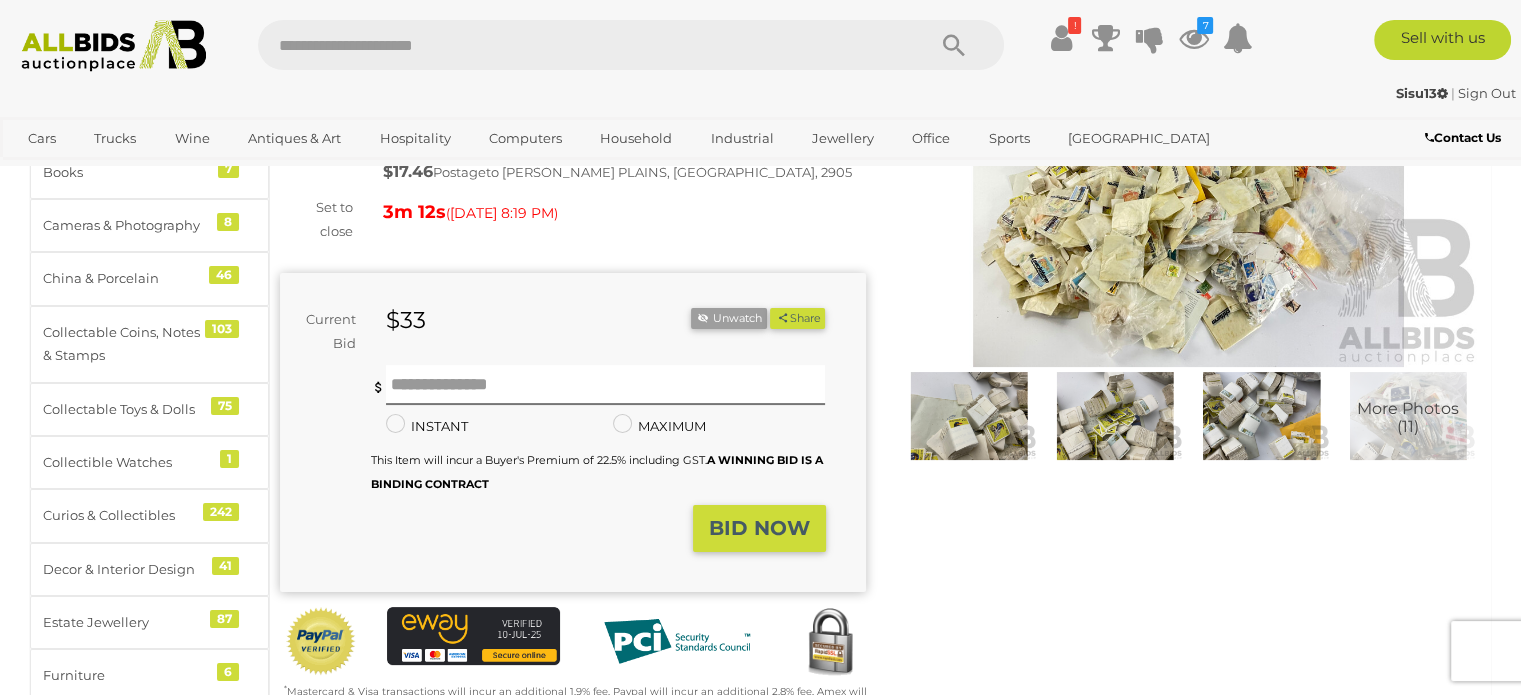 scroll, scrollTop: 360, scrollLeft: 0, axis: vertical 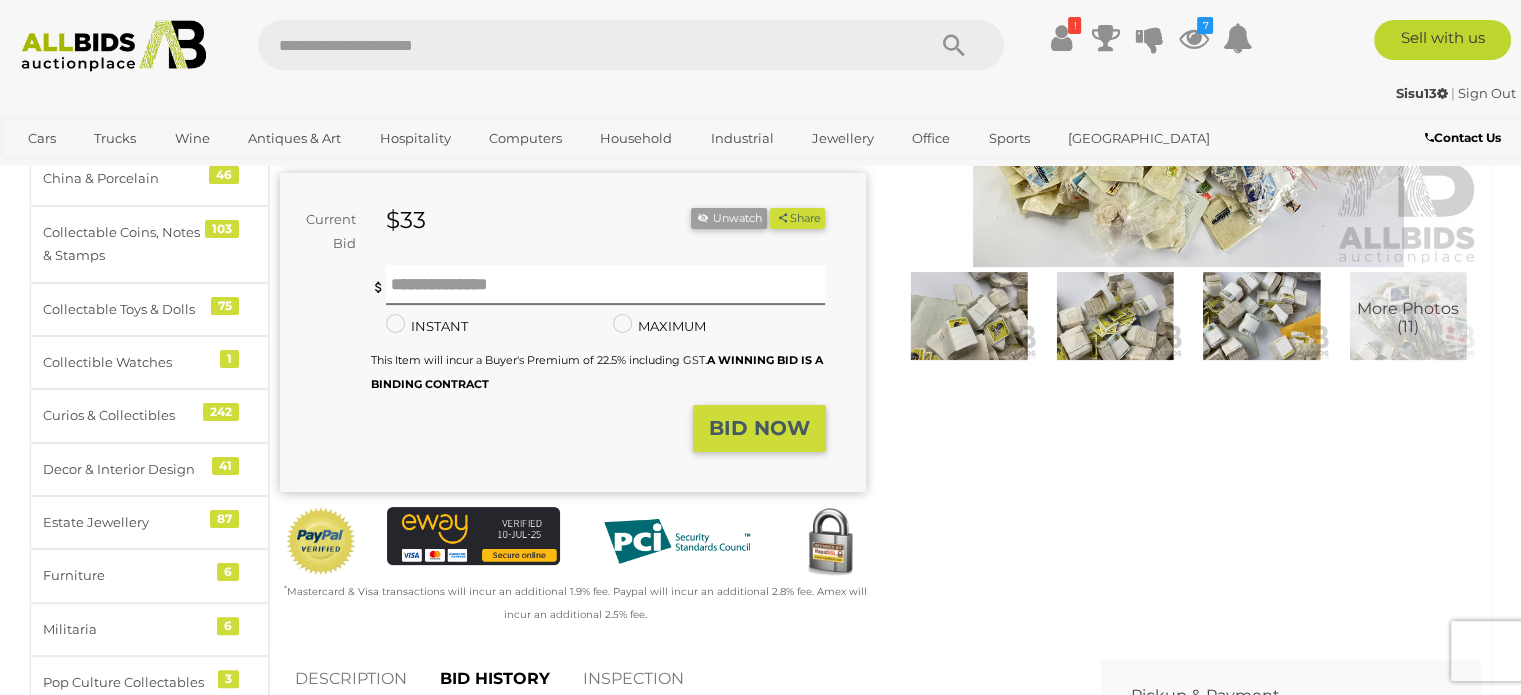 click at bounding box center [1261, 316] 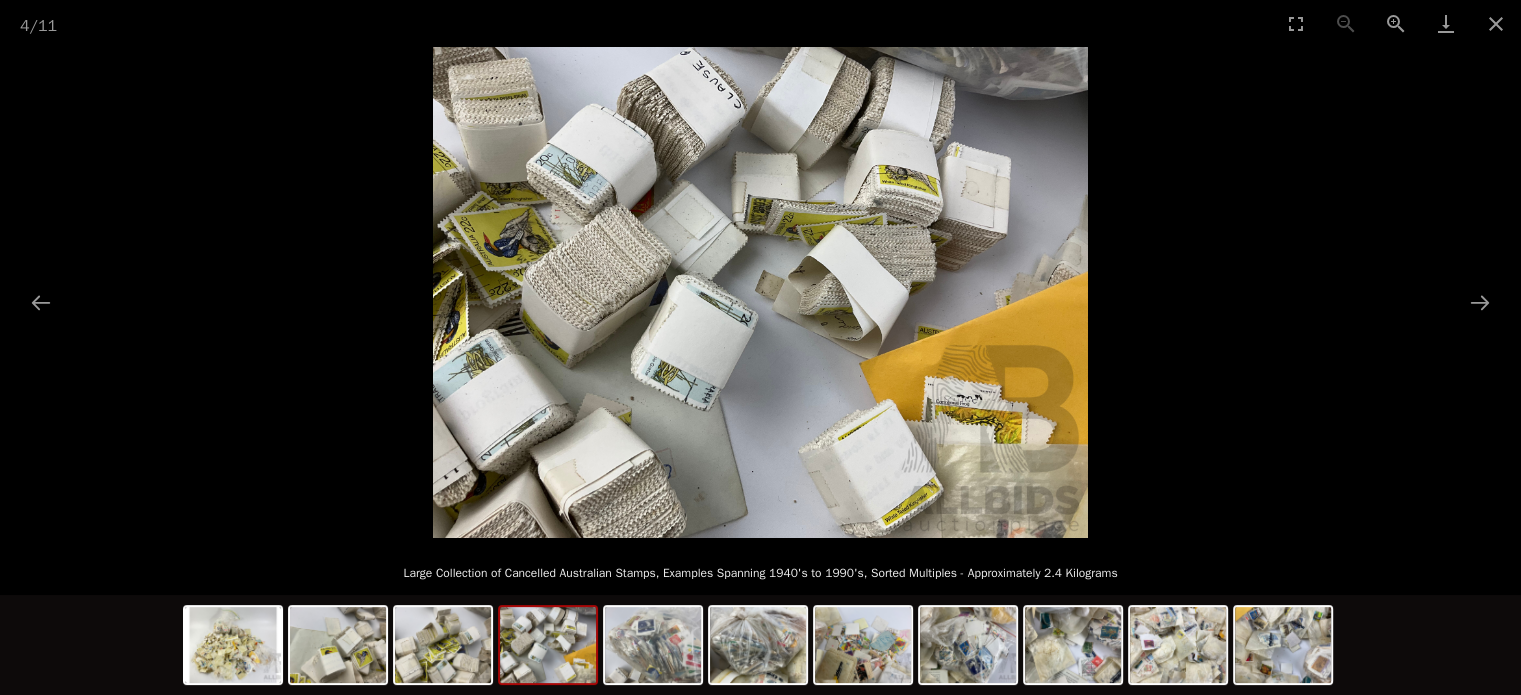 scroll, scrollTop: 0, scrollLeft: 0, axis: both 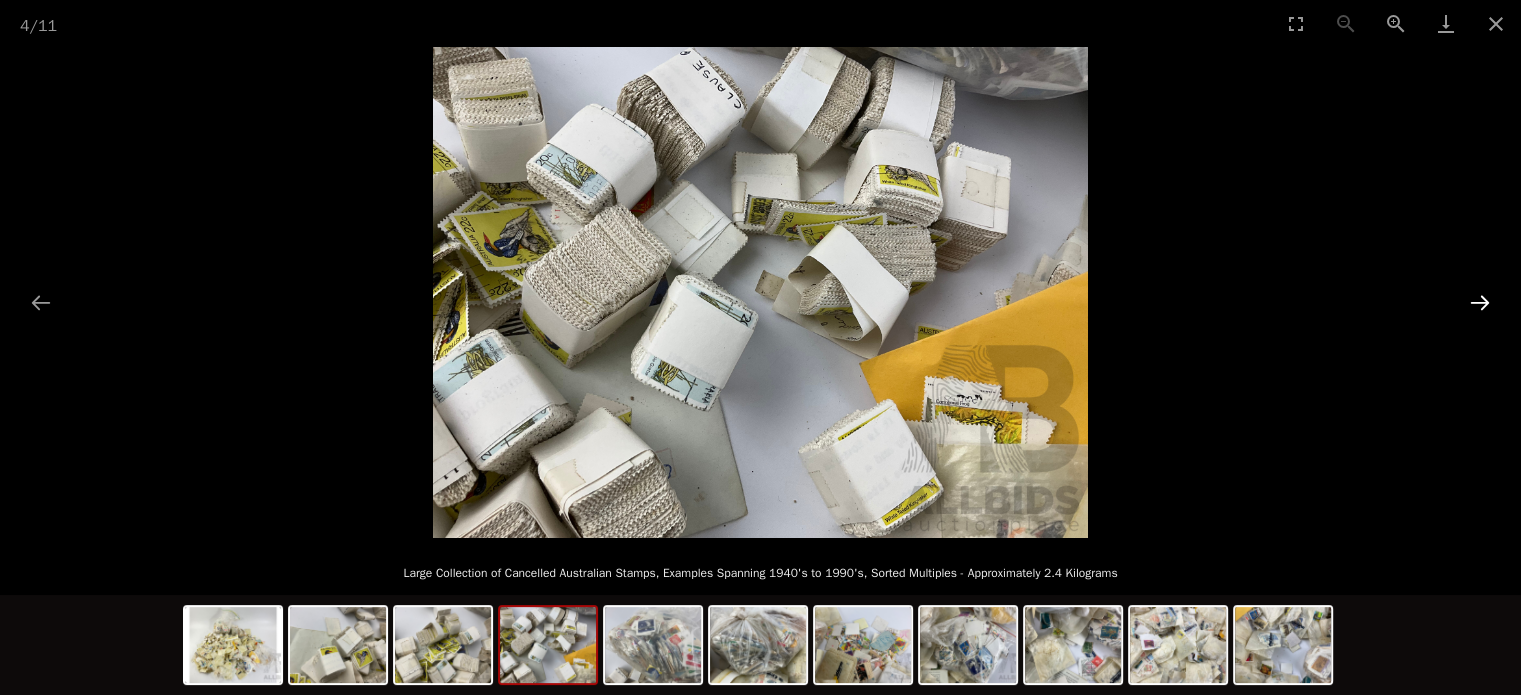 click at bounding box center (1480, 302) 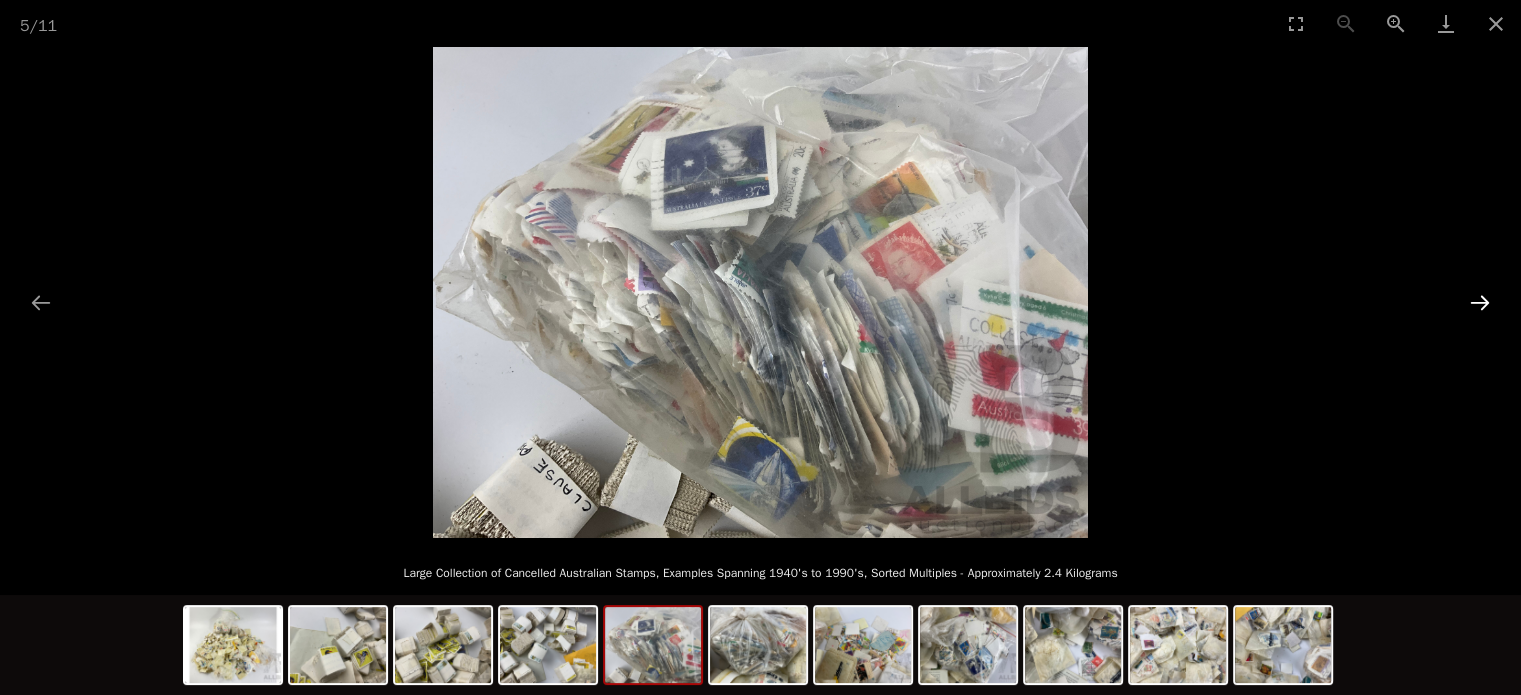 click at bounding box center (1480, 302) 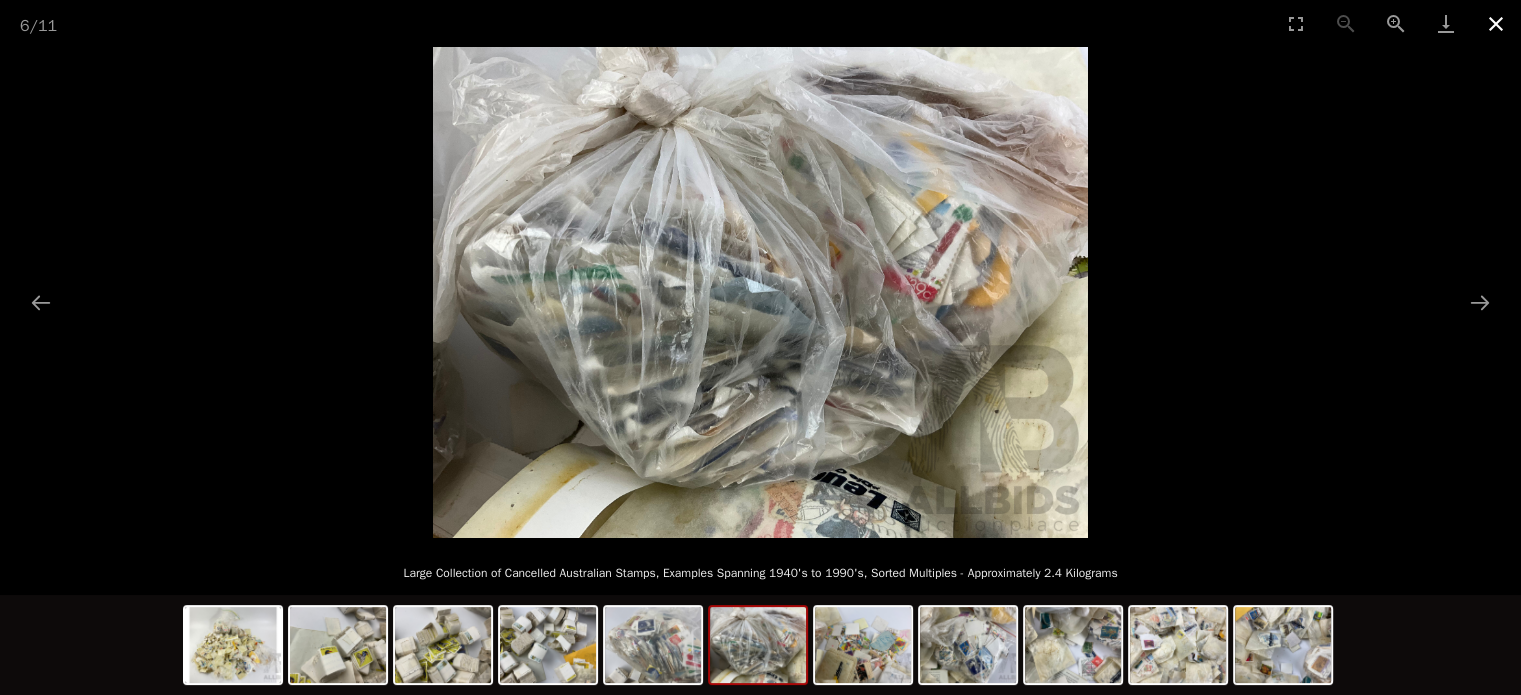 click at bounding box center (1496, 23) 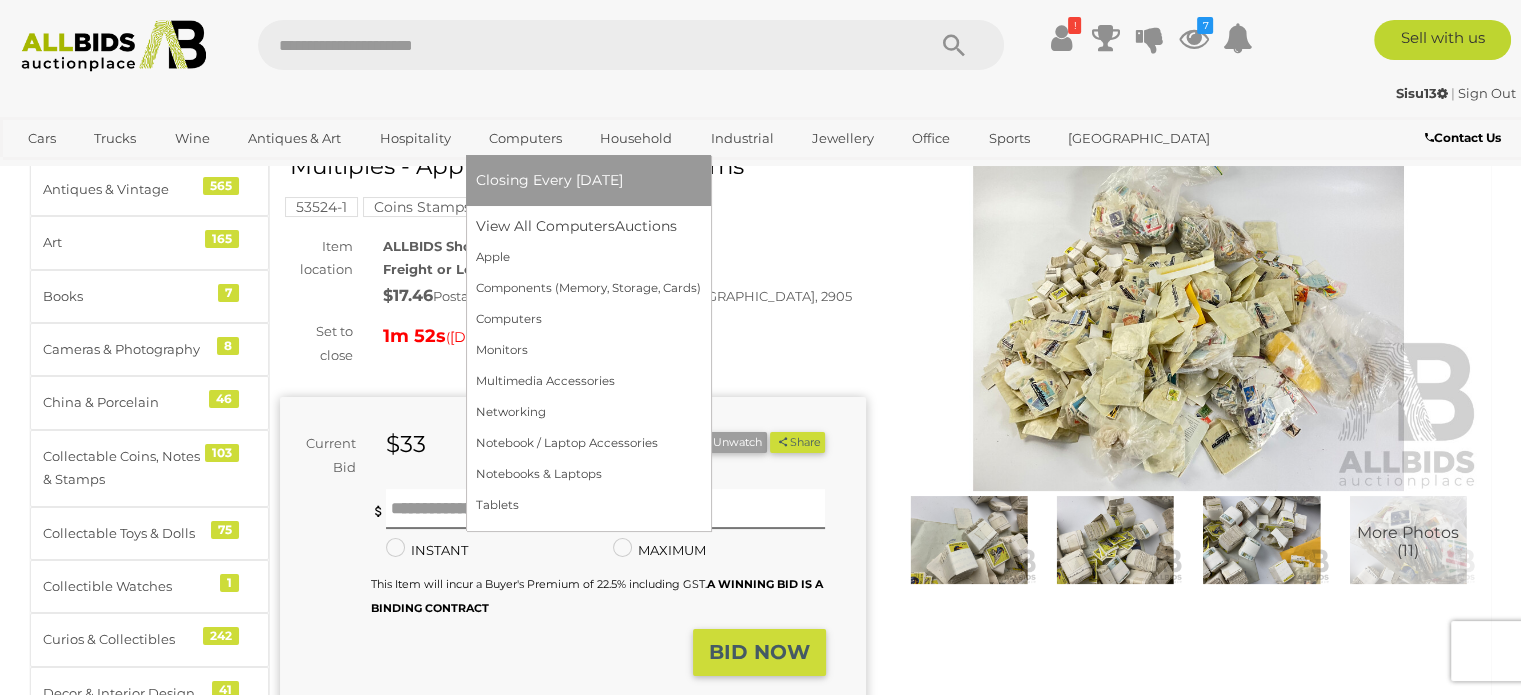 scroll, scrollTop: 120, scrollLeft: 0, axis: vertical 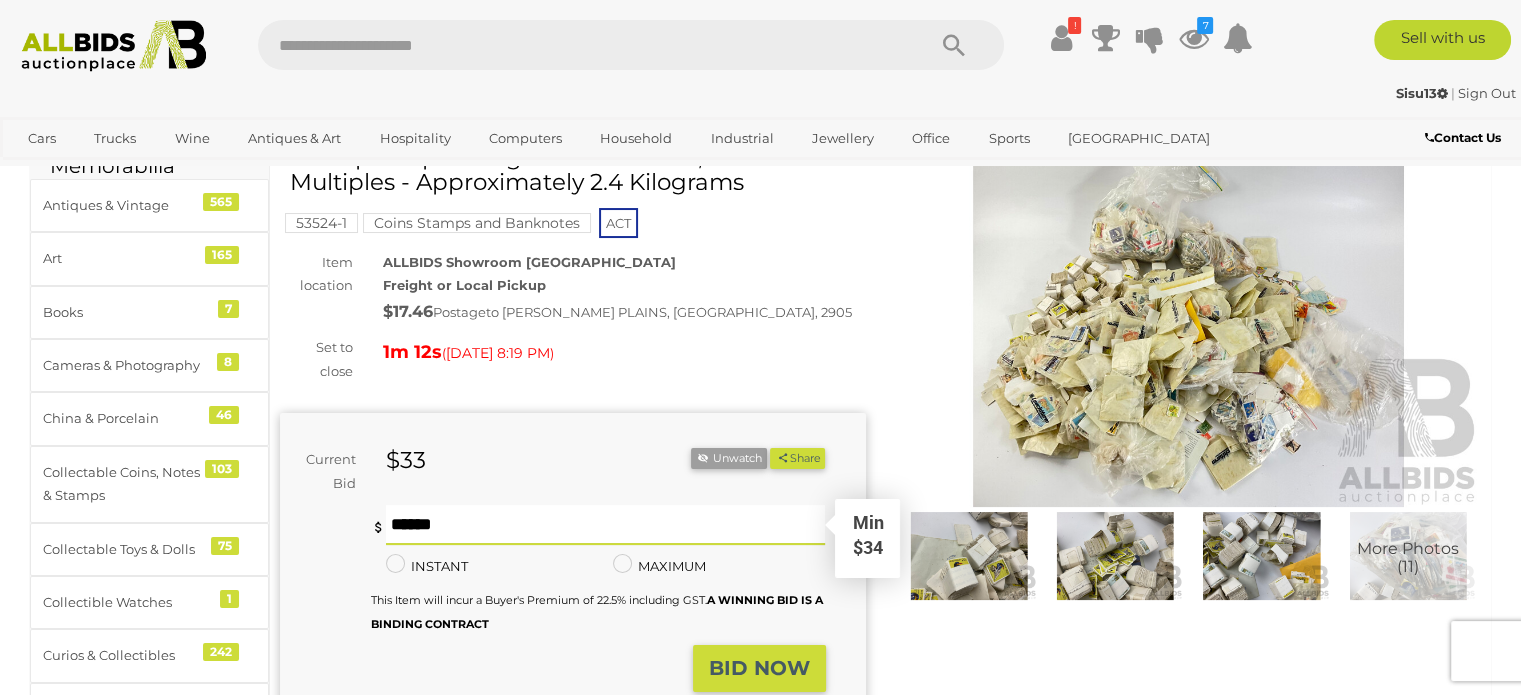 click at bounding box center [606, 525] 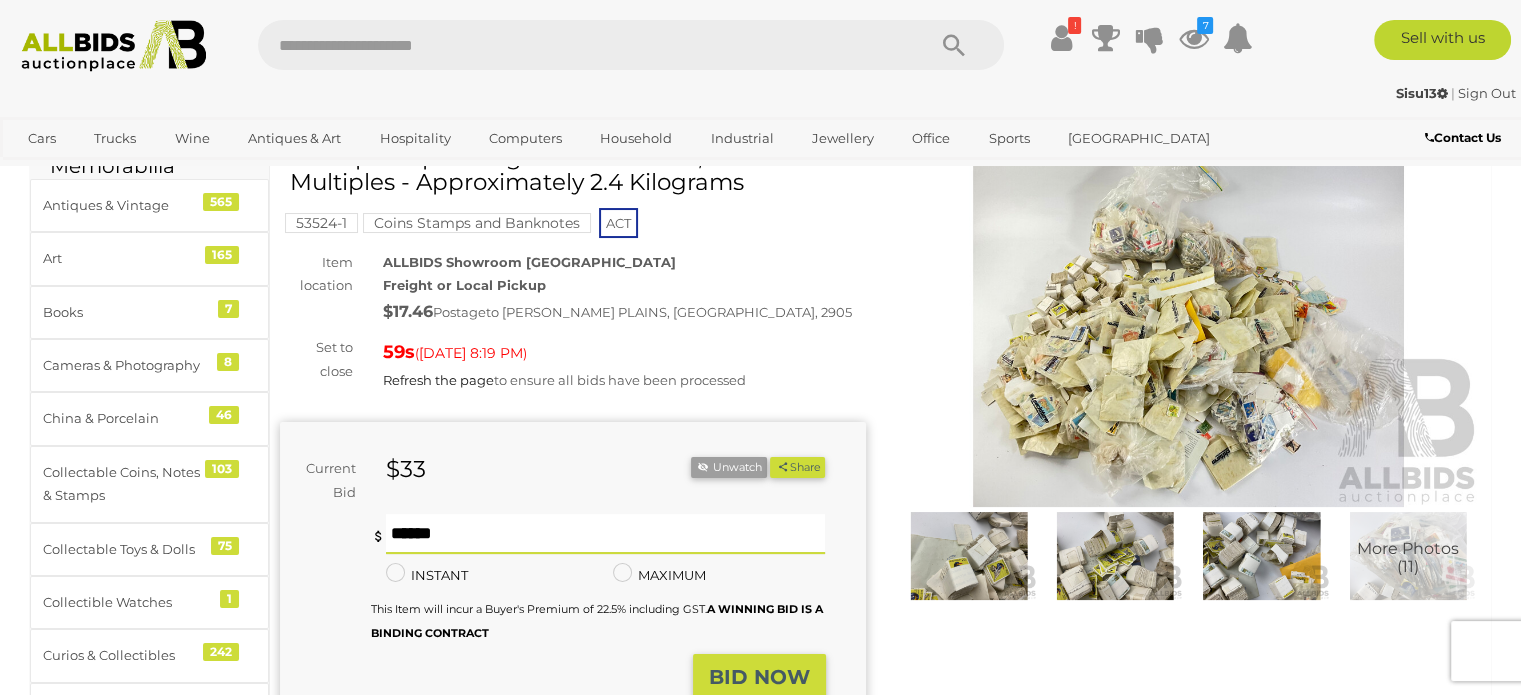 type on "**" 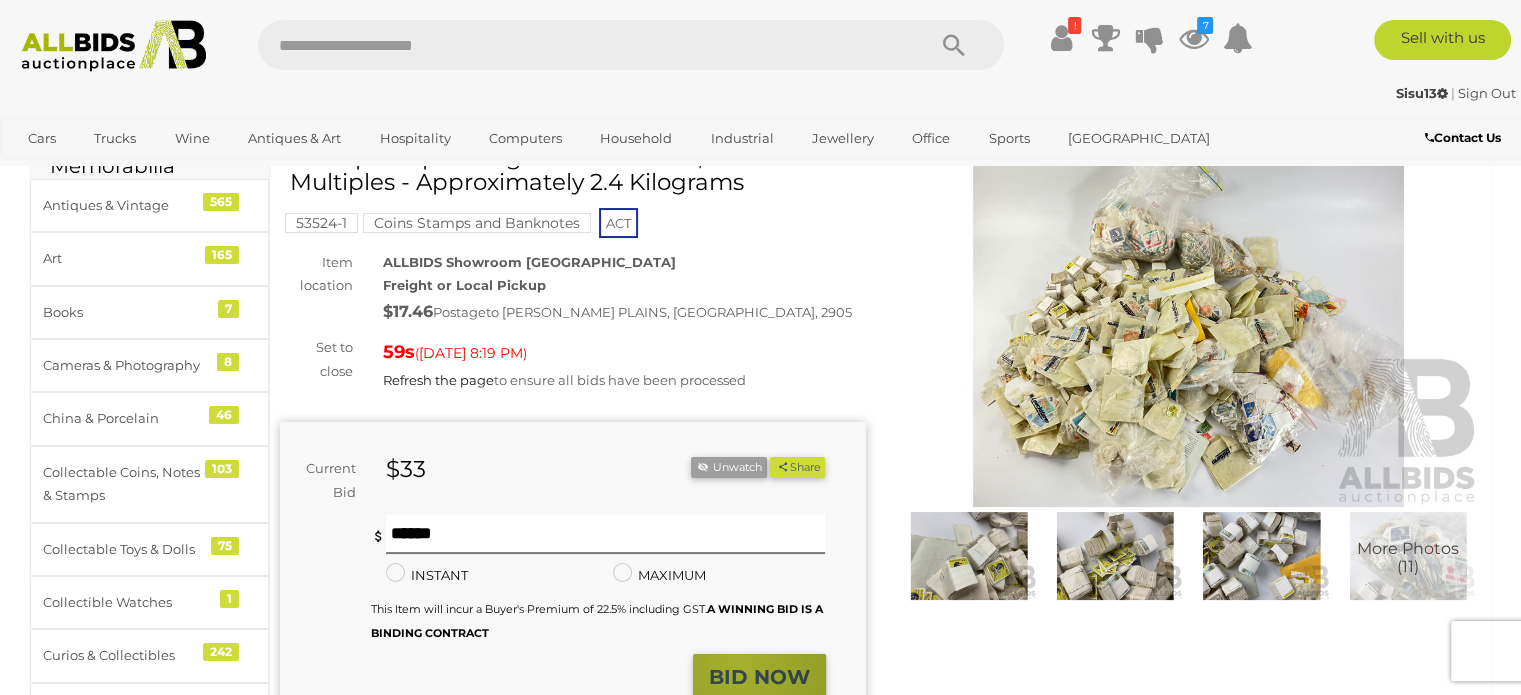 click on "BID NOW" at bounding box center (759, 677) 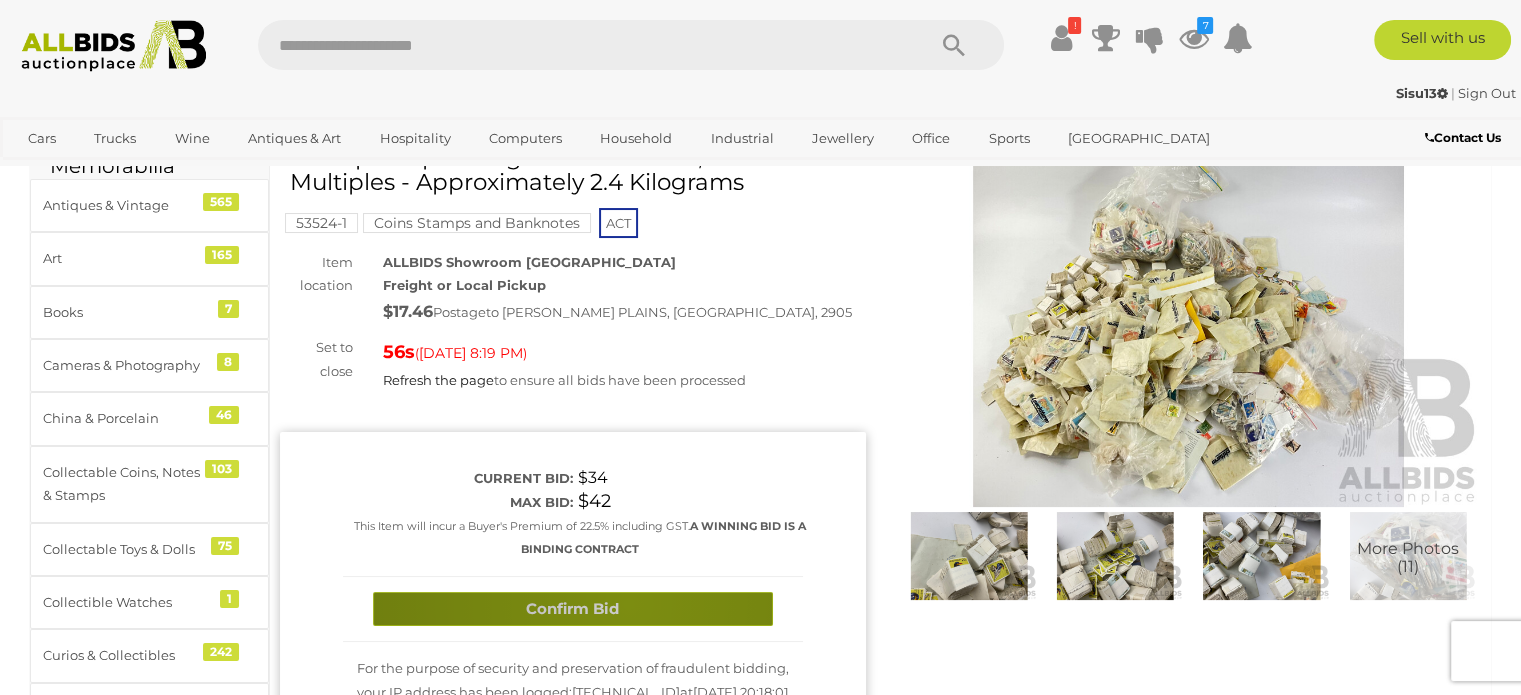 click on "Confirm Bid" at bounding box center [573, 609] 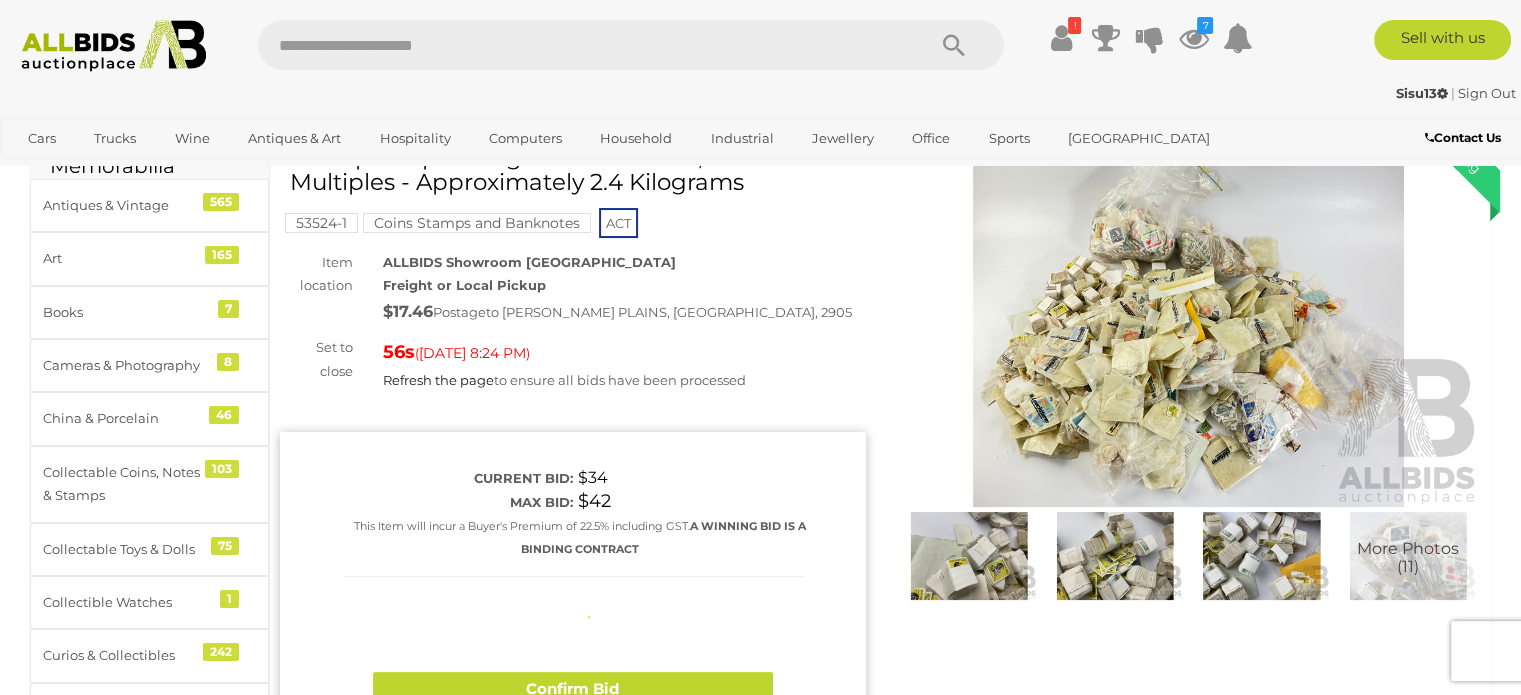 type 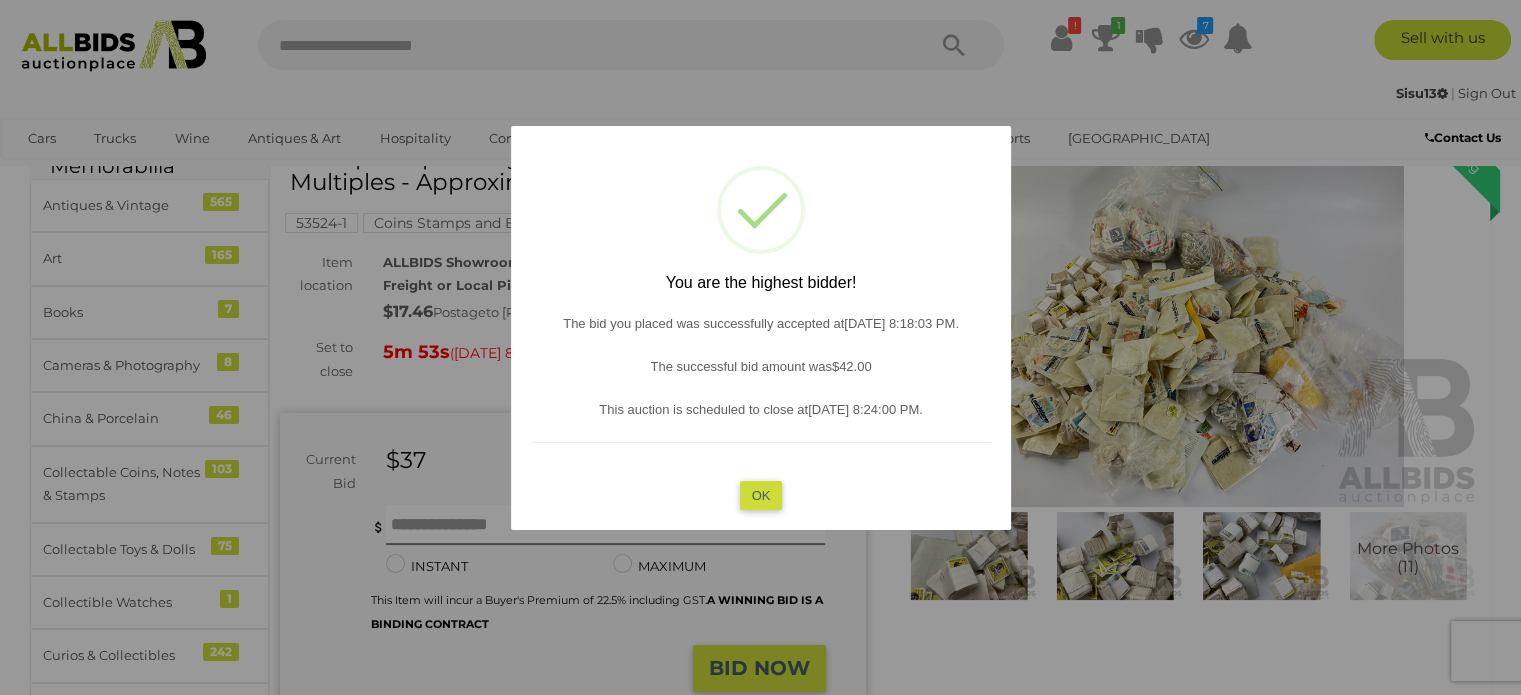 click on "OK" at bounding box center [760, 494] 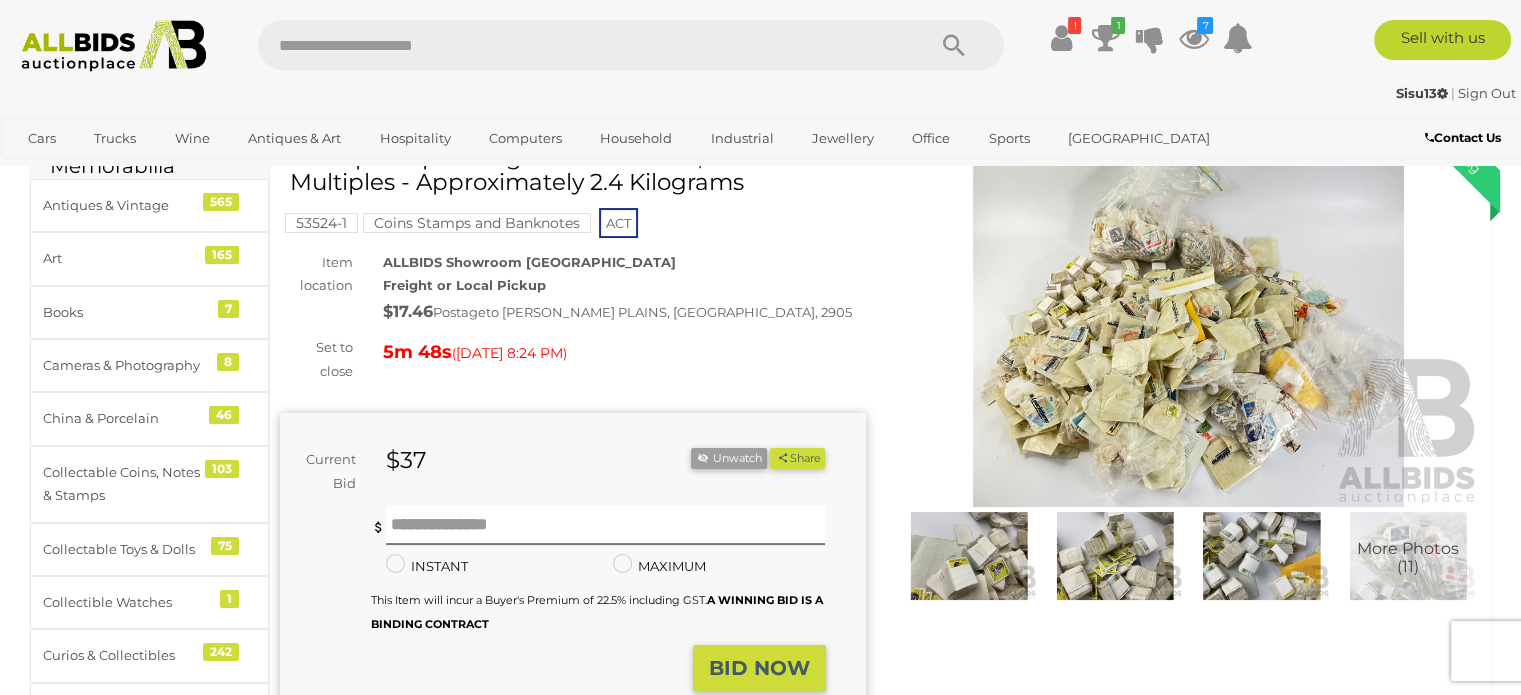click on "Winning
Outbid
Warranty
Charity" at bounding box center [880, 505] 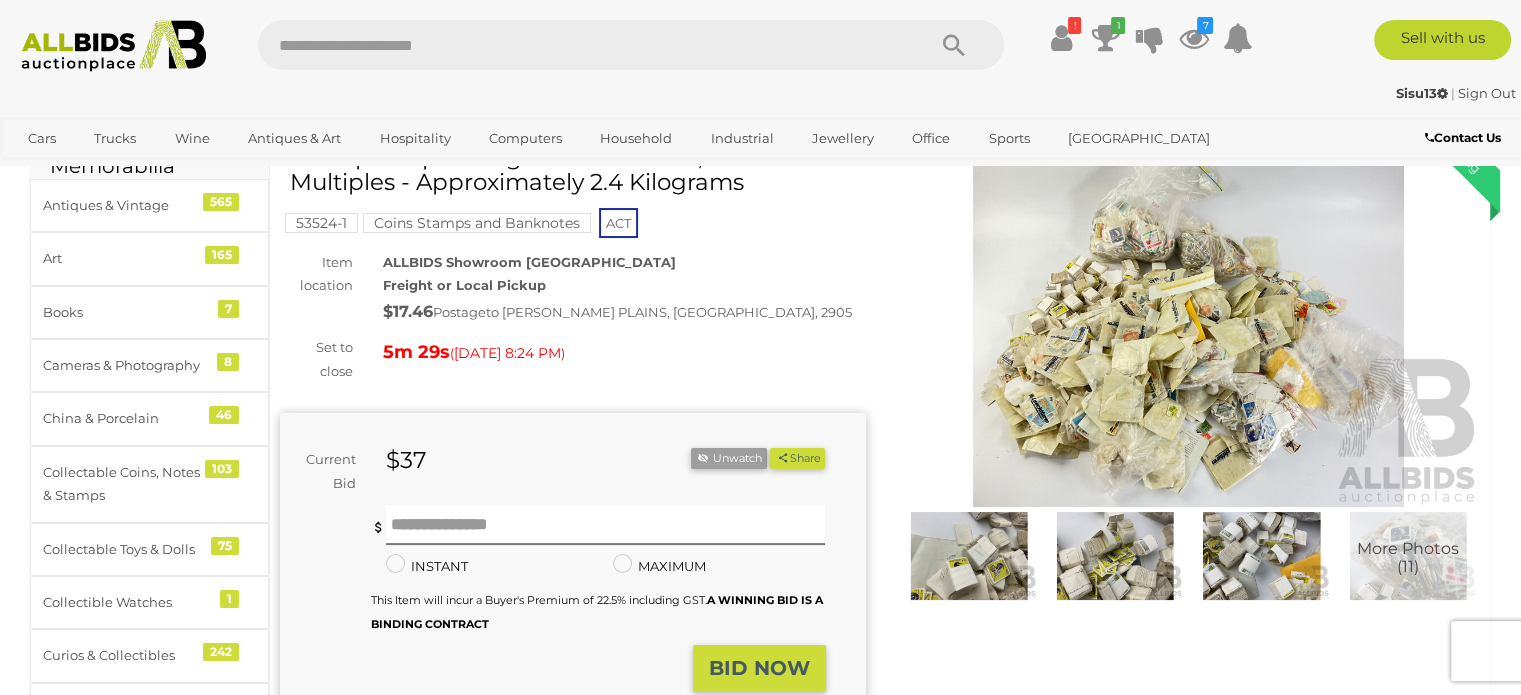 scroll, scrollTop: 80, scrollLeft: 0, axis: vertical 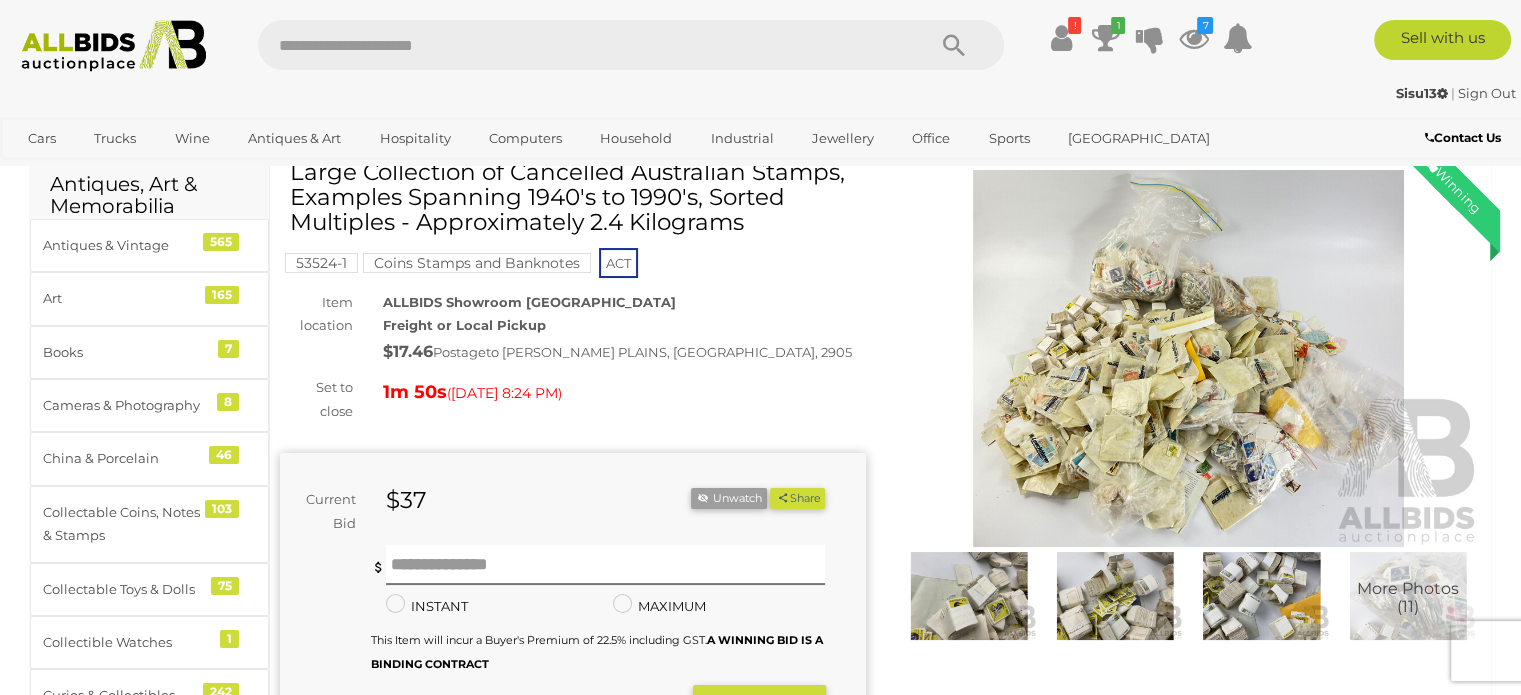click at bounding box center (1261, 596) 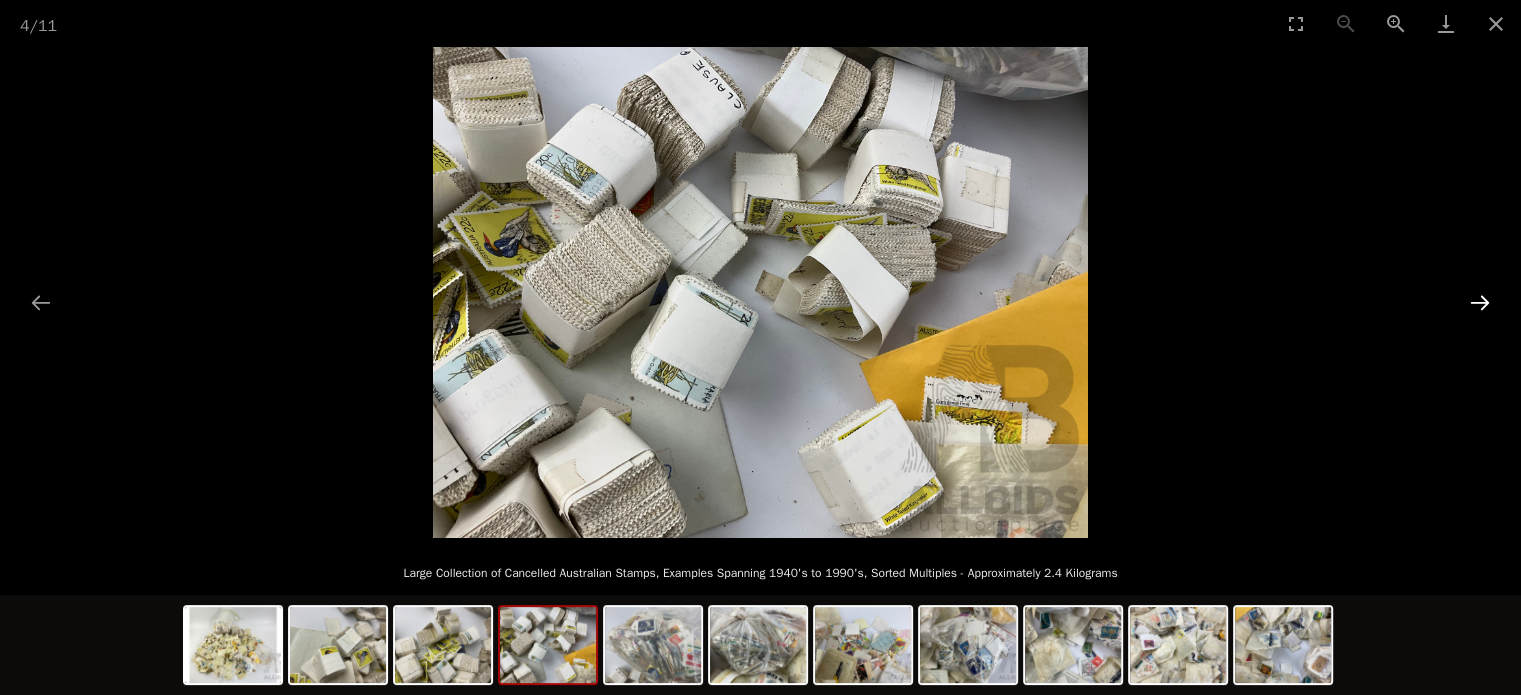 click at bounding box center (1480, 302) 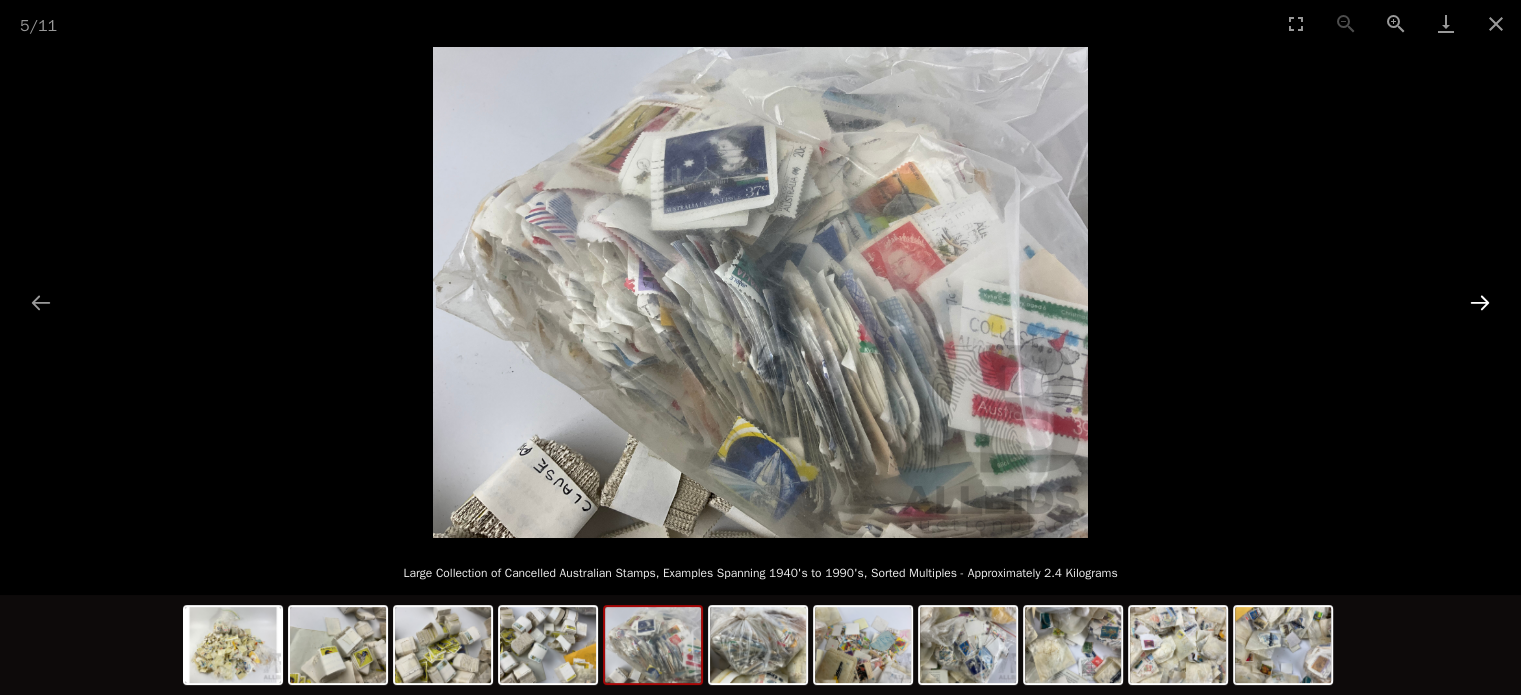 click at bounding box center (1480, 302) 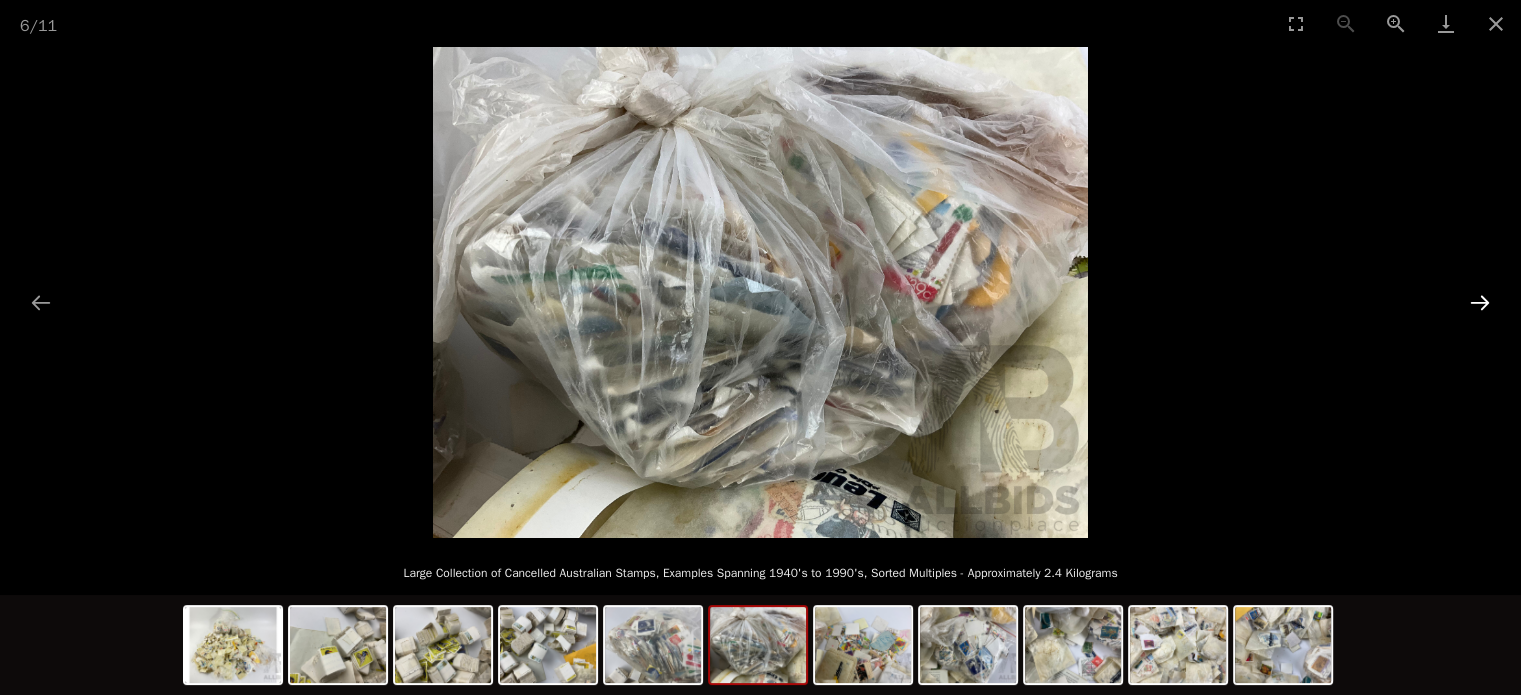 click at bounding box center (1480, 302) 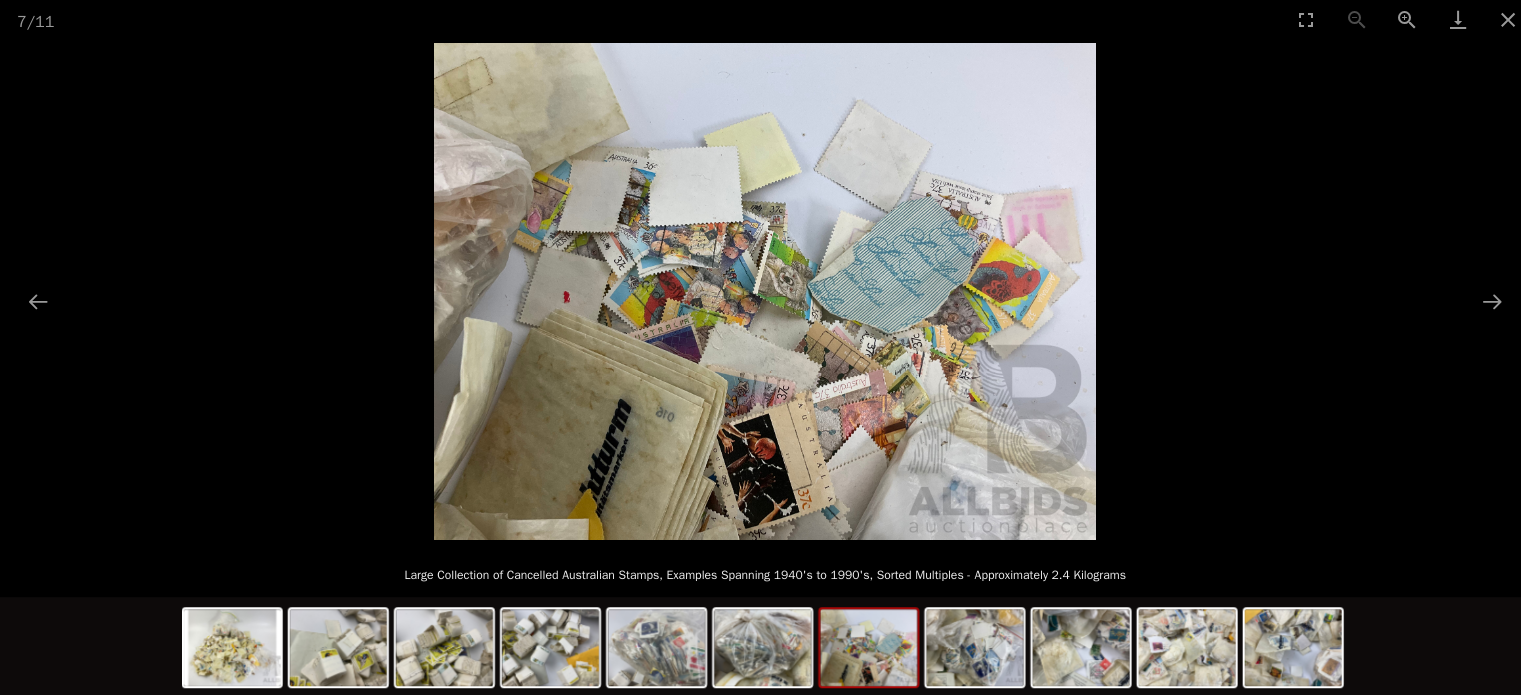 scroll, scrollTop: 71, scrollLeft: 0, axis: vertical 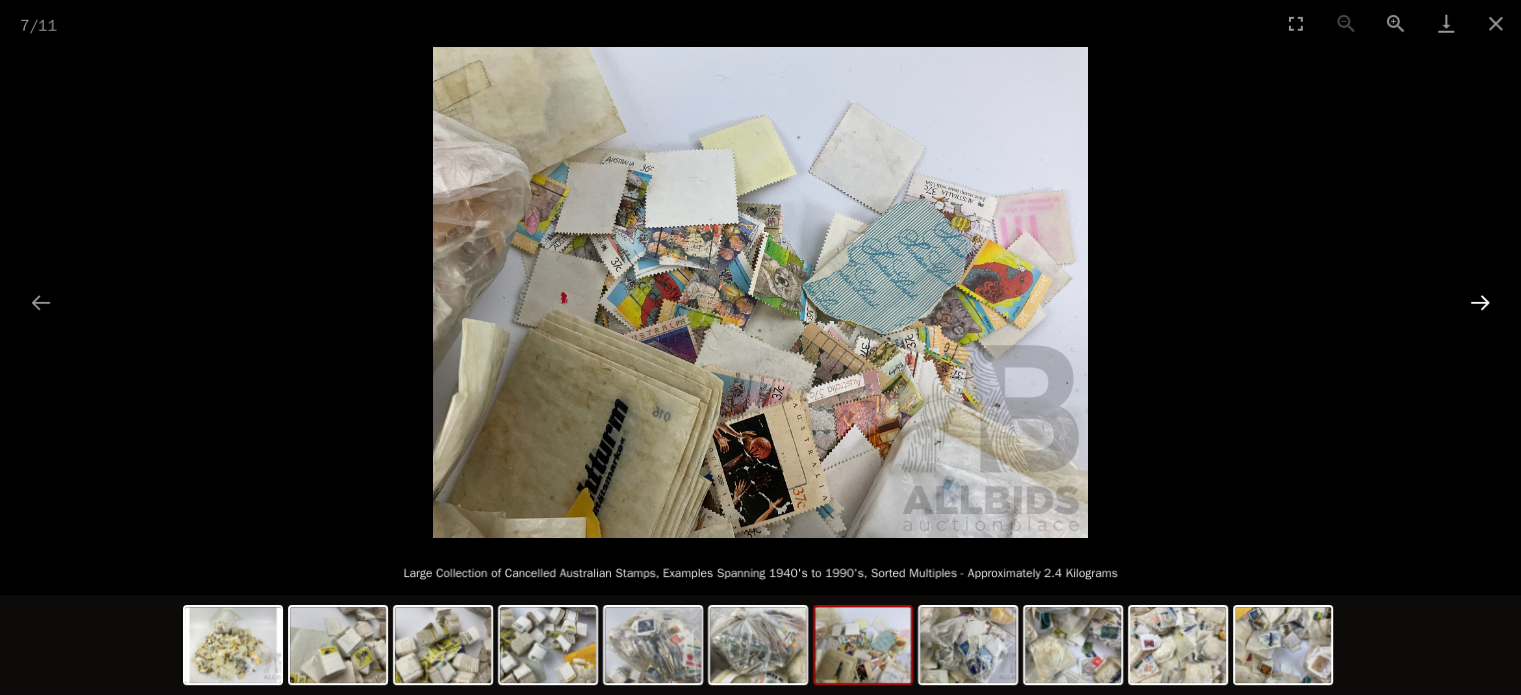 click at bounding box center (1480, 302) 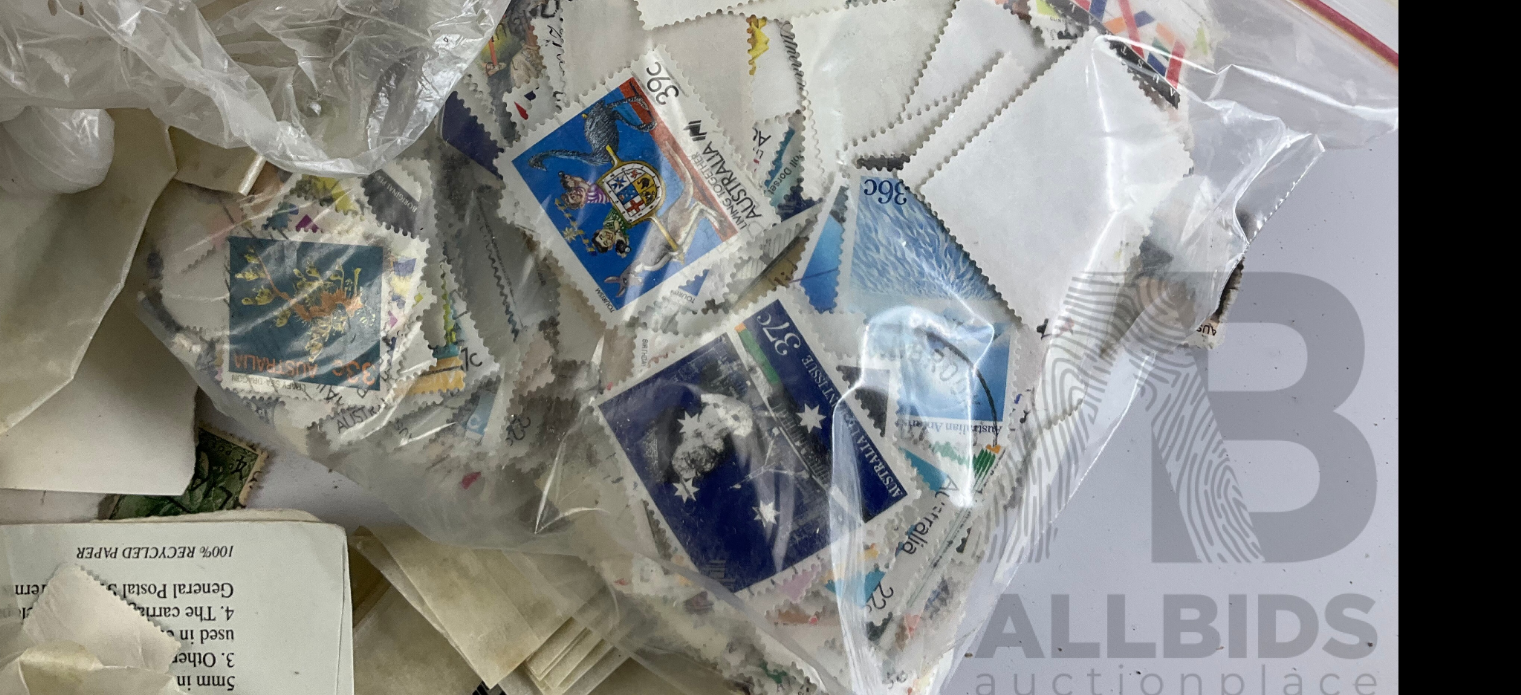 scroll, scrollTop: 71, scrollLeft: 0, axis: vertical 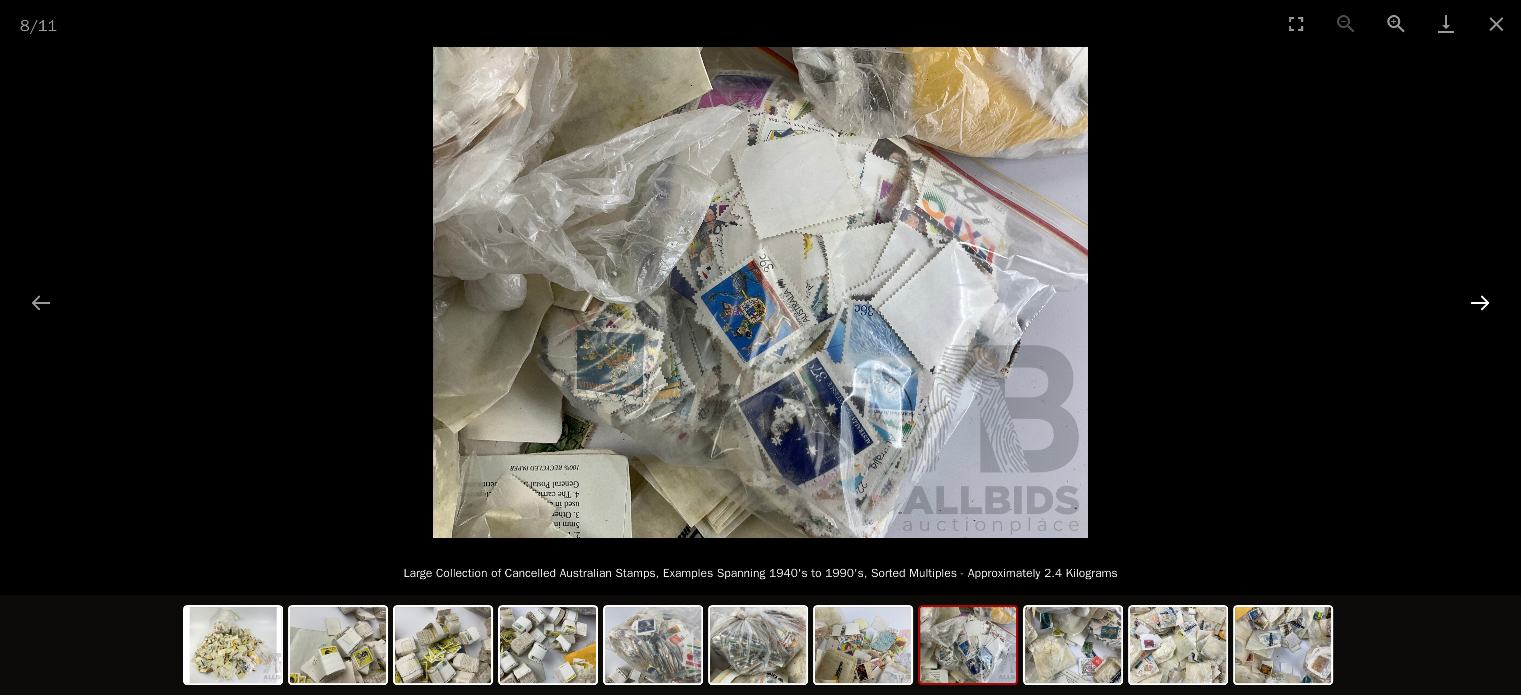 click at bounding box center (1480, 302) 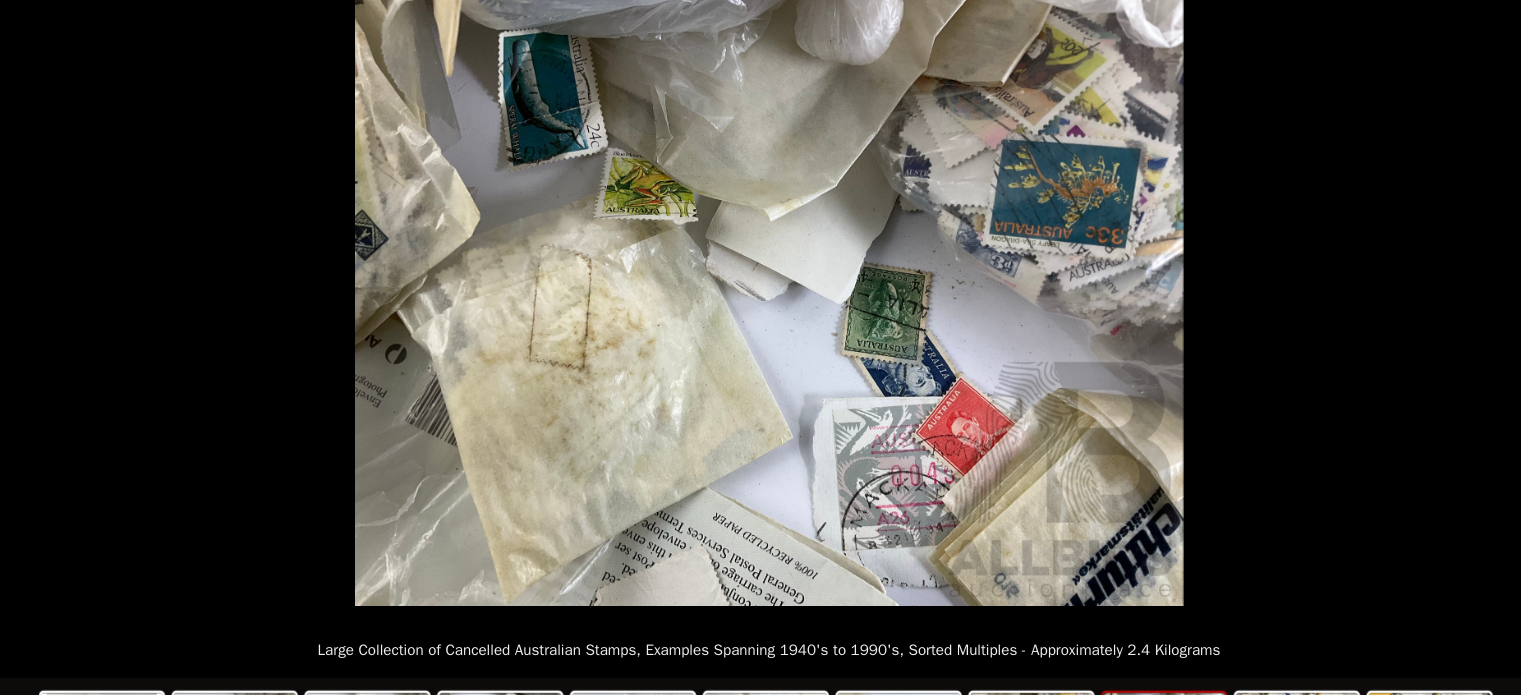 scroll, scrollTop: 71, scrollLeft: 0, axis: vertical 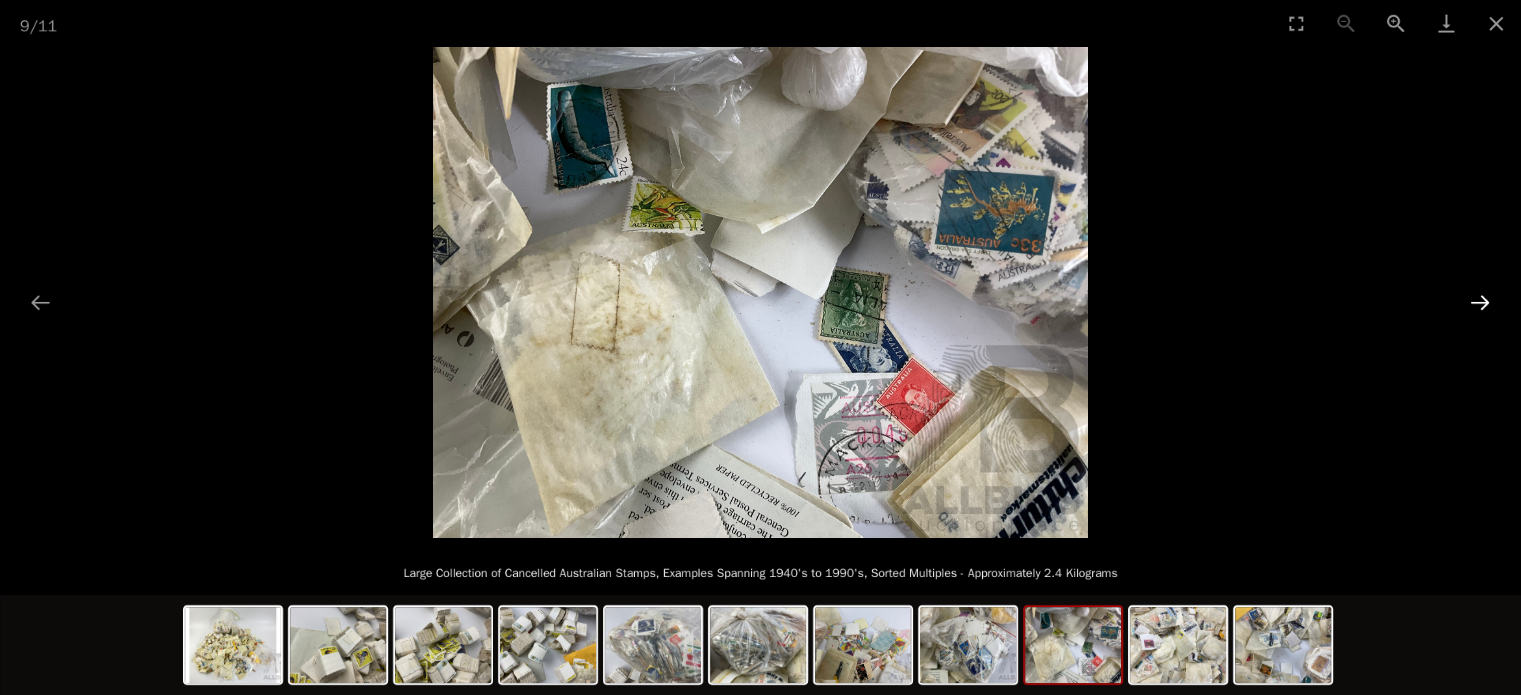 click at bounding box center [1480, 302] 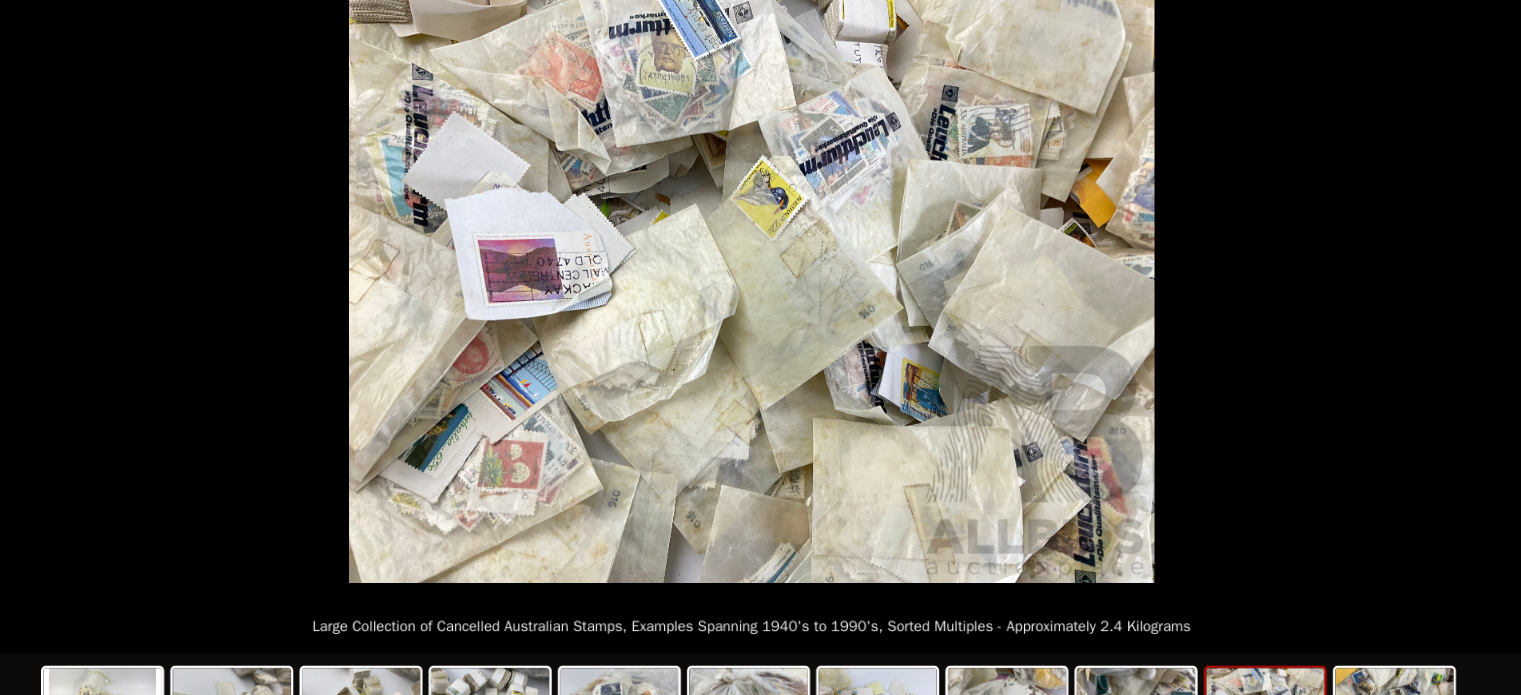 scroll, scrollTop: 71, scrollLeft: 0, axis: vertical 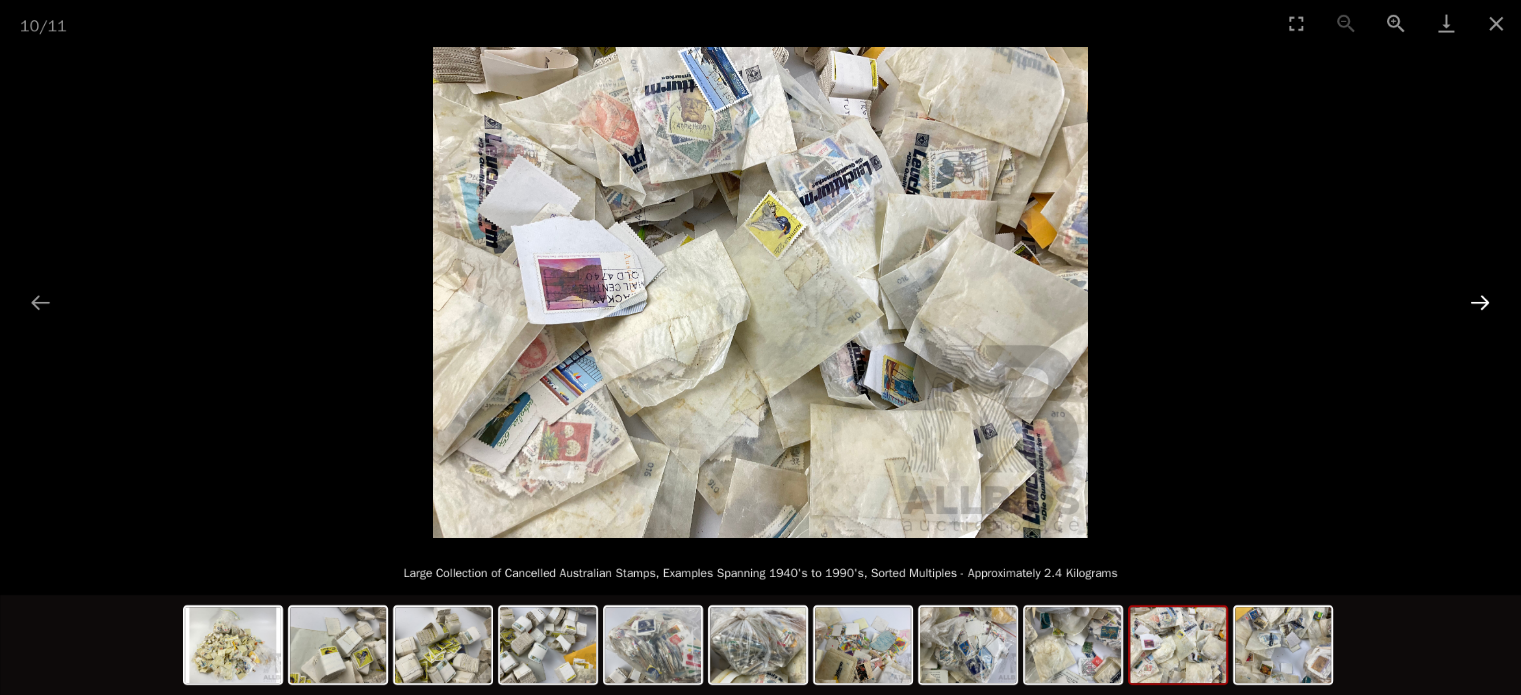 click at bounding box center [1480, 302] 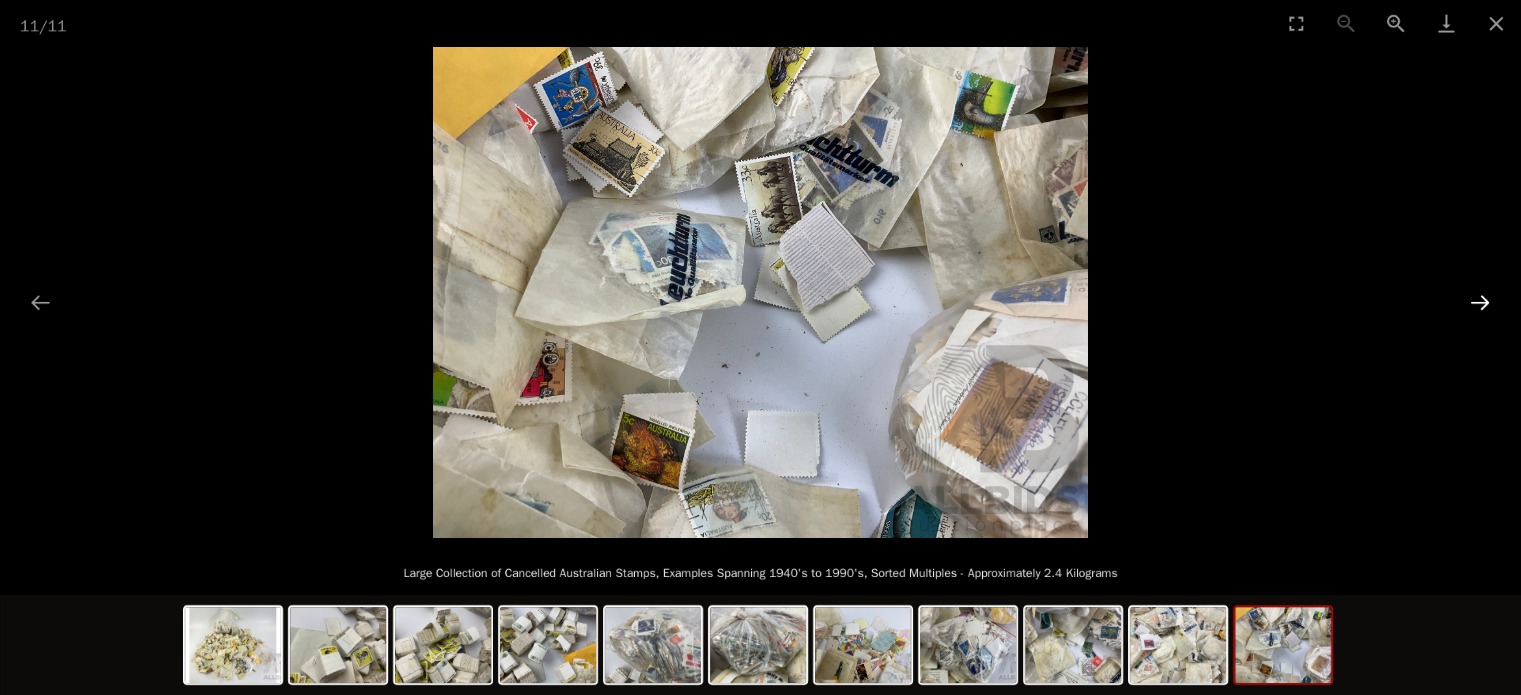 click at bounding box center [1480, 302] 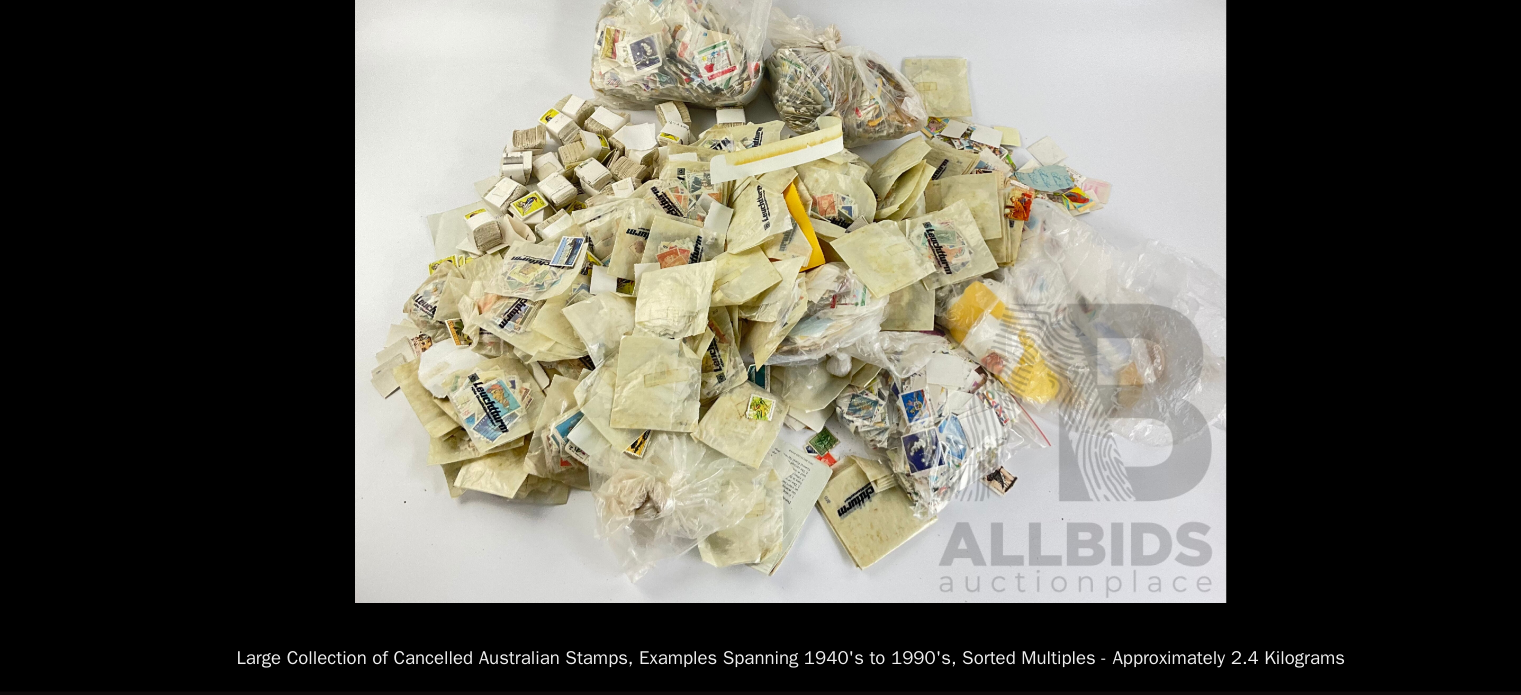 scroll, scrollTop: 104, scrollLeft: 0, axis: vertical 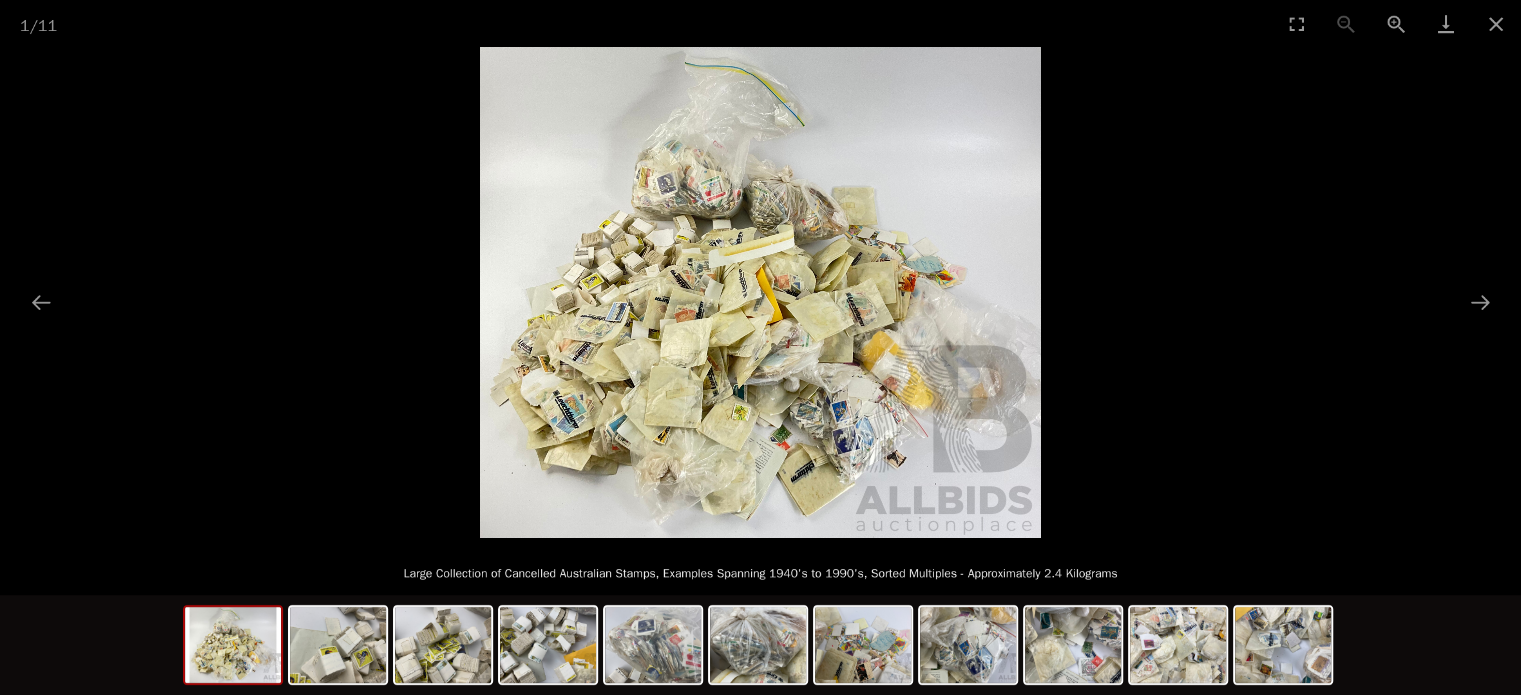 click at bounding box center [760, 292] 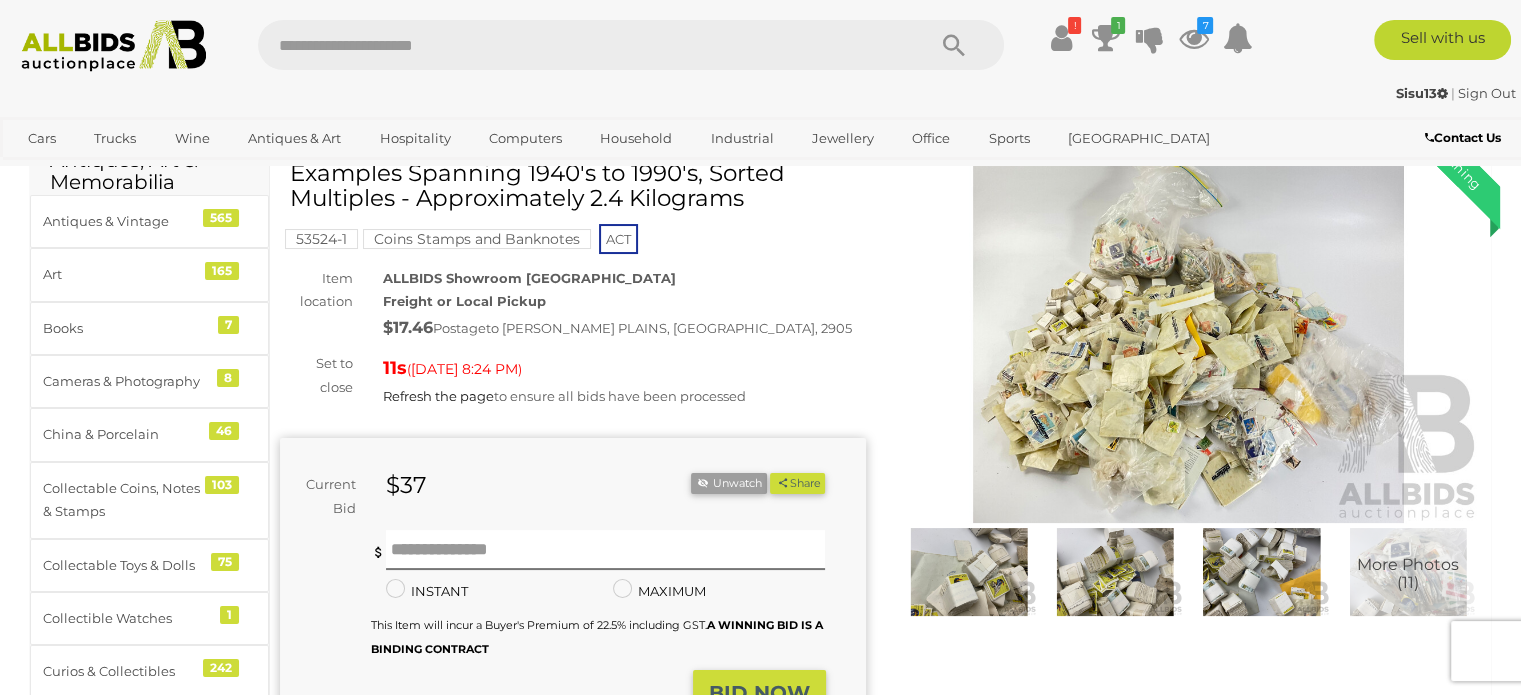 scroll, scrollTop: 80, scrollLeft: 0, axis: vertical 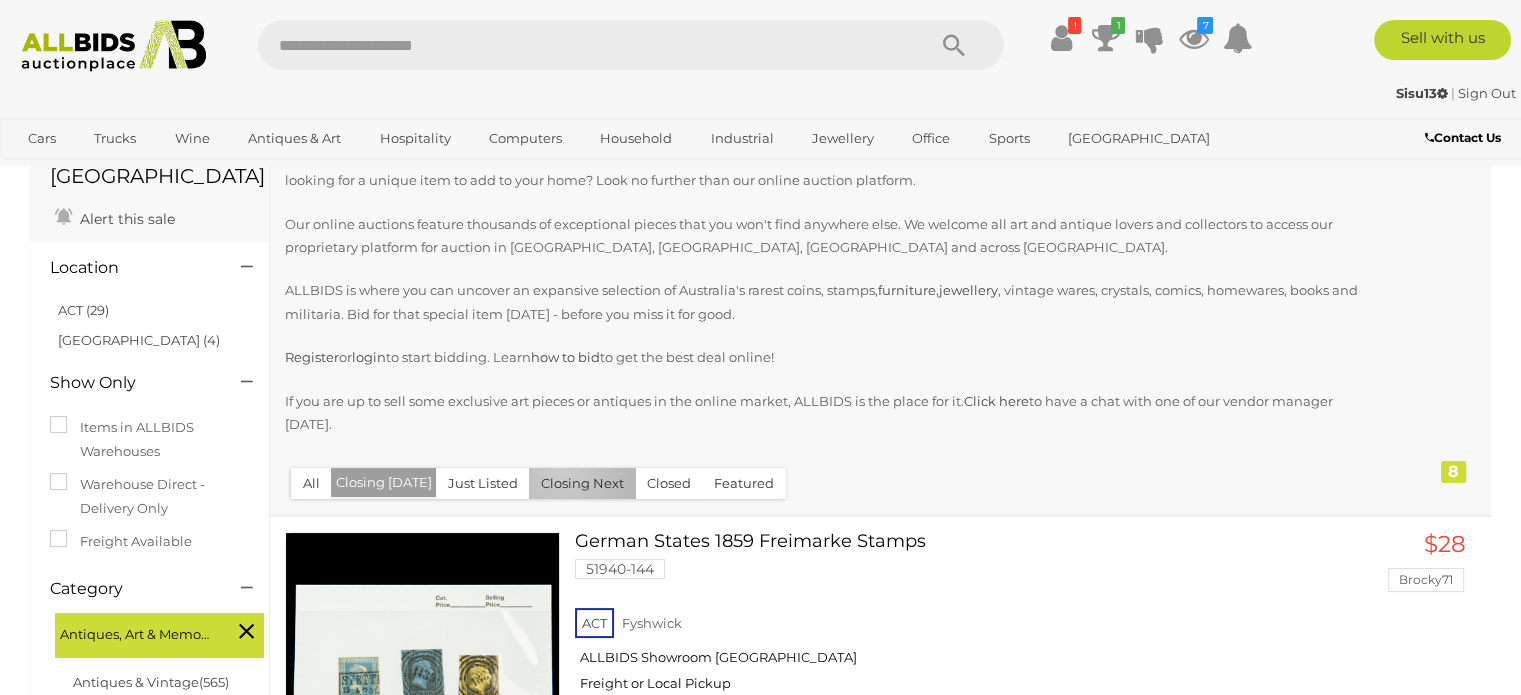 click on "Closing Next" at bounding box center (582, 483) 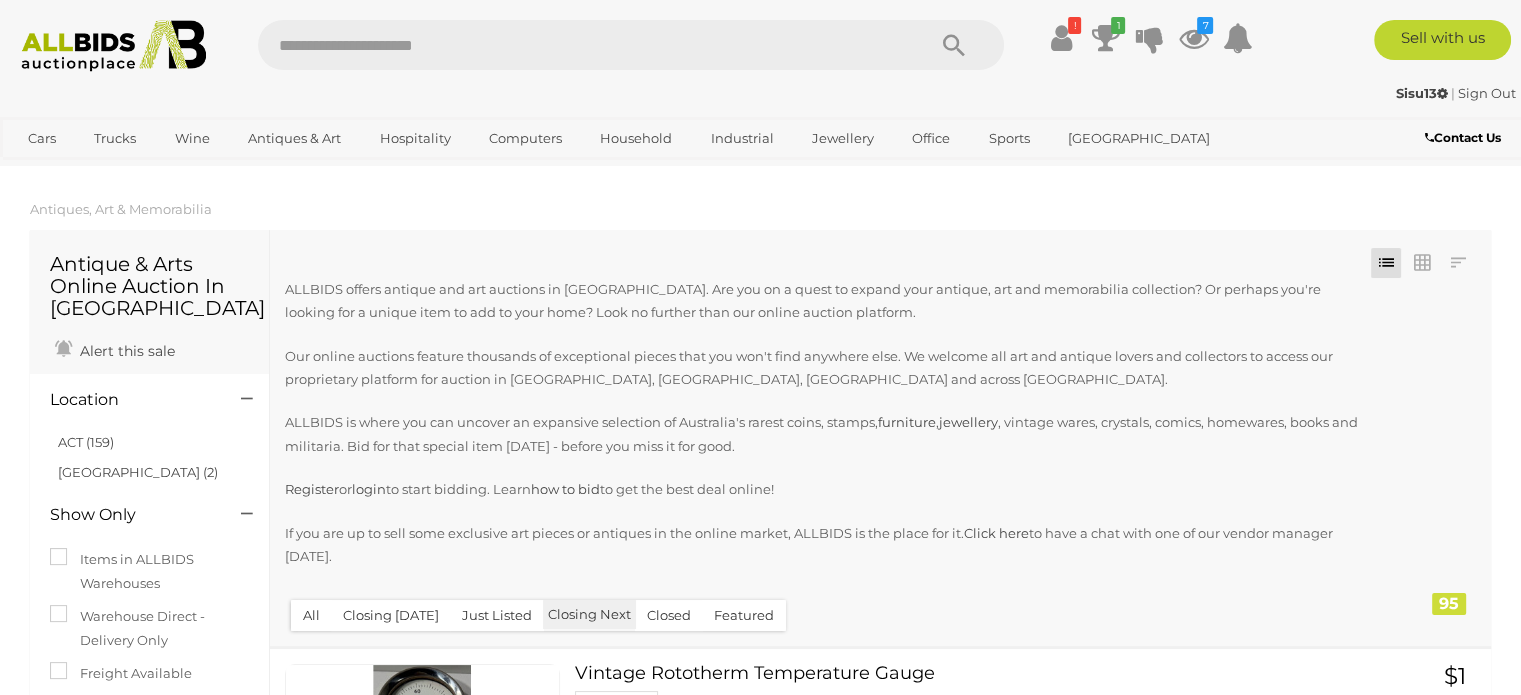 type 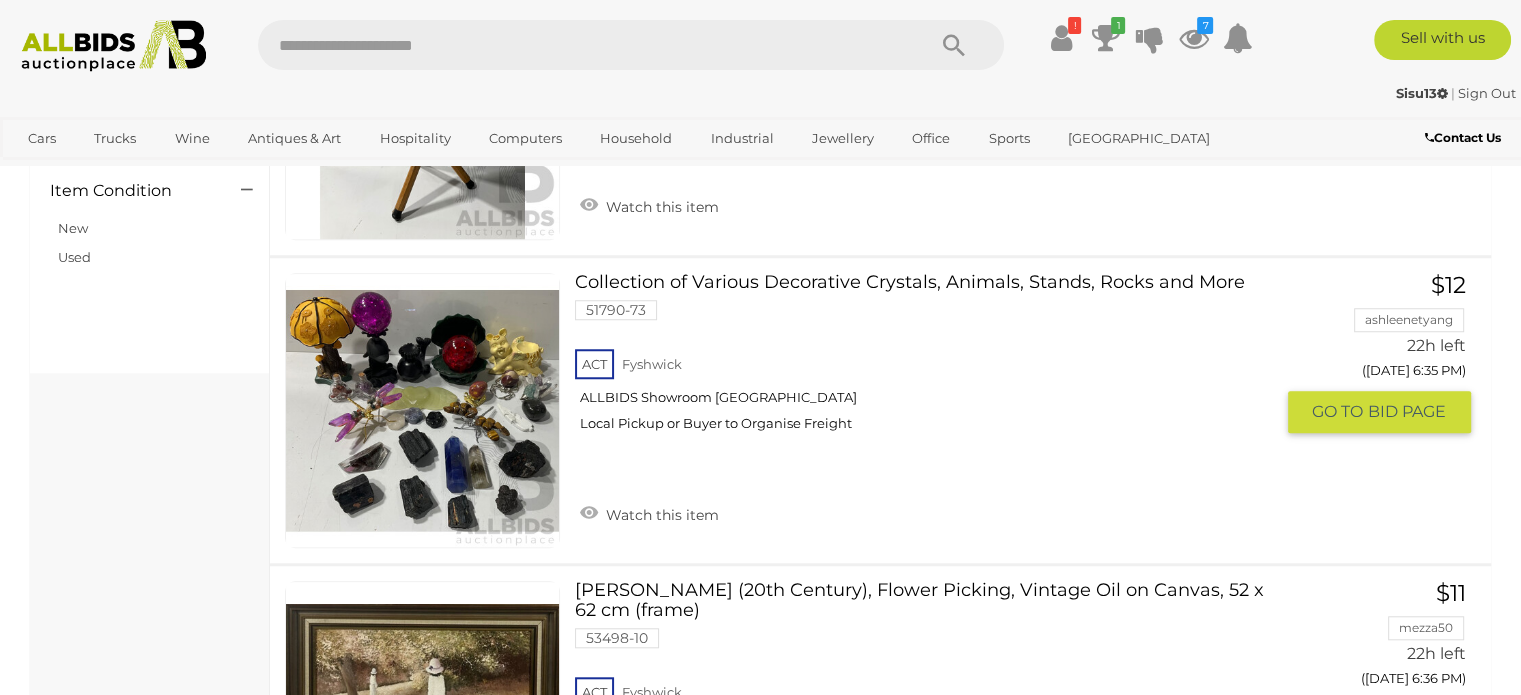 scroll, scrollTop: 1640, scrollLeft: 0, axis: vertical 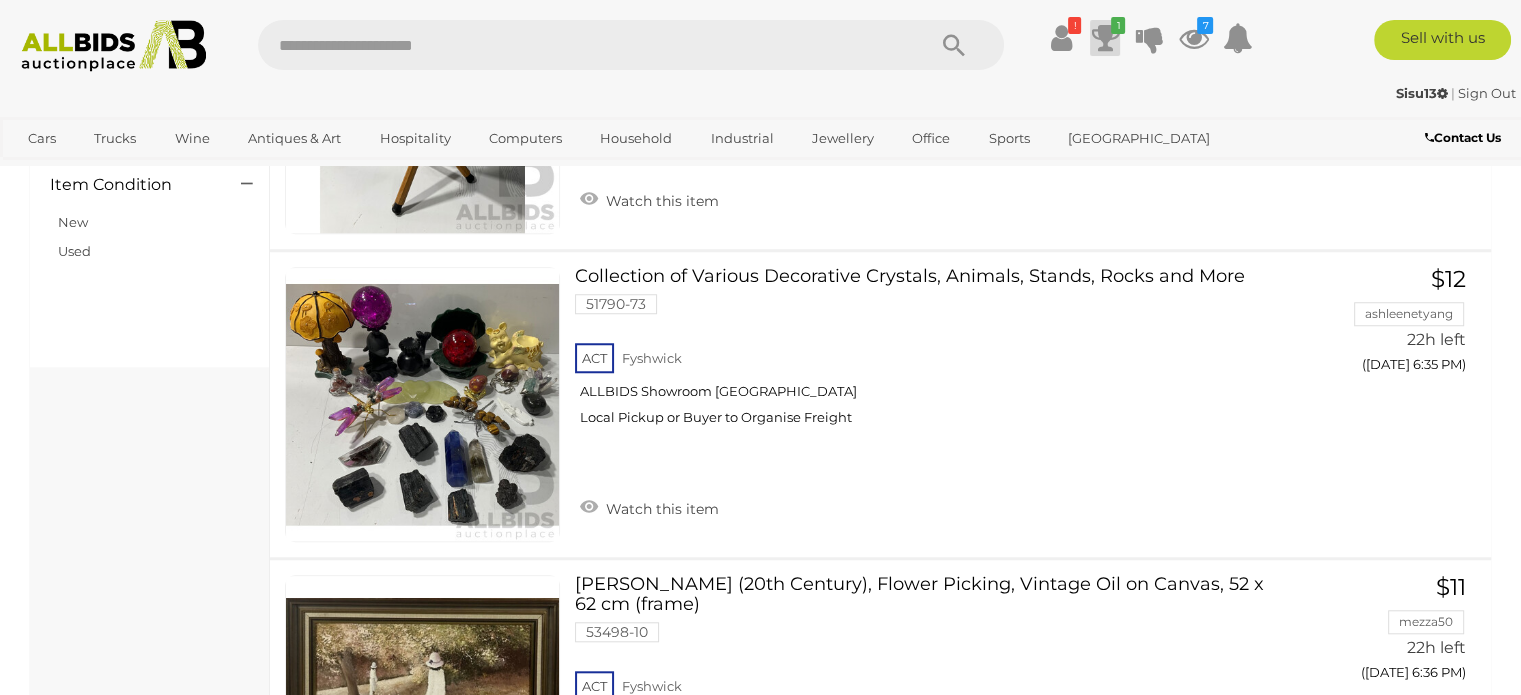 click on "1" at bounding box center [1118, 25] 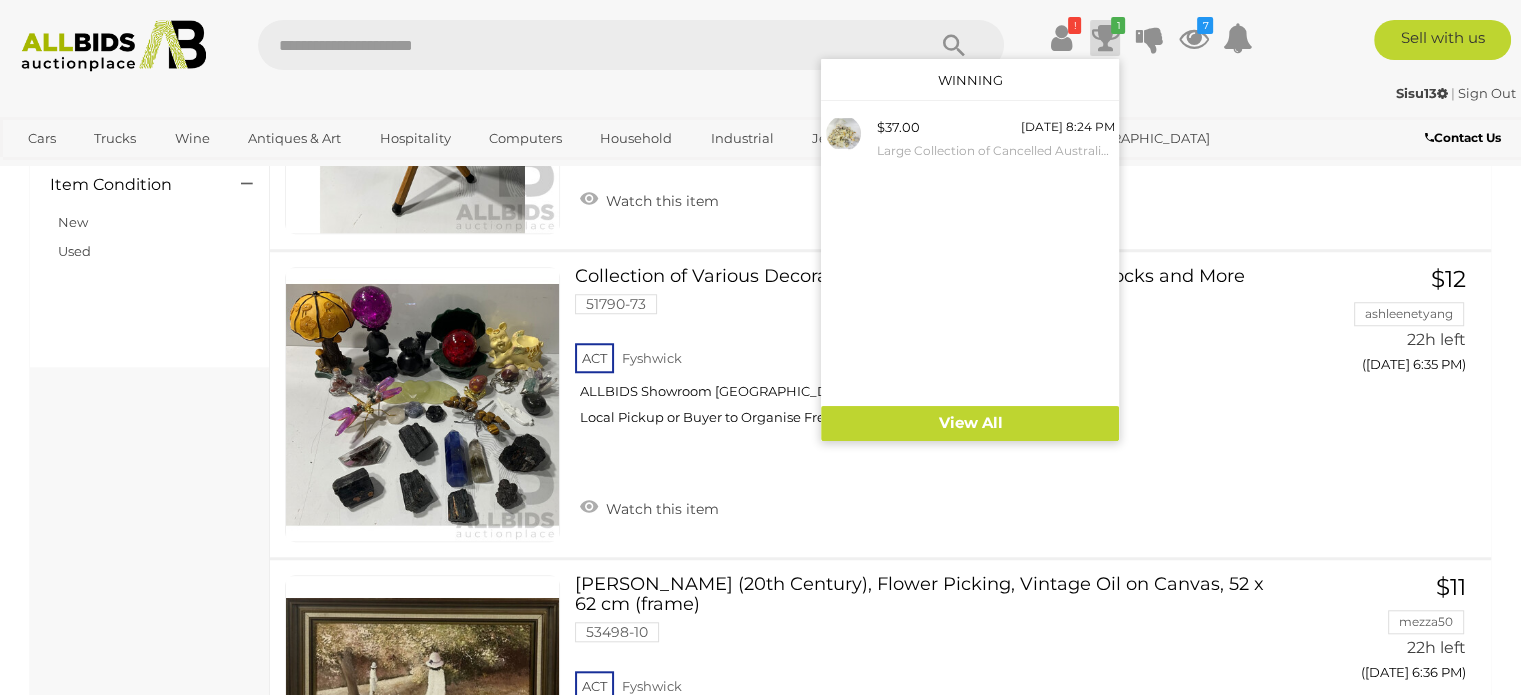 click on "Sisu13
|
Sign Out" at bounding box center [760, 93] 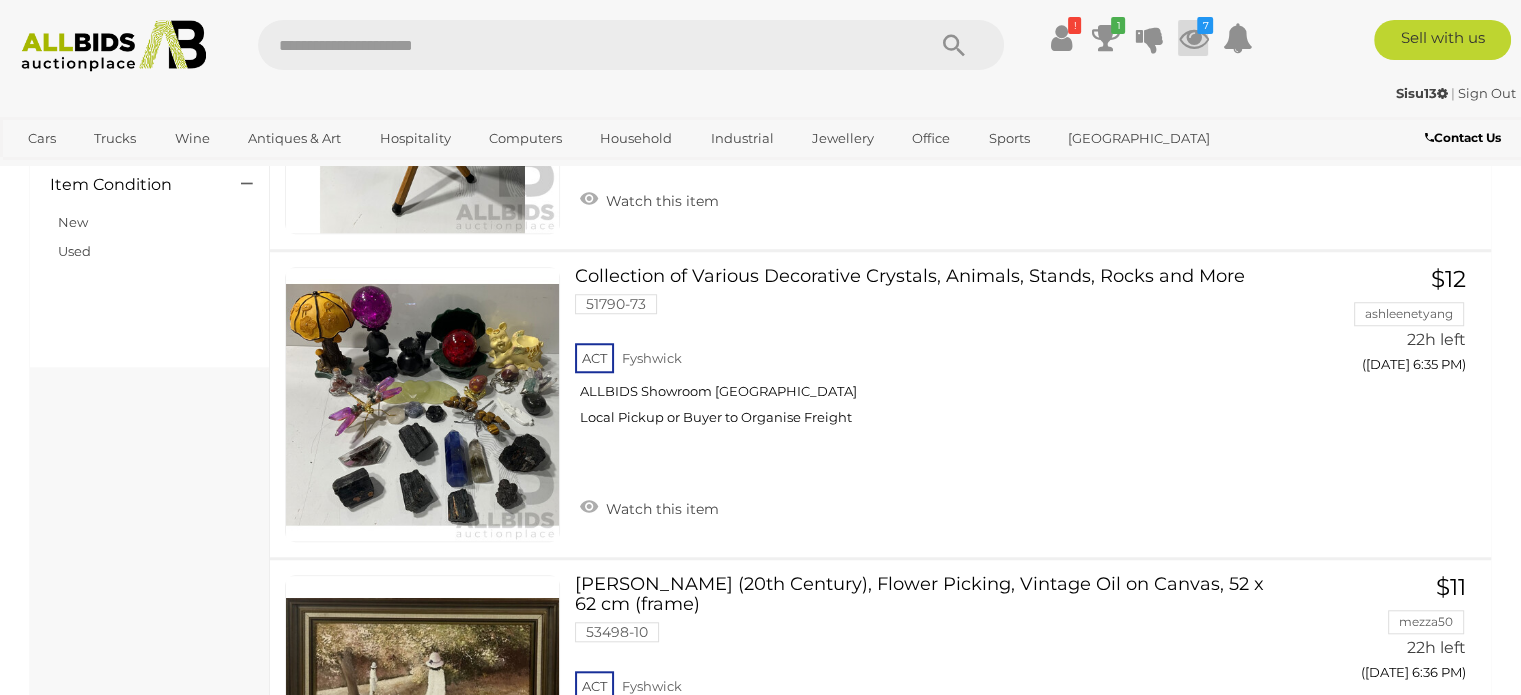 click on "7" at bounding box center (1205, 25) 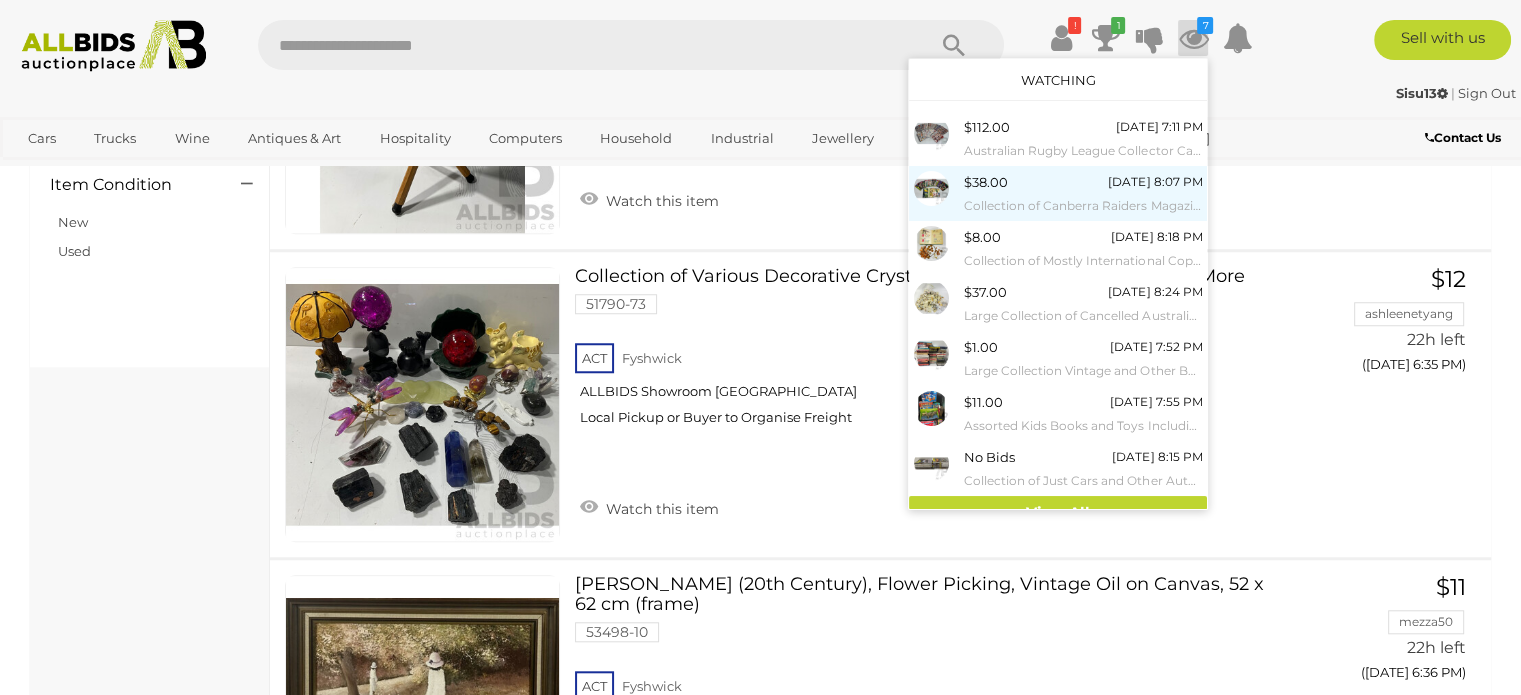 click on "$38.00" at bounding box center [986, 182] 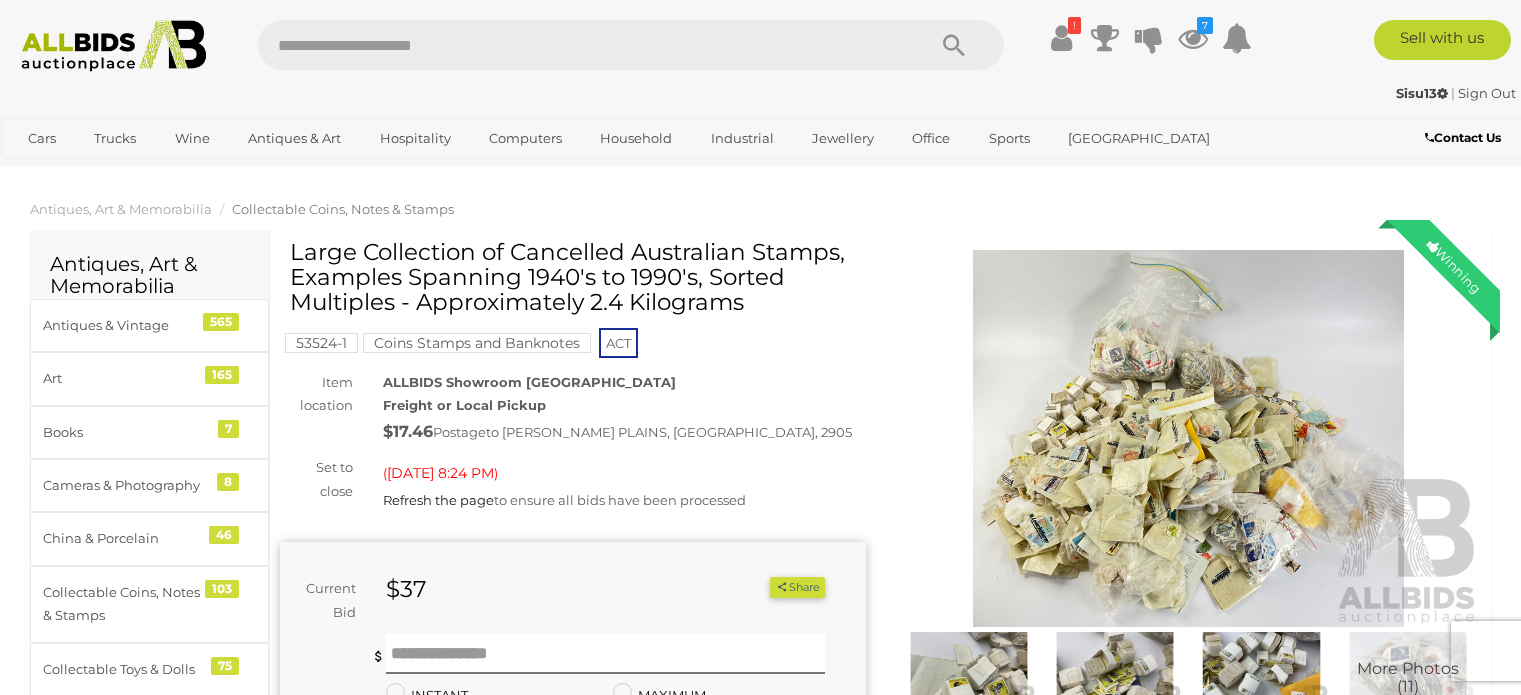scroll, scrollTop: 80, scrollLeft: 0, axis: vertical 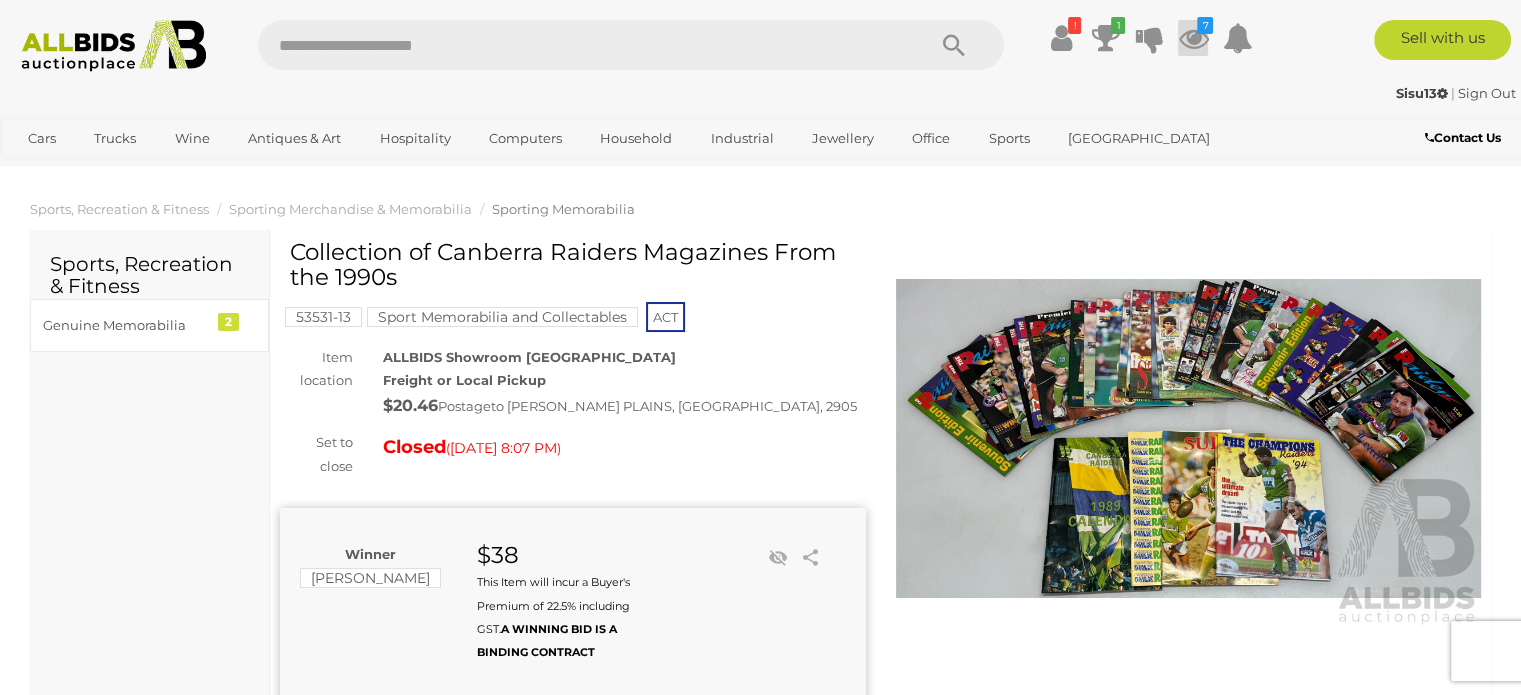 click on "7" at bounding box center [1205, 25] 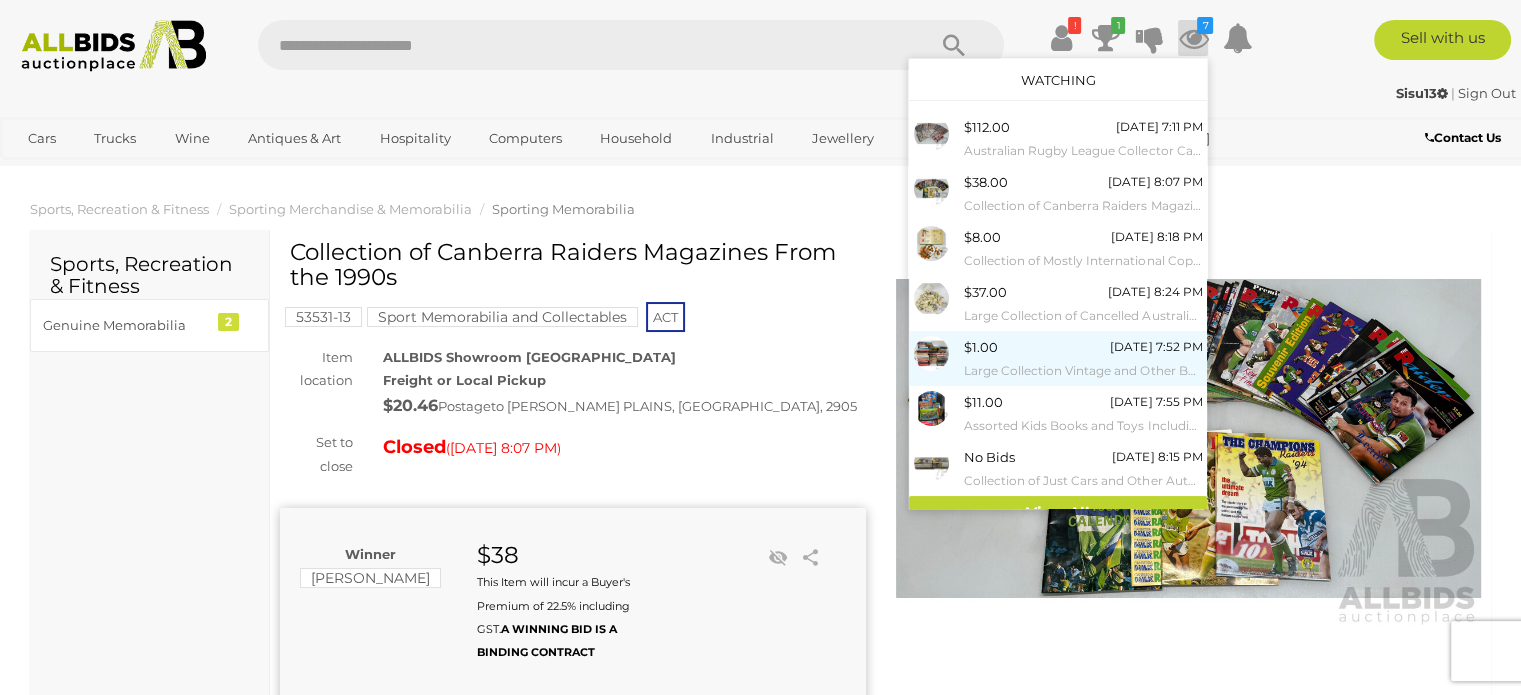 click on "$1.00
[DATE] 7:52 PM
Large Collection Vintage and Other Books Including Poetry, Australian Interest and More" at bounding box center (1058, 358) 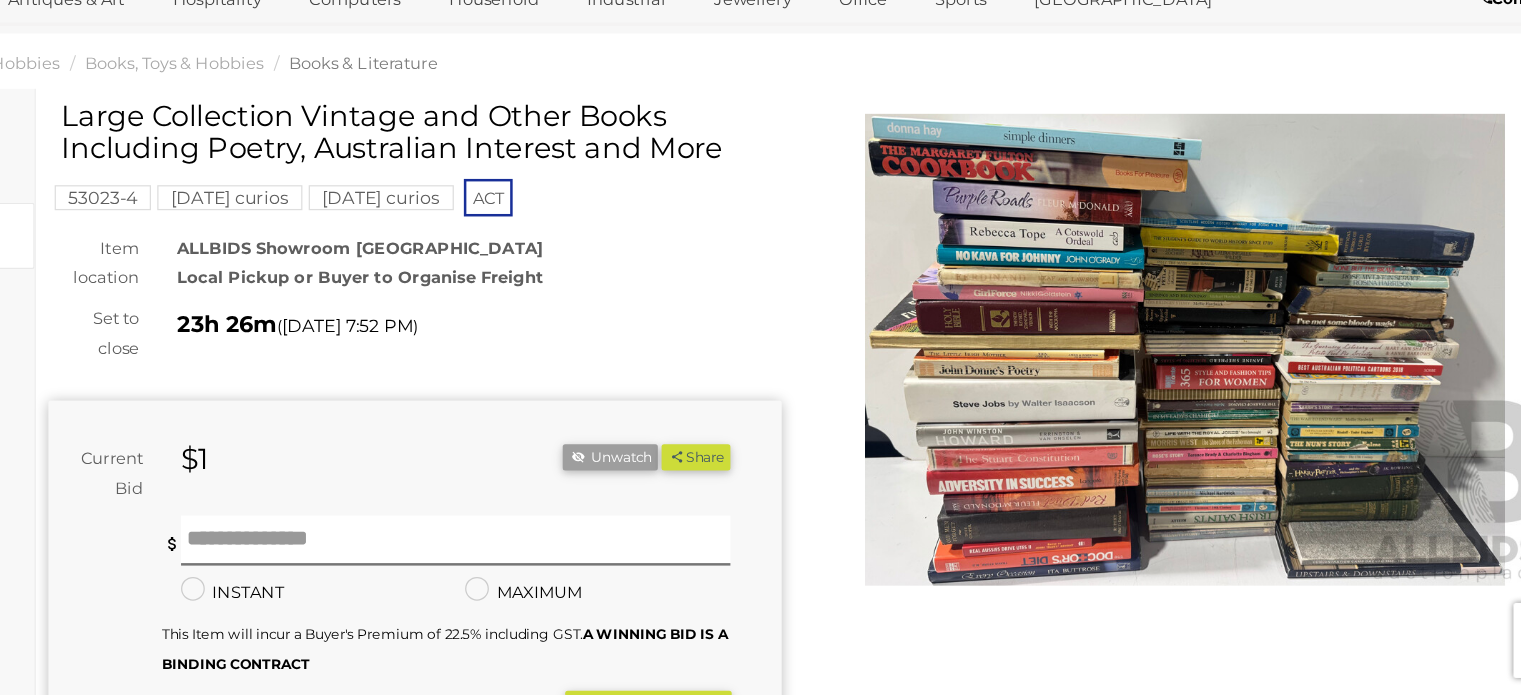 scroll, scrollTop: 21, scrollLeft: 0, axis: vertical 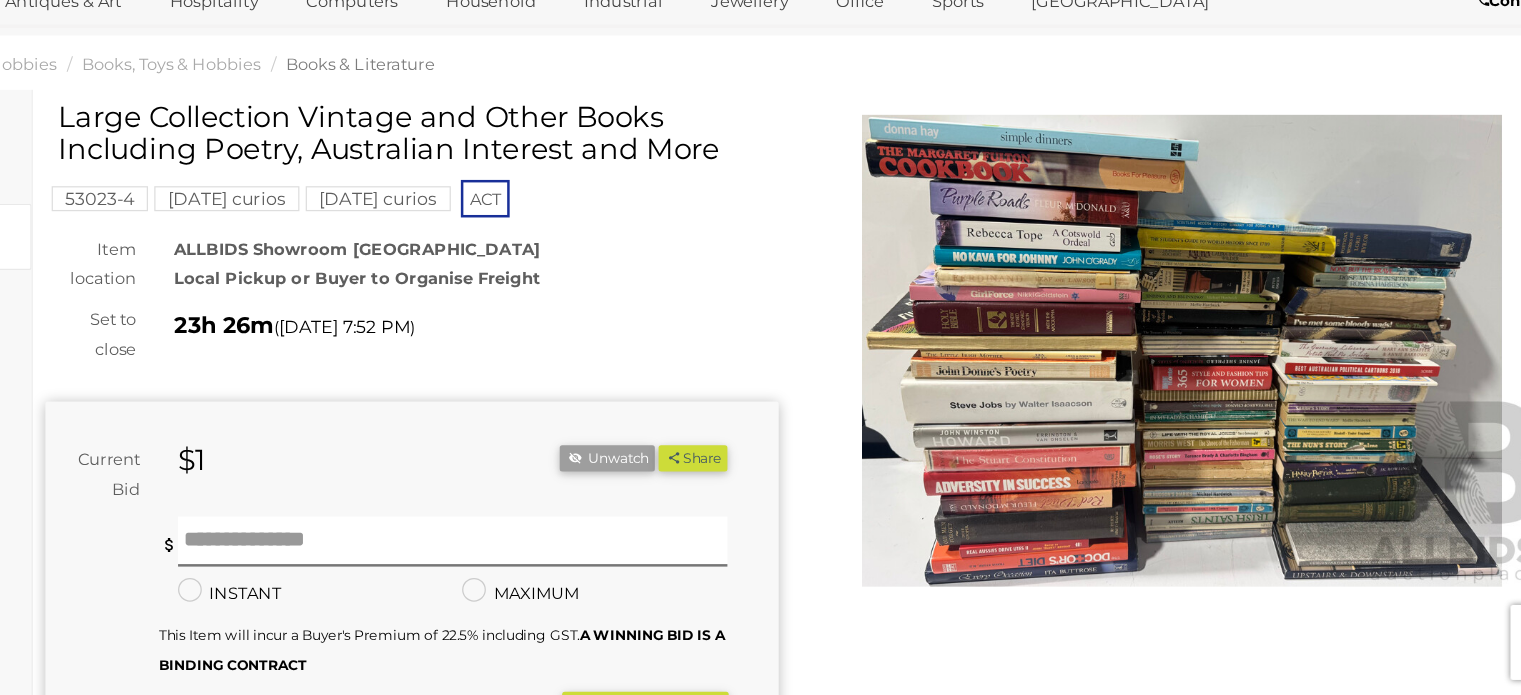 click at bounding box center (1189, 417) 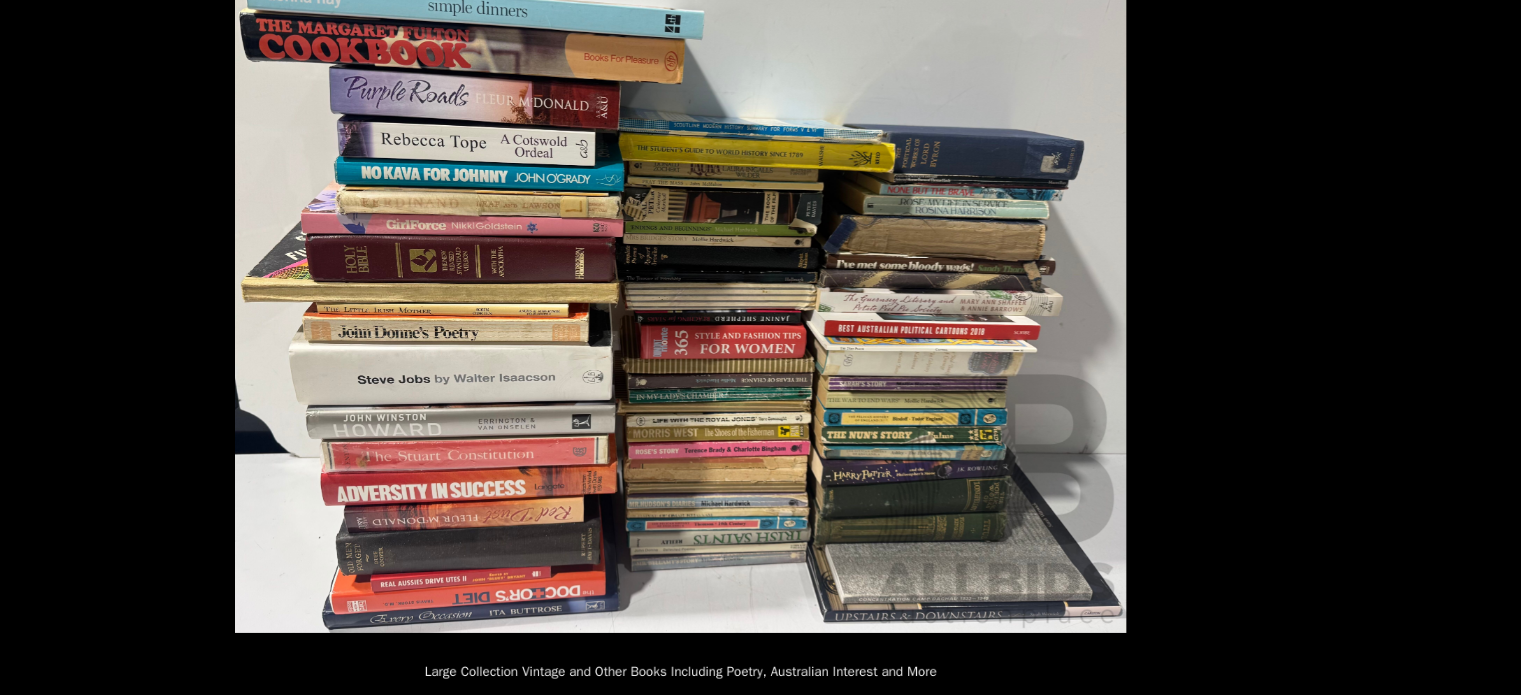 scroll, scrollTop: 23, scrollLeft: 0, axis: vertical 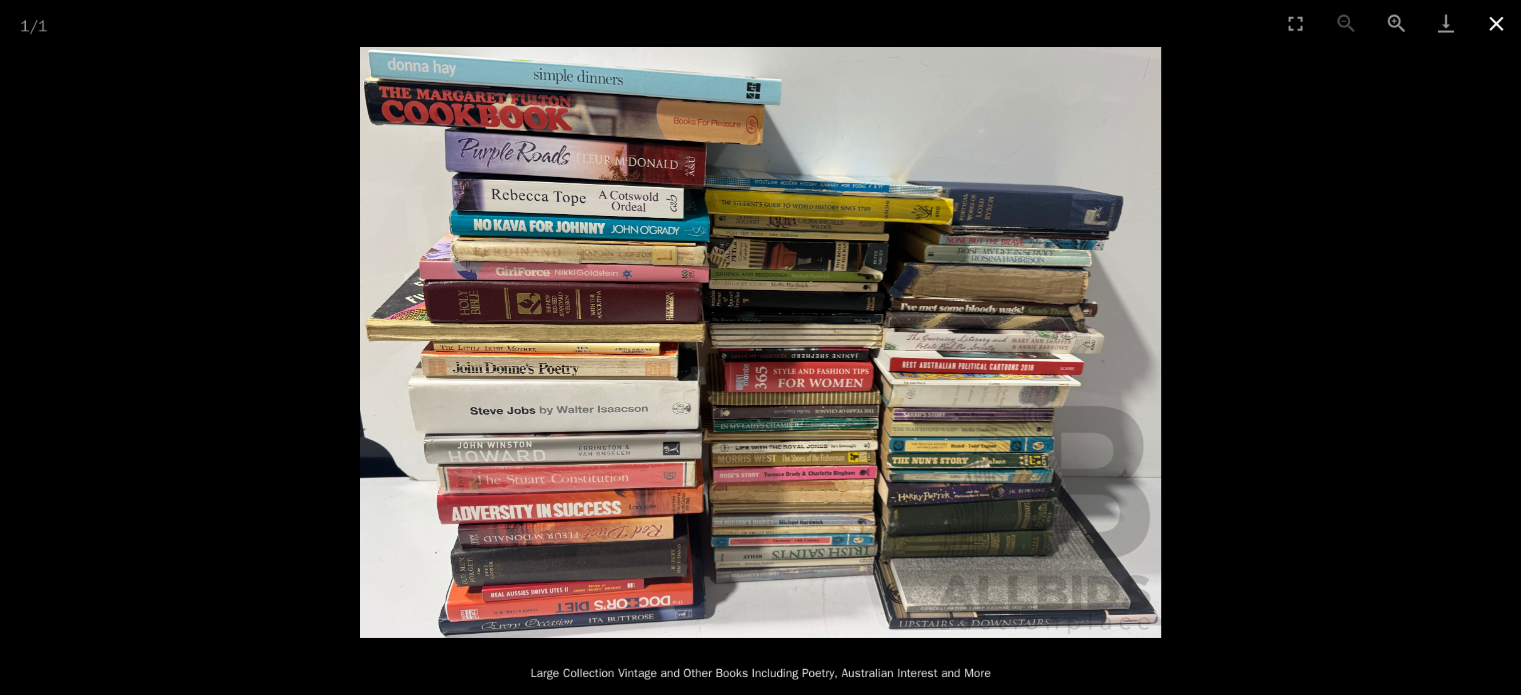 click at bounding box center [1496, 23] 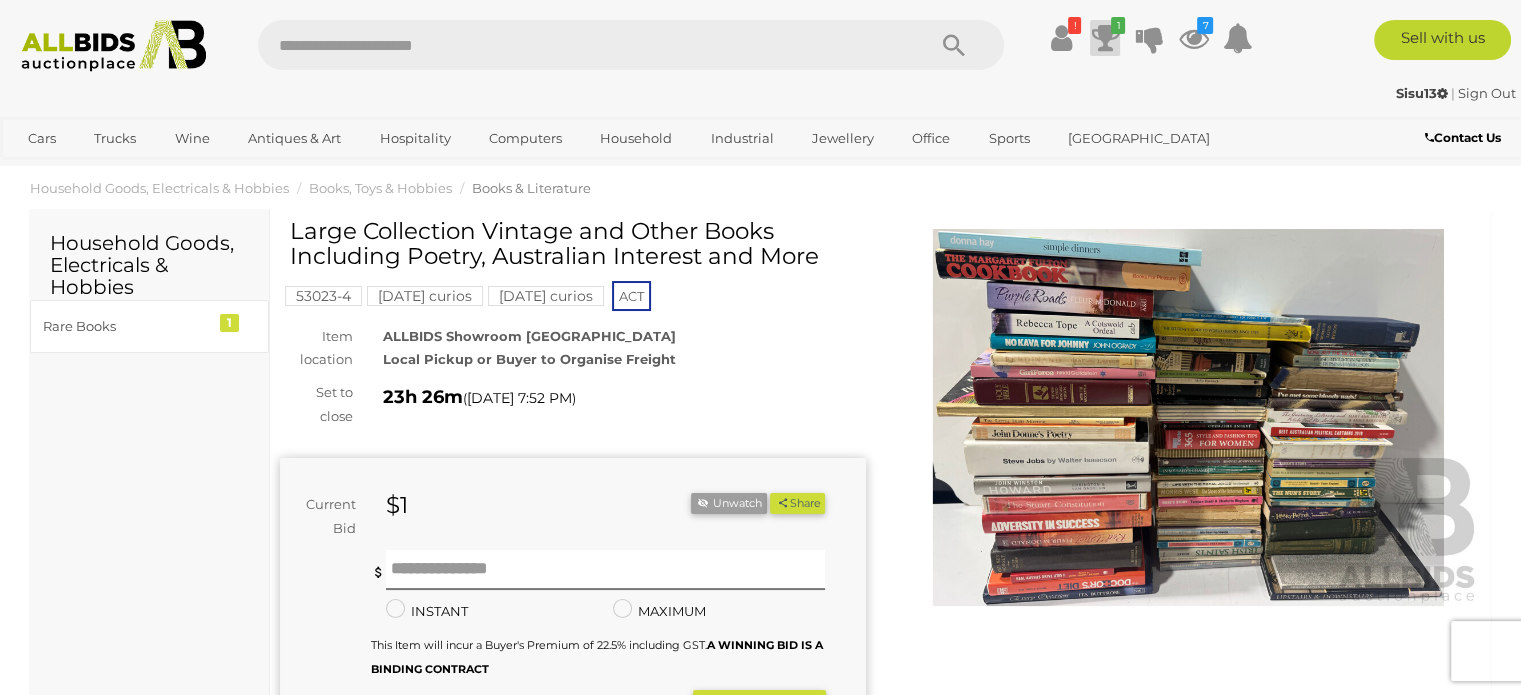 click at bounding box center [1105, 38] 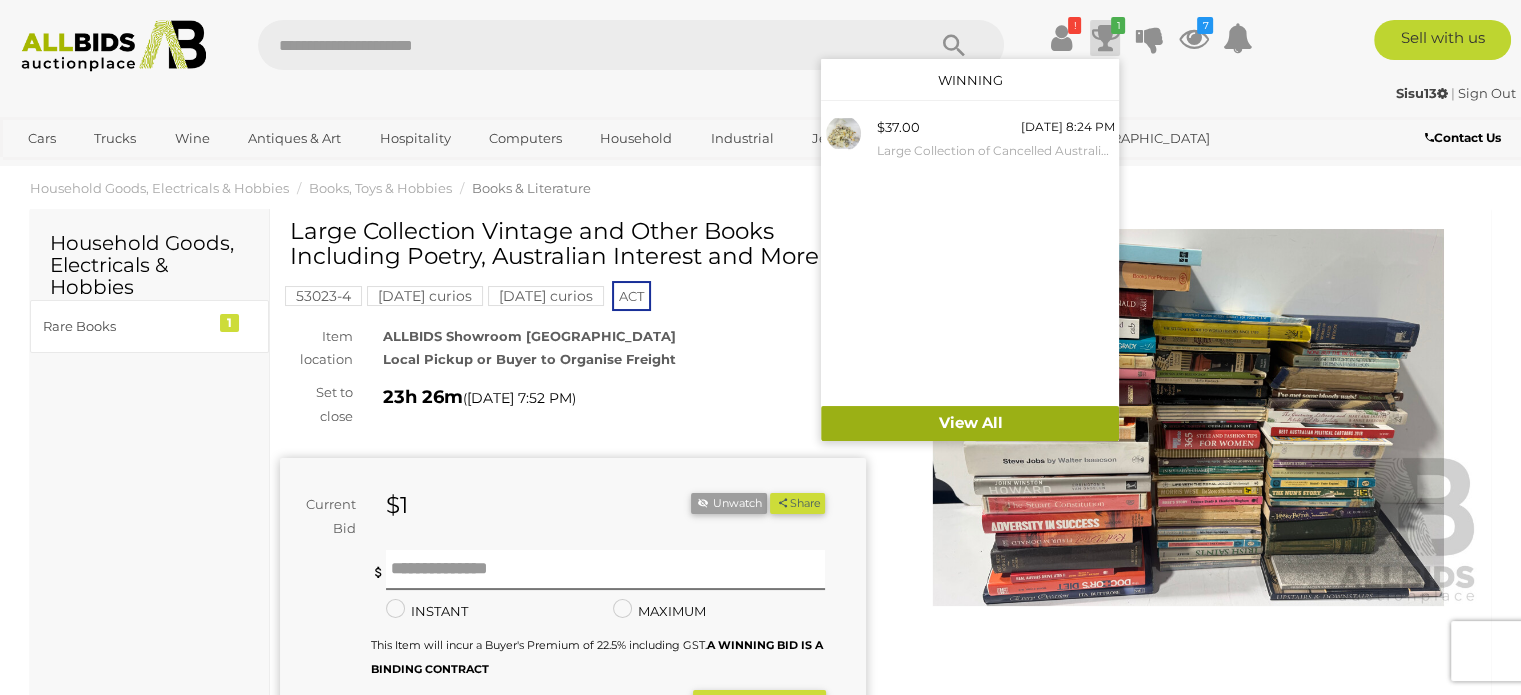 click on "View All" at bounding box center [970, 423] 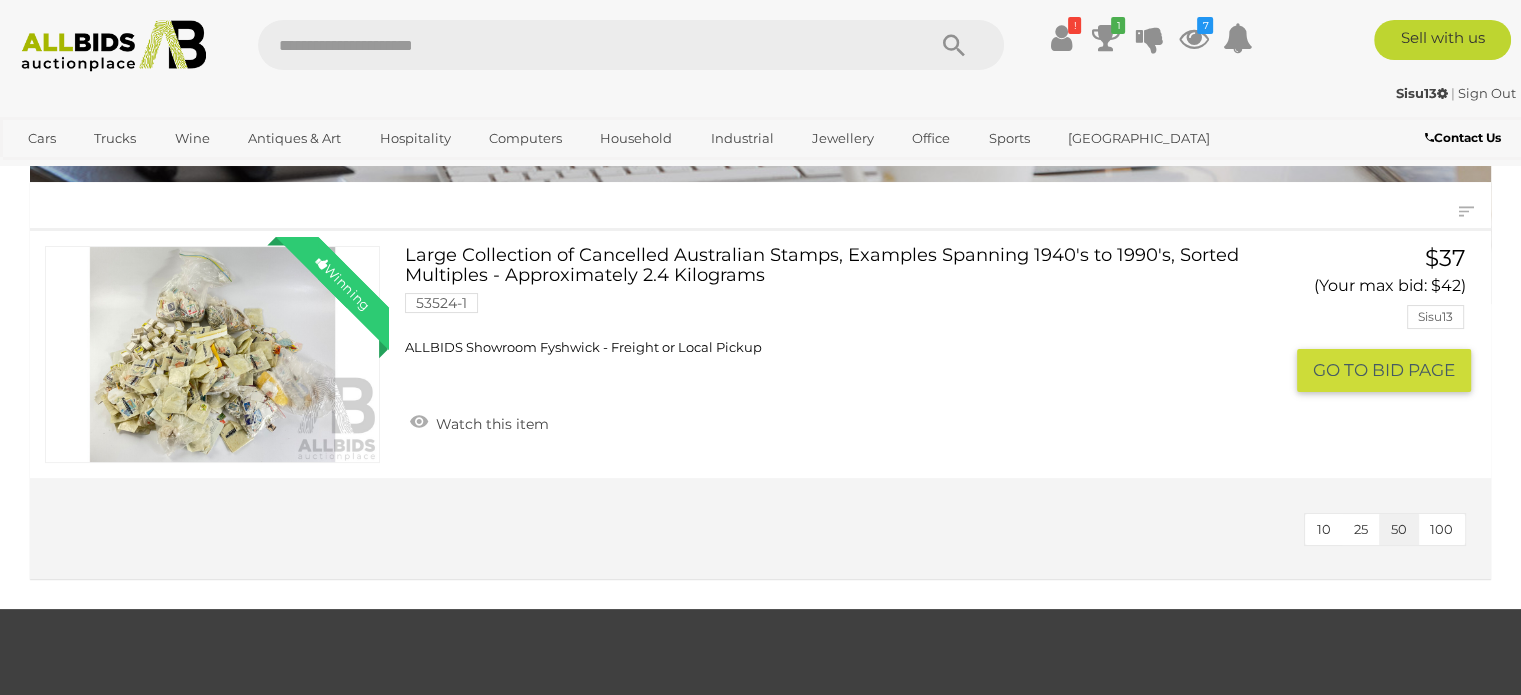scroll, scrollTop: 0, scrollLeft: 0, axis: both 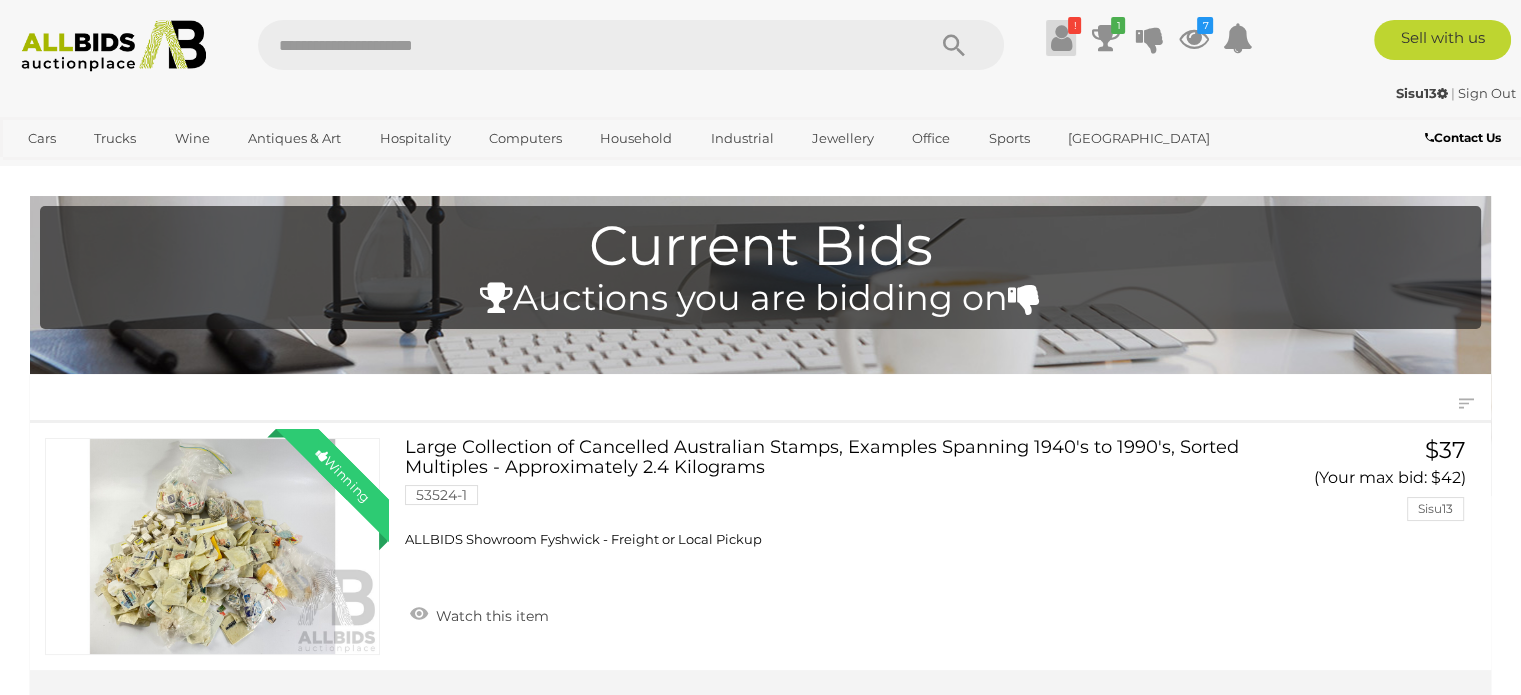 click at bounding box center (1061, 38) 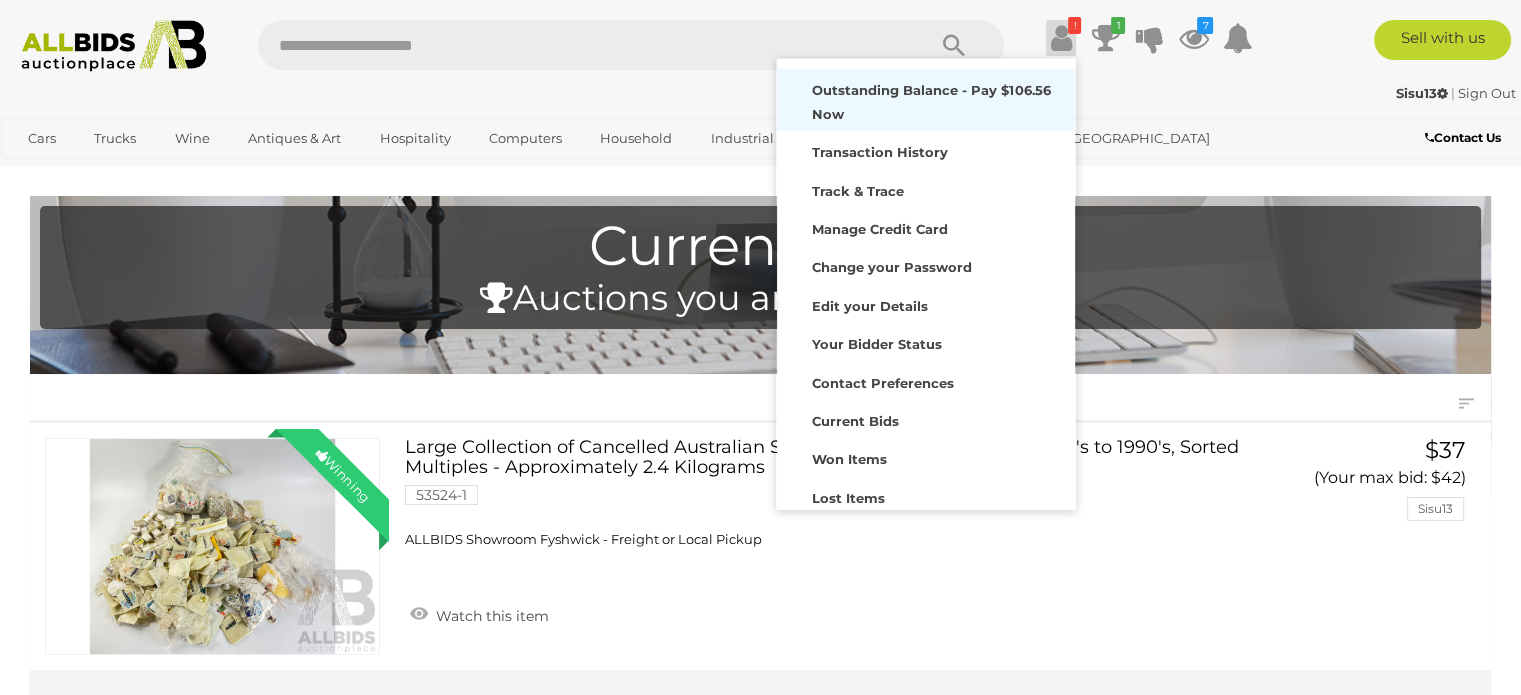 click on "Outstanding Balance - Pay $106.56 Now" at bounding box center (931, 101) 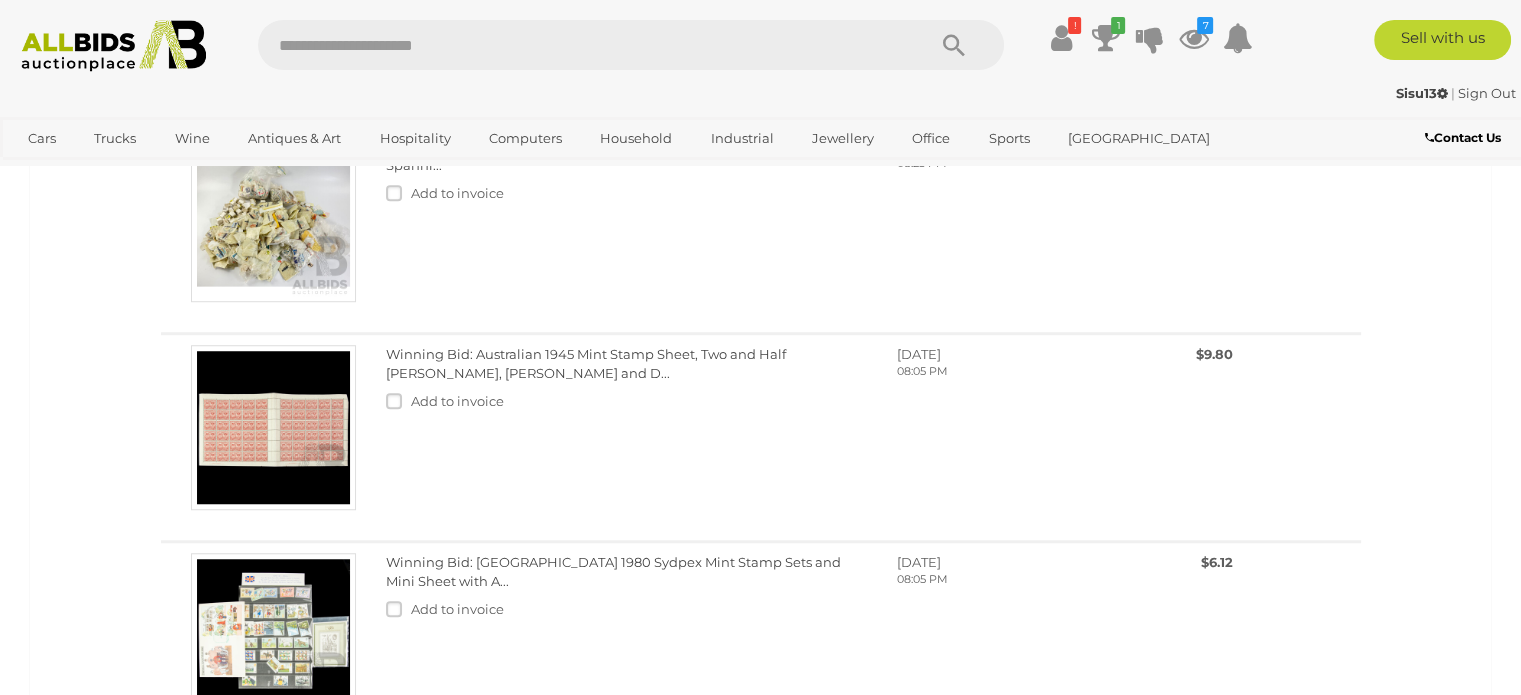 scroll, scrollTop: 1520, scrollLeft: 0, axis: vertical 